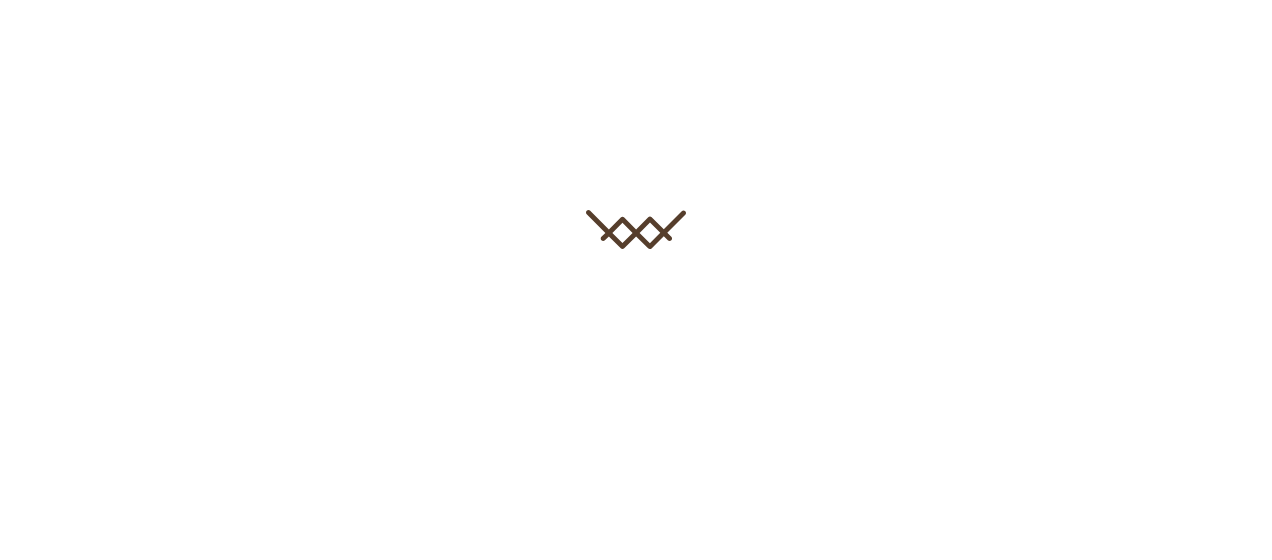 scroll, scrollTop: 0, scrollLeft: 0, axis: both 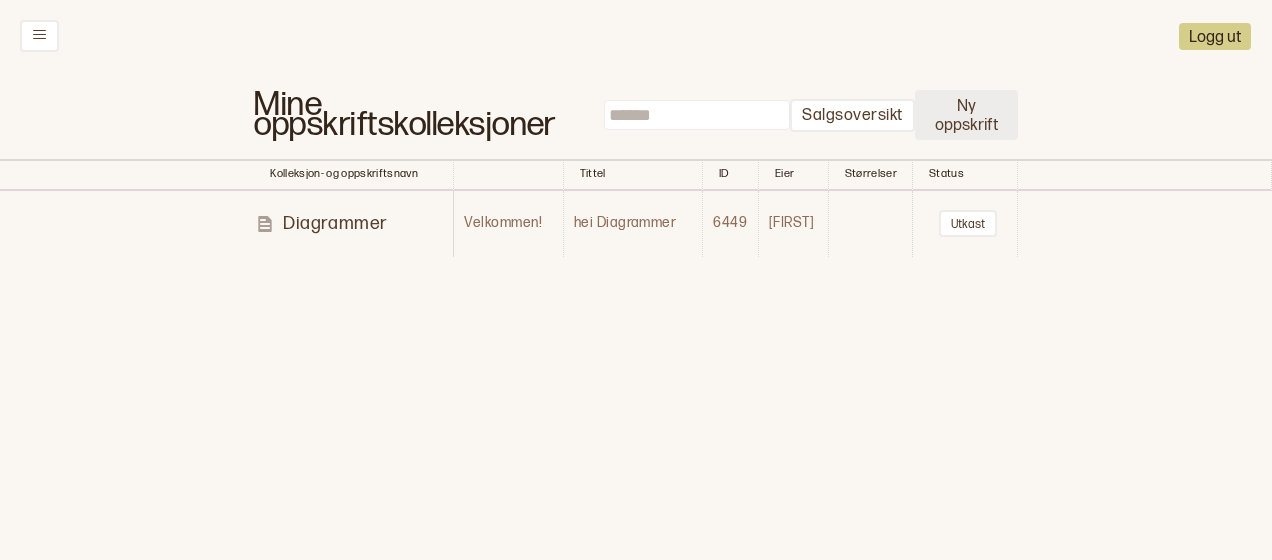 click on "Ny oppskrift" at bounding box center (966, 115) 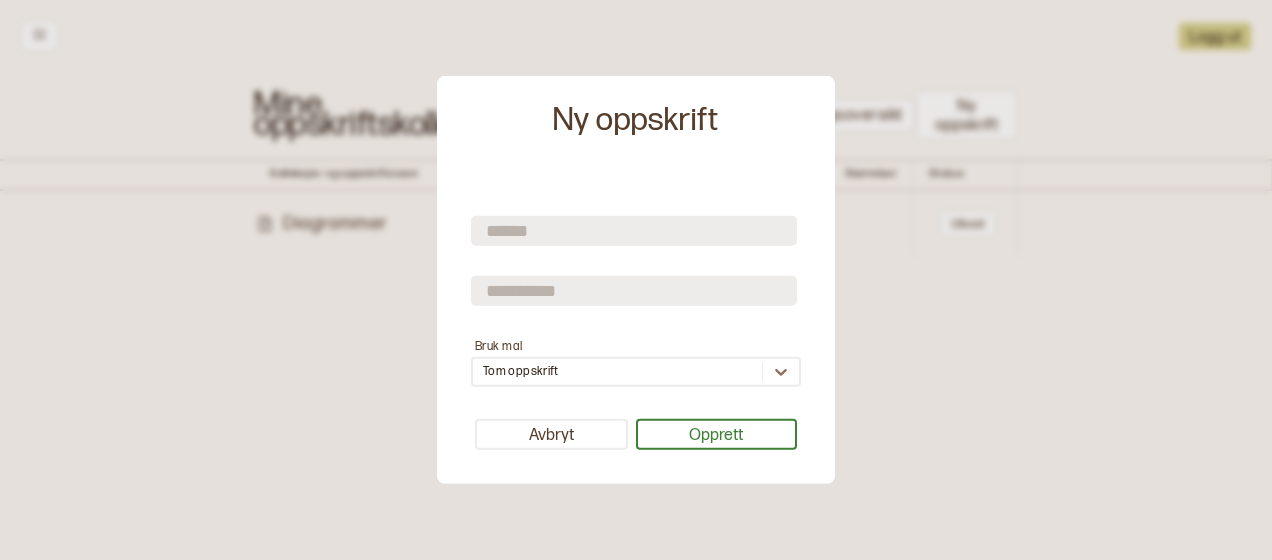 click at bounding box center (634, 230) 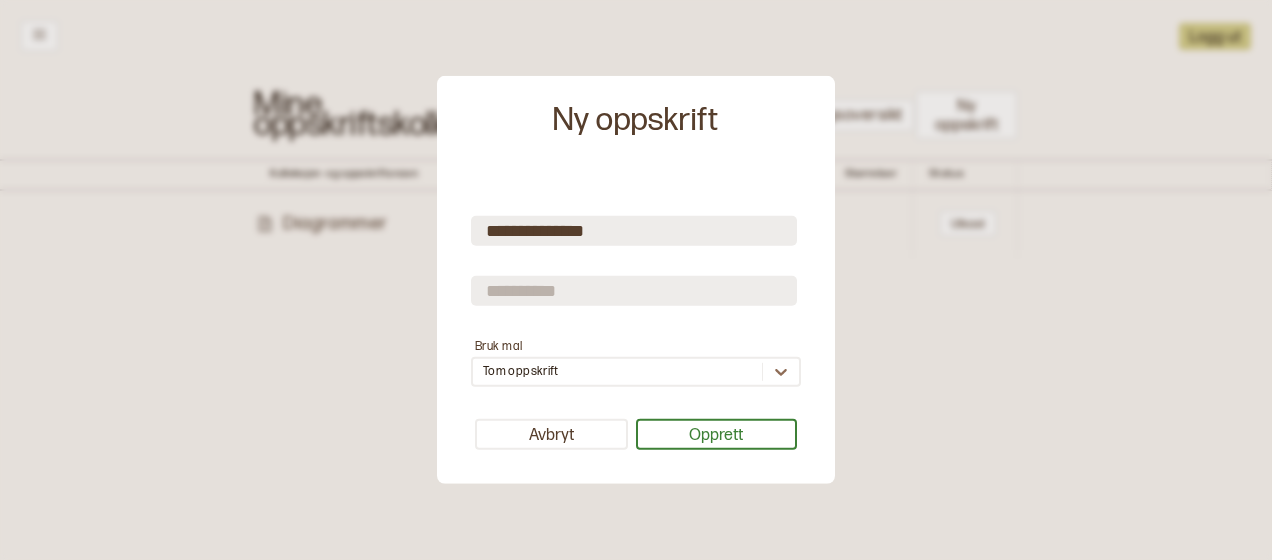 type on "**********" 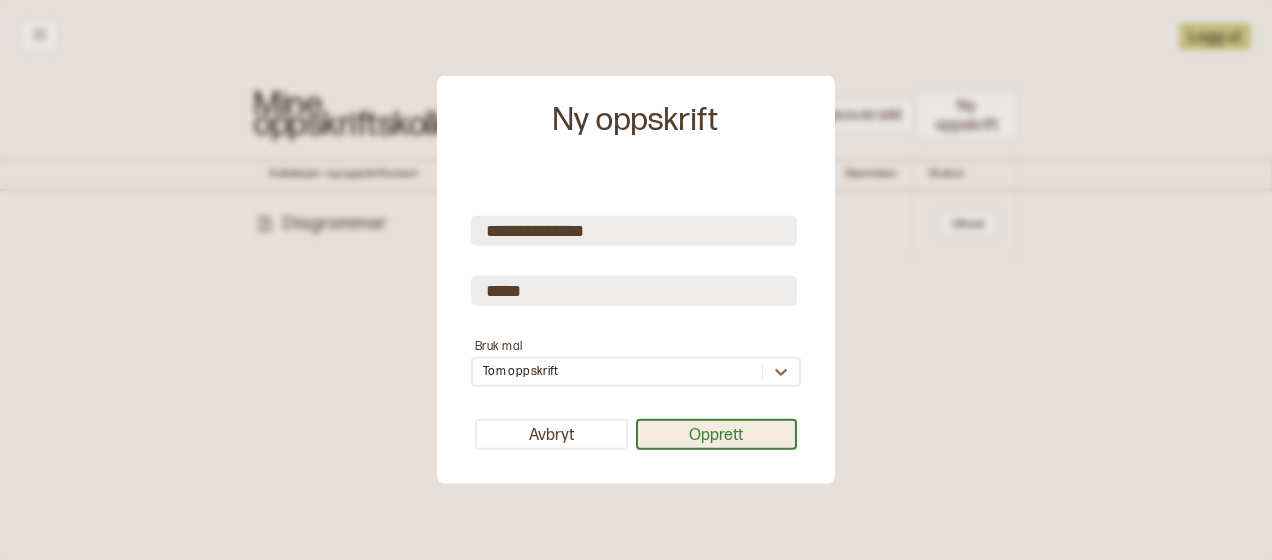 type on "*****" 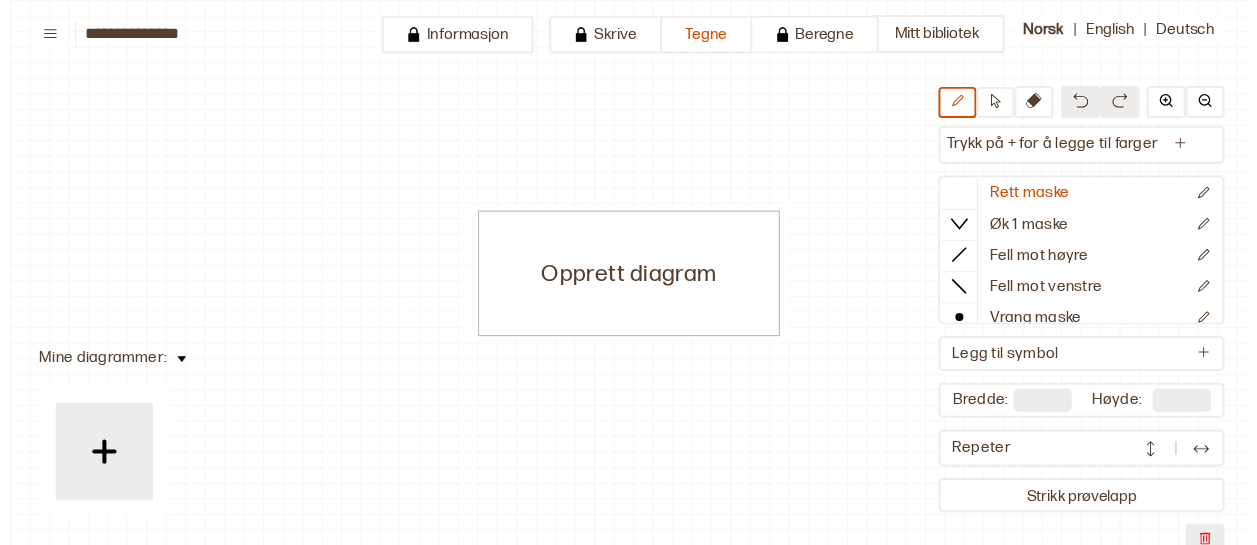scroll, scrollTop: 0, scrollLeft: 0, axis: both 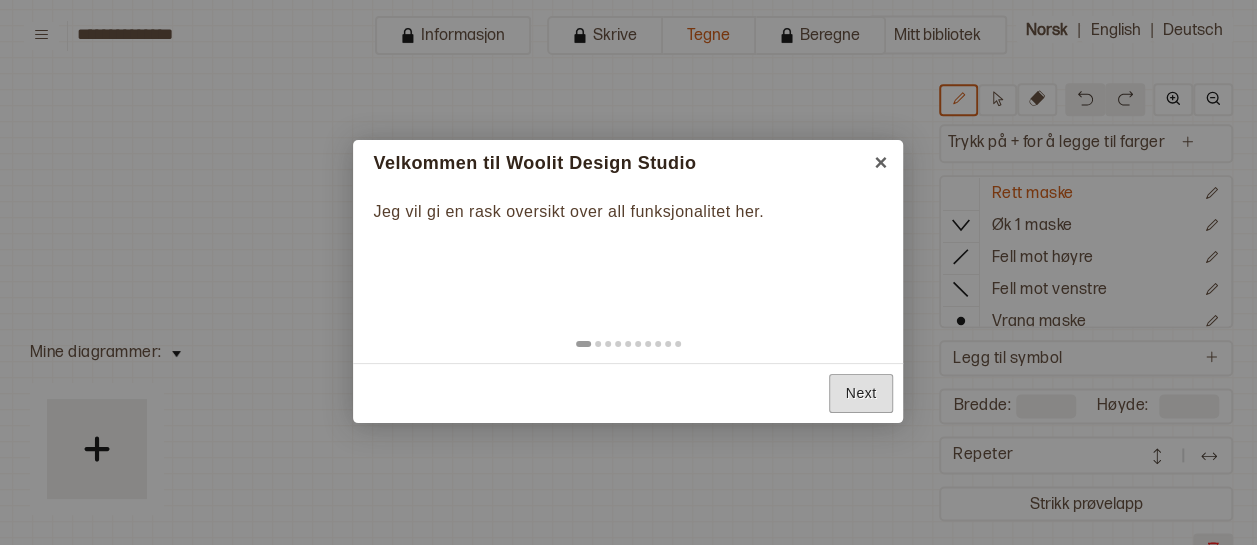 click on "Next" at bounding box center (861, 393) 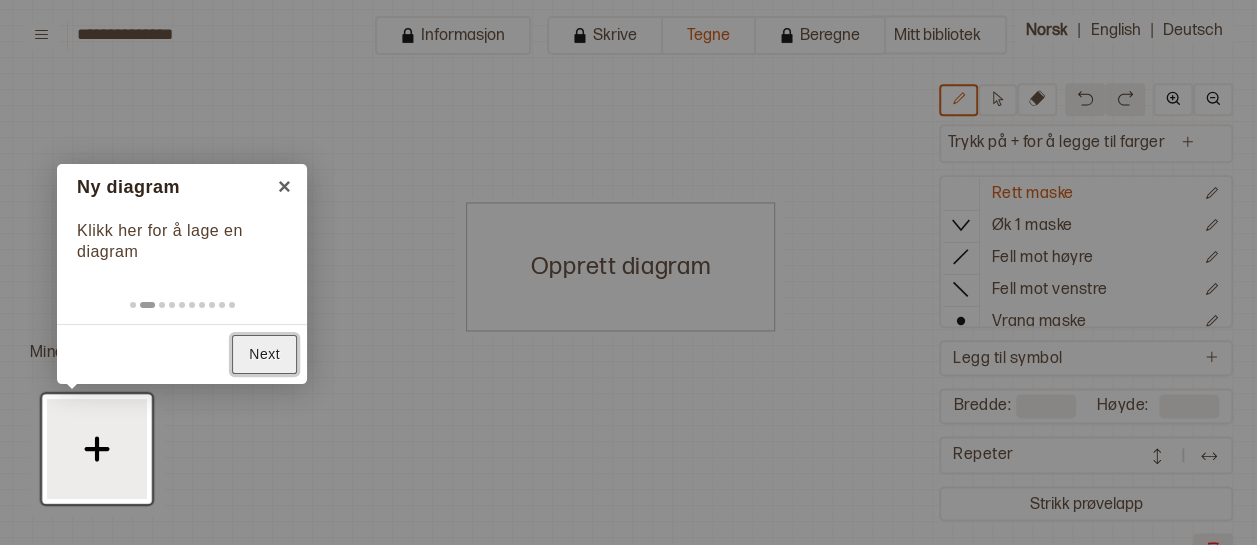 scroll, scrollTop: 28, scrollLeft: 0, axis: vertical 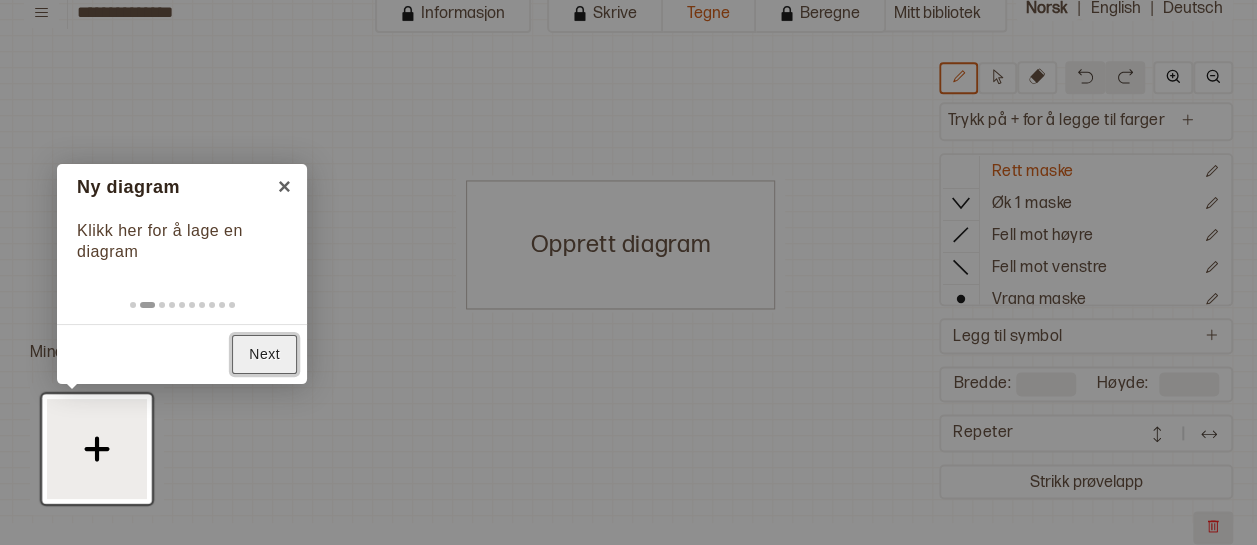 click on "Next" at bounding box center (264, 354) 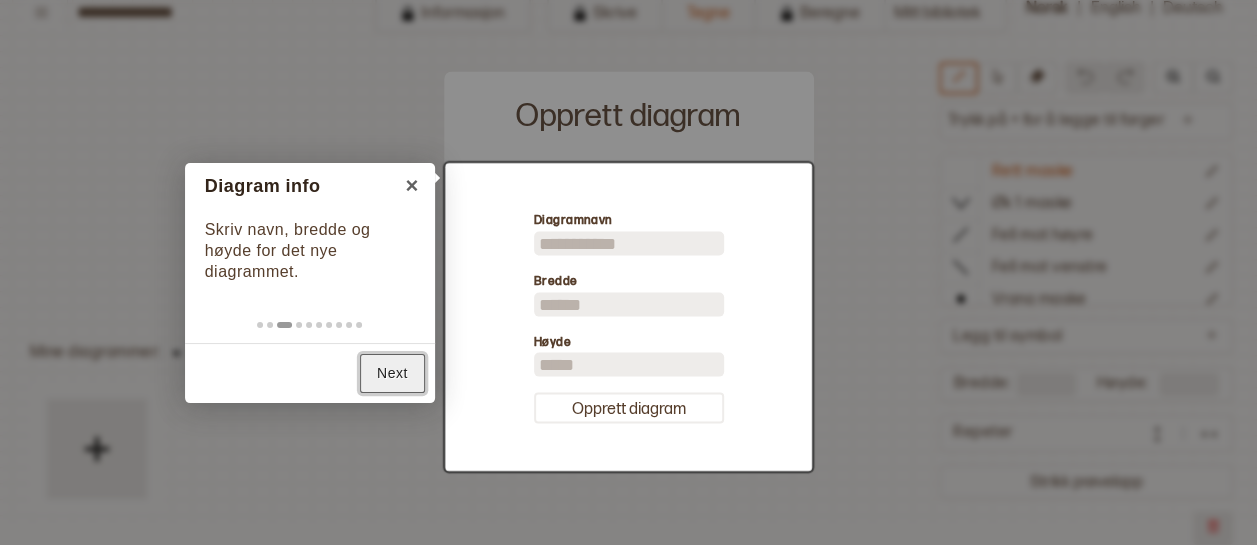 click on "Next" at bounding box center (392, 373) 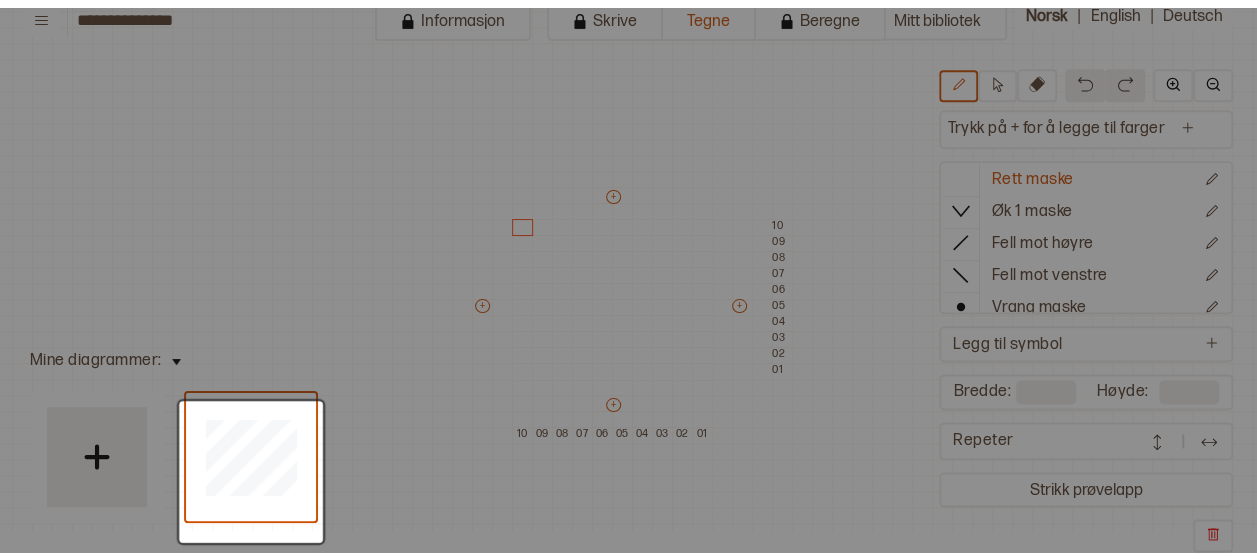 scroll, scrollTop: 0, scrollLeft: 0, axis: both 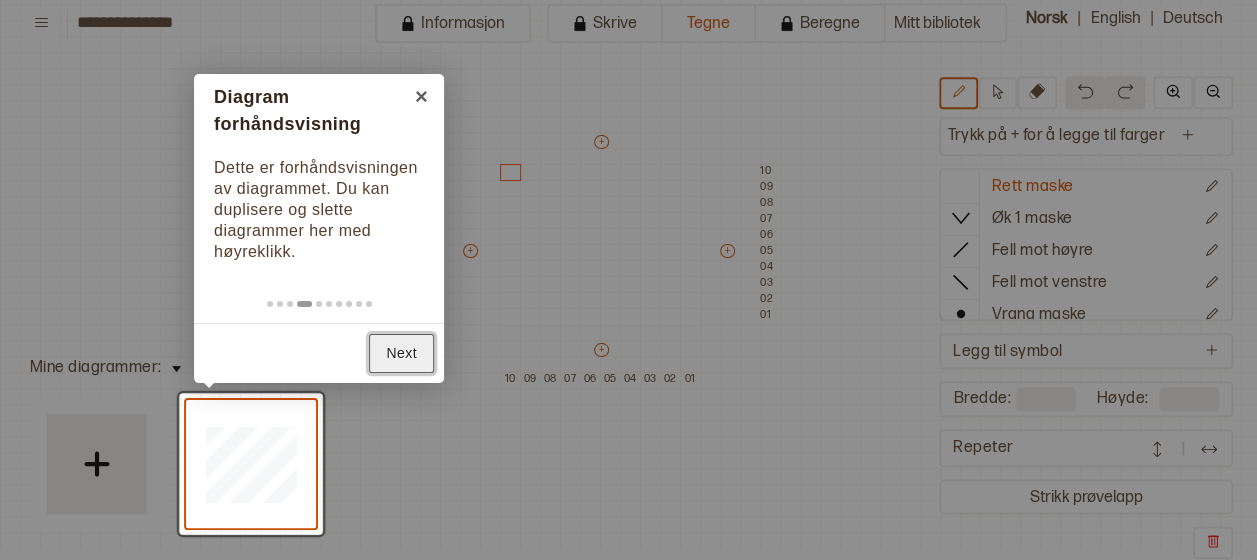 click on "Next" at bounding box center (401, 353) 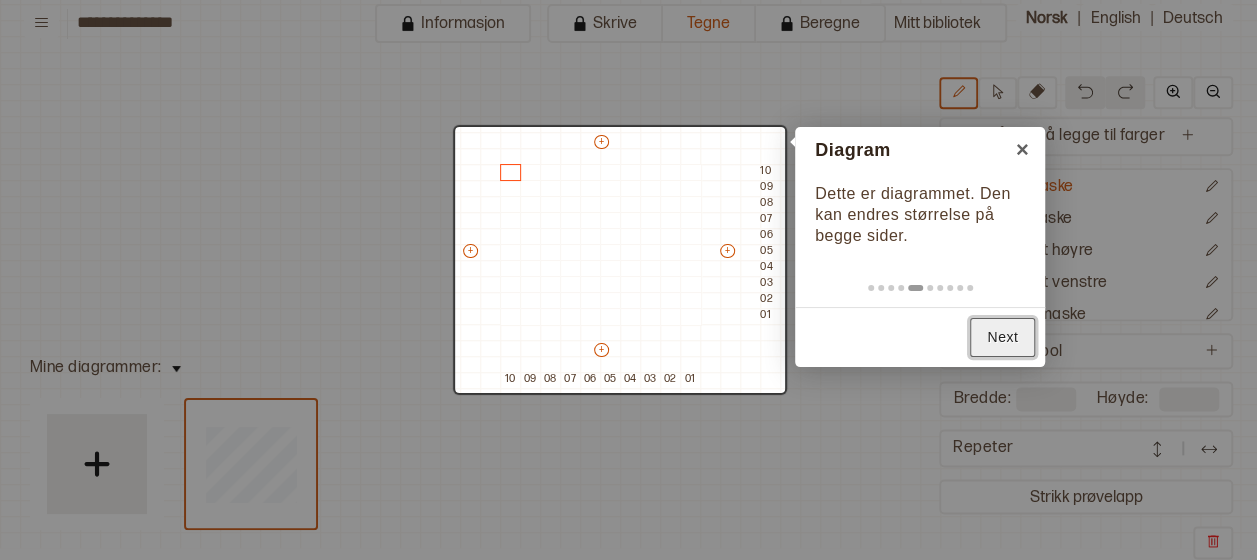 click on "Next" at bounding box center [1002, 337] 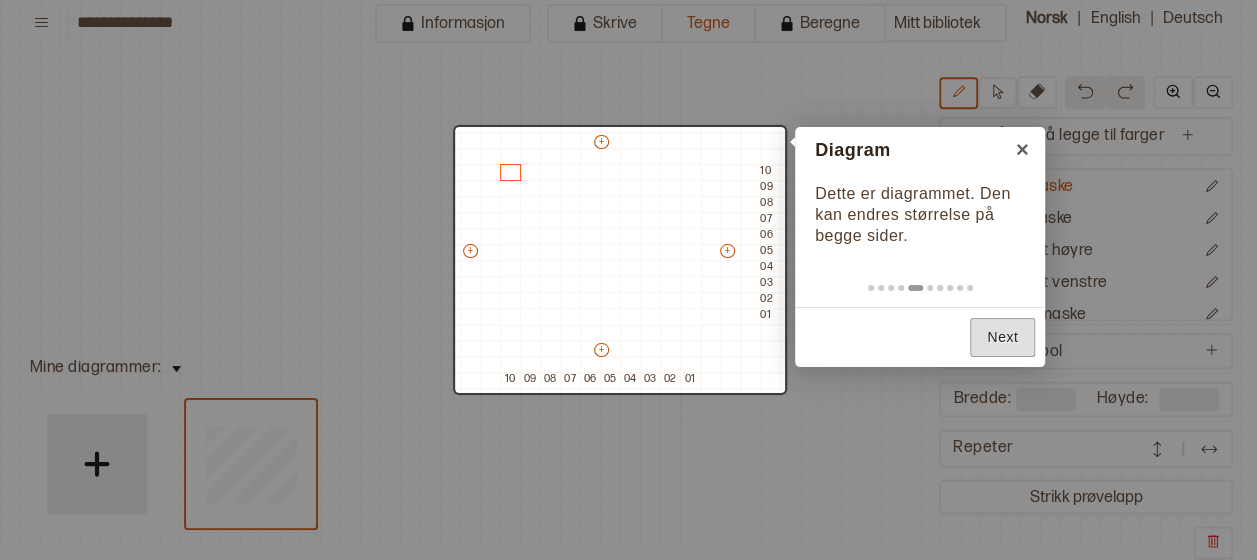 scroll, scrollTop: 1, scrollLeft: 20, axis: both 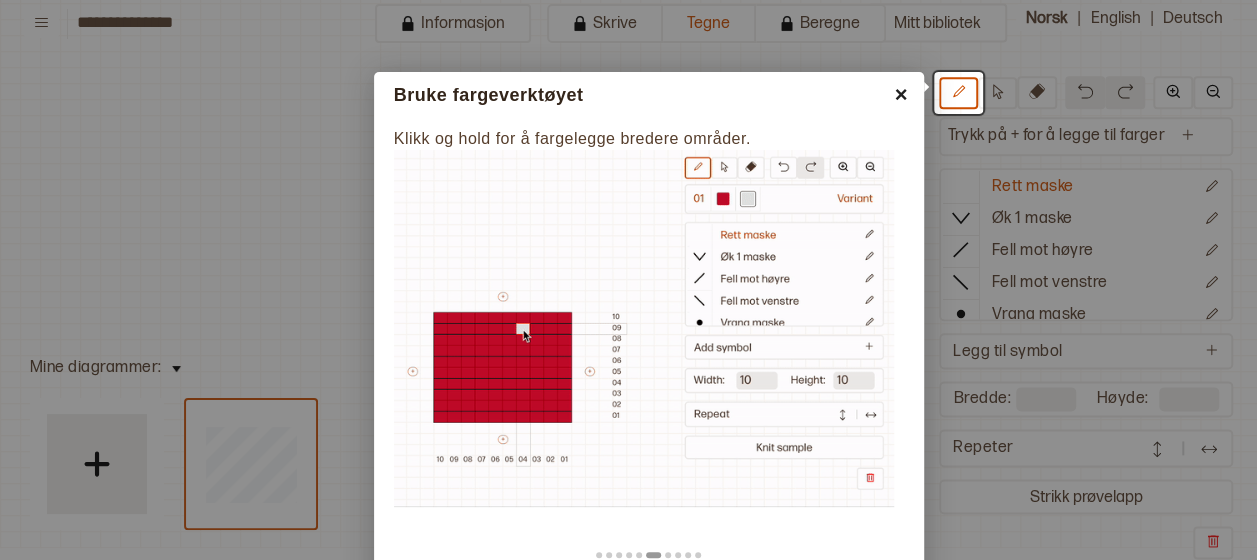 click on "×" at bounding box center [901, 94] 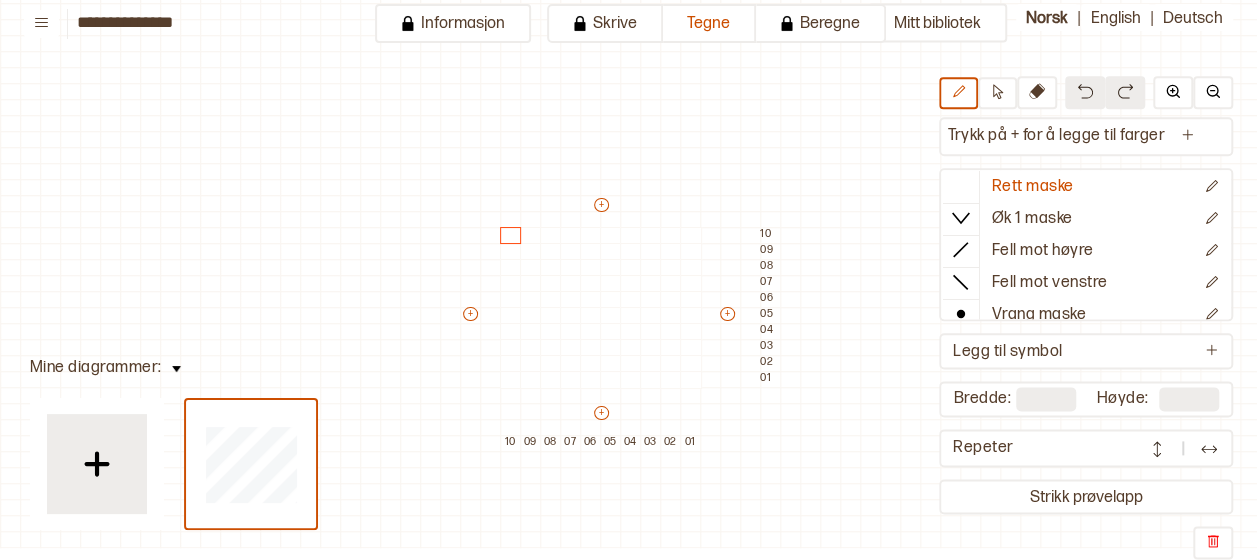 click on "**" at bounding box center (1046, 400) 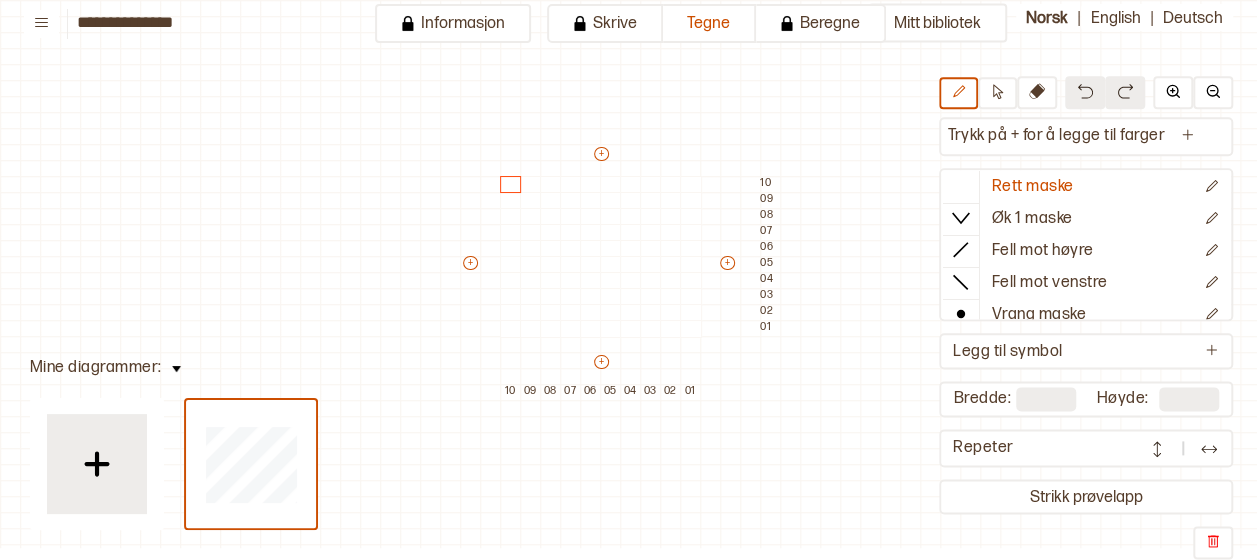 scroll, scrollTop: 60, scrollLeft: 20, axis: both 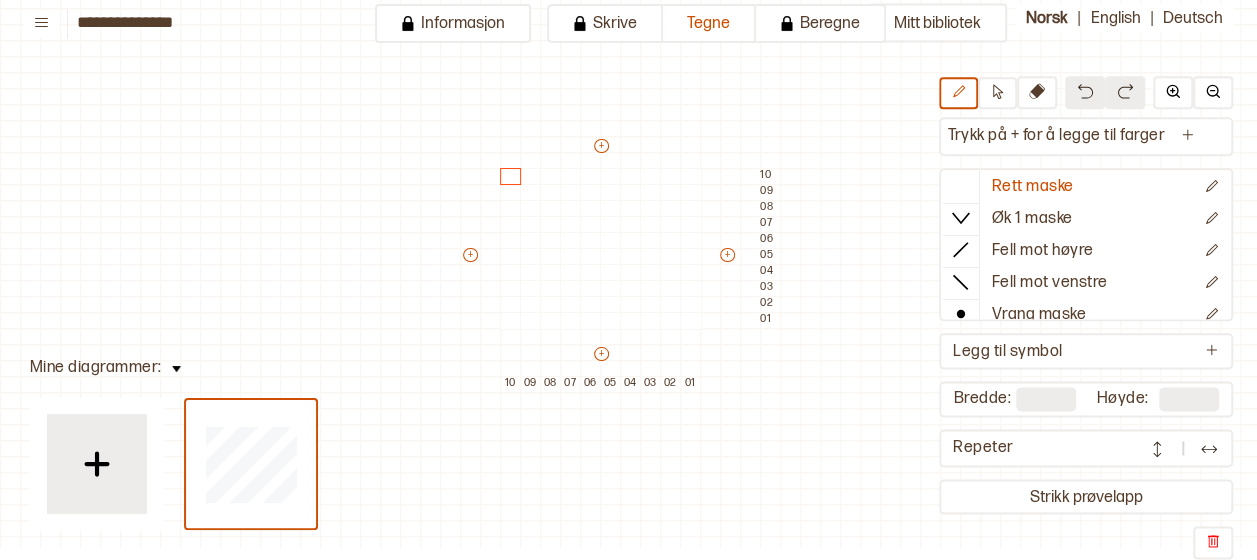 drag, startPoint x: 1020, startPoint y: 416, endPoint x: 1033, endPoint y: 416, distance: 13 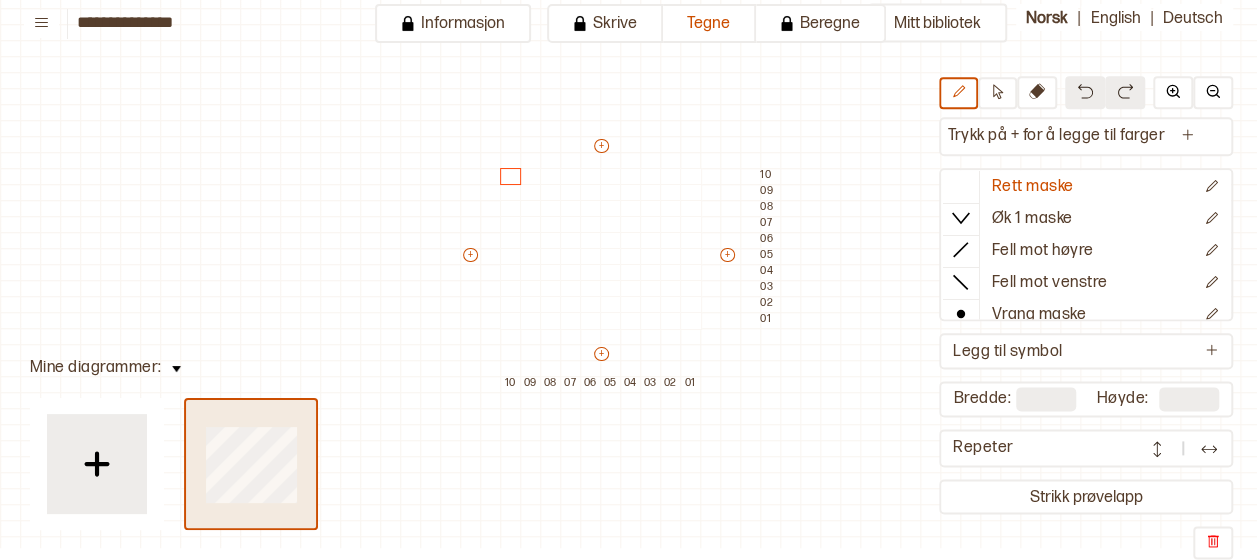 click at bounding box center (251, 464) 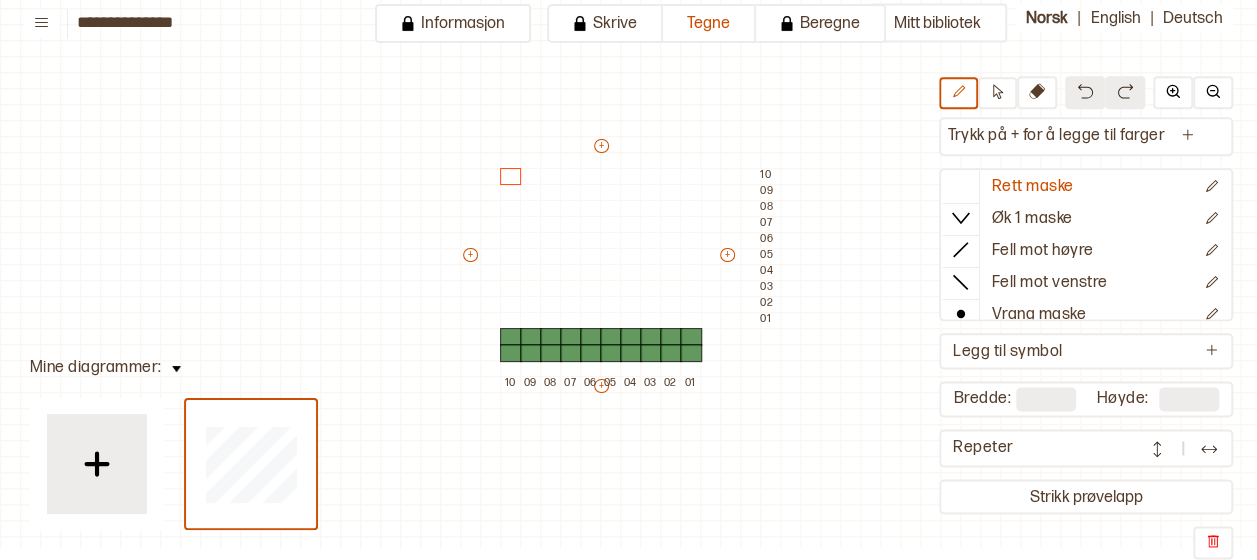 type on "**" 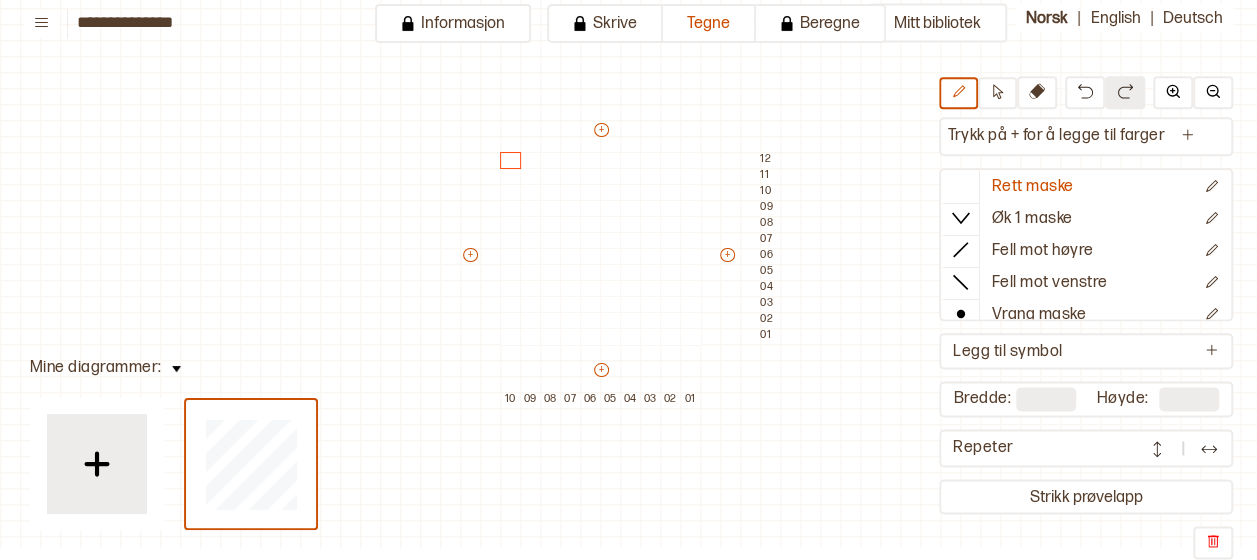 click on "+ + + + 10 09 08 07 06 05 04 03 02 01 12 11 10 09 08 07 06 05 04 03 02 01" at bounding box center [620, 264] 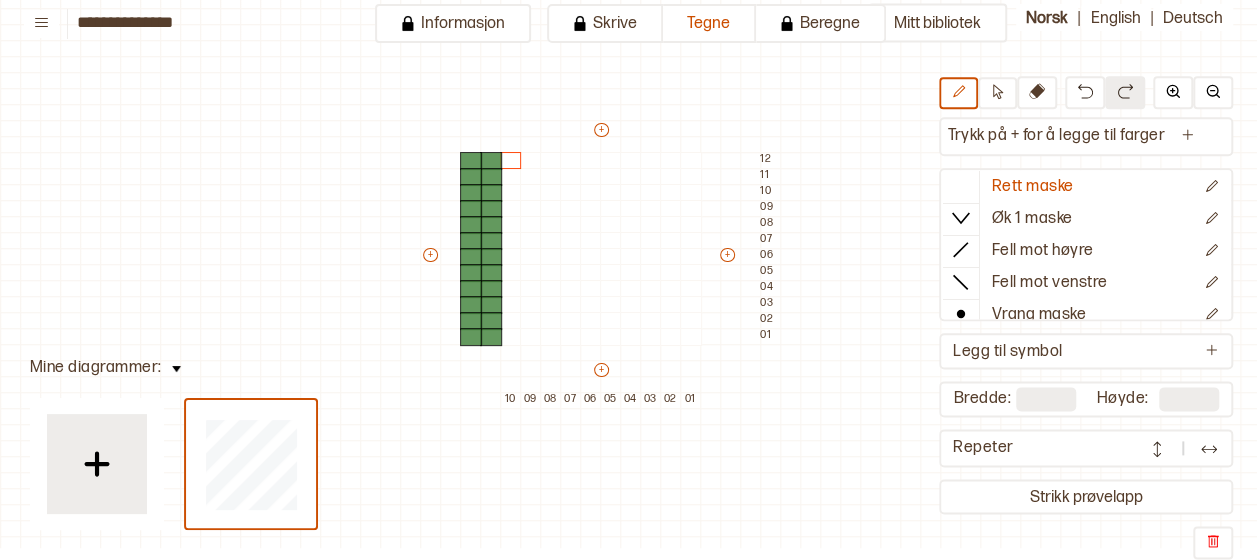type on "**" 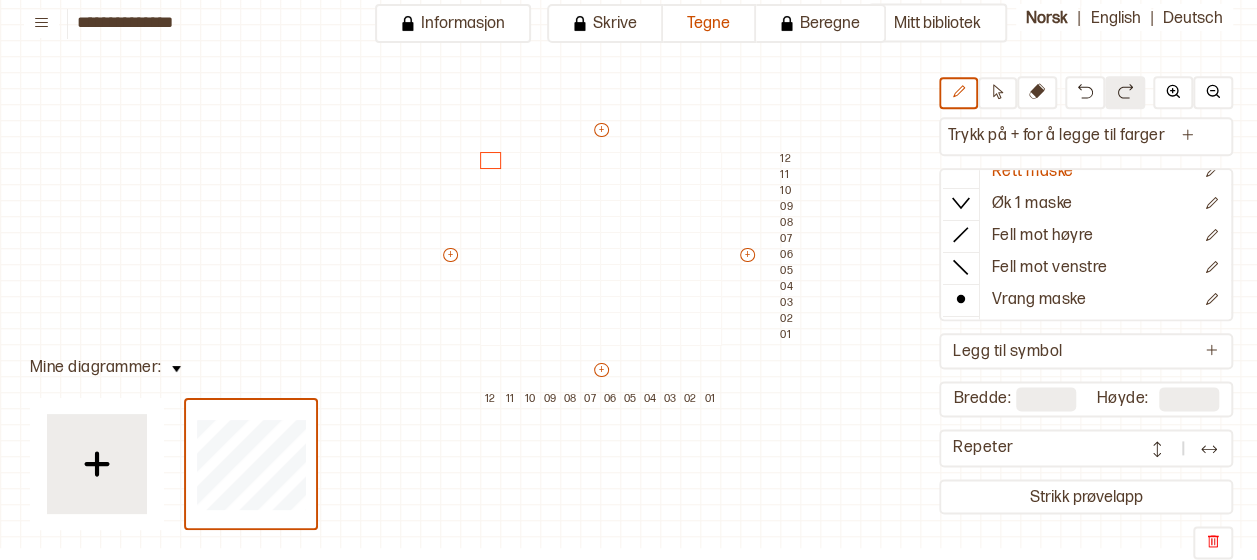 scroll, scrollTop: 12, scrollLeft: 0, axis: vertical 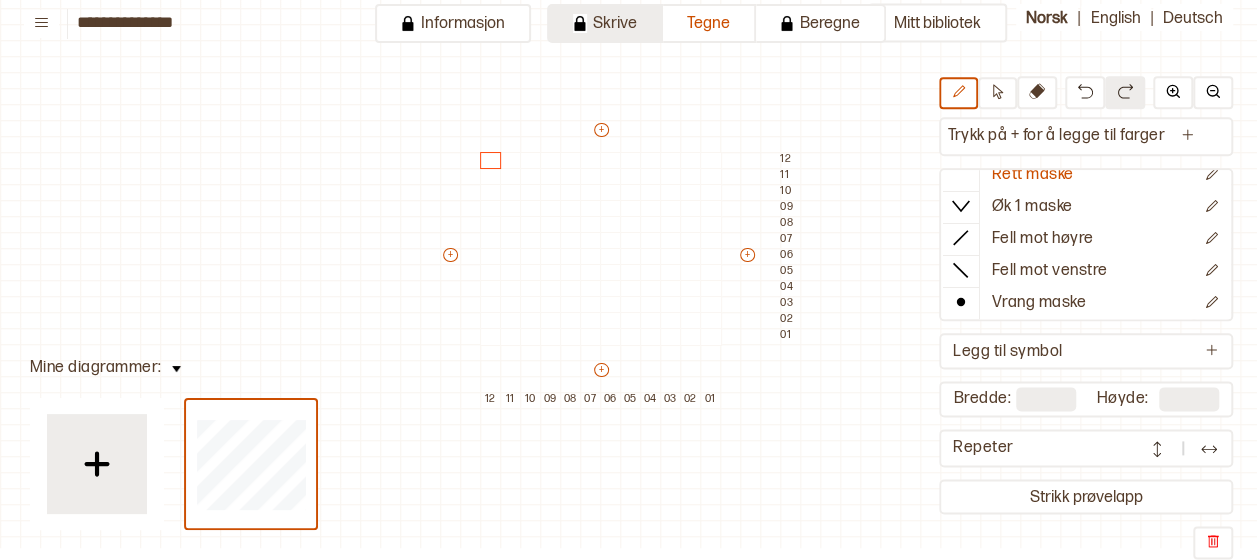 click on "Skrive" at bounding box center [605, 23] 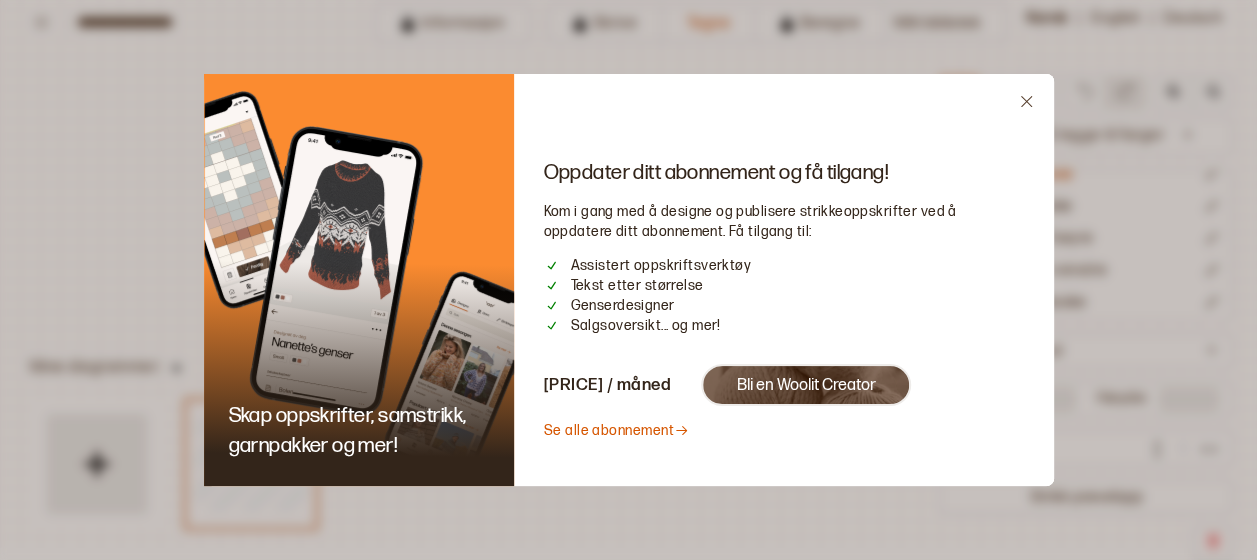 click on "Oppdater ditt abonnement og få tilgang! Kom i gang med å designe og publisere strikkeoppskrifter ved å oppdatere ditt abonnement. Få tilgang til: Assistert oppskriftsverktøy Tekst etter størrelse Genserdesigner Salgsoversikt... og mer! 49 kr / måned Bli en Woolit Creator Se alle abonnement" at bounding box center (784, 280) 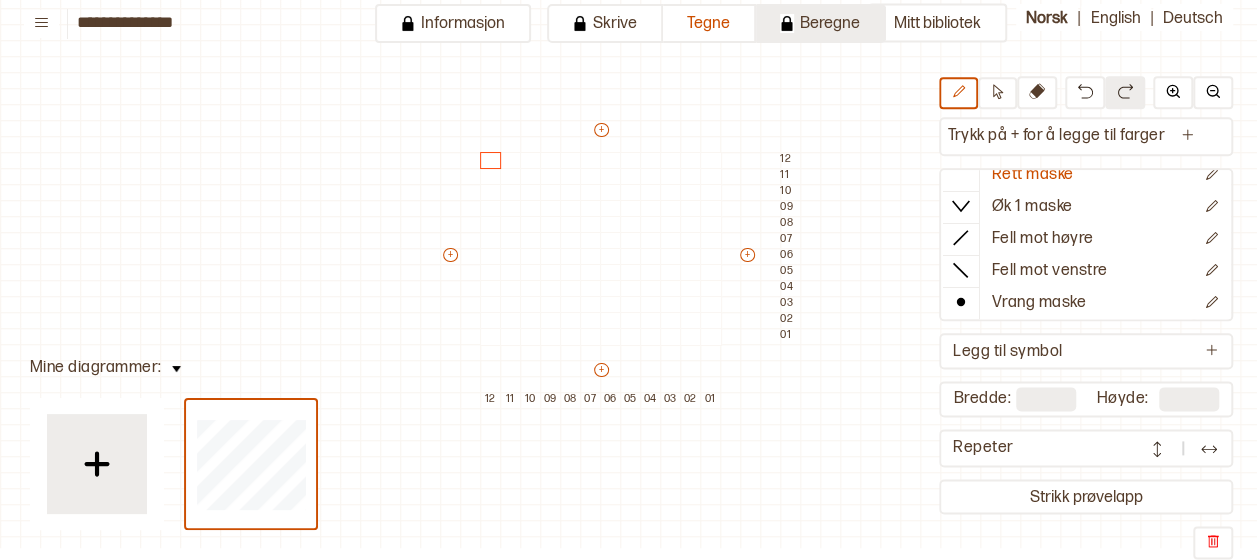 click on "Beregne" at bounding box center (821, 23) 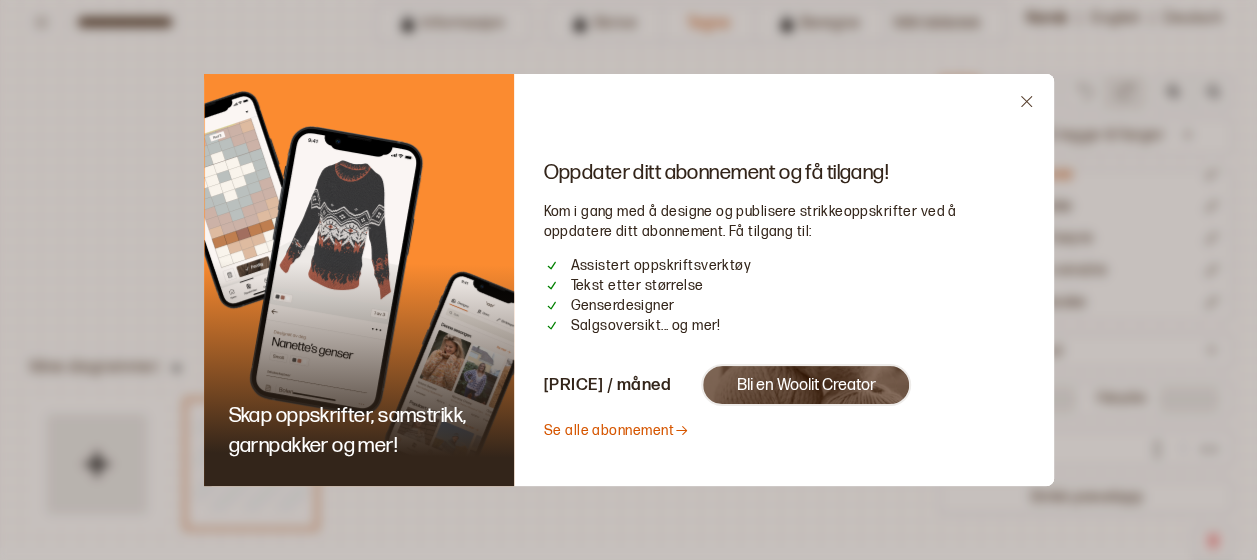 click 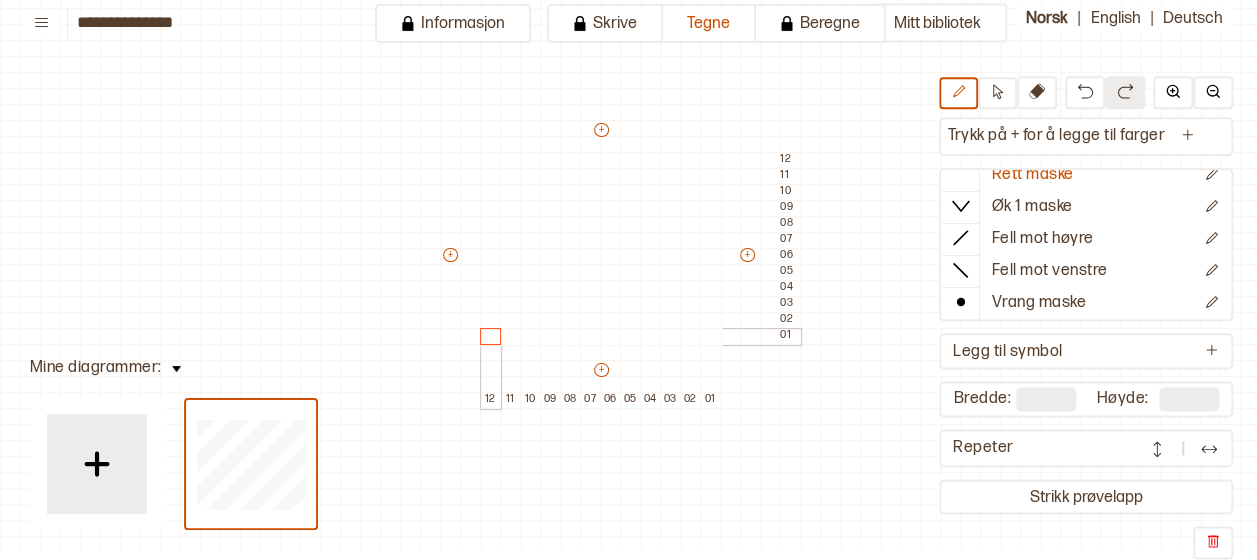 drag, startPoint x: 678, startPoint y: 332, endPoint x: 496, endPoint y: 340, distance: 182.17574 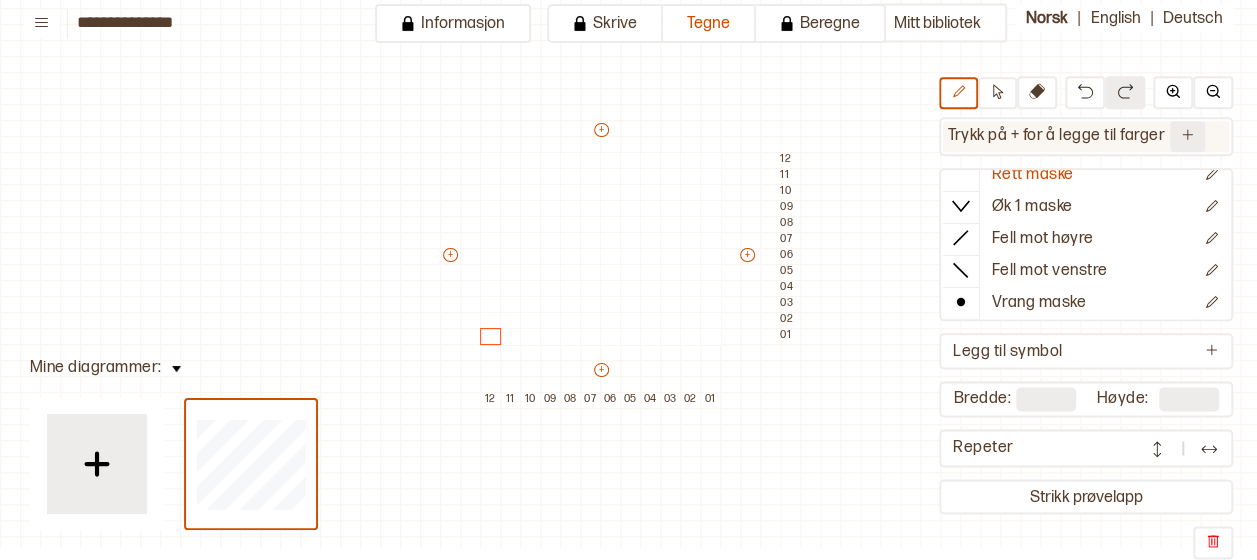 click 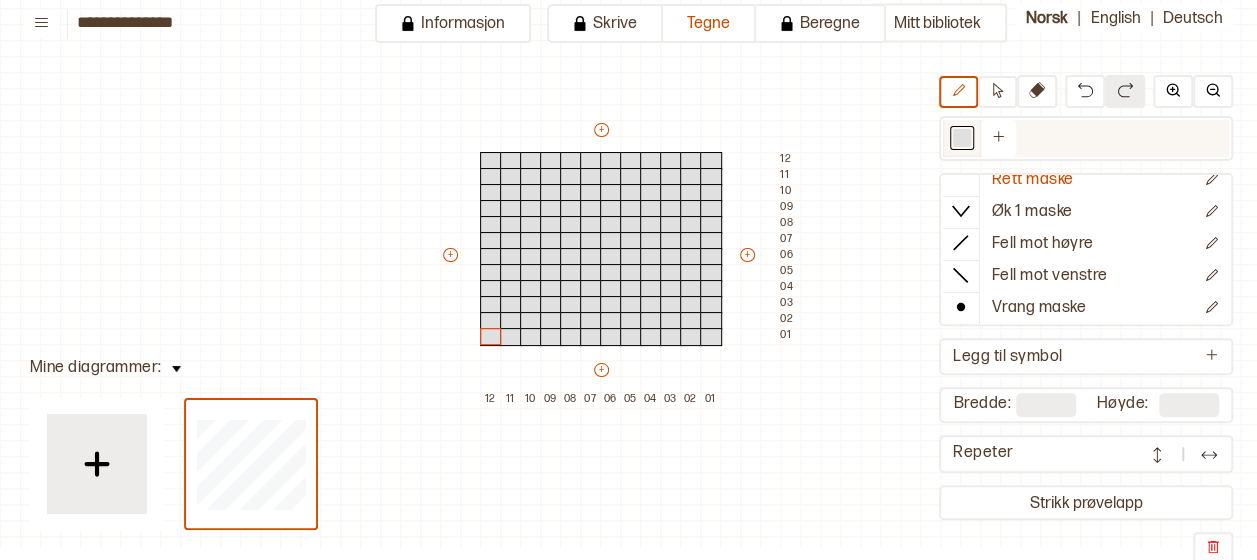 click at bounding box center (962, 138) 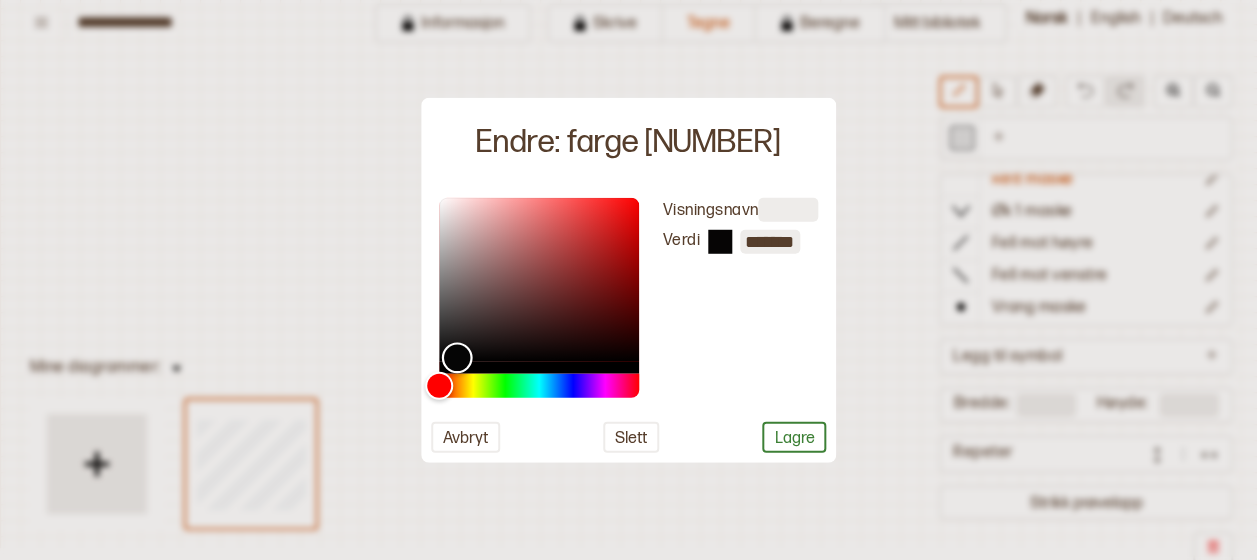 type on "*******" 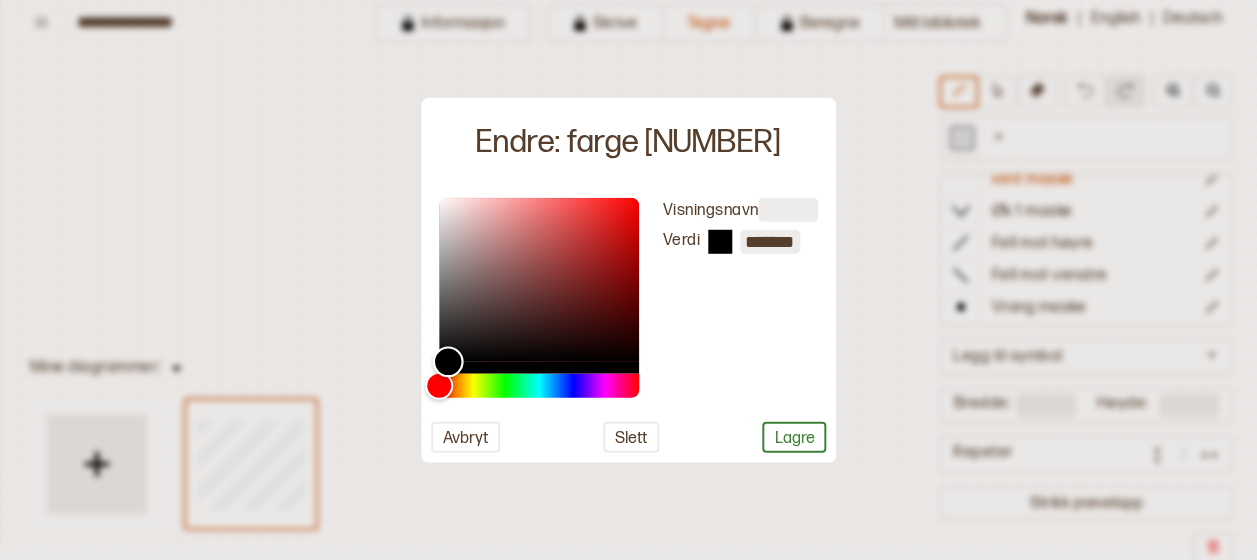 drag, startPoint x: 440, startPoint y: 207, endPoint x: 447, endPoint y: 370, distance: 163.15024 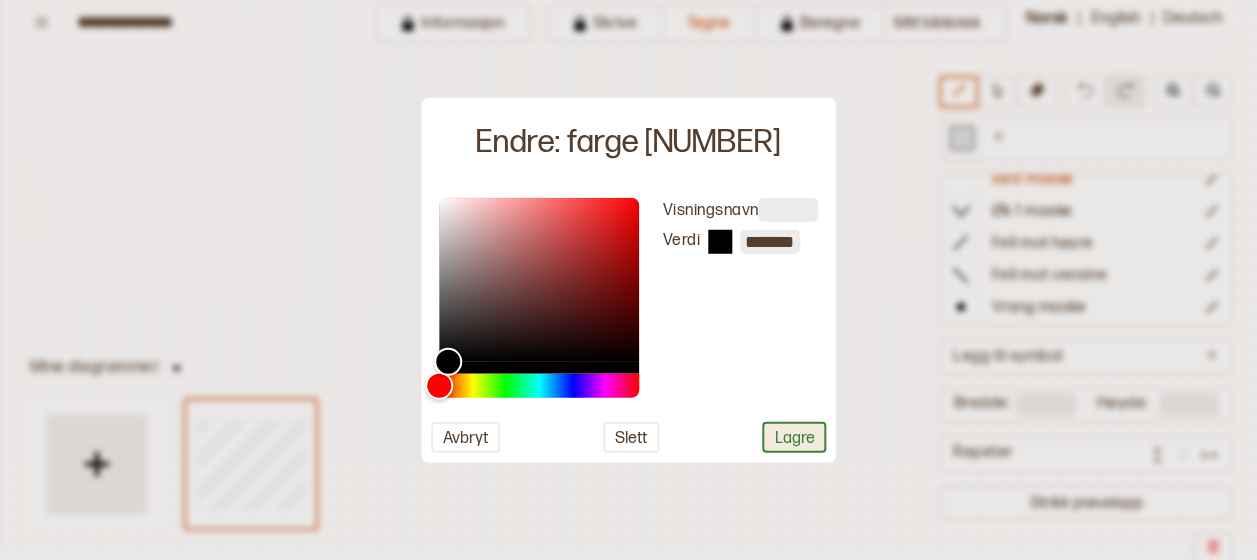 click on "Lagre" at bounding box center [794, 436] 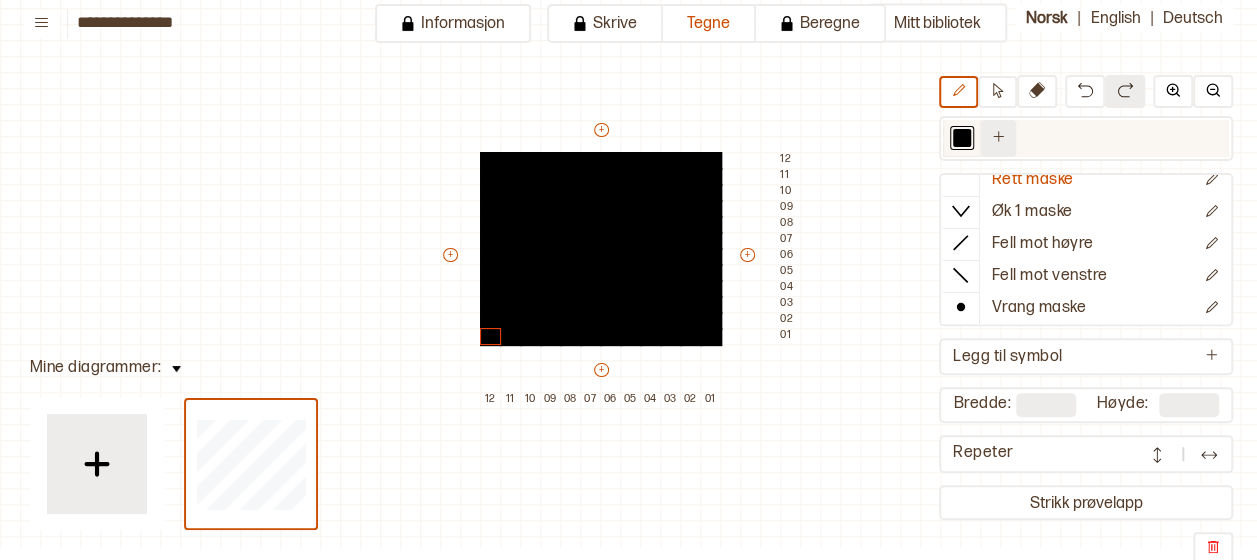 click 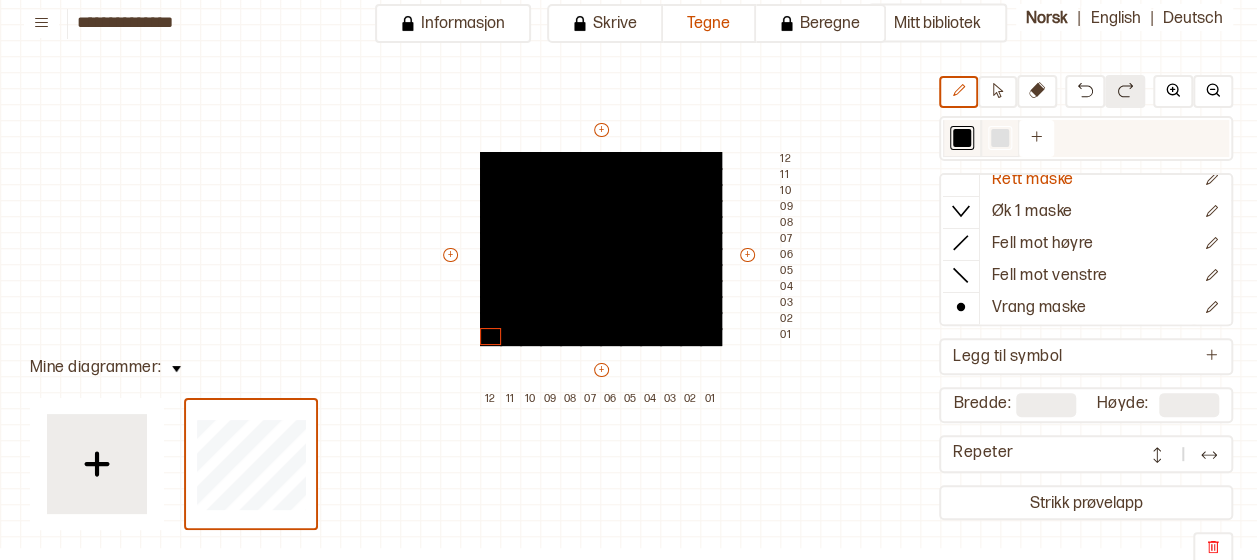 click at bounding box center [1000, 138] 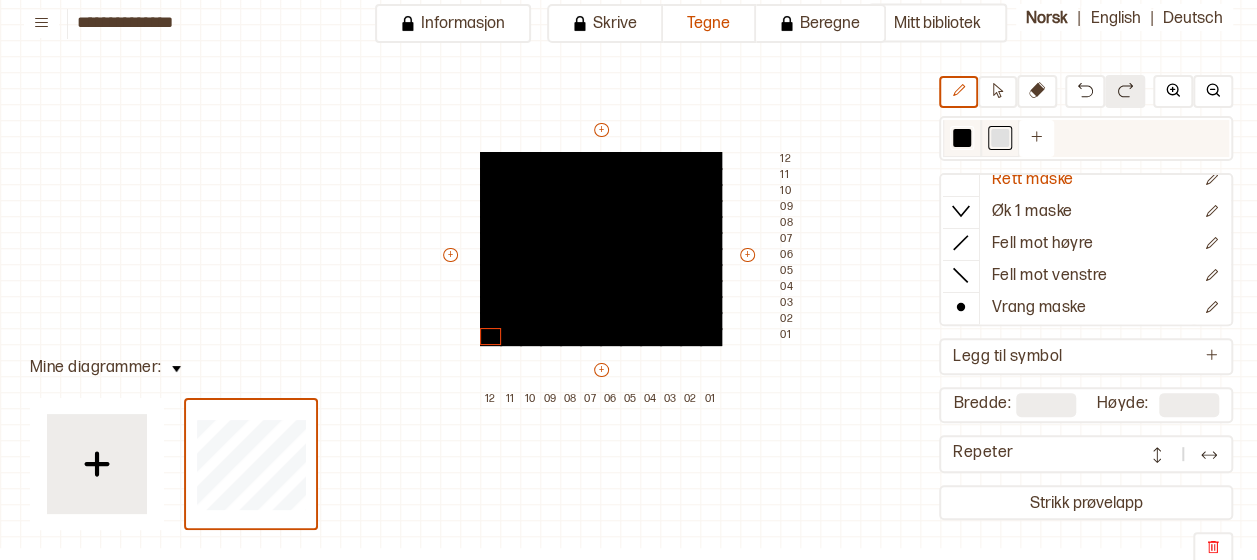 click at bounding box center [962, 138] 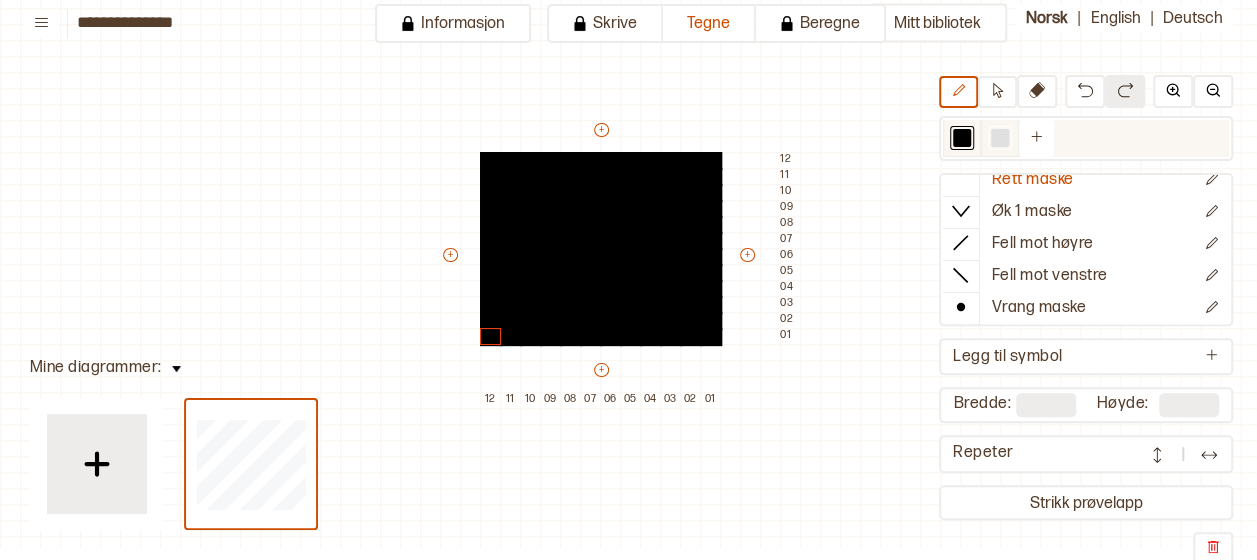 click at bounding box center (962, 138) 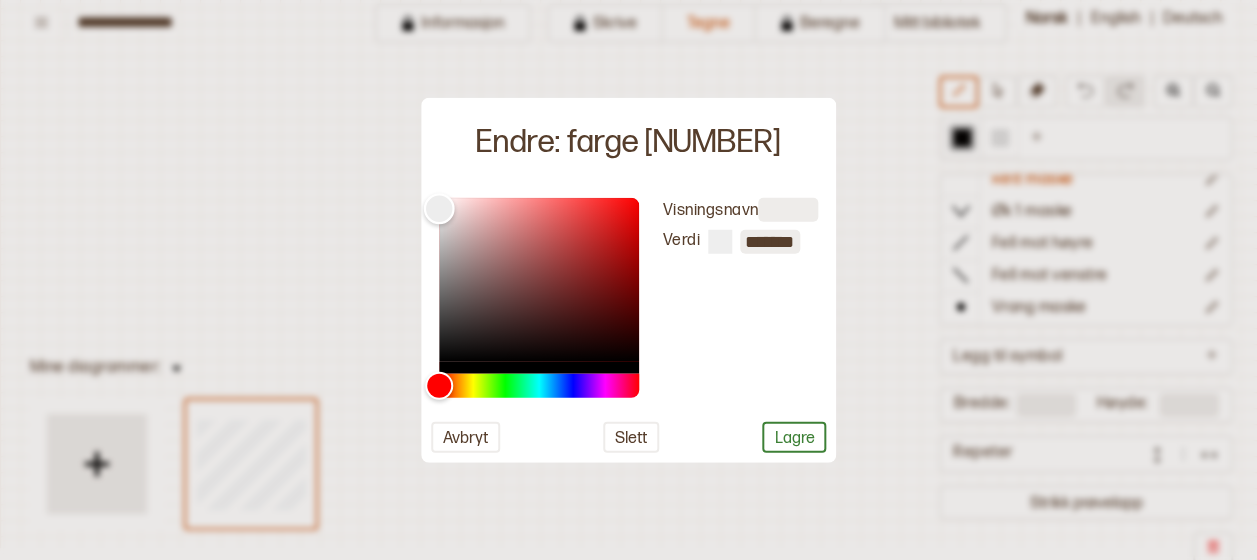 type on "*******" 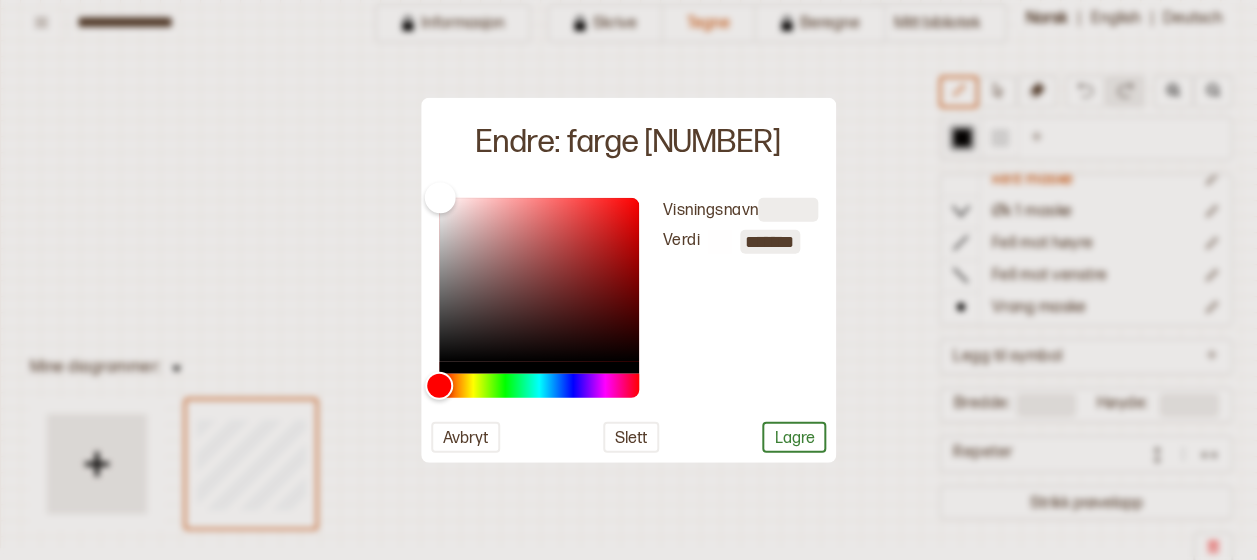 drag, startPoint x: 435, startPoint y: 359, endPoint x: 439, endPoint y: 196, distance: 163.04907 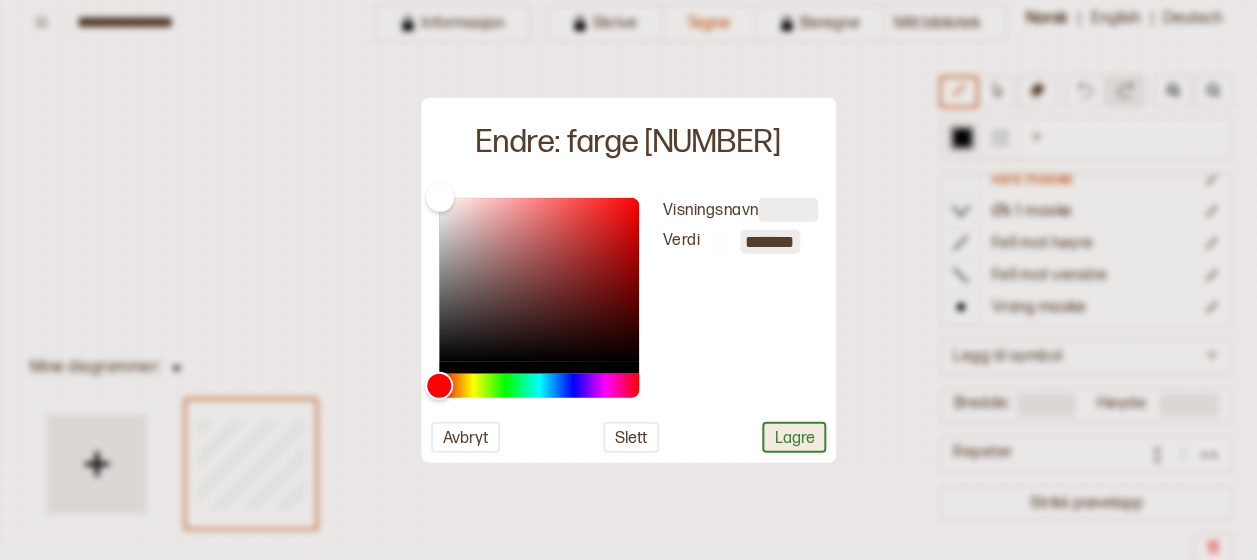 click on "Lagre" at bounding box center (794, 436) 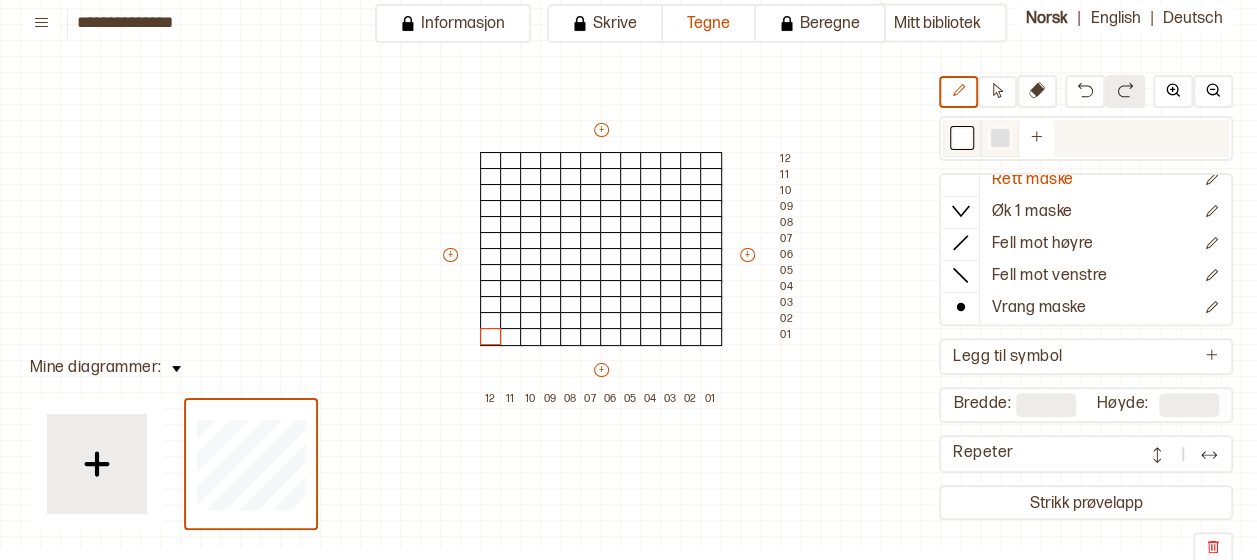 click at bounding box center (1000, 138) 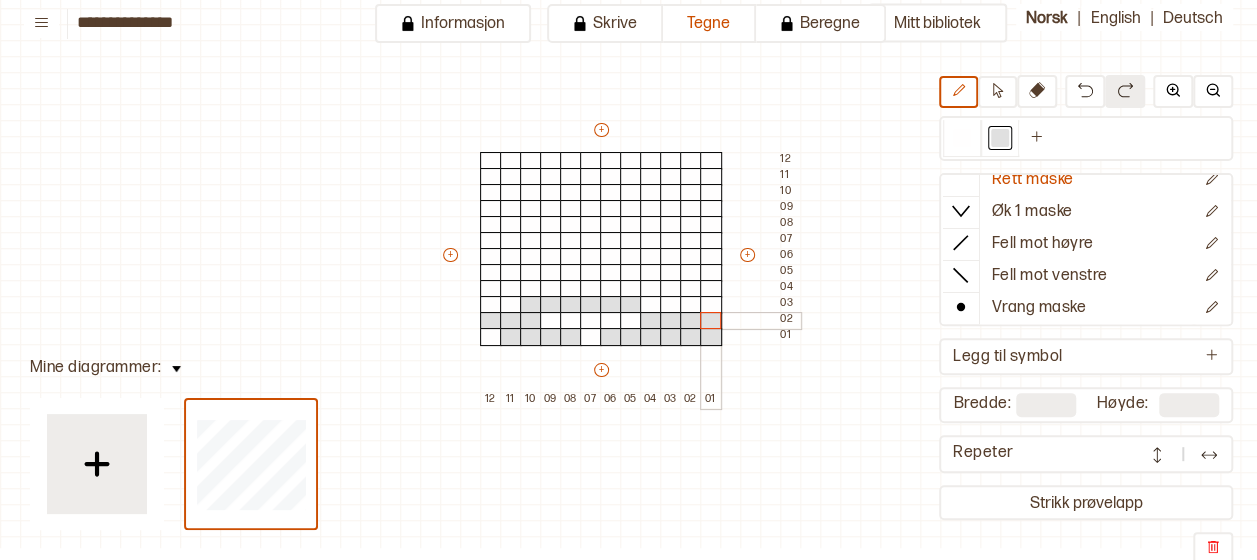 drag, startPoint x: 712, startPoint y: 335, endPoint x: 700, endPoint y: 324, distance: 16.27882 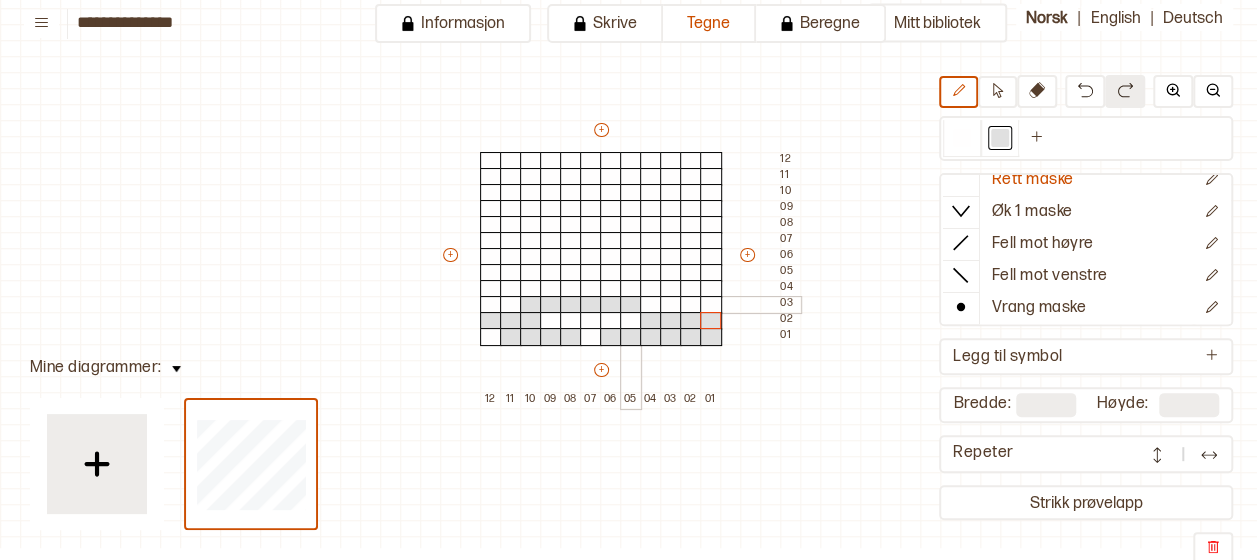 click at bounding box center (631, 305) 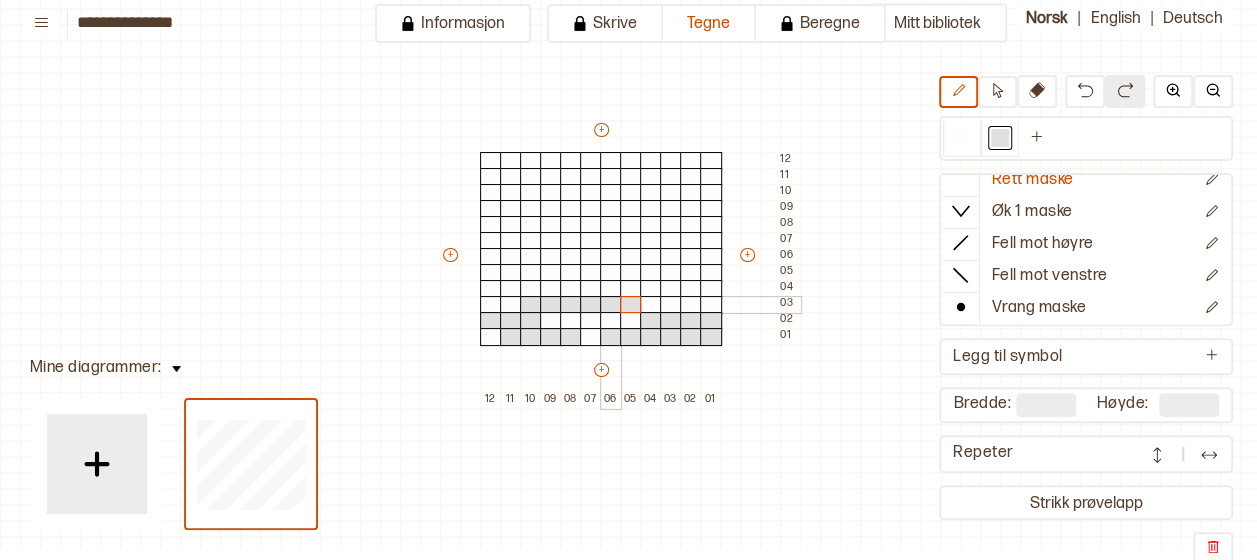 click at bounding box center (611, 305) 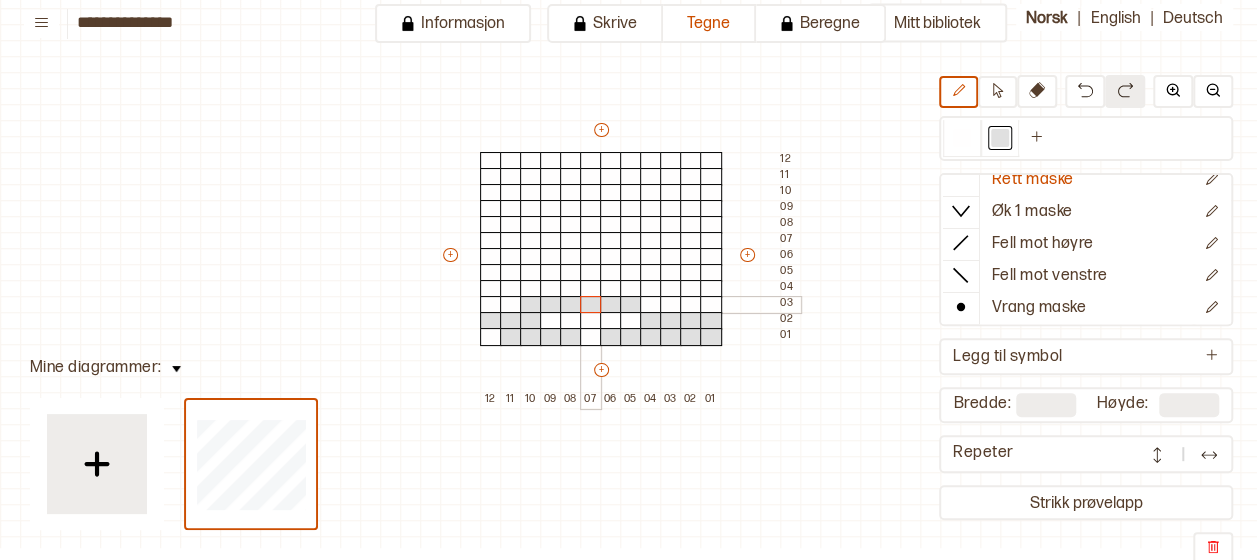 click at bounding box center [591, 305] 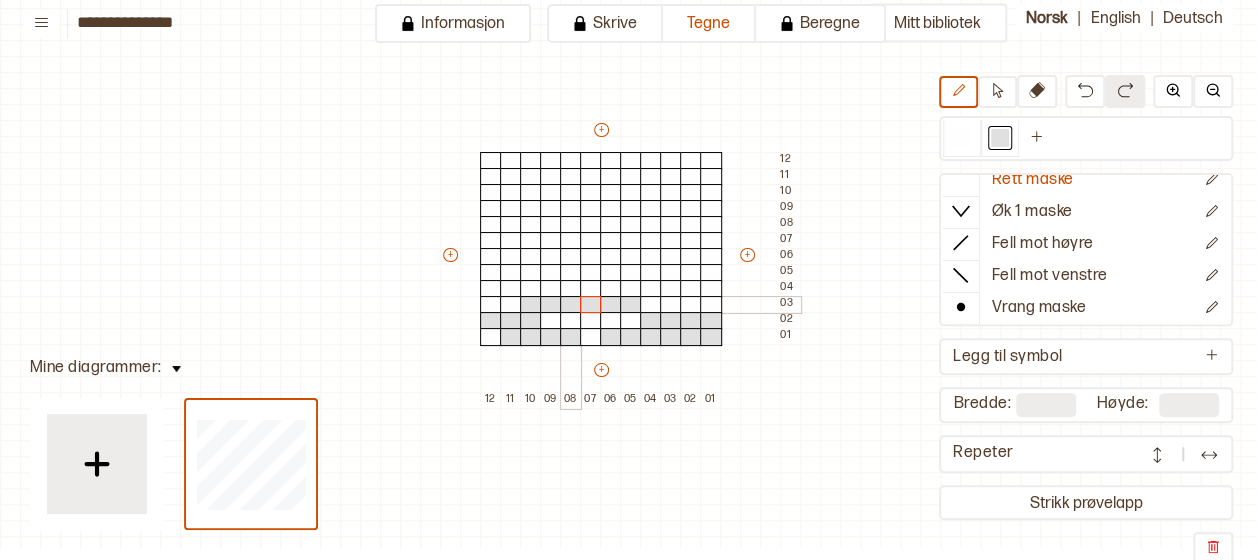 click at bounding box center [571, 305] 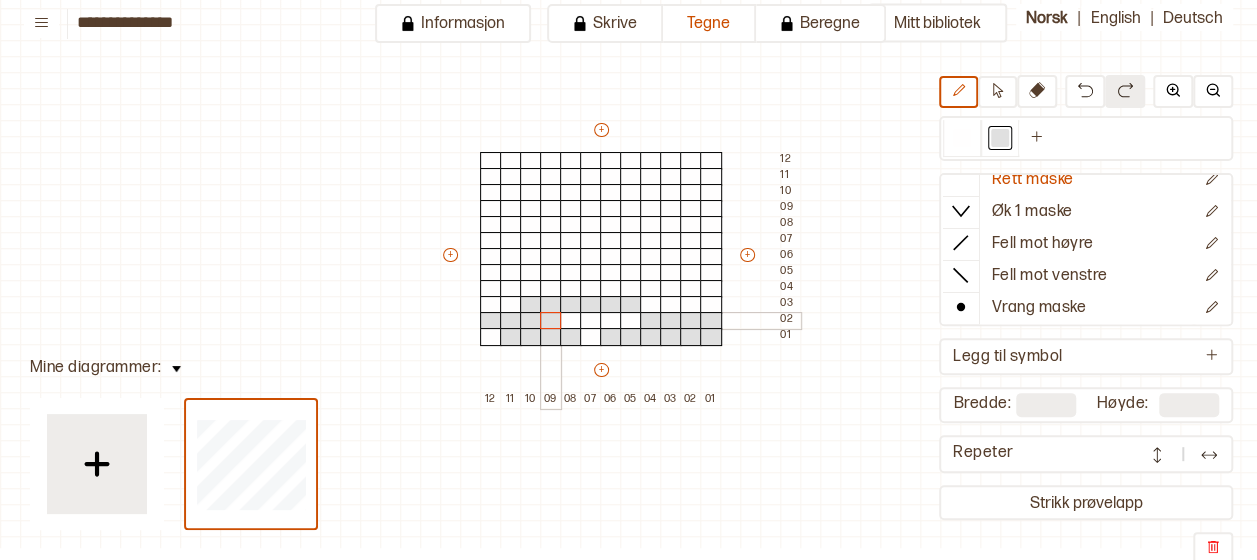 click at bounding box center [551, 321] 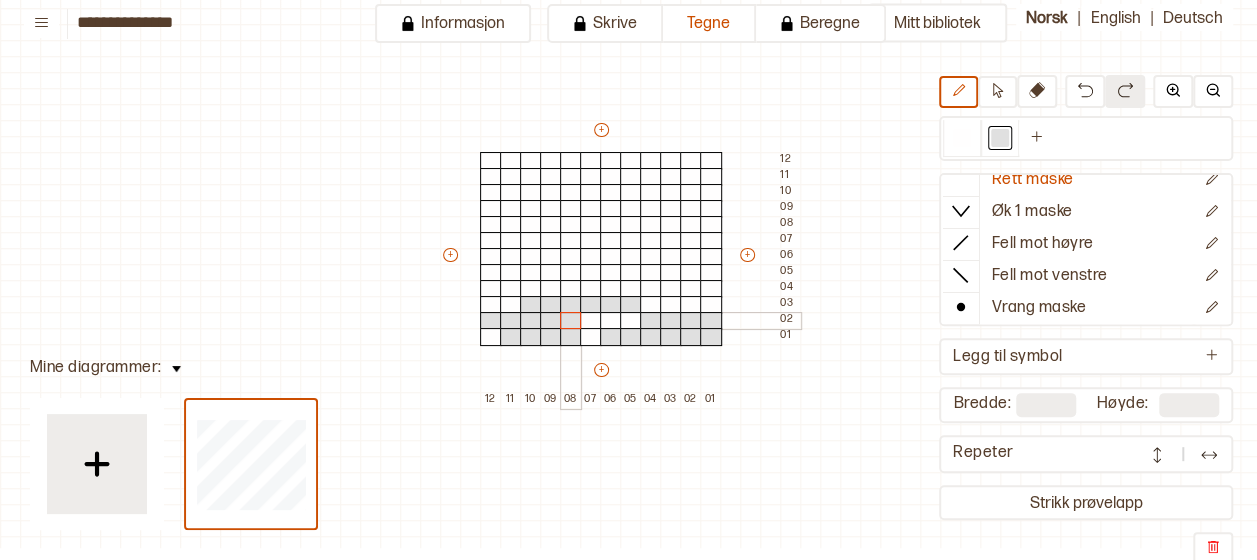 click at bounding box center [571, 321] 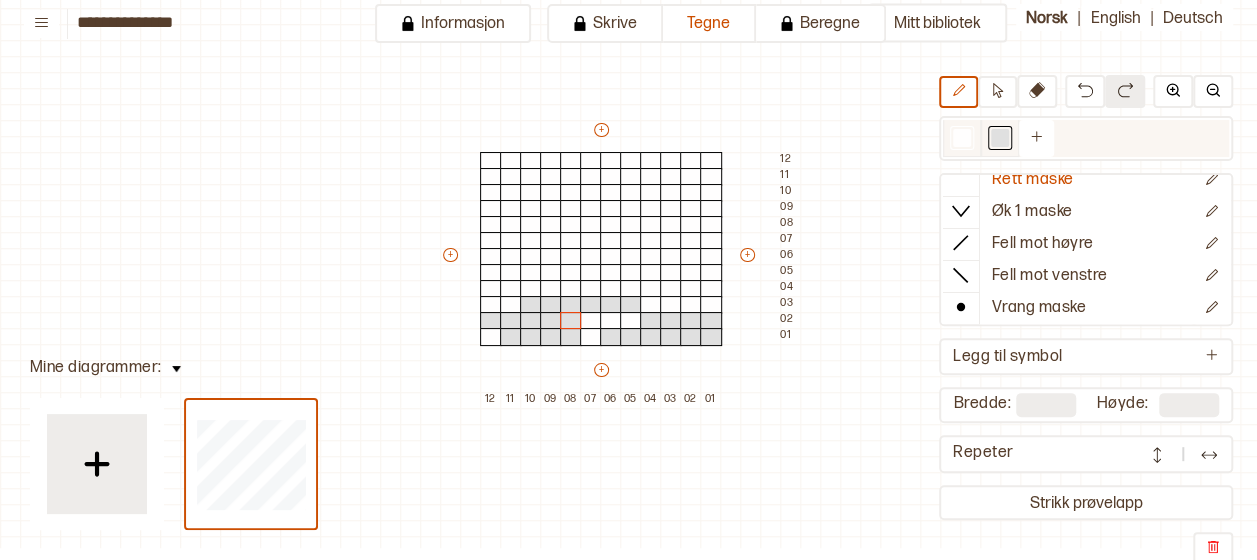 click at bounding box center (962, 138) 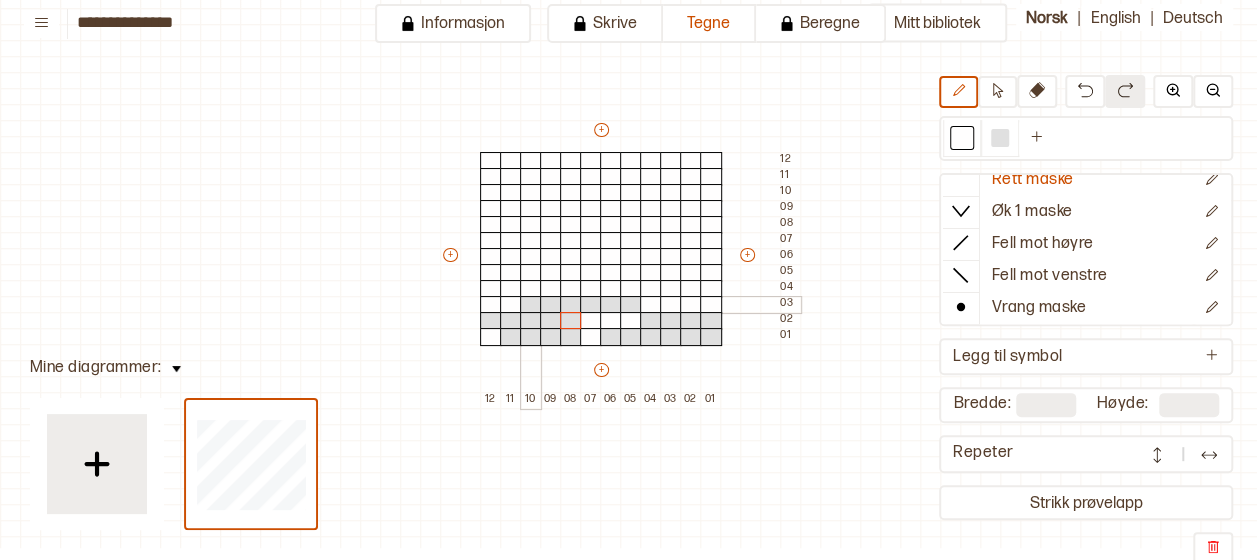 click at bounding box center (531, 305) 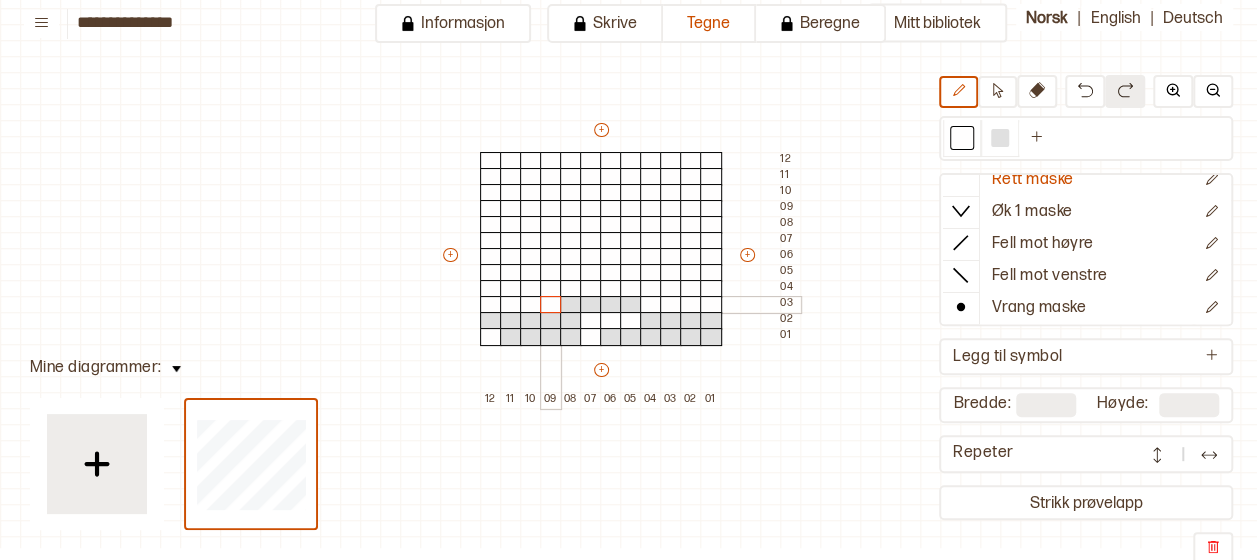 click at bounding box center [551, 305] 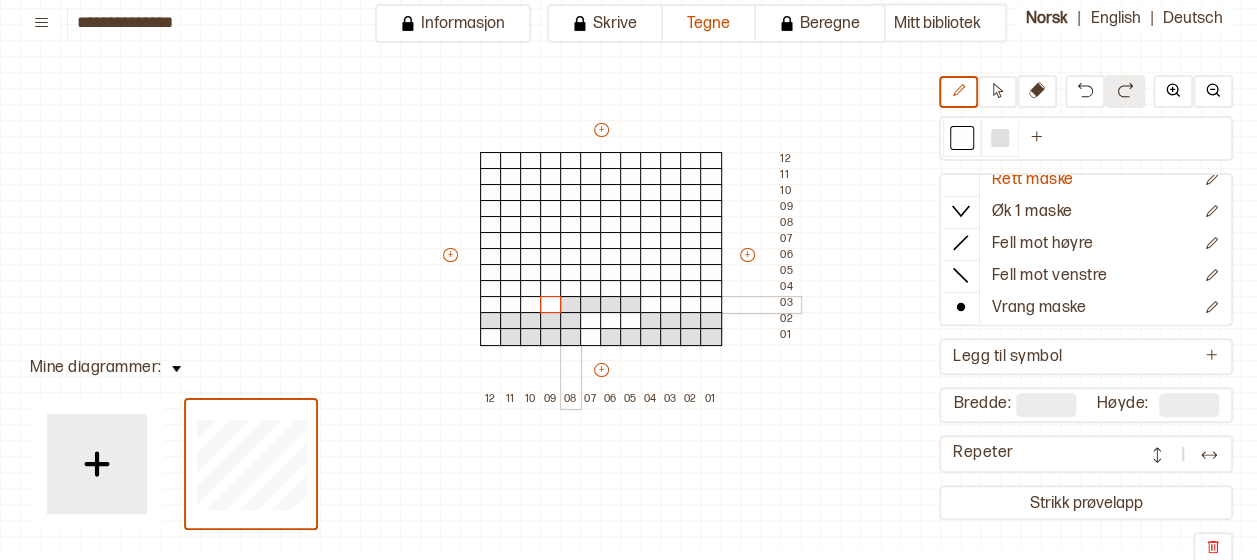 click at bounding box center [571, 305] 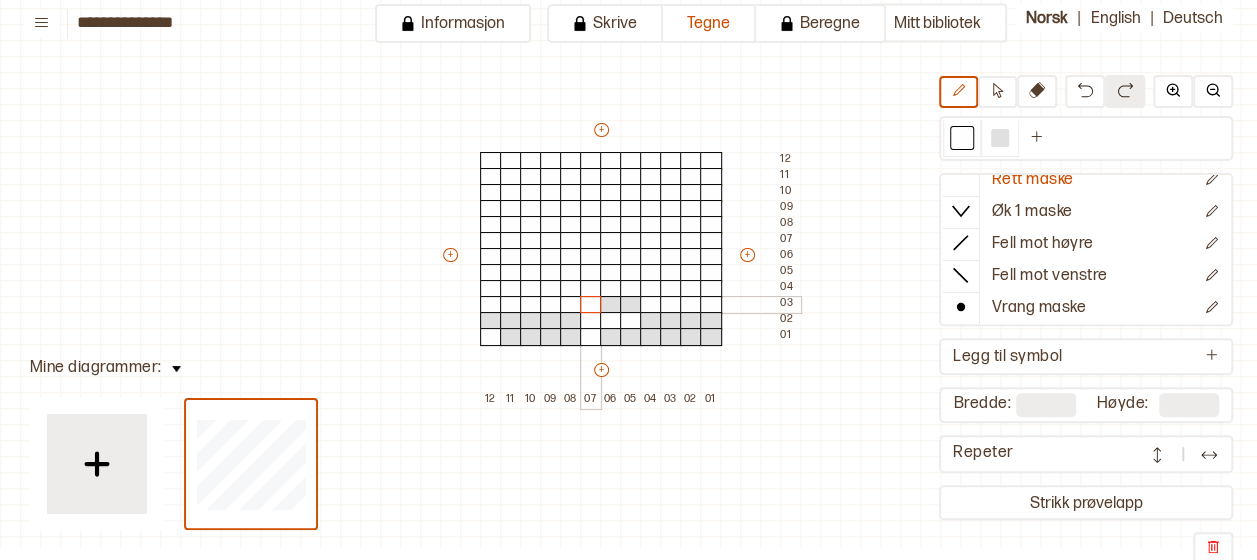click at bounding box center [591, 305] 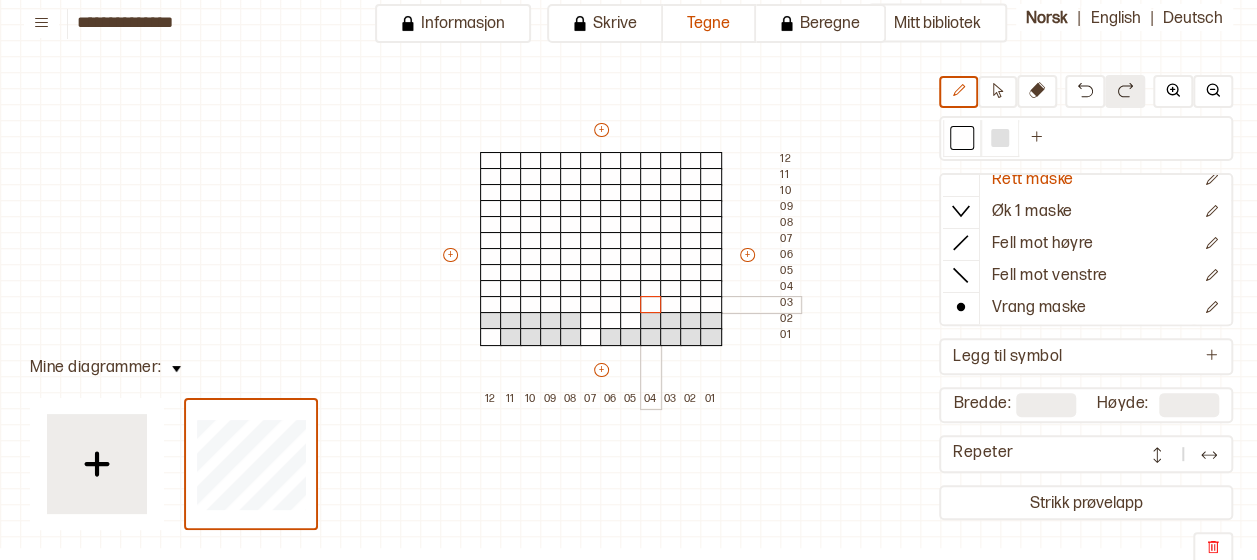 drag, startPoint x: 603, startPoint y: 302, endPoint x: 657, endPoint y: 299, distance: 54.08327 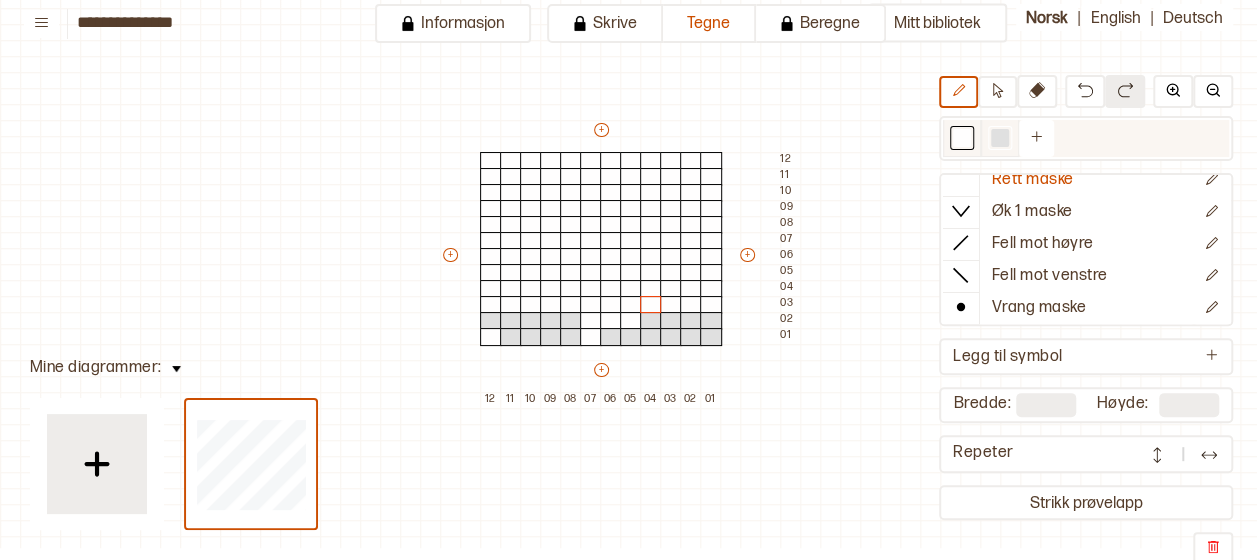 click at bounding box center (1000, 138) 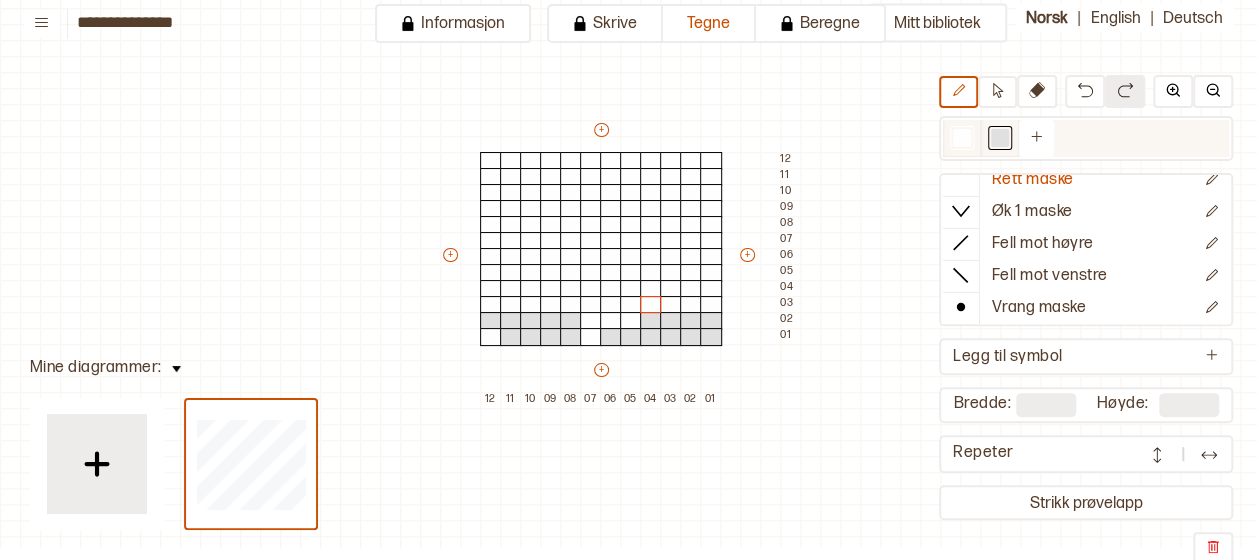 click at bounding box center [1000, 138] 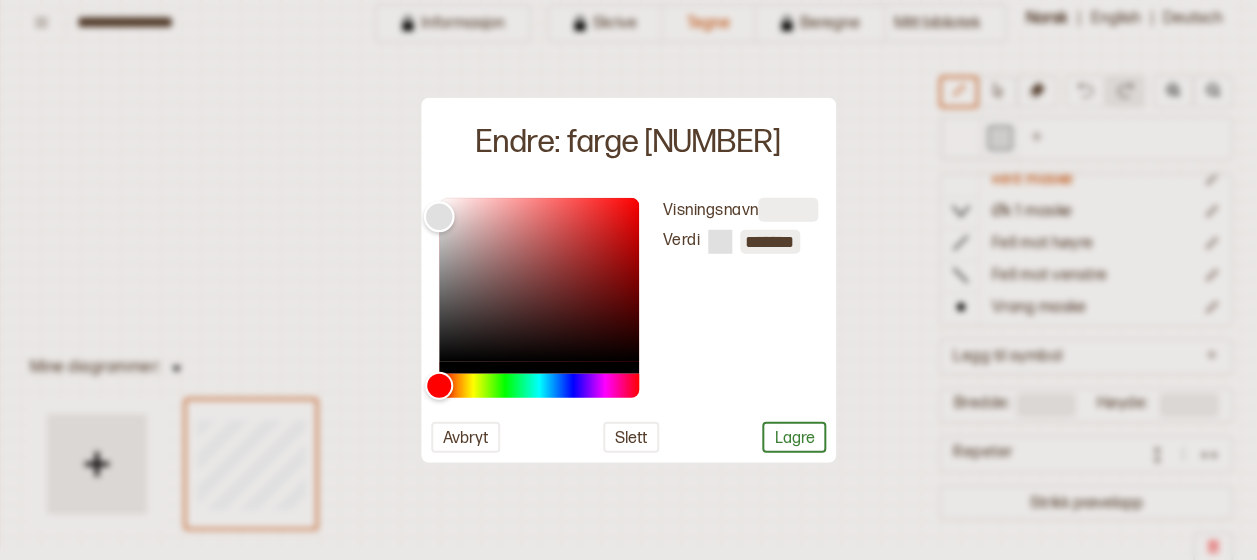 type on "*******" 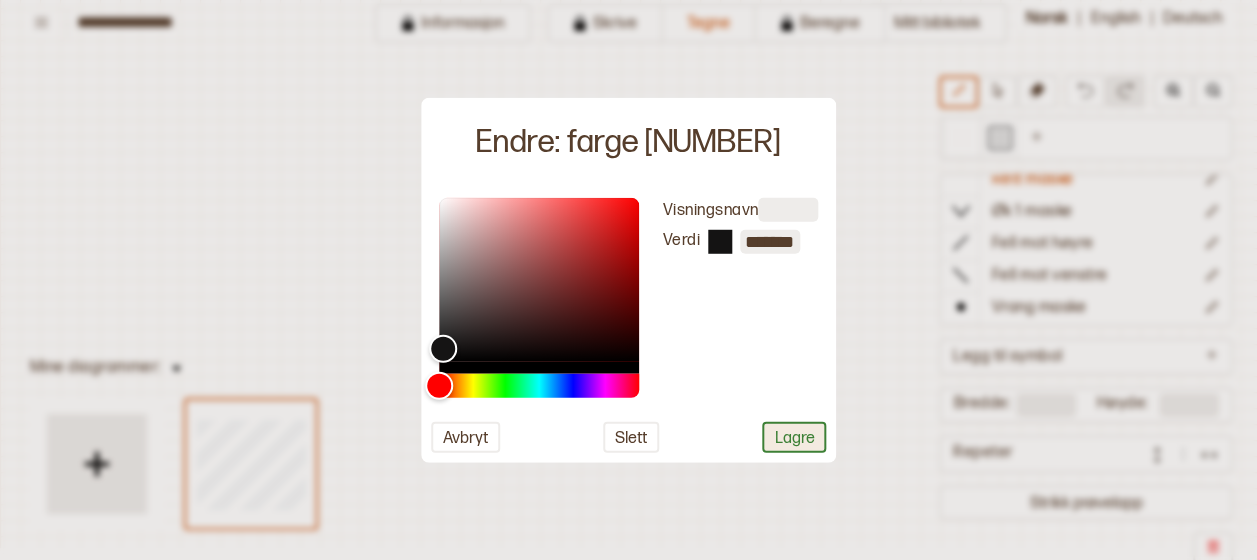 click on "Lagre" at bounding box center (794, 436) 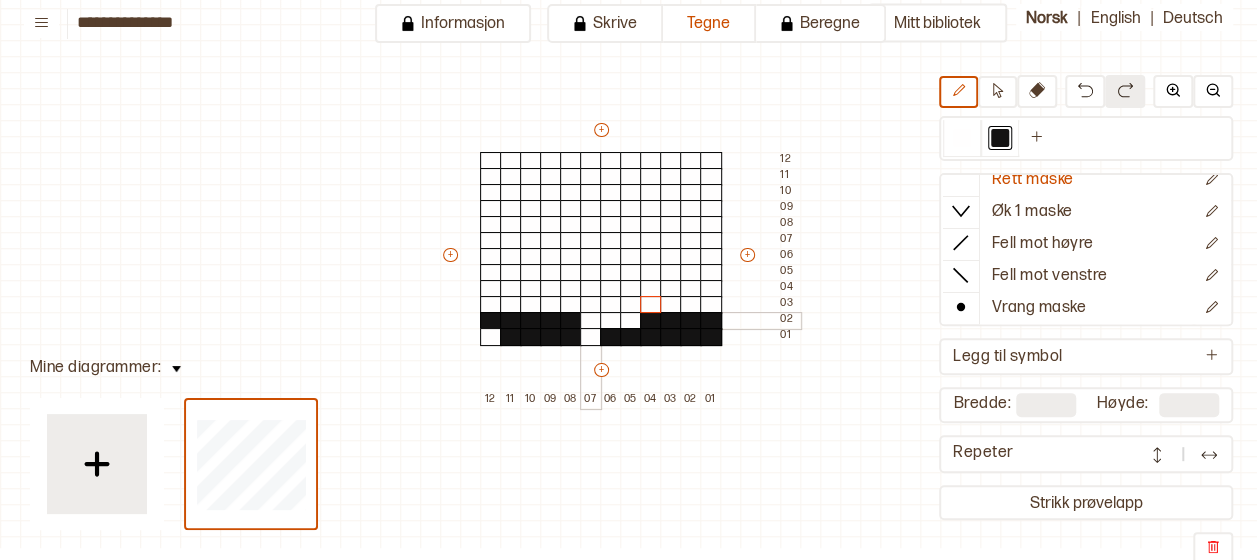 click at bounding box center [591, 321] 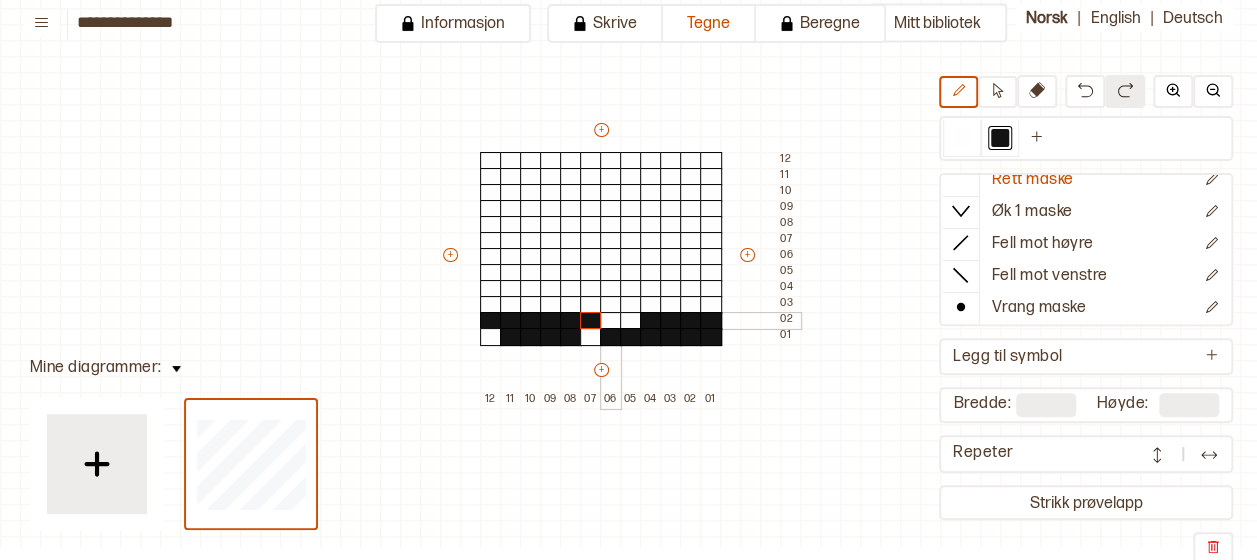 click at bounding box center (611, 321) 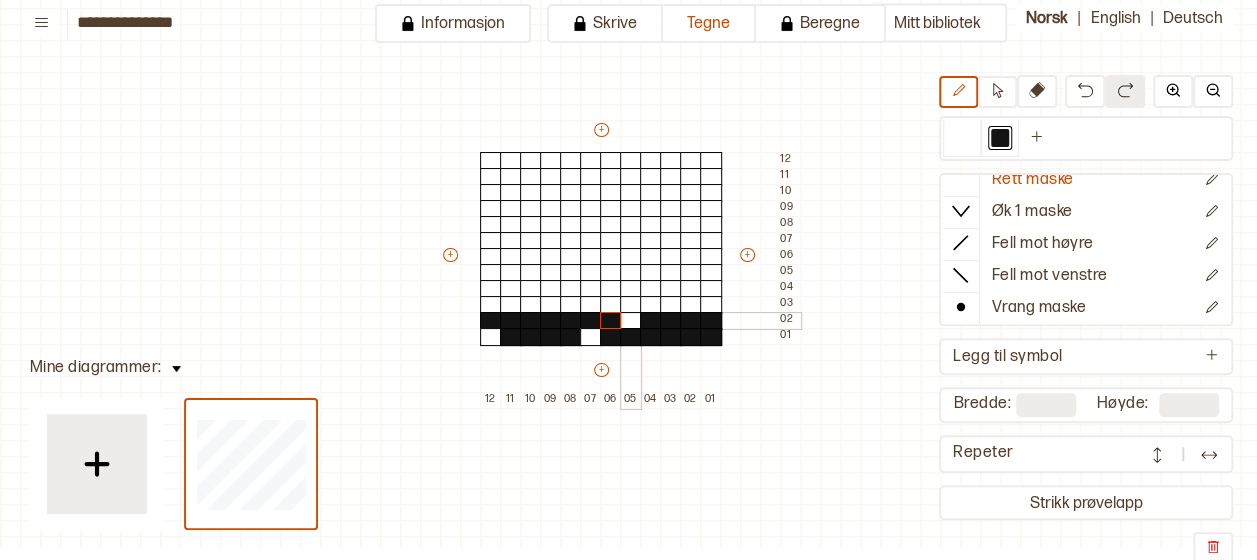 click at bounding box center [631, 321] 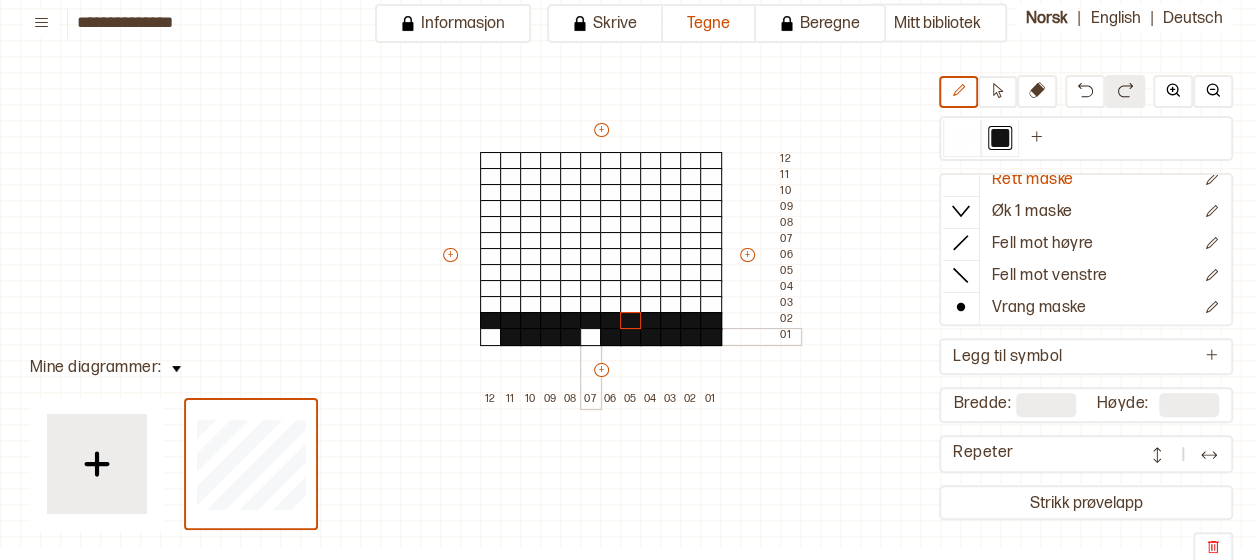 click at bounding box center (591, 337) 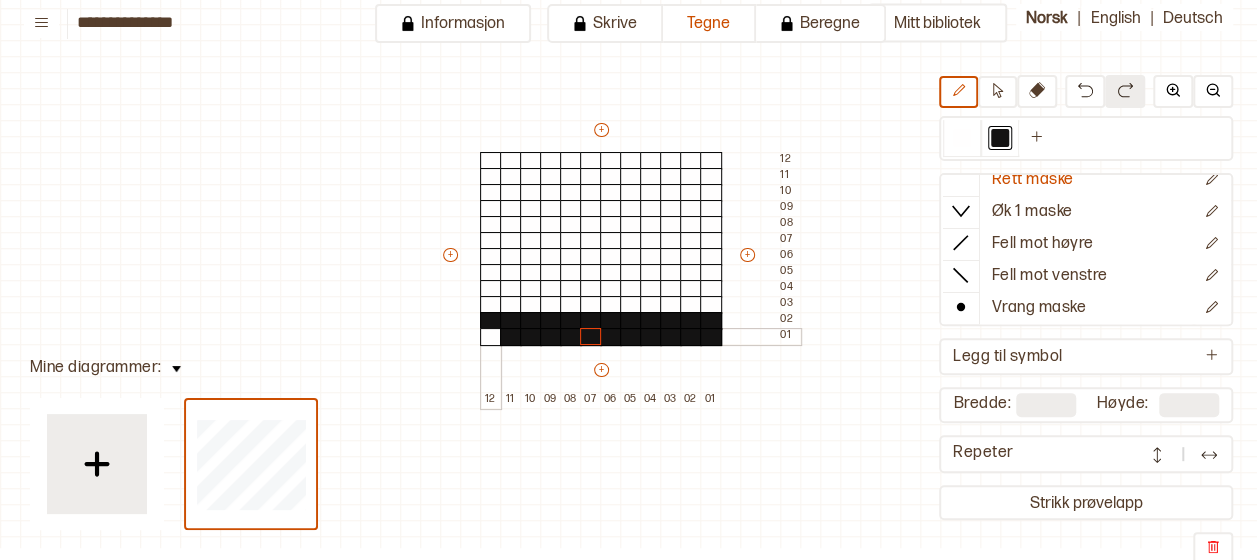 click at bounding box center (491, 337) 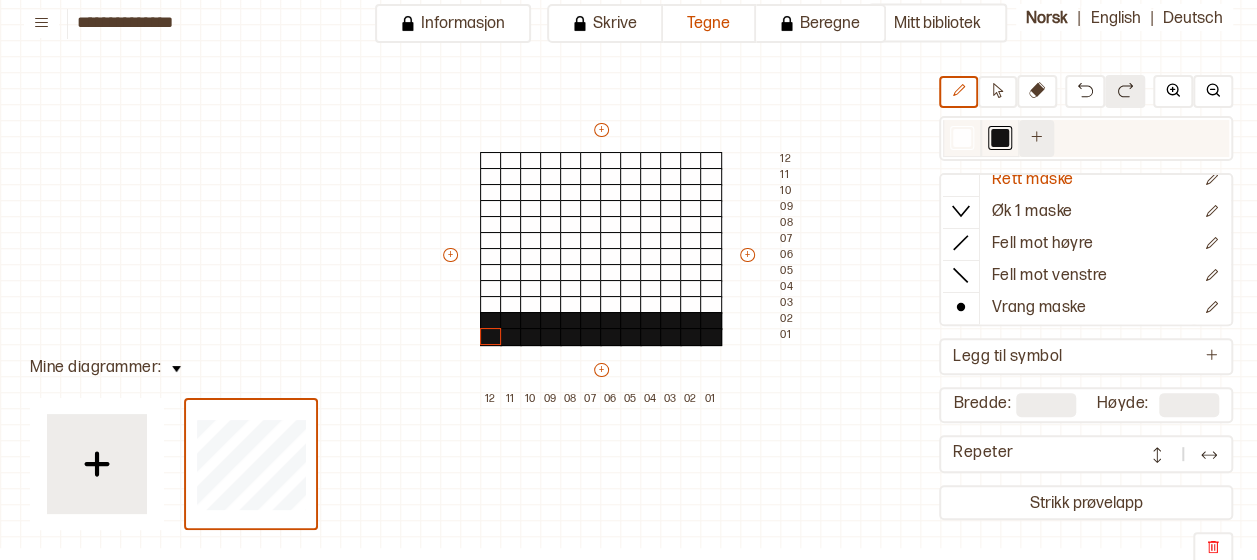 click 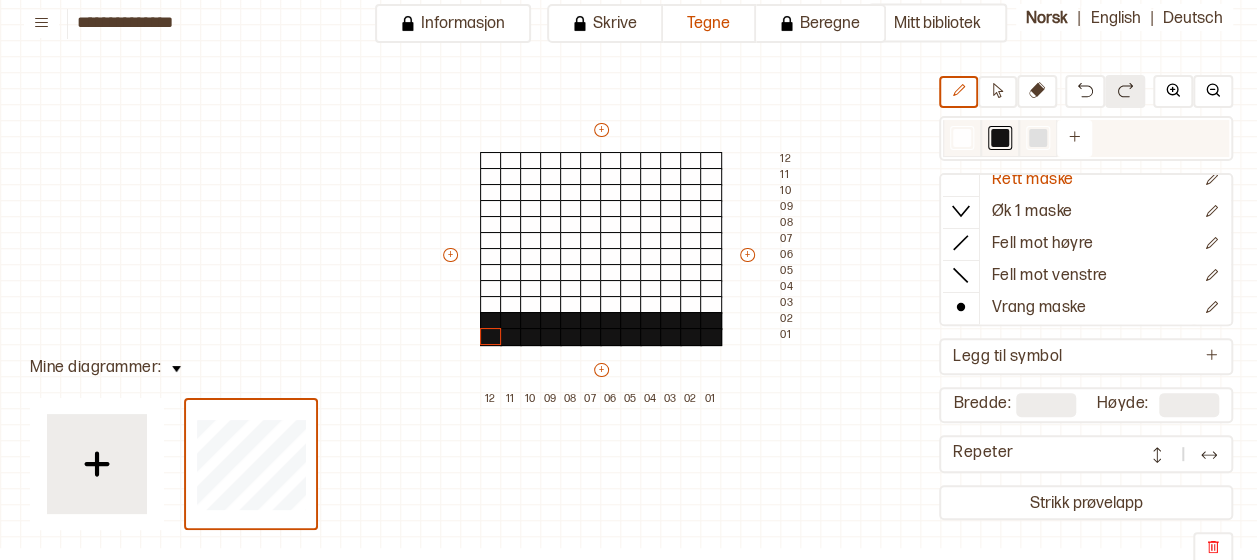 click at bounding box center [1038, 138] 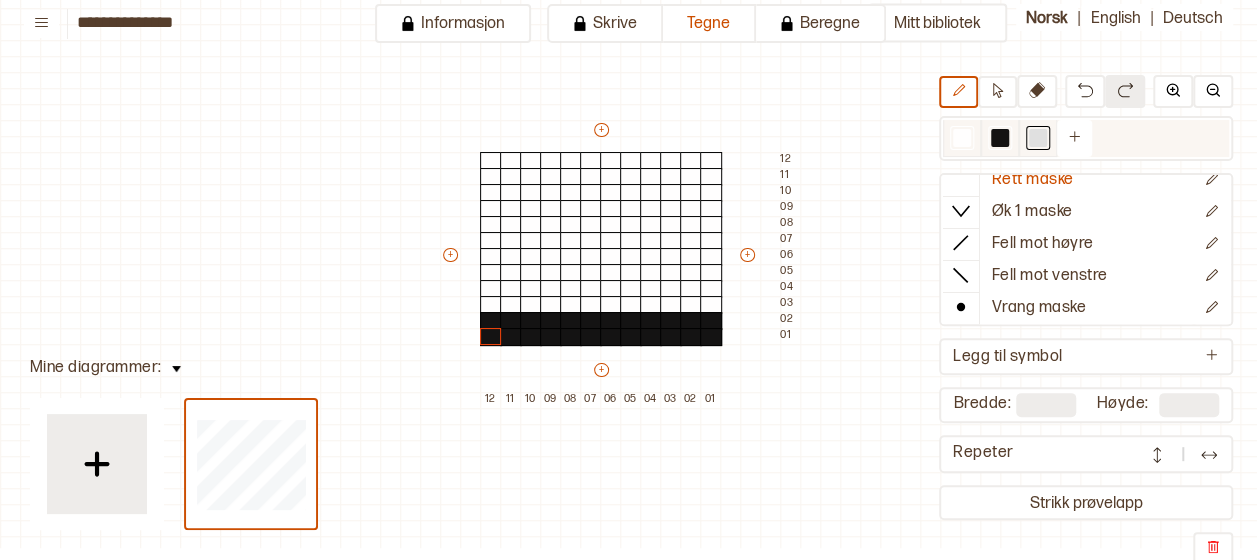 click at bounding box center [1038, 138] 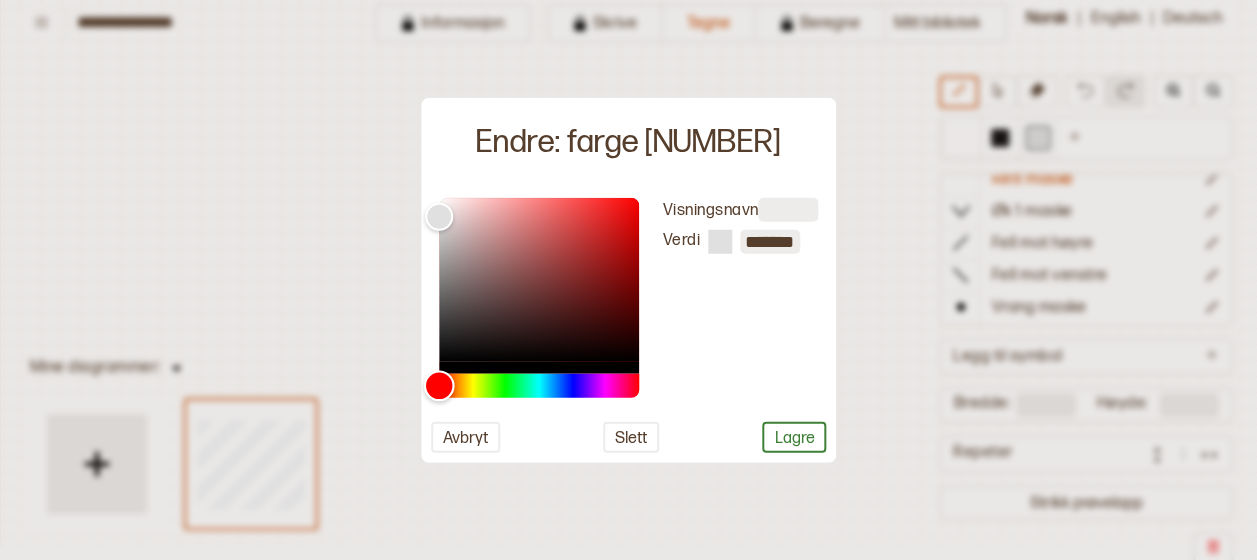 click at bounding box center (539, 385) 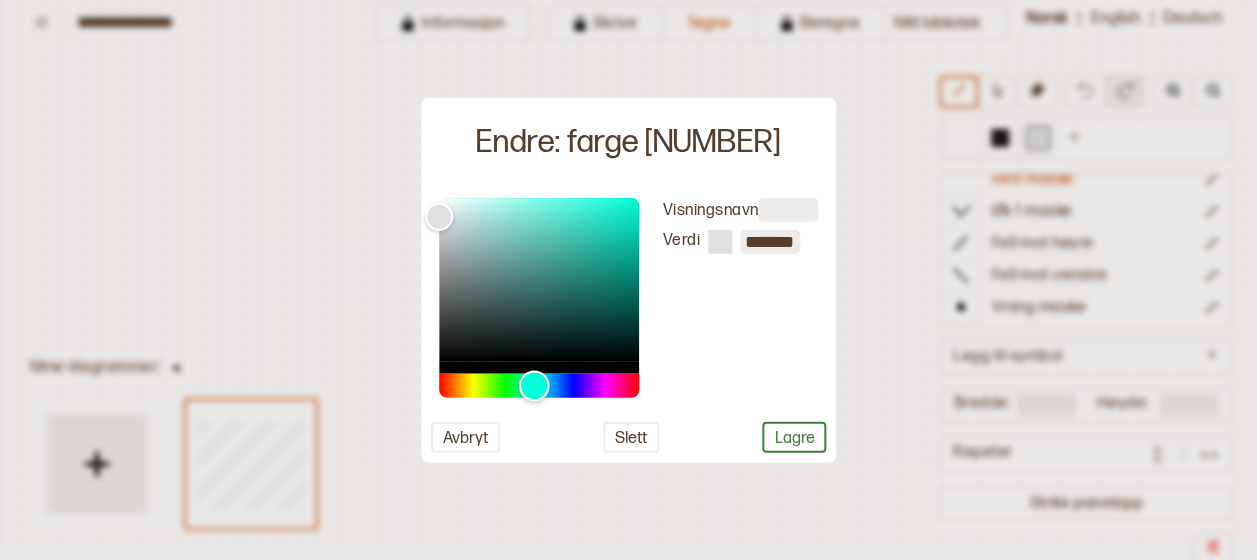 drag, startPoint x: 516, startPoint y: 380, endPoint x: 533, endPoint y: 383, distance: 17.262676 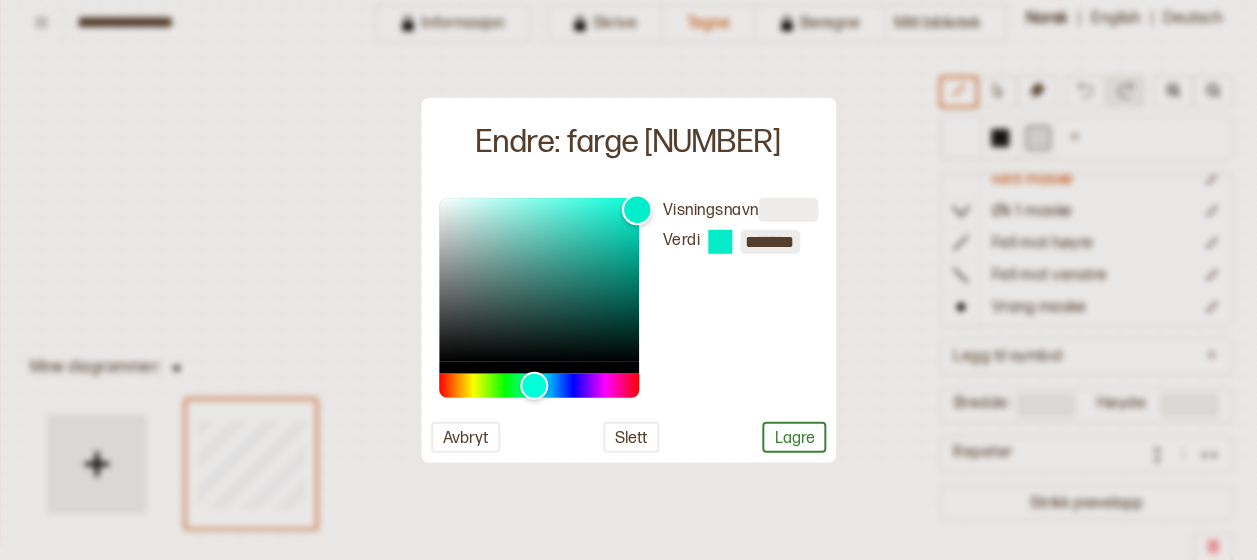 type on "*******" 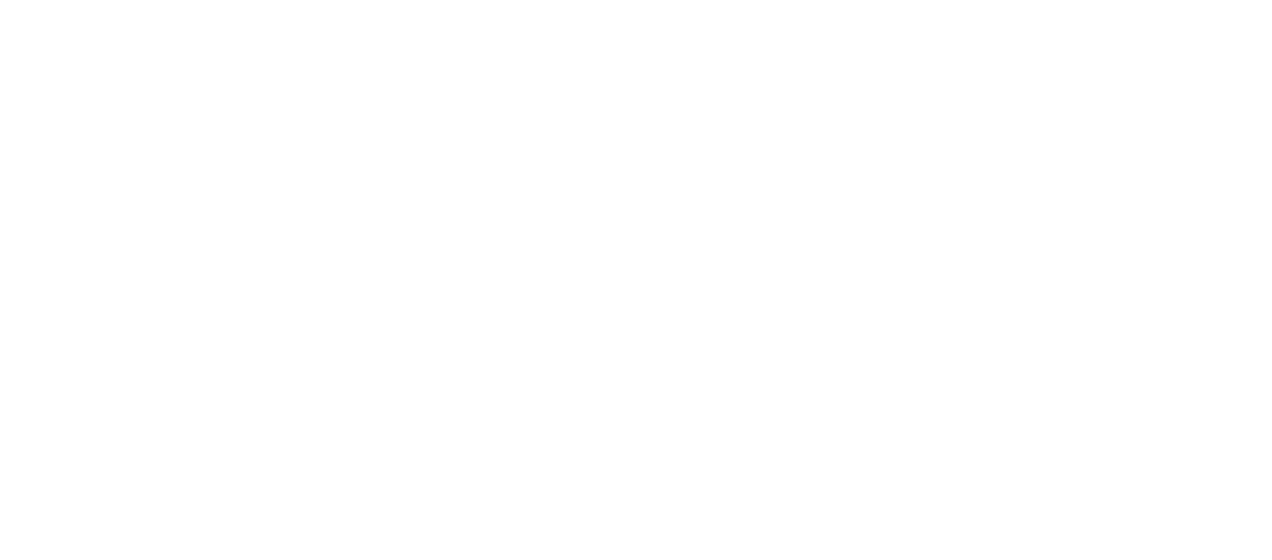 scroll, scrollTop: 0, scrollLeft: 0, axis: both 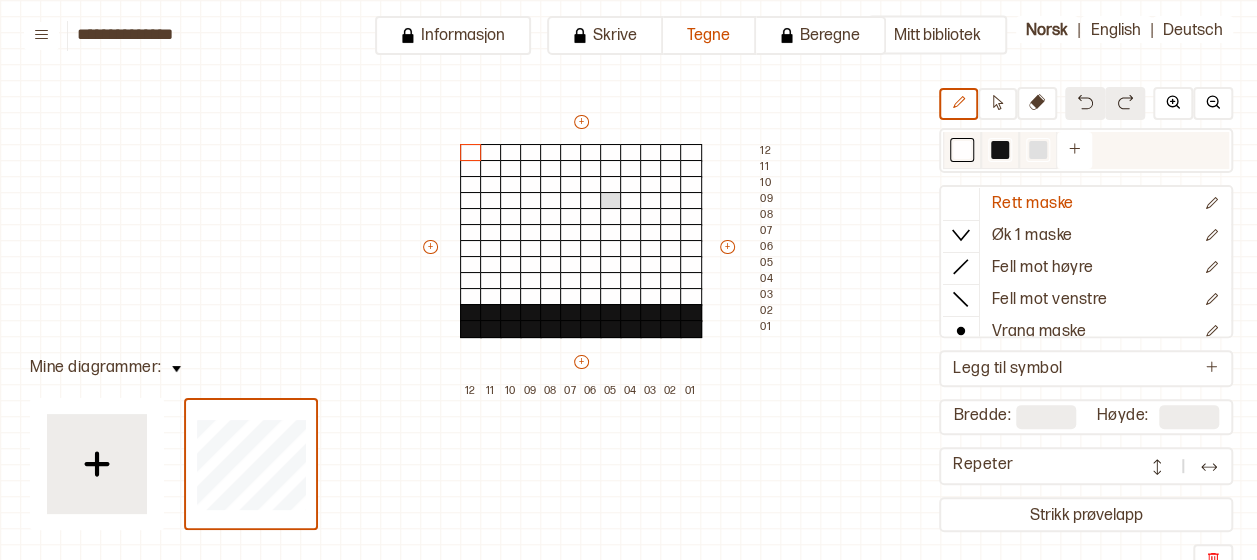 click at bounding box center (1038, 150) 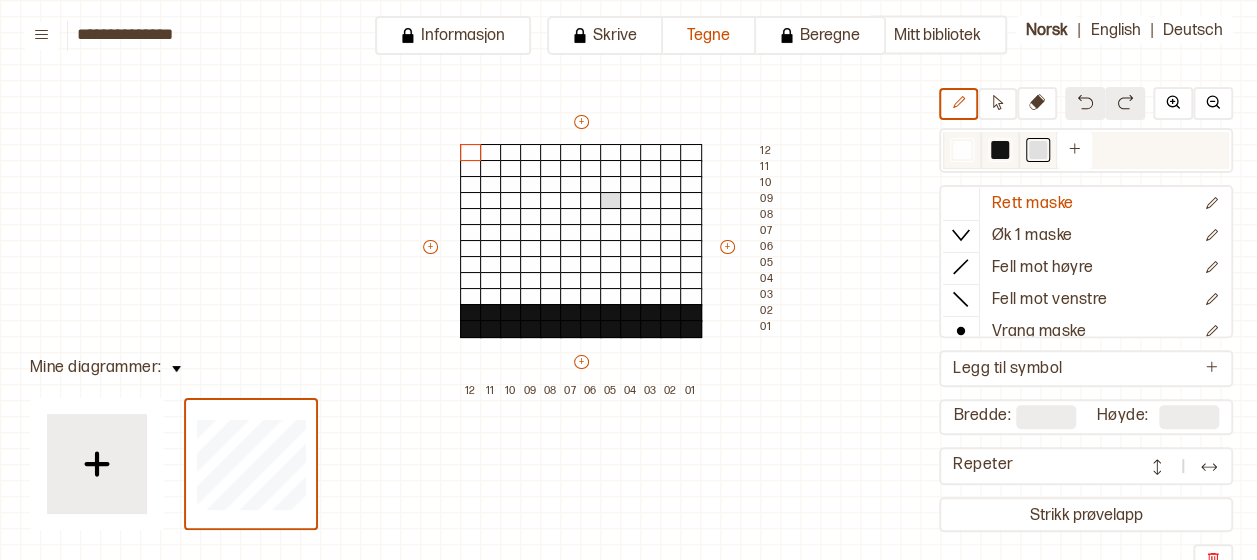 click at bounding box center [1038, 150] 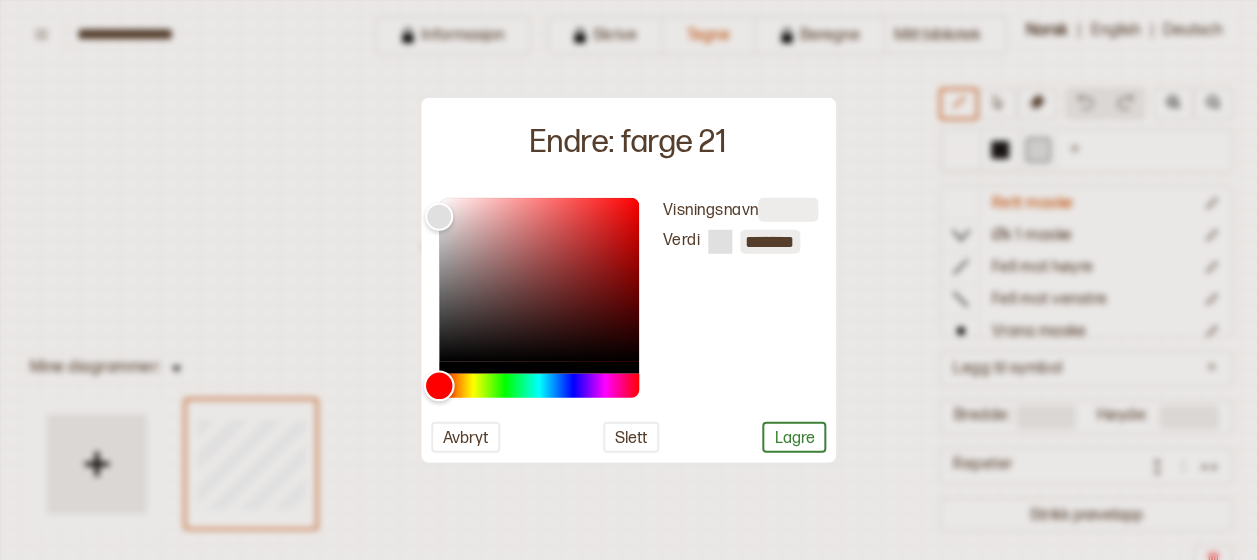 click at bounding box center [539, 385] 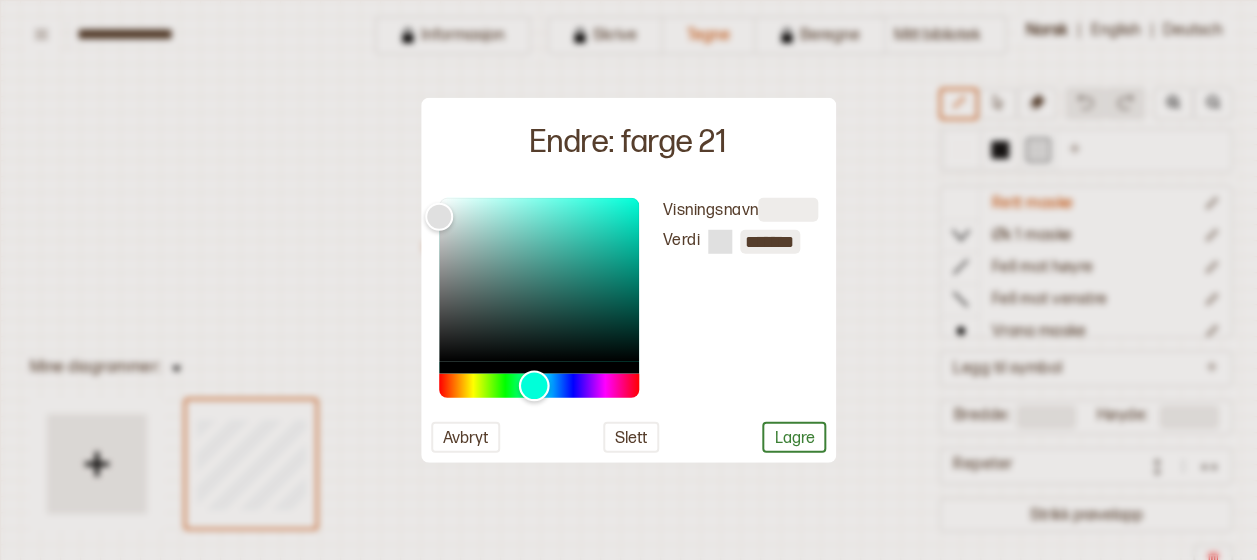 drag, startPoint x: 495, startPoint y: 385, endPoint x: 533, endPoint y: 384, distance: 38.013157 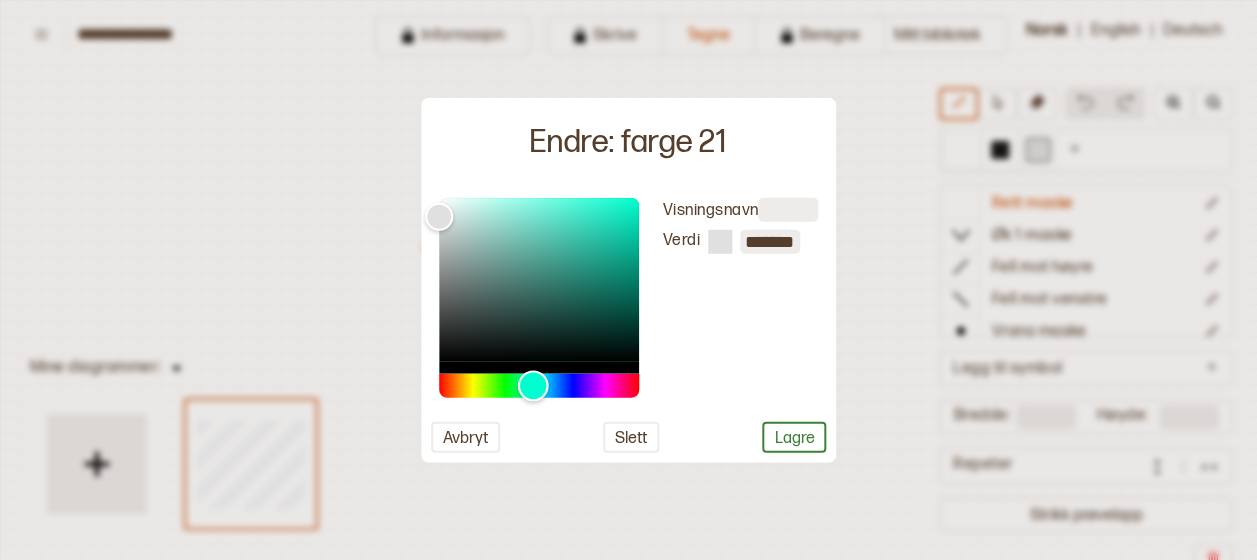 click at bounding box center [532, 385] 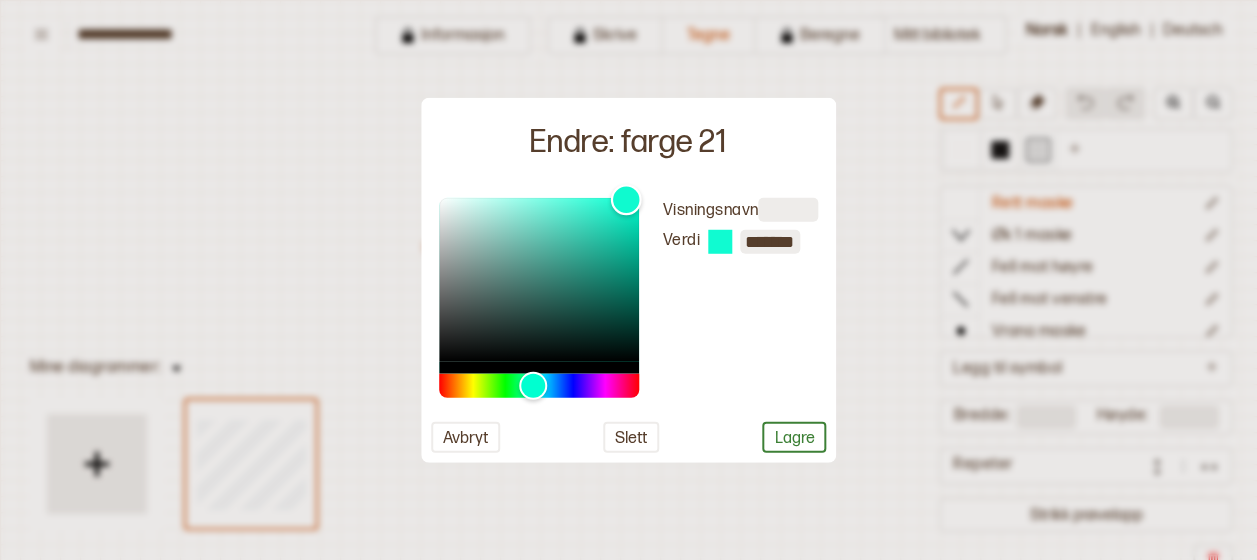 type on "*******" 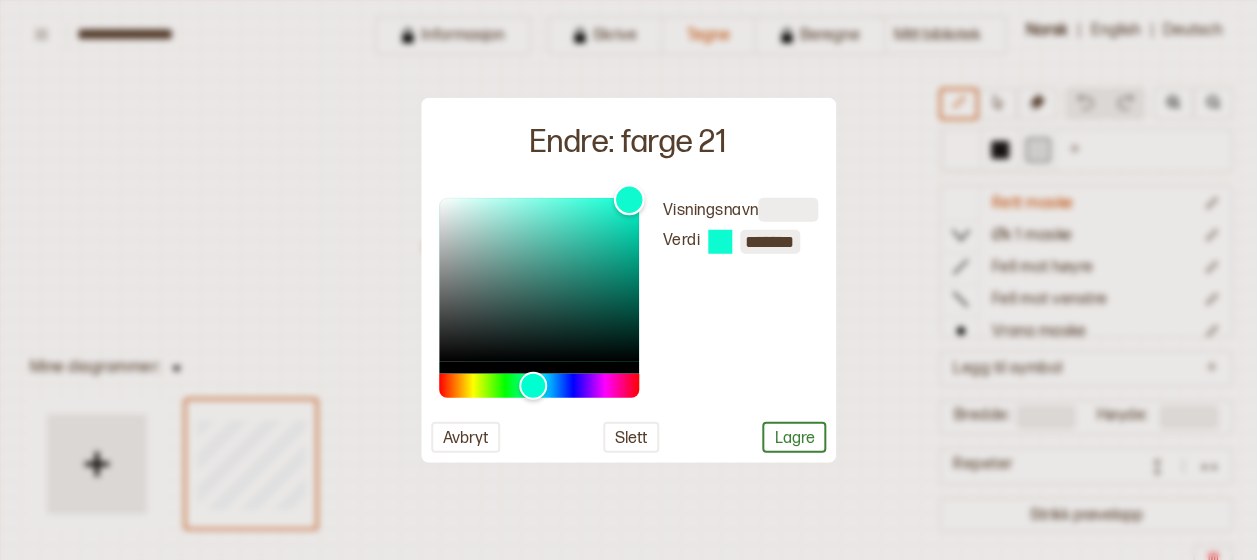 drag, startPoint x: 435, startPoint y: 216, endPoint x: 628, endPoint y: 200, distance: 193.66208 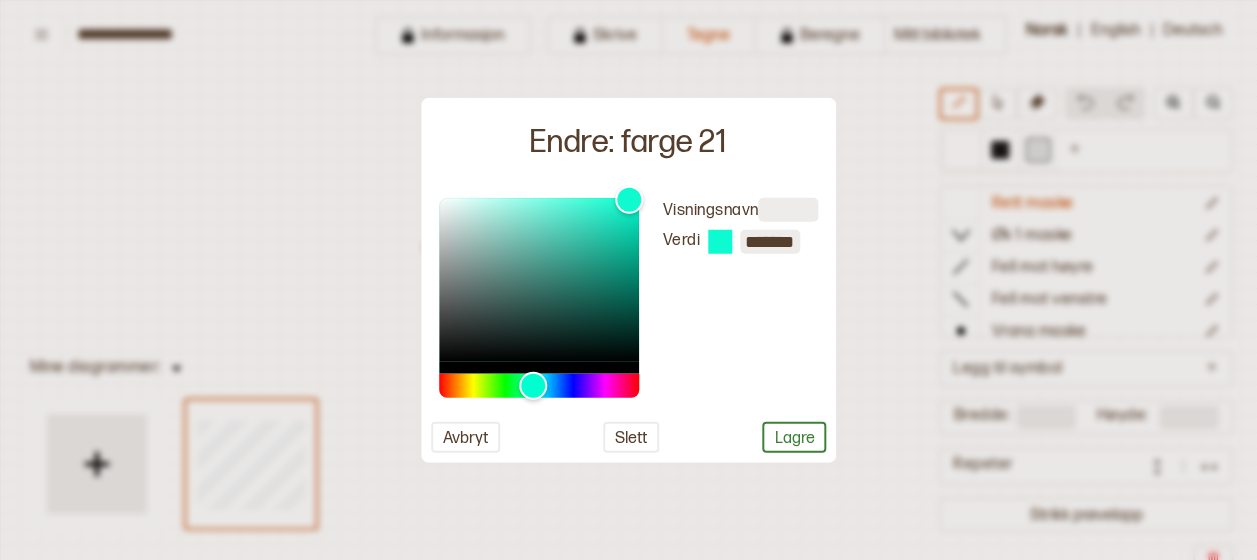click on "Visningsnavn Verdi [MASK] Avbryt Slett Lagre" at bounding box center [629, 324] 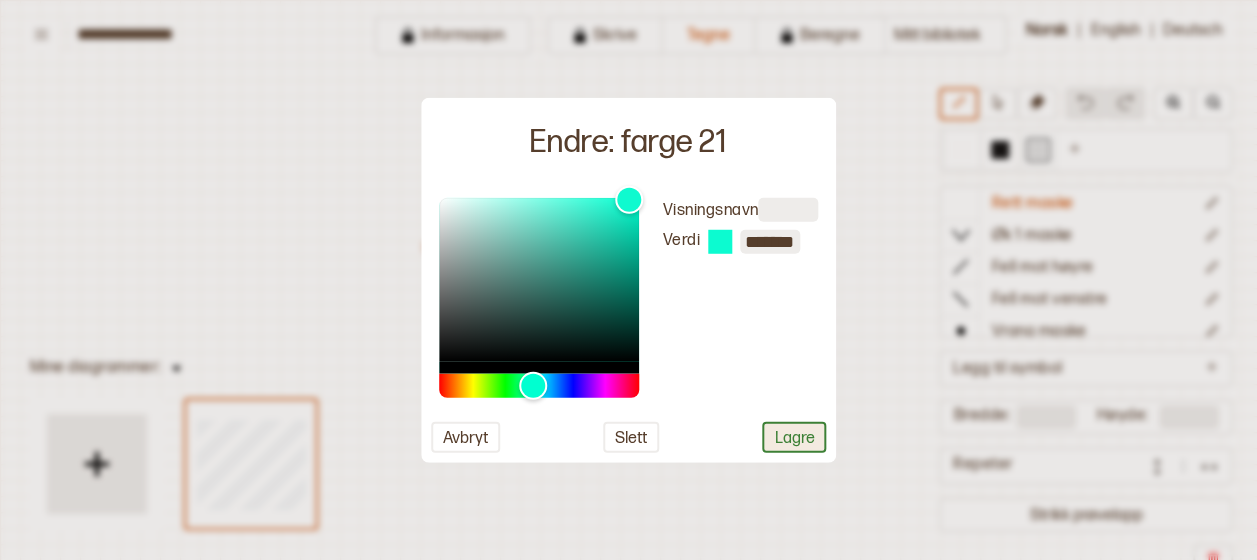 click on "Lagre" at bounding box center [794, 436] 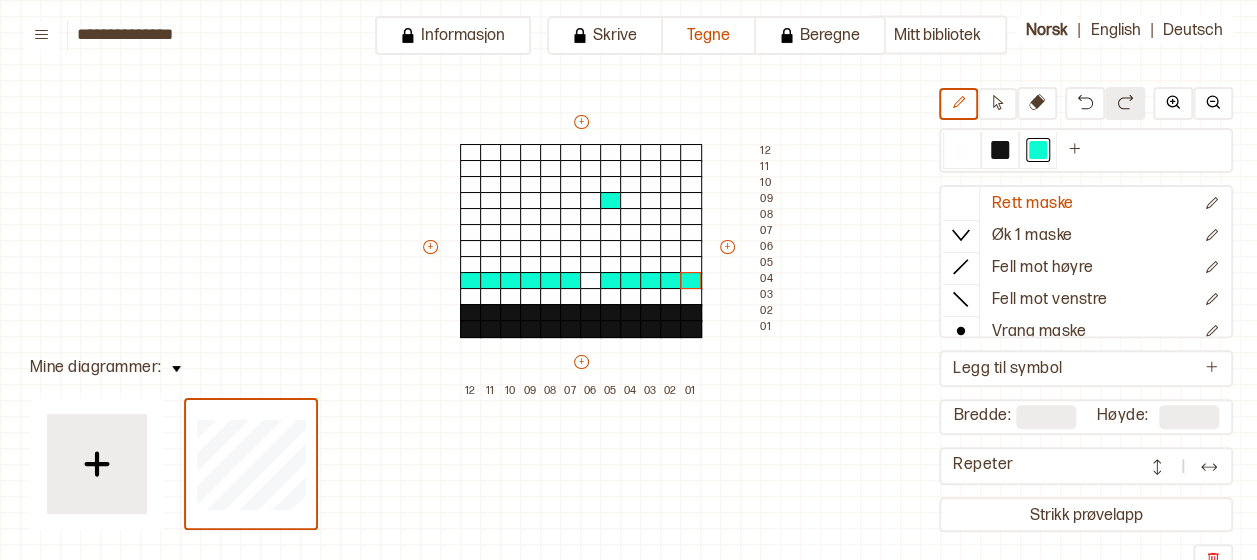 drag, startPoint x: 466, startPoint y: 272, endPoint x: 702, endPoint y: 284, distance: 236.30489 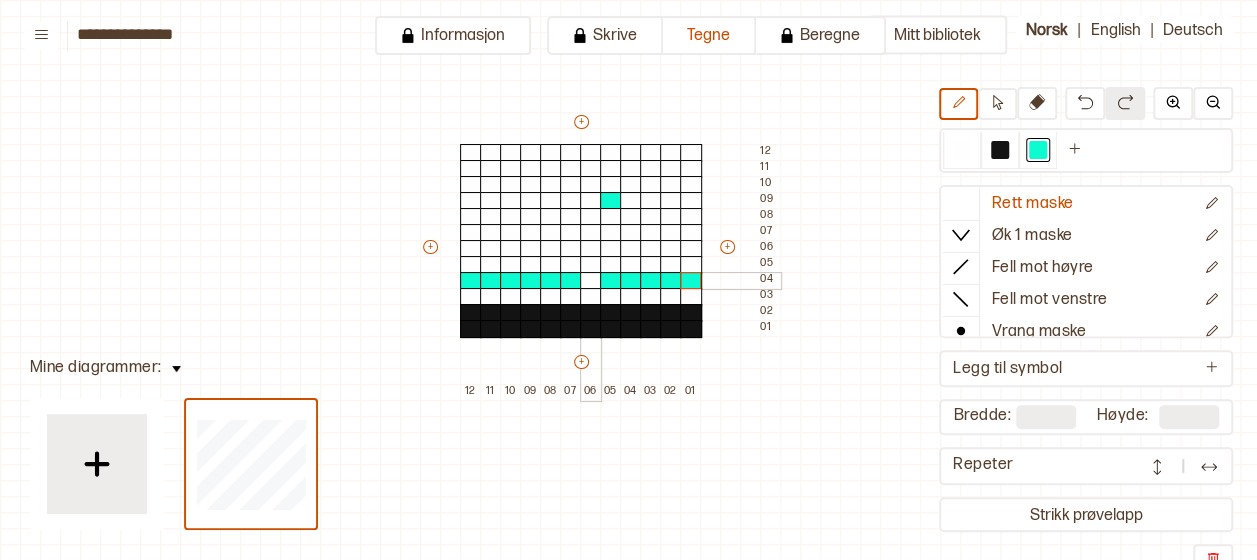 click at bounding box center (591, 281) 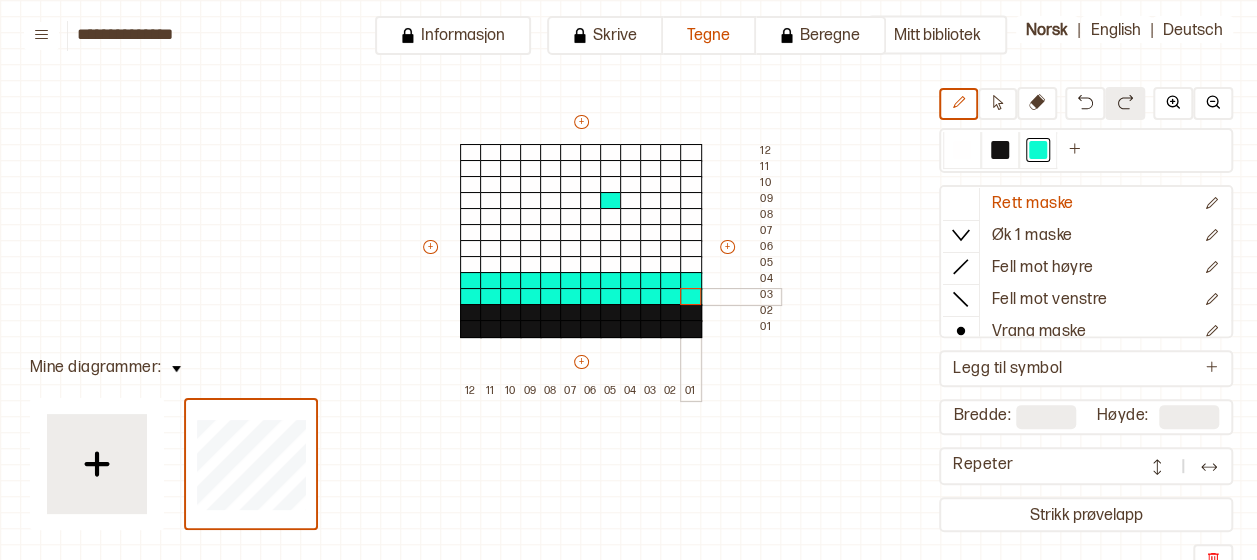 drag, startPoint x: 515, startPoint y: 301, endPoint x: 692, endPoint y: 290, distance: 177.34148 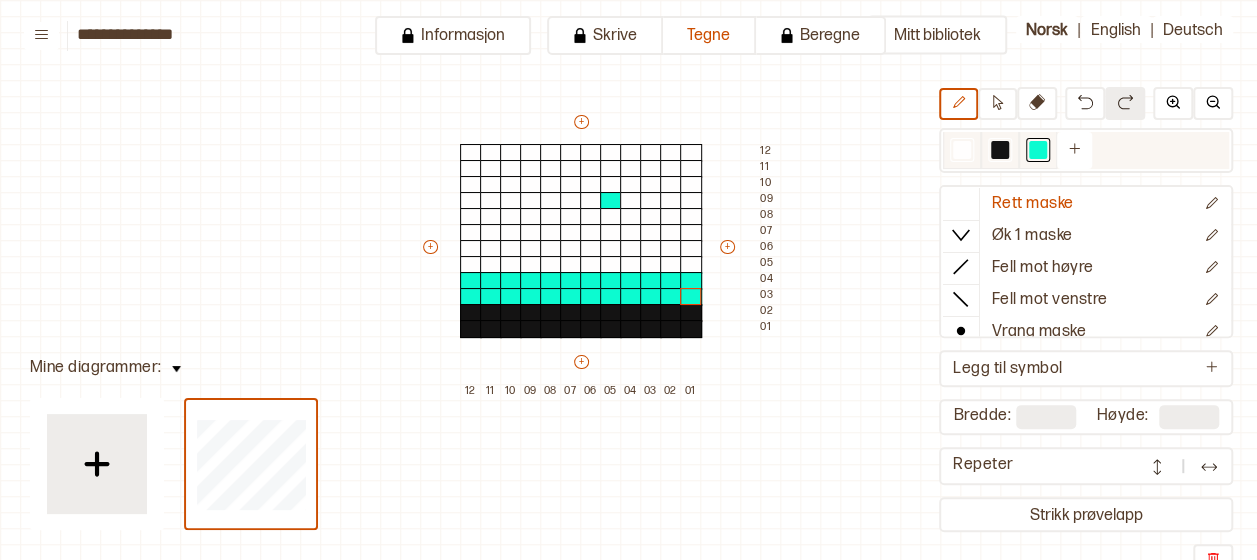 click at bounding box center [1000, 150] 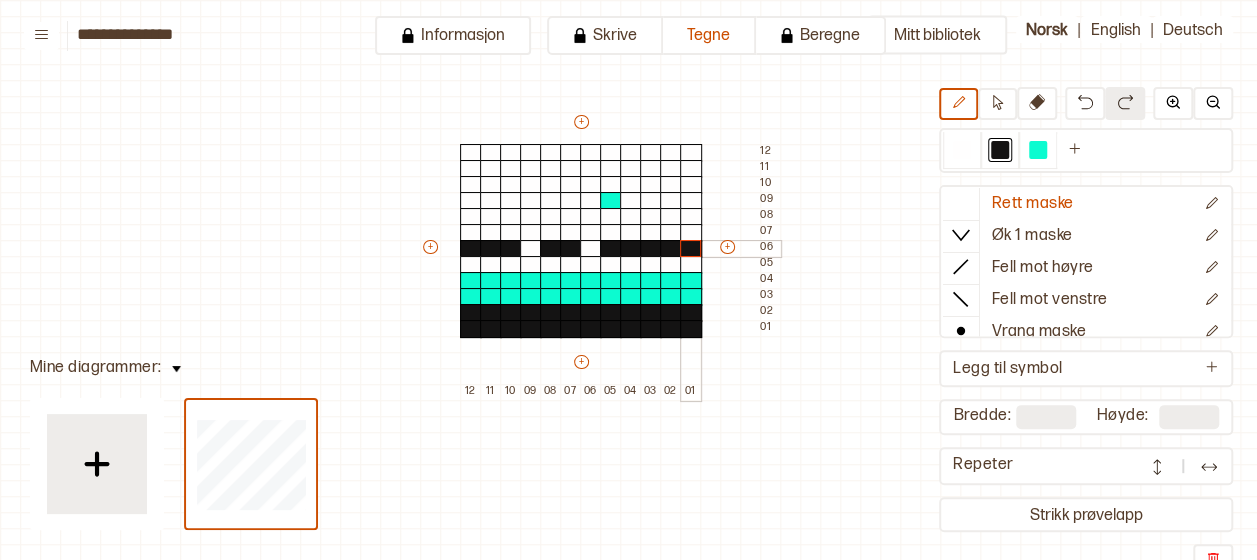 drag, startPoint x: 470, startPoint y: 243, endPoint x: 696, endPoint y: 248, distance: 226.0553 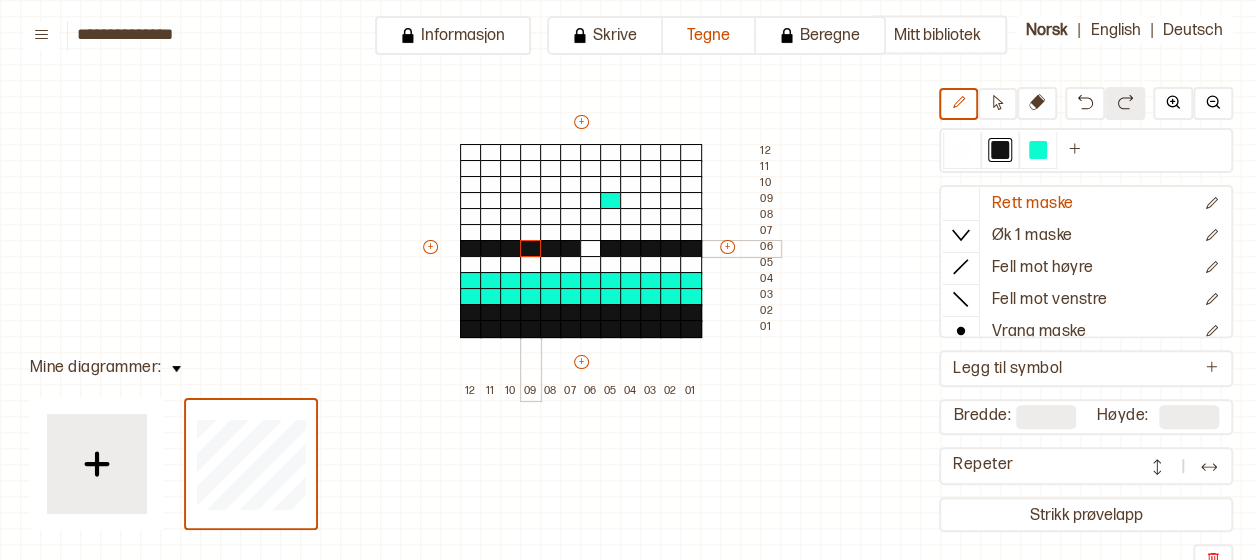 click at bounding box center (531, 249) 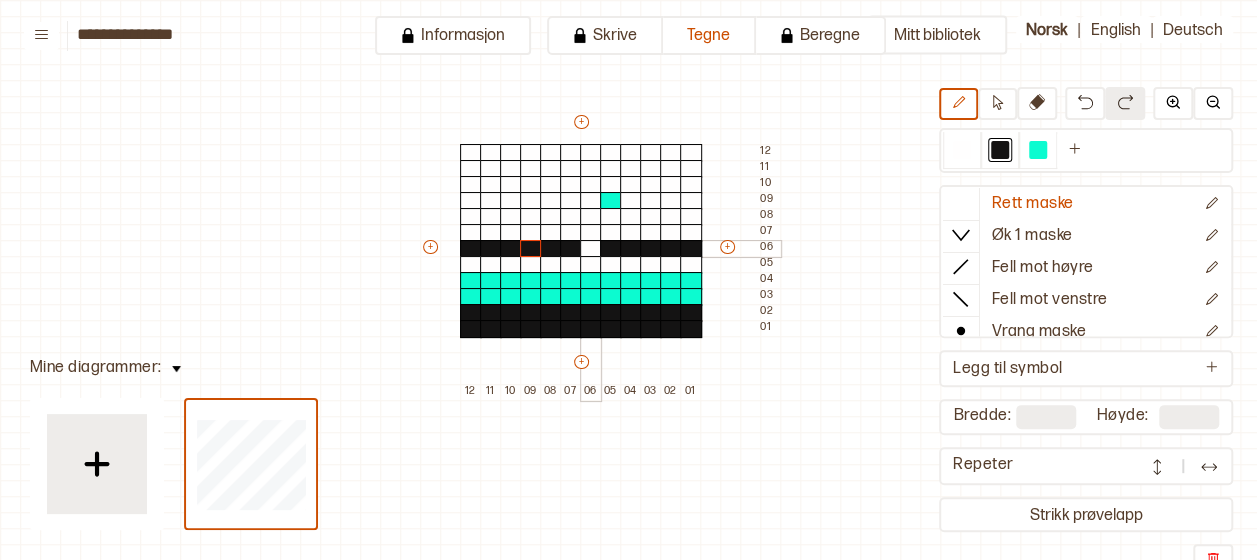 click at bounding box center [591, 249] 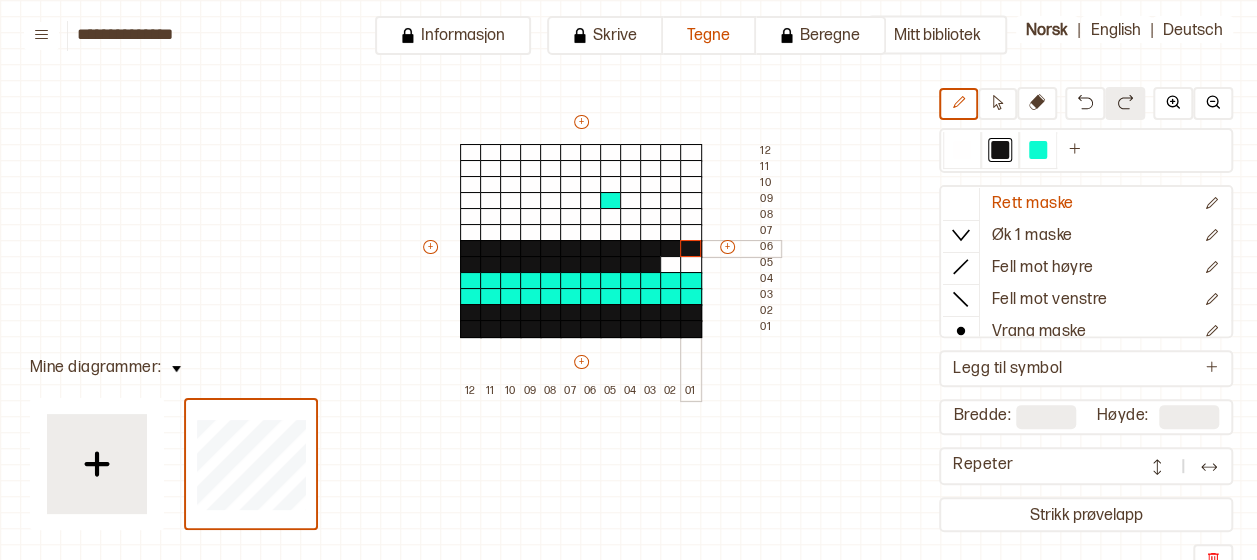 drag, startPoint x: 467, startPoint y: 260, endPoint x: 691, endPoint y: 254, distance: 224.08034 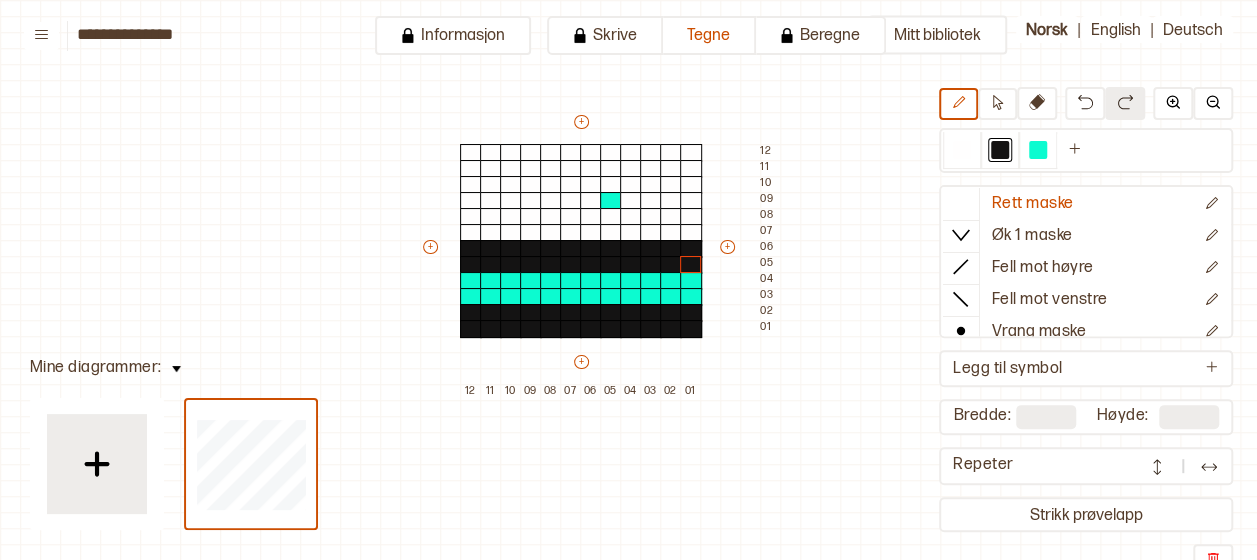 drag, startPoint x: 668, startPoint y: 258, endPoint x: 712, endPoint y: 263, distance: 44.28318 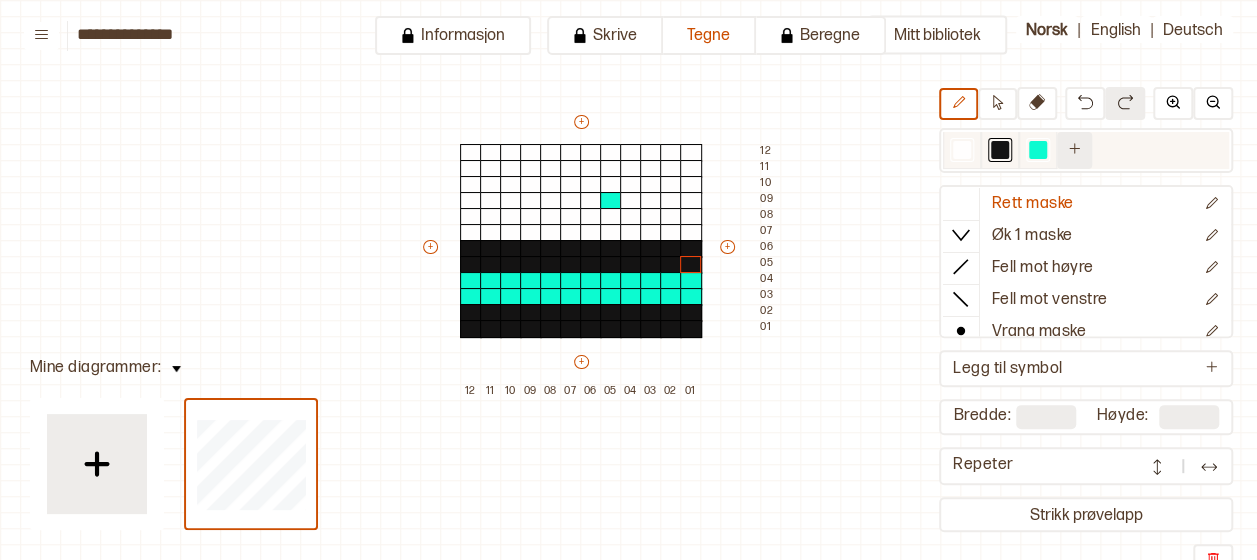 click 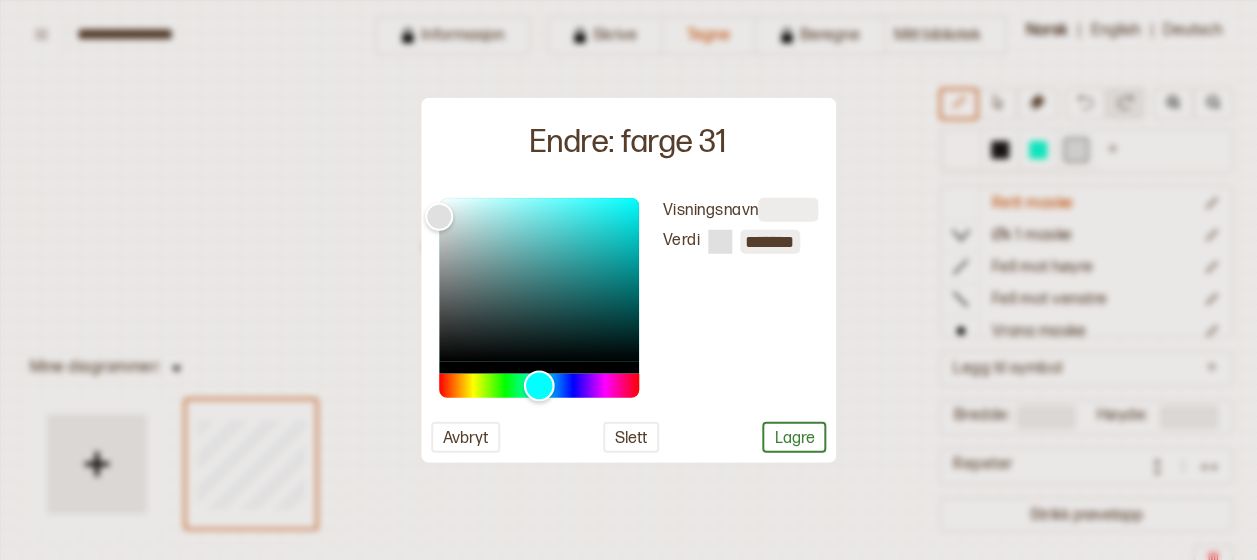 click at bounding box center (538, 385) 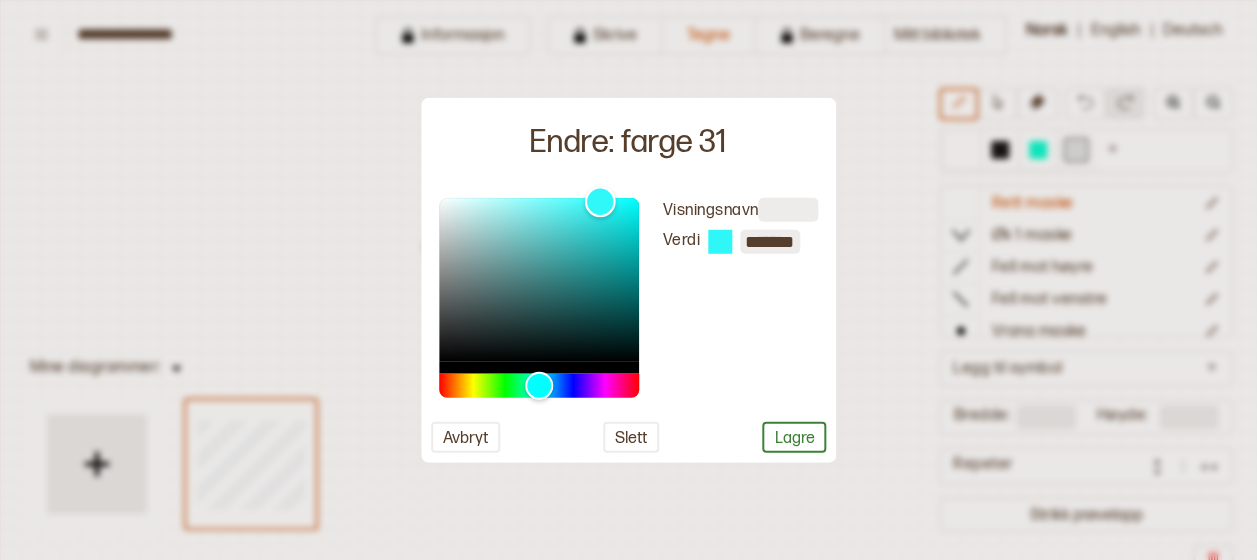 type on "*******" 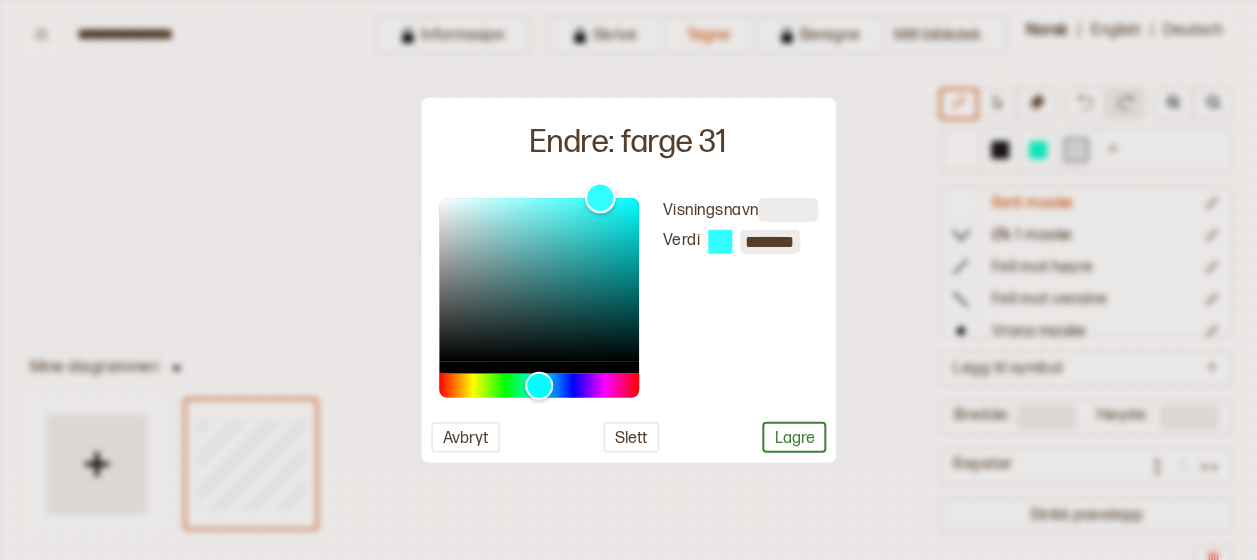 drag, startPoint x: 440, startPoint y: 210, endPoint x: 599, endPoint y: 194, distance: 159.80301 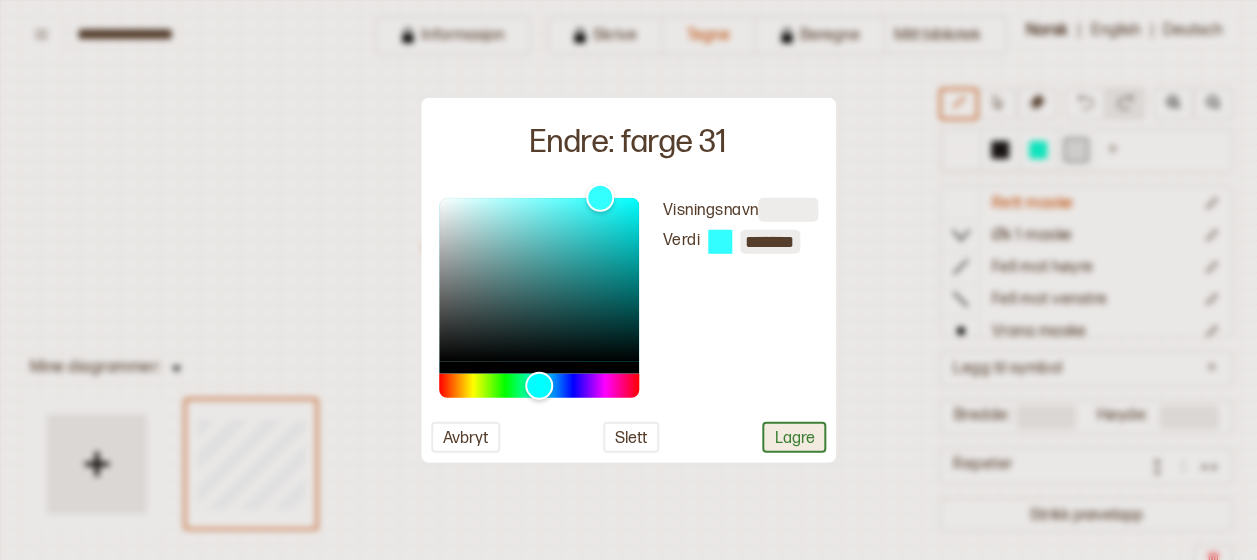 click on "Lagre" at bounding box center (794, 436) 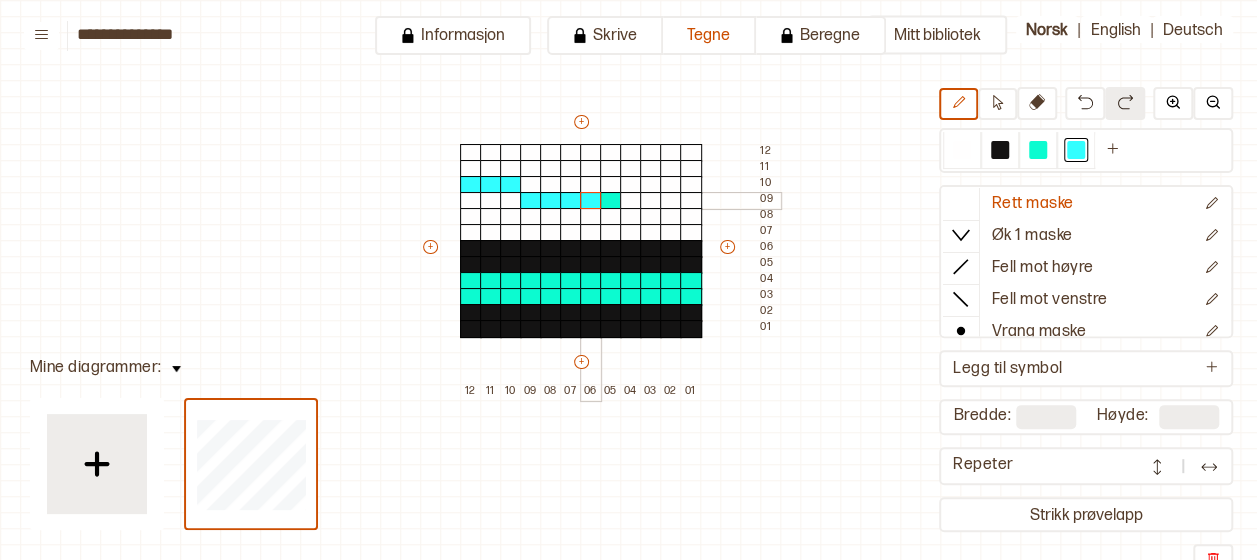 drag, startPoint x: 462, startPoint y: 189, endPoint x: 580, endPoint y: 200, distance: 118.511604 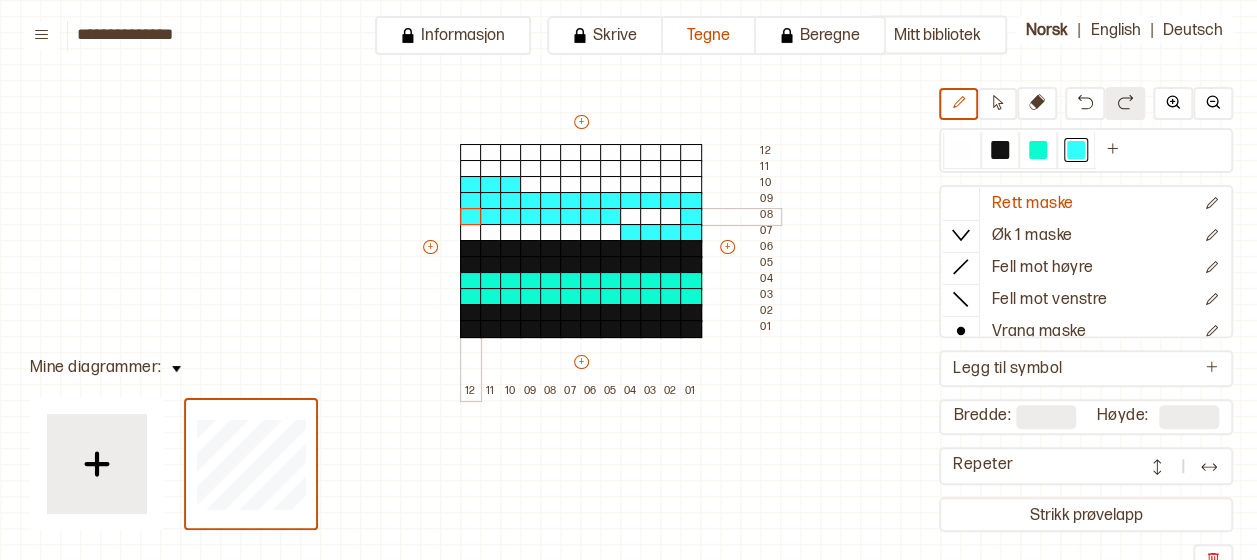 click on "+ + + + 12 11 10 09 08 07 06 05 04 03 02 01 12 11 10 09 08 07 06 05 04 03 02 01" at bounding box center [600, 256] 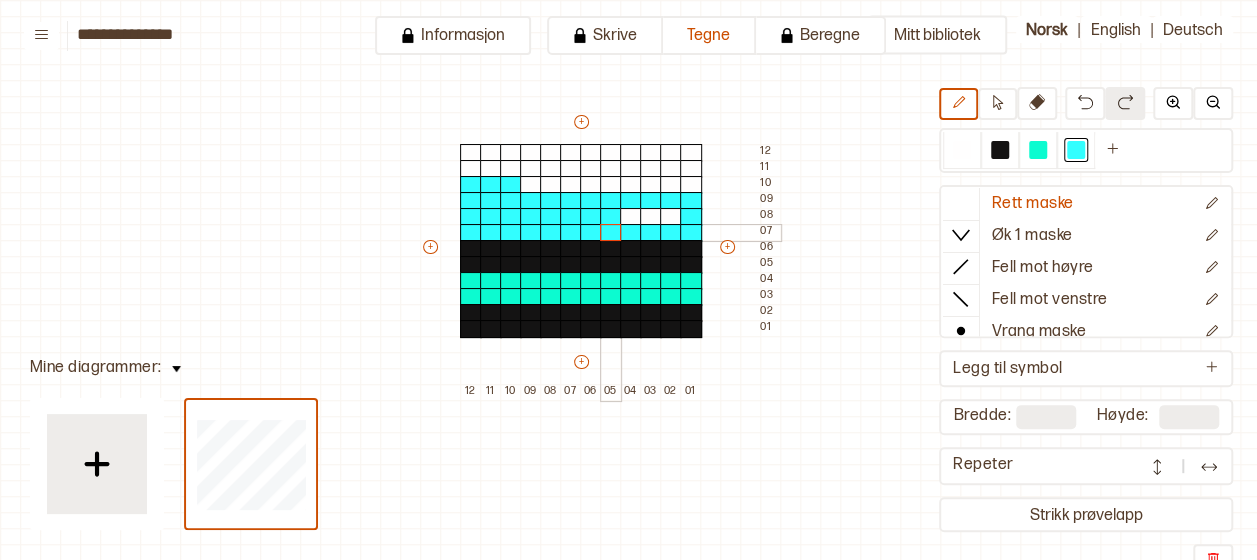 drag, startPoint x: 472, startPoint y: 227, endPoint x: 618, endPoint y: 226, distance: 146.00342 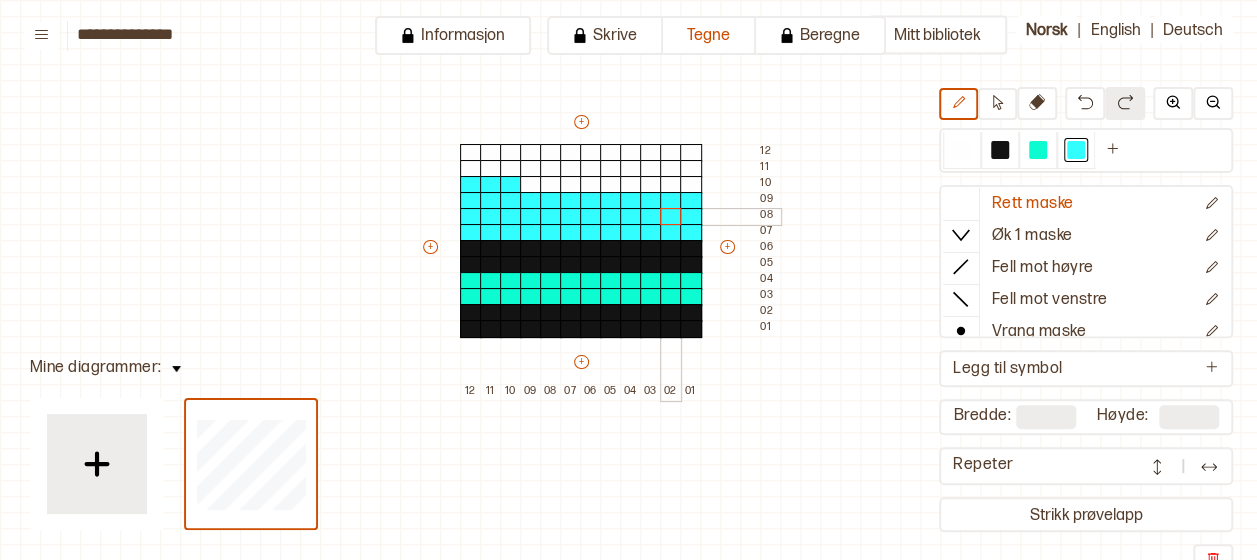 drag, startPoint x: 633, startPoint y: 209, endPoint x: 682, endPoint y: 209, distance: 49 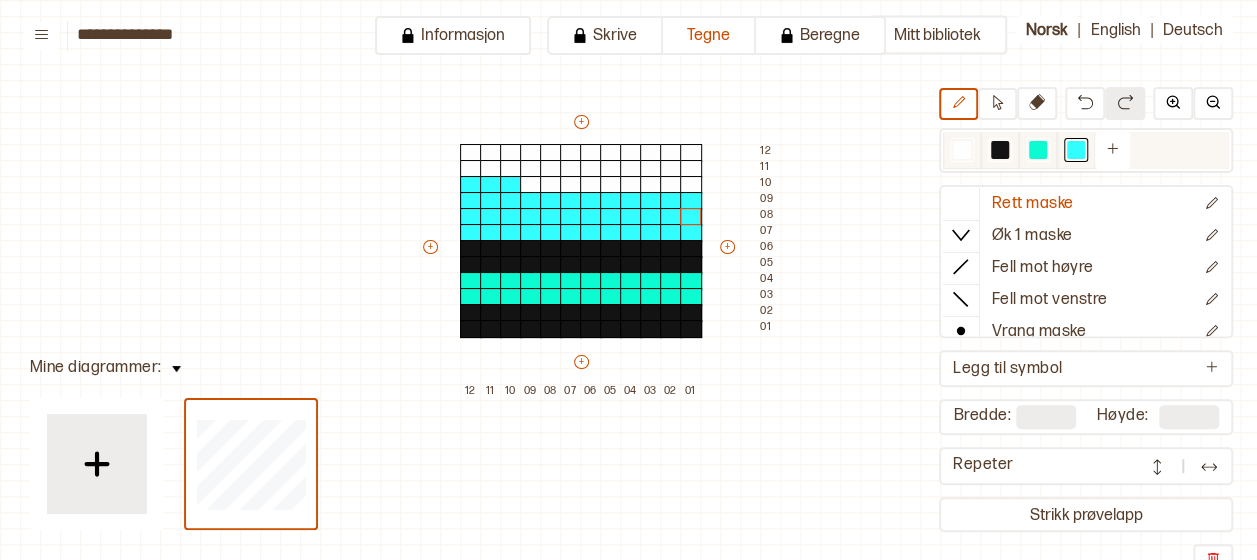 click at bounding box center [1000, 150] 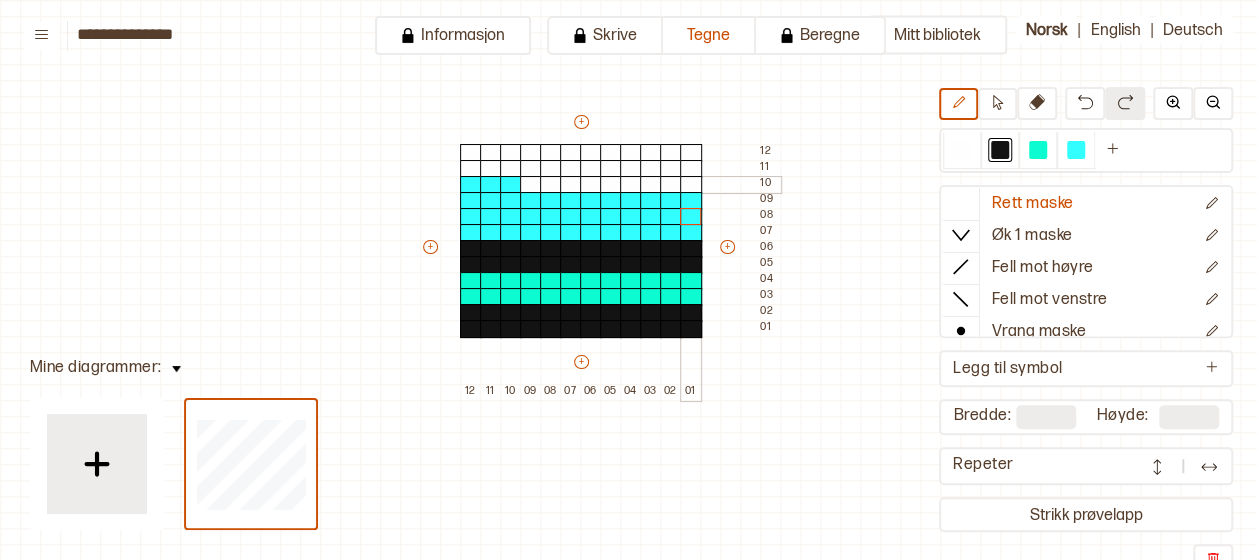 click at bounding box center [691, 185] 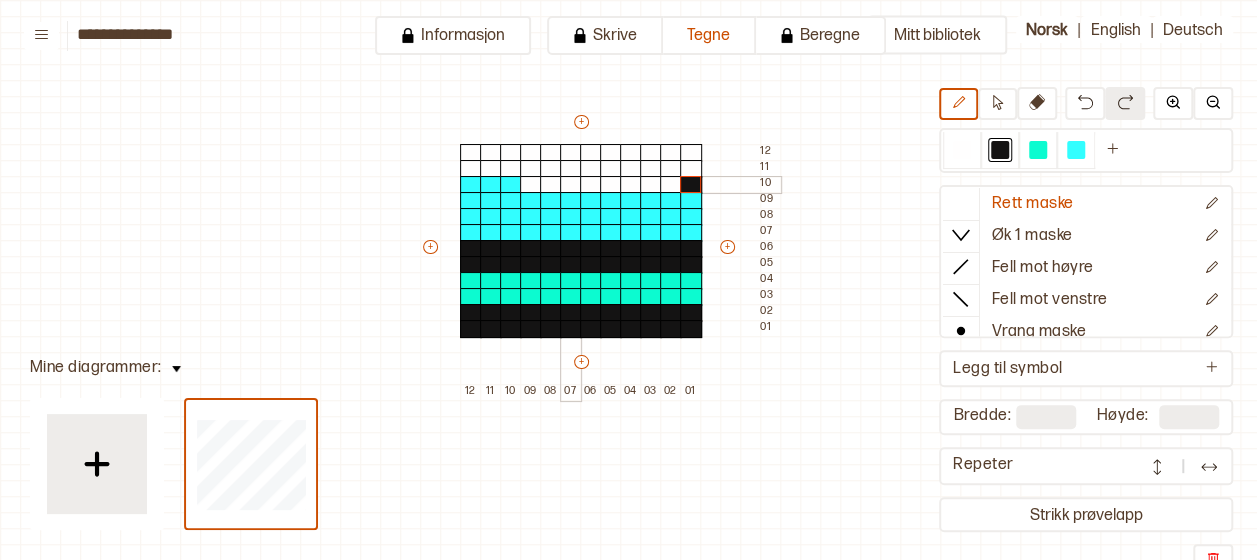 click at bounding box center [571, 185] 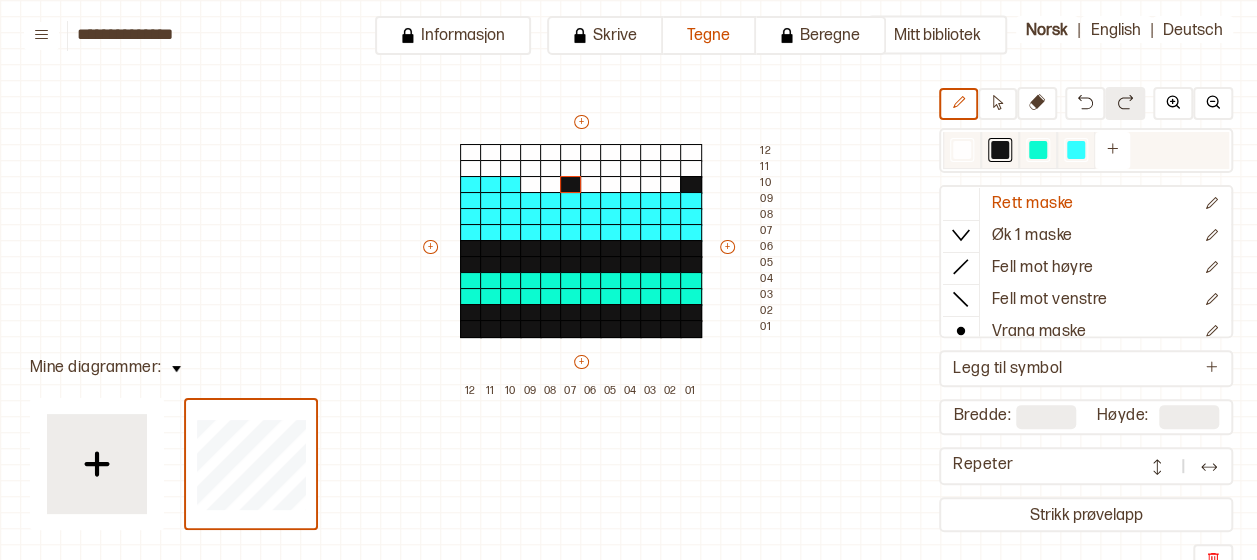 click at bounding box center [1076, 150] 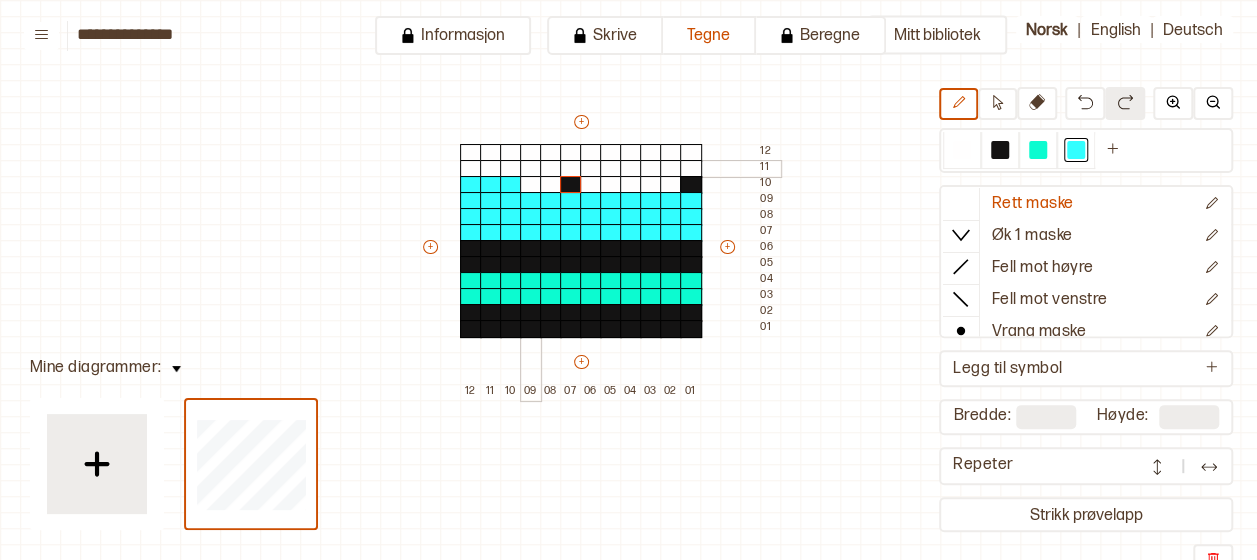 click at bounding box center [531, 169] 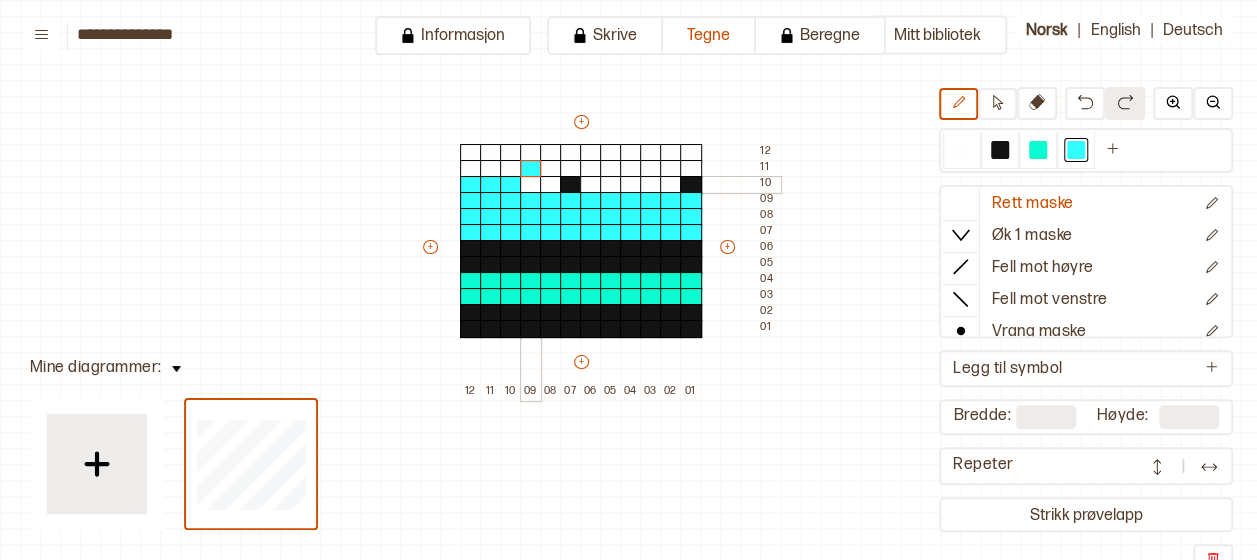 click at bounding box center (531, 185) 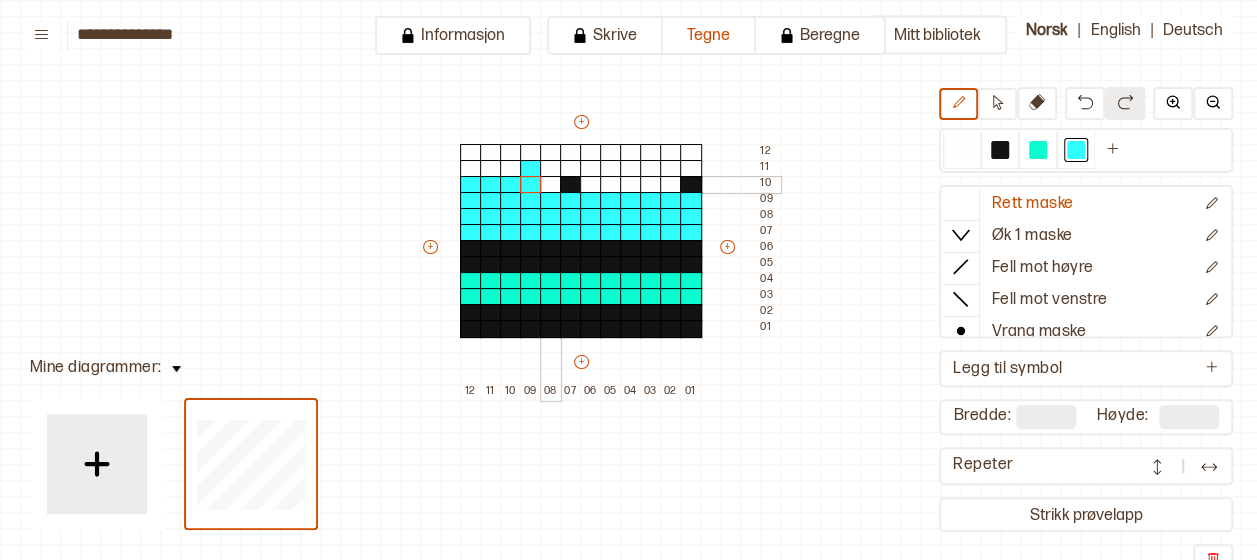click at bounding box center (551, 185) 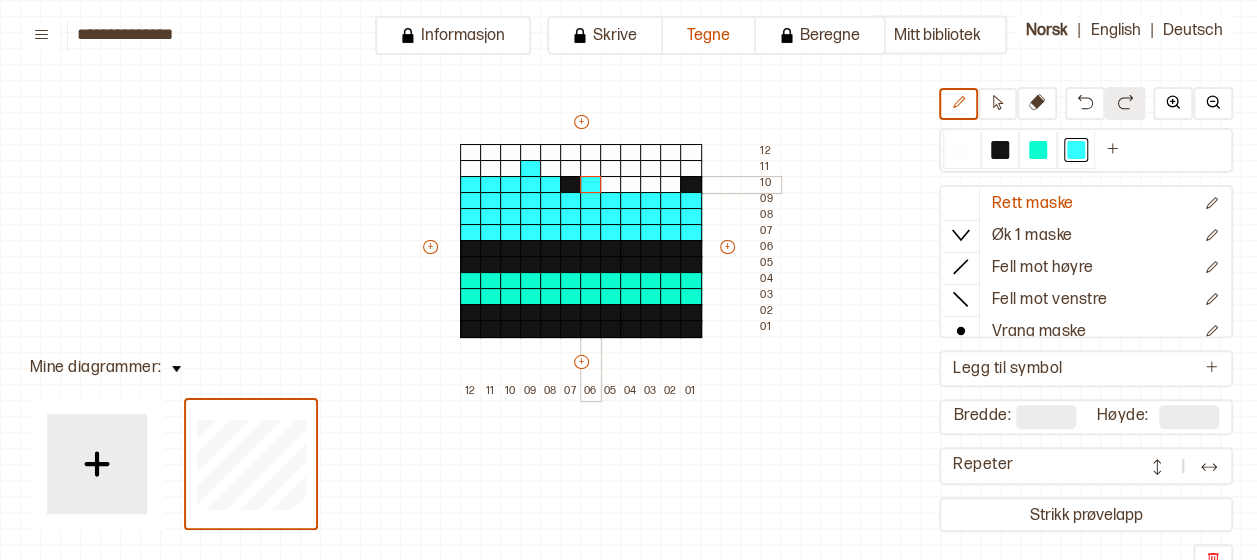 click at bounding box center (591, 185) 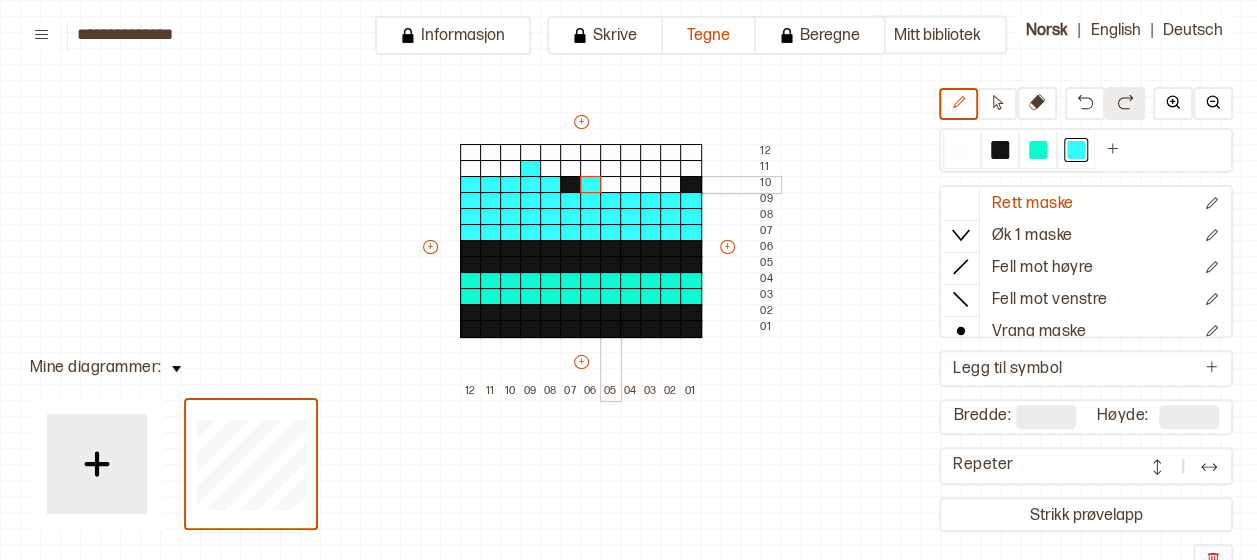 click at bounding box center (611, 185) 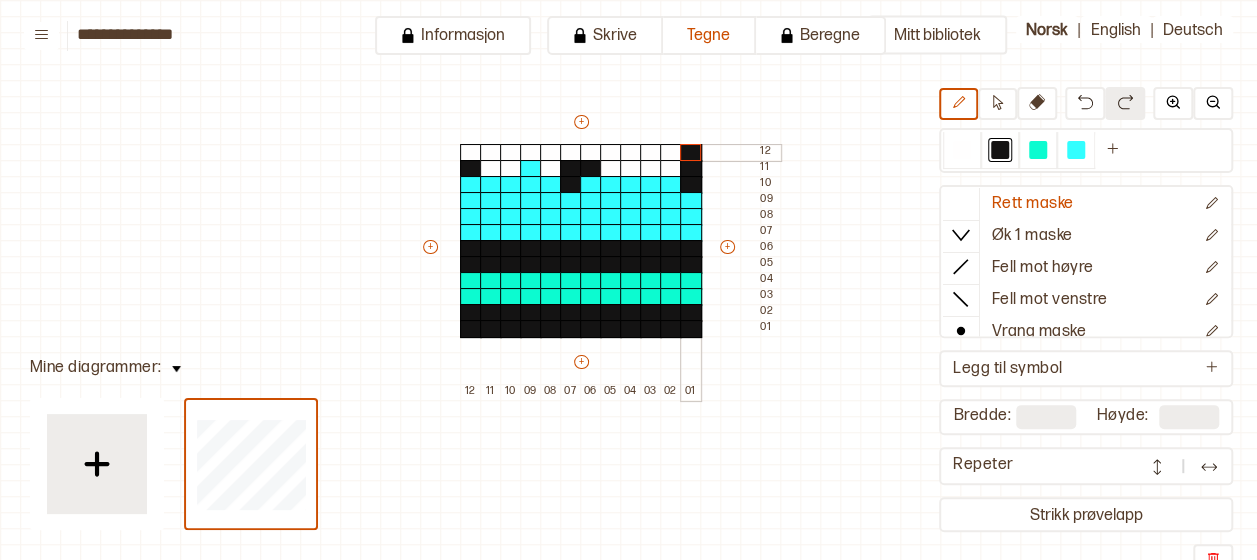 click at bounding box center [691, 153] 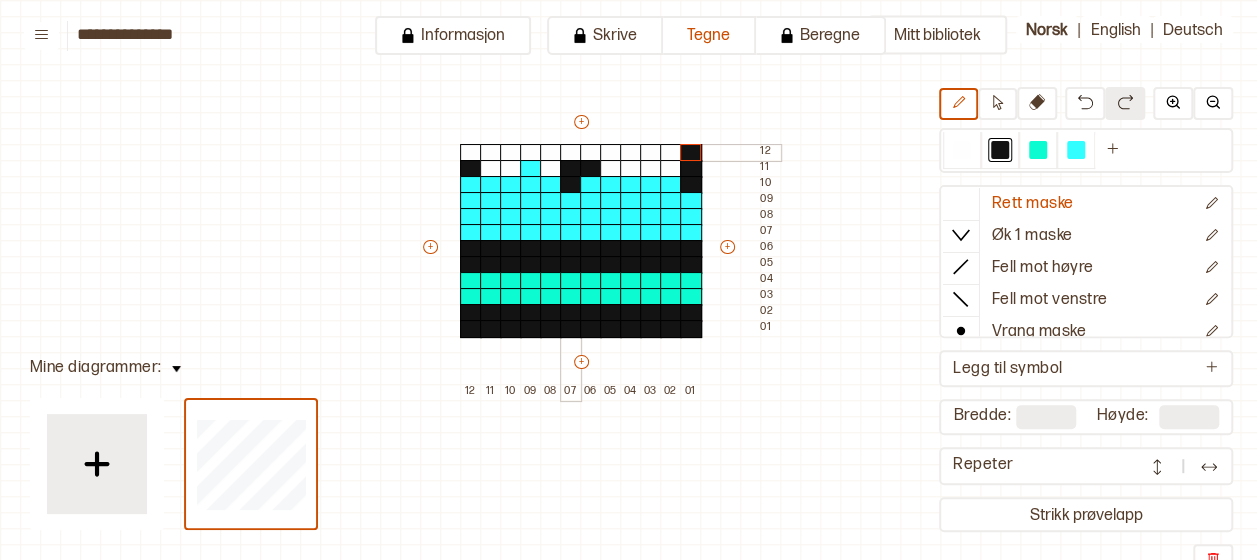 click at bounding box center (571, 153) 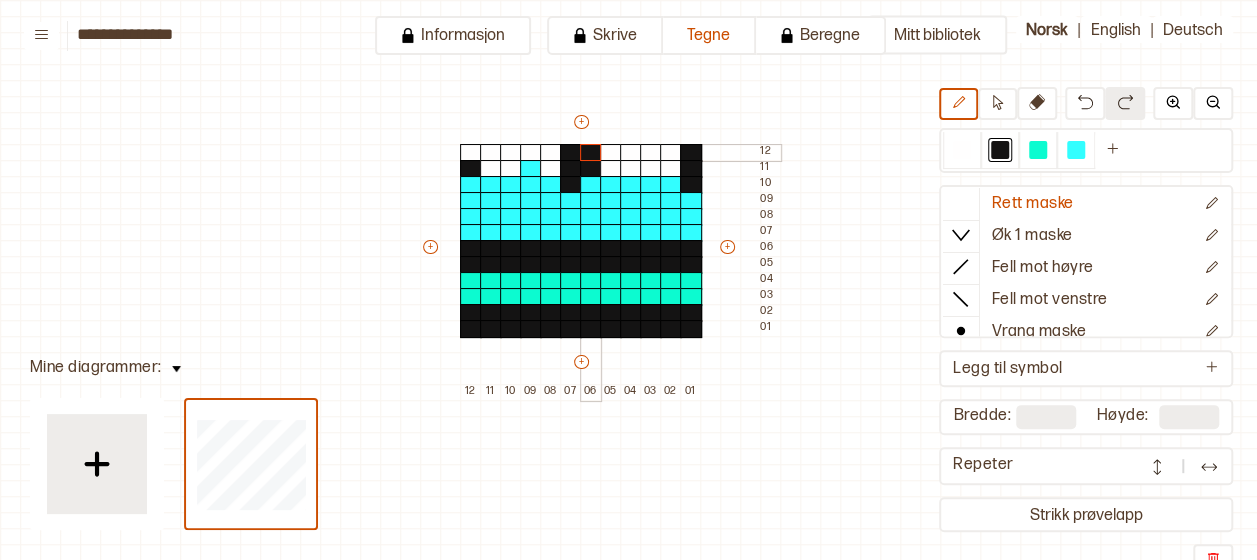 click at bounding box center [591, 153] 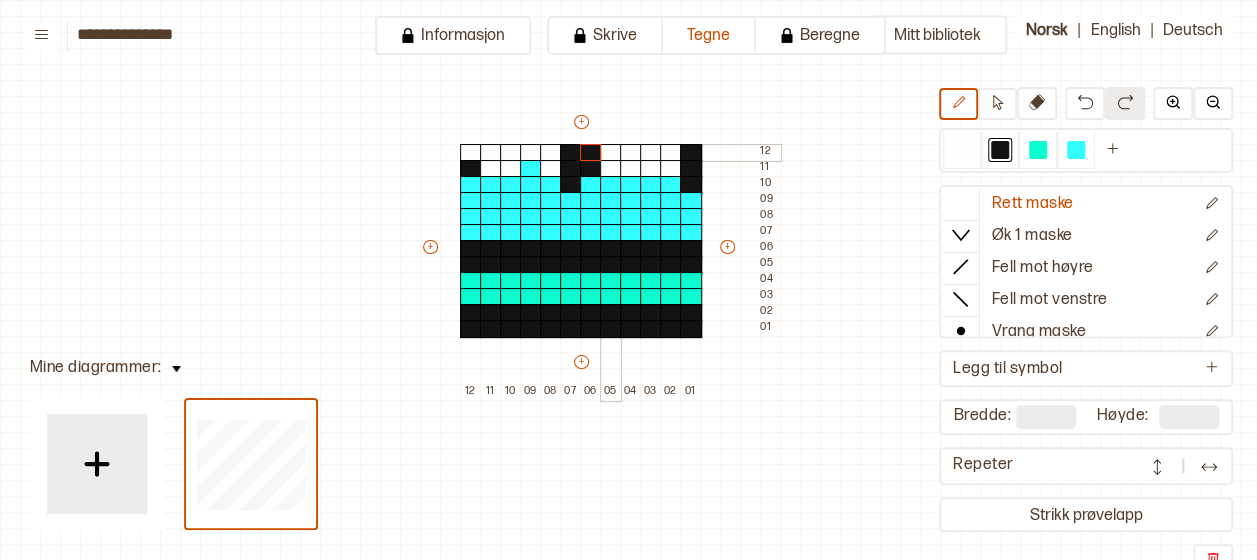 click at bounding box center [611, 153] 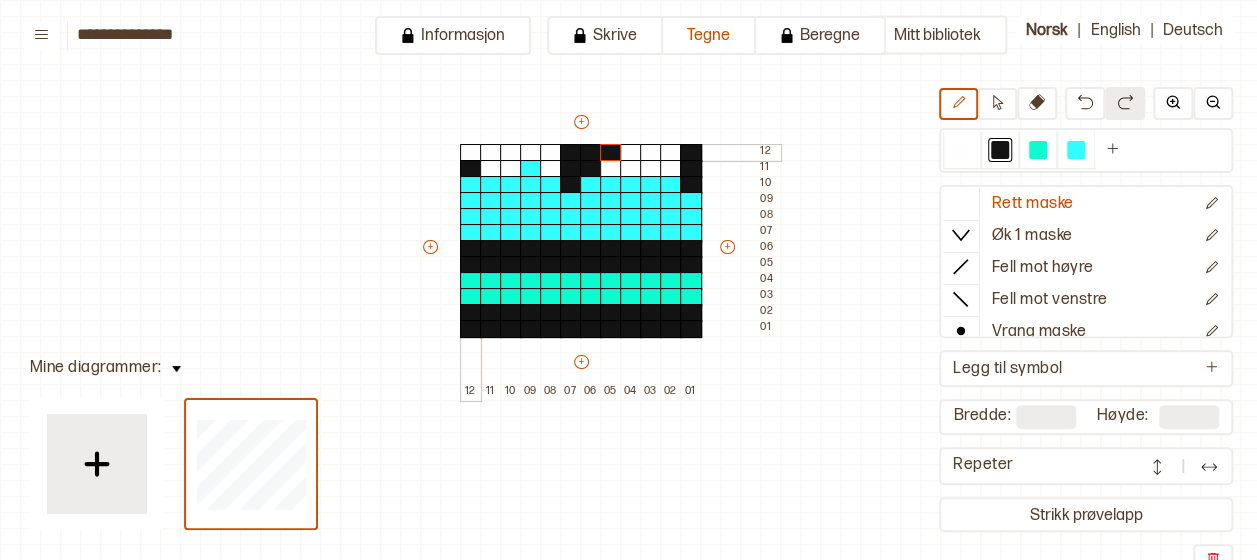 click at bounding box center (471, 153) 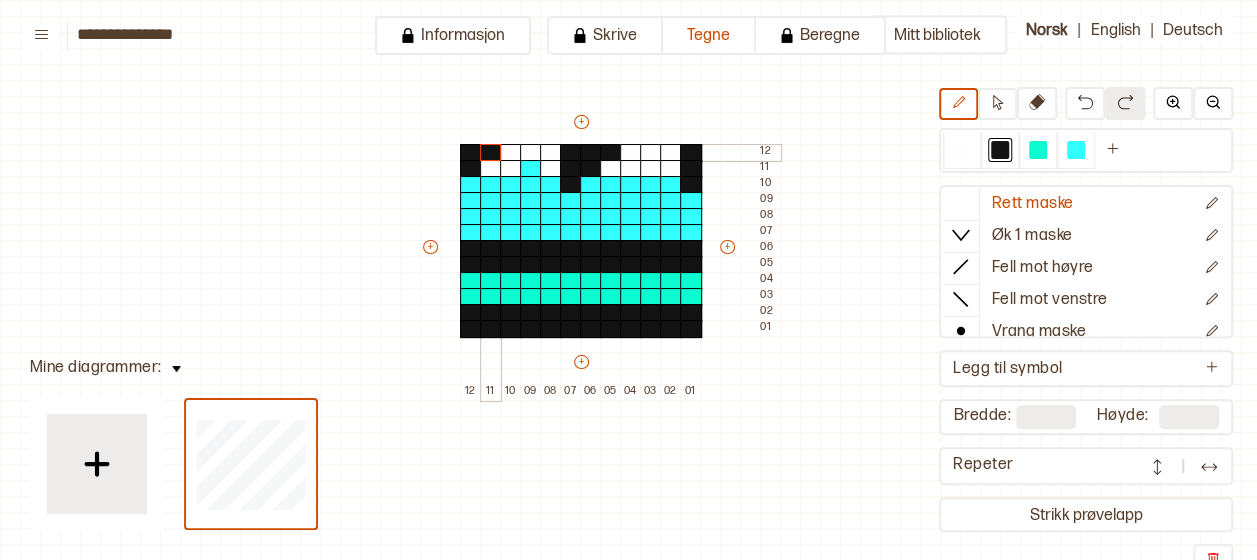 click at bounding box center [491, 153] 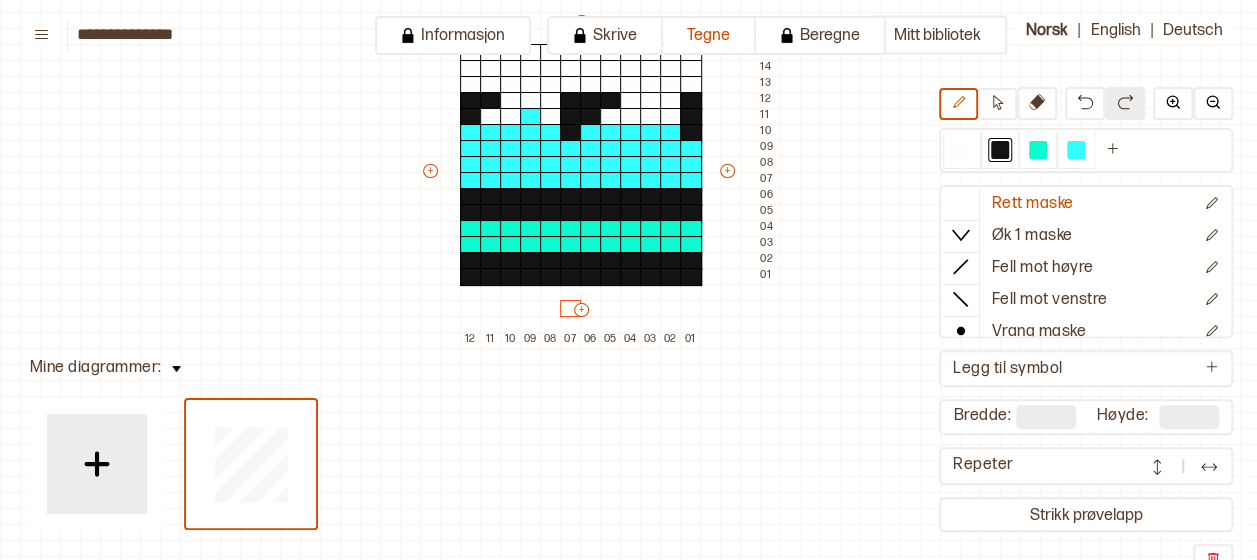 scroll, scrollTop: 104, scrollLeft: 40, axis: both 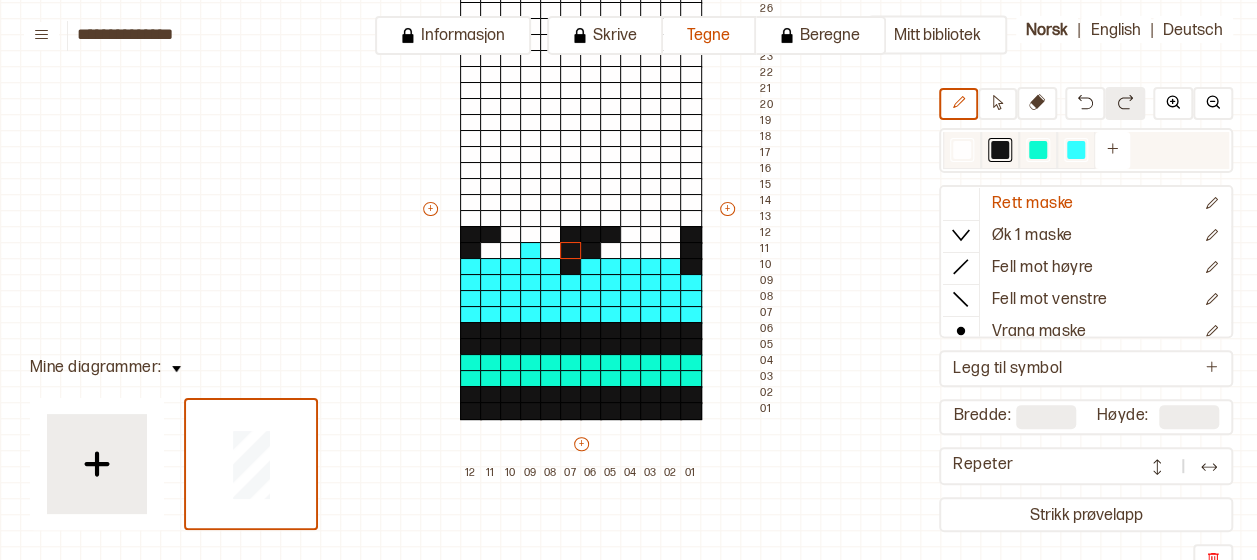 click at bounding box center (962, 150) 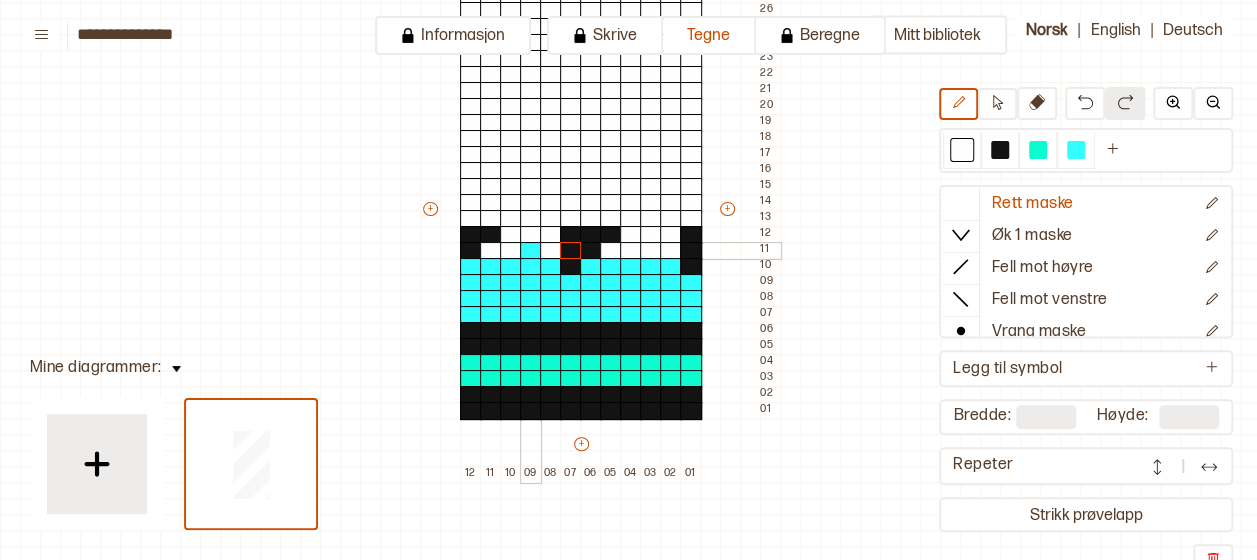 click at bounding box center [531, 251] 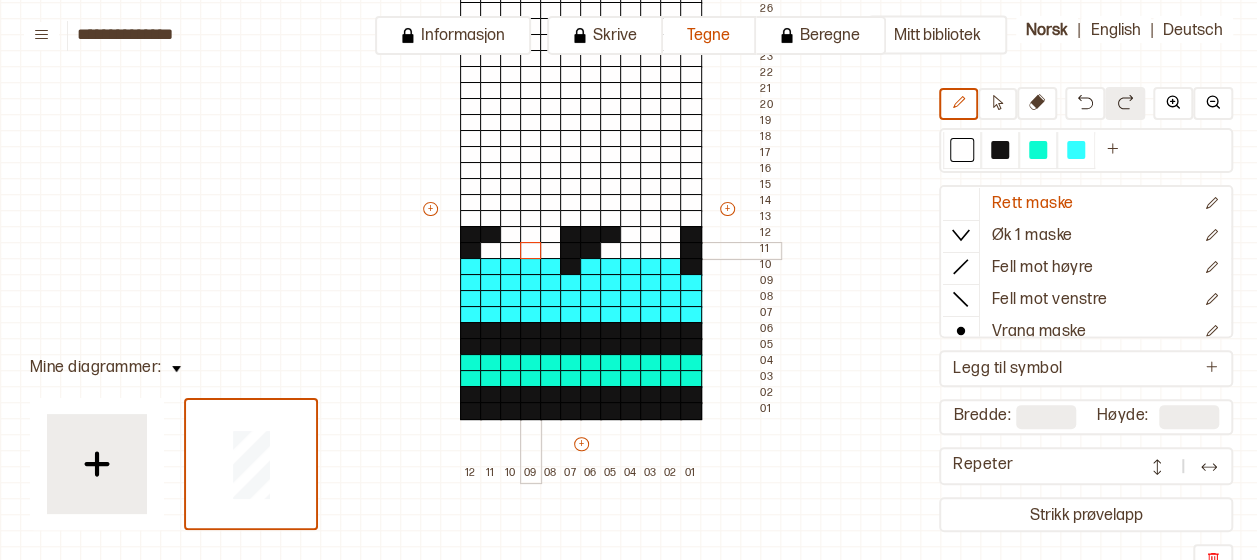 click at bounding box center [1000, 150] 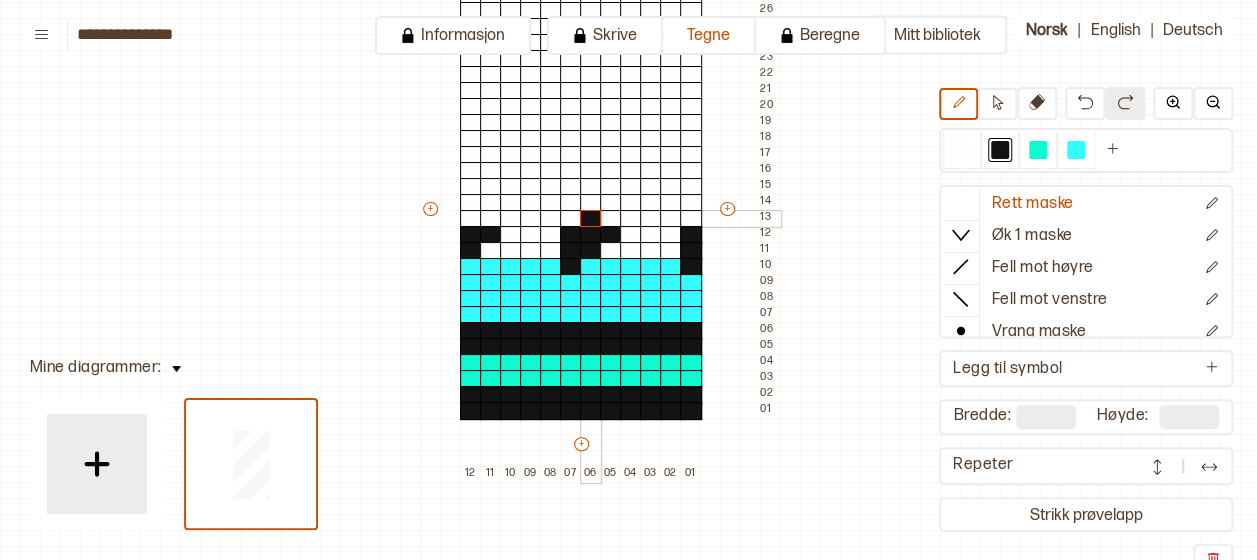 click at bounding box center [591, 219] 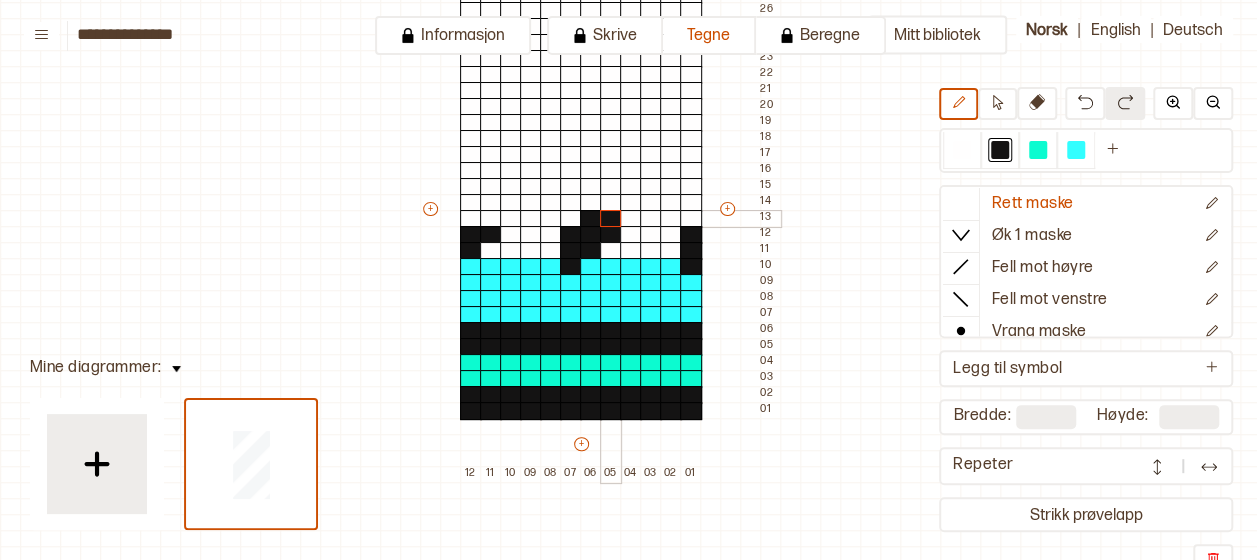 click at bounding box center (611, 219) 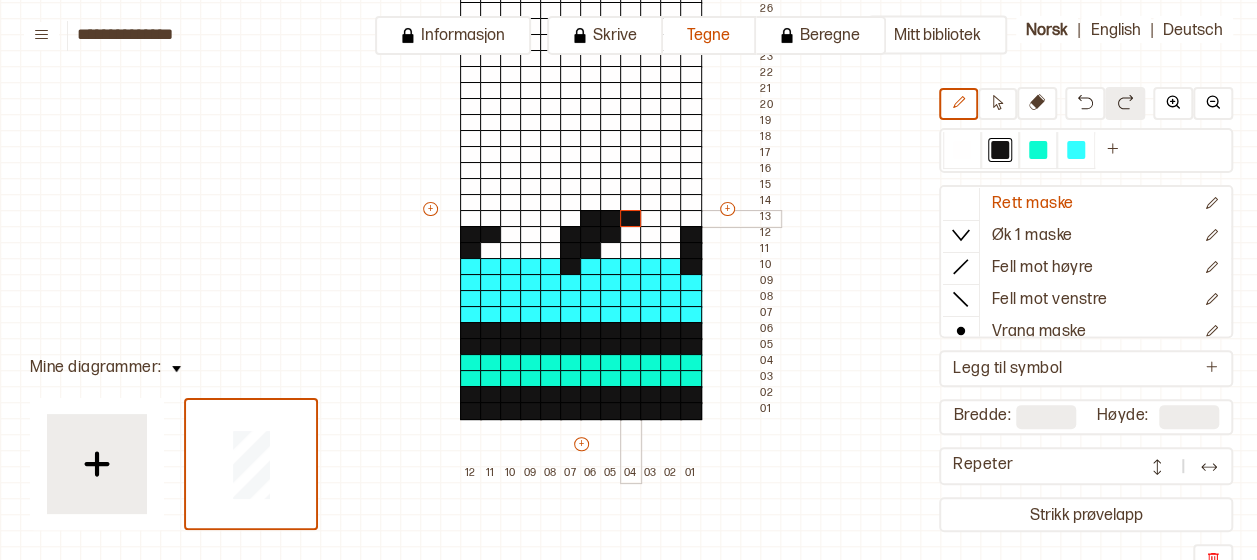 click at bounding box center (631, 219) 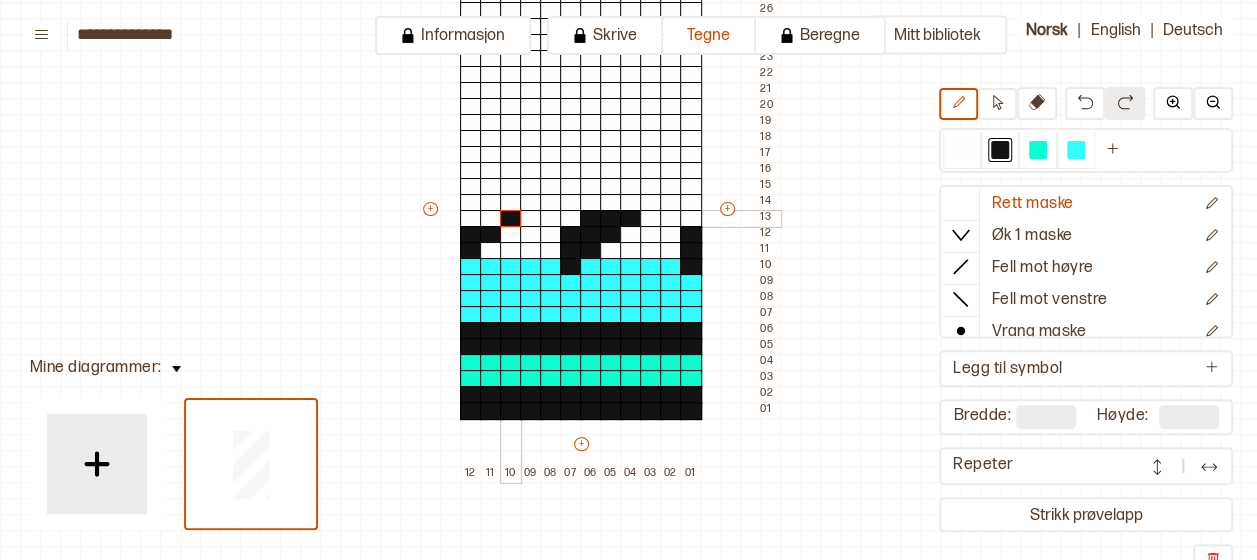 drag, startPoint x: 511, startPoint y: 215, endPoint x: 496, endPoint y: 218, distance: 15.297058 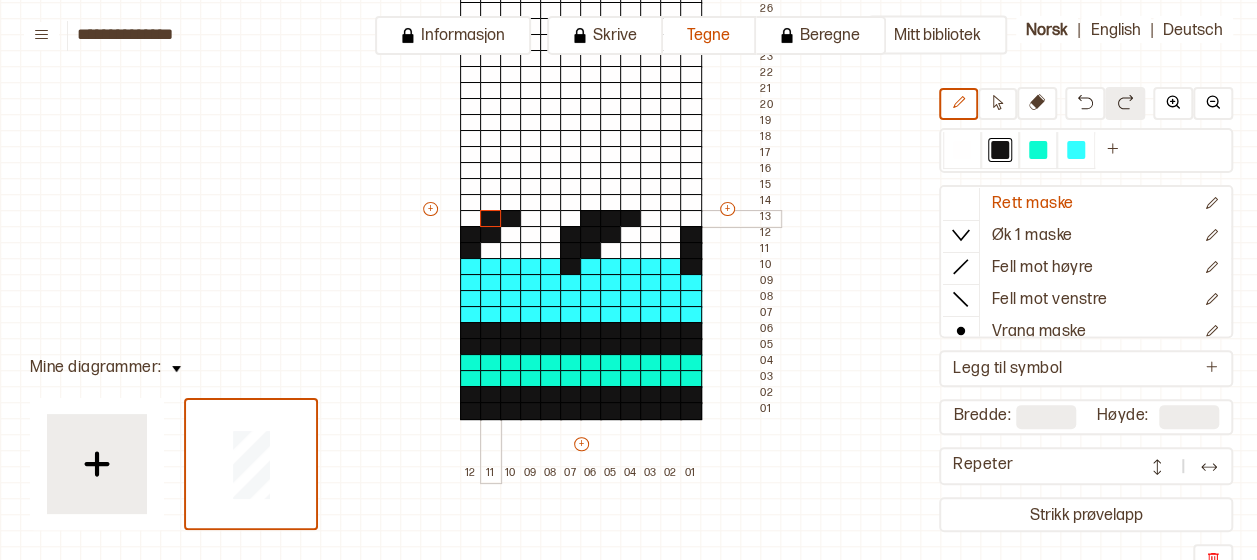 click at bounding box center (491, 219) 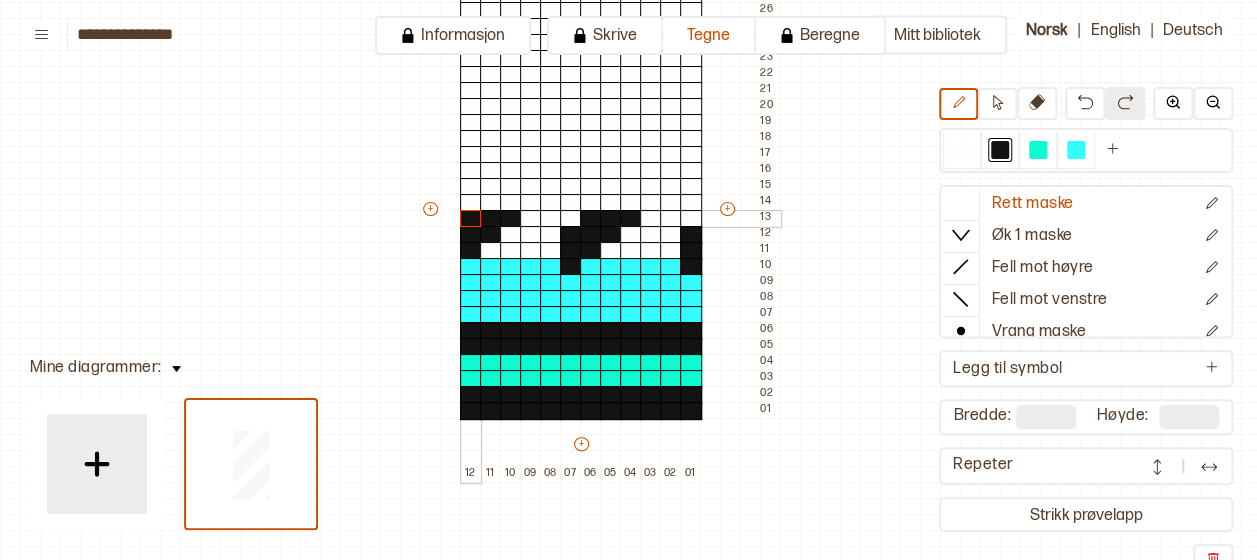 click at bounding box center [471, 219] 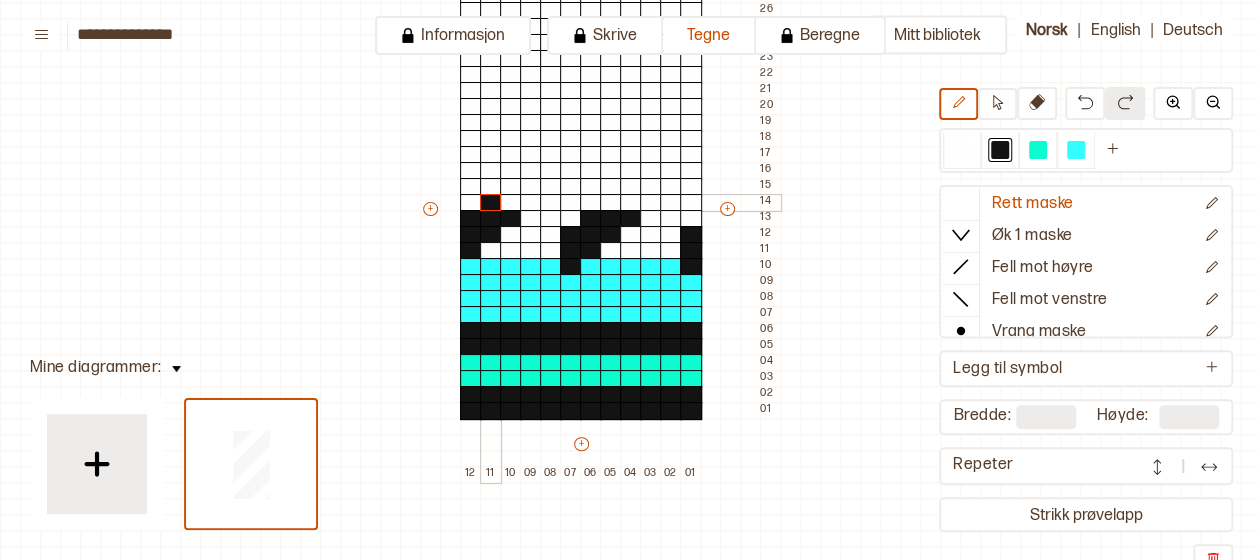click at bounding box center [491, 203] 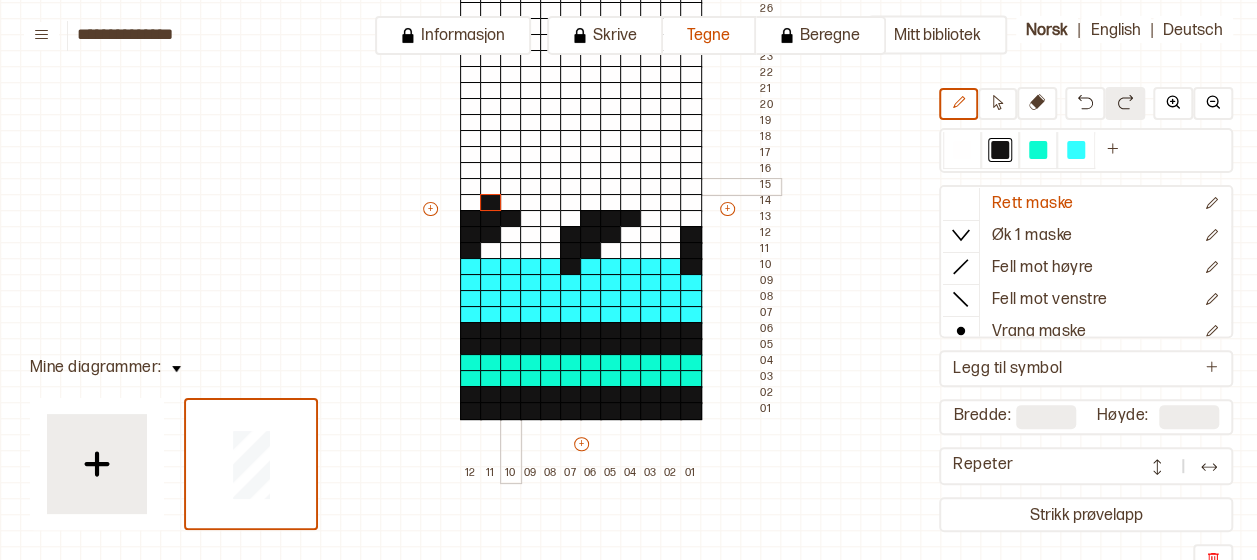 drag, startPoint x: 508, startPoint y: 193, endPoint x: 529, endPoint y: 198, distance: 21.587032 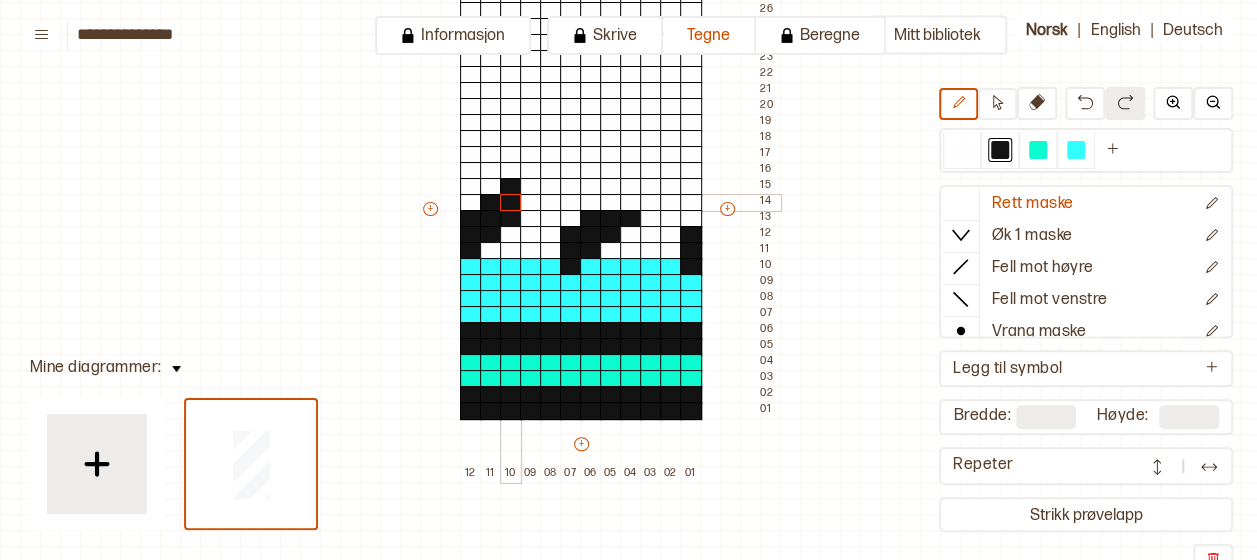 click at bounding box center [511, 203] 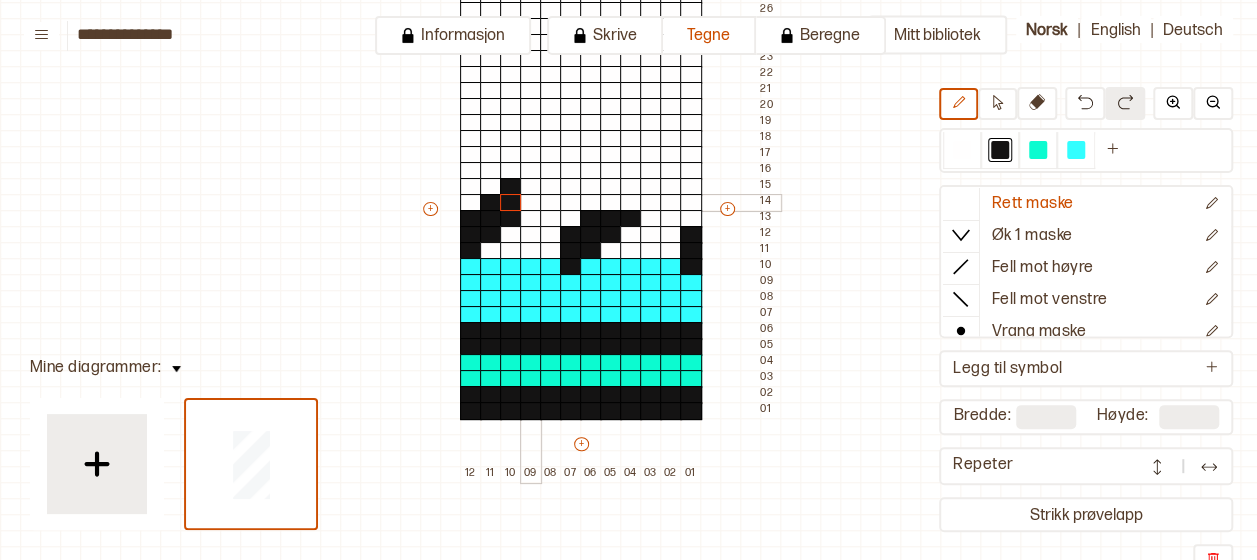 click at bounding box center (531, 203) 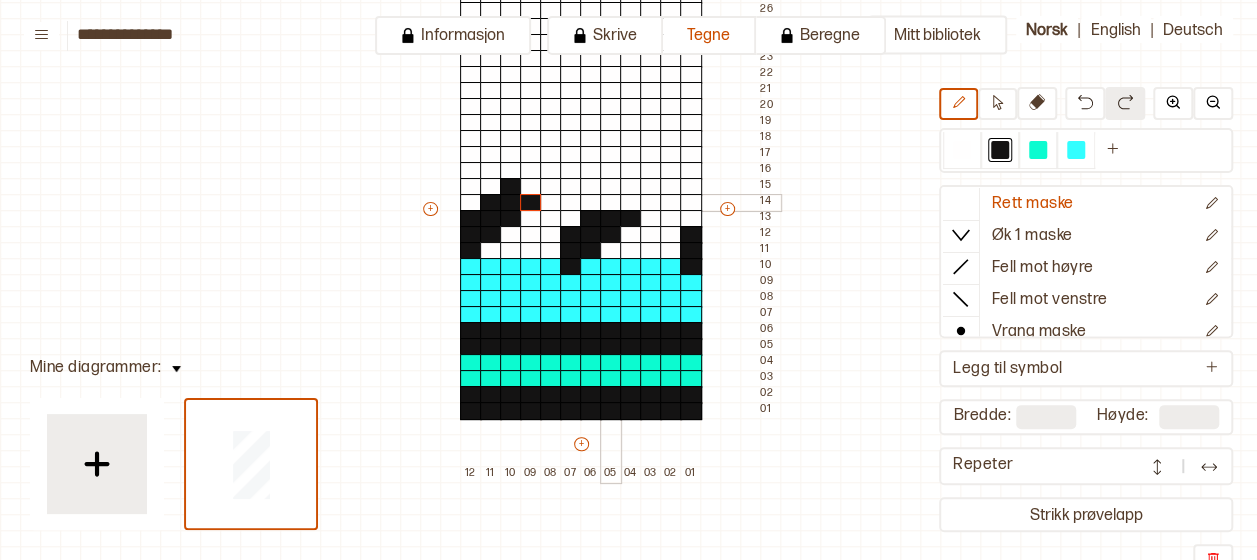 click at bounding box center (611, 203) 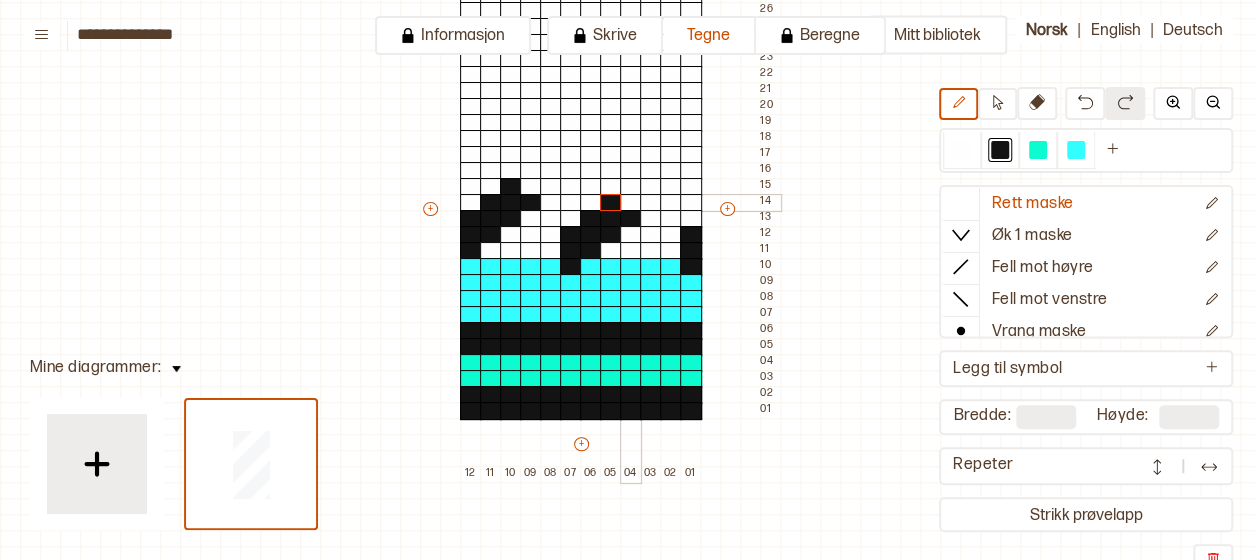 drag, startPoint x: 626, startPoint y: 197, endPoint x: 638, endPoint y: 198, distance: 12.0415945 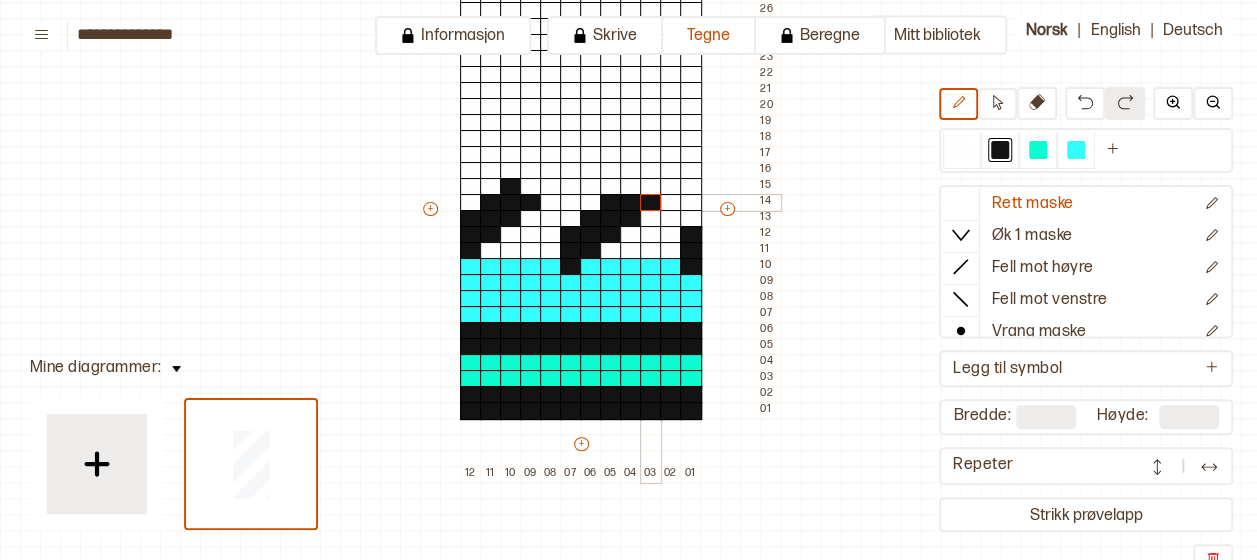 click at bounding box center [651, 203] 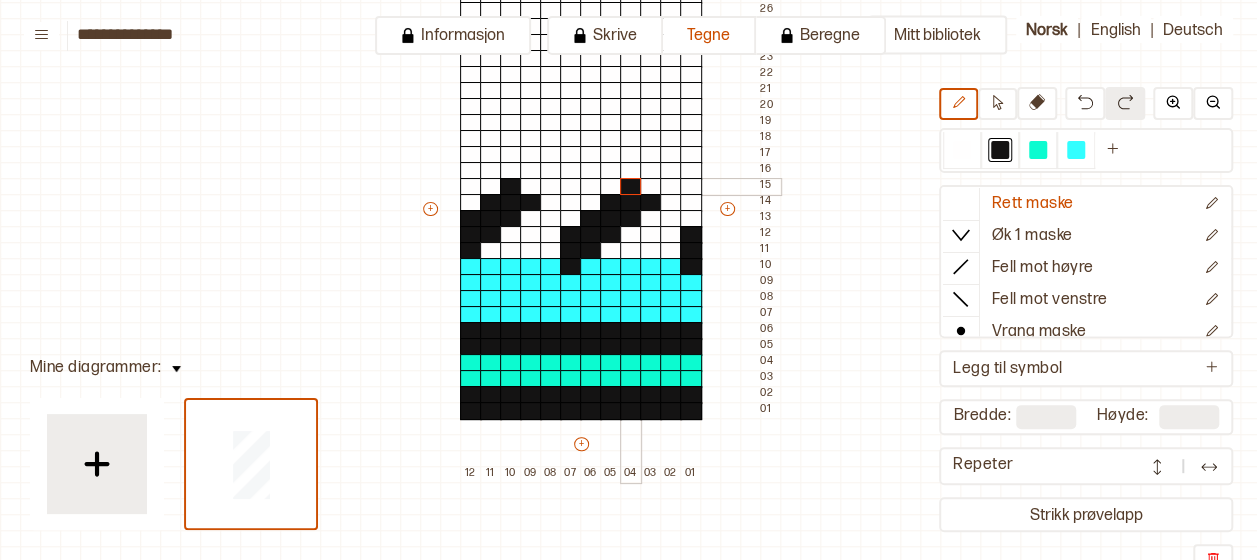 click at bounding box center [631, 187] 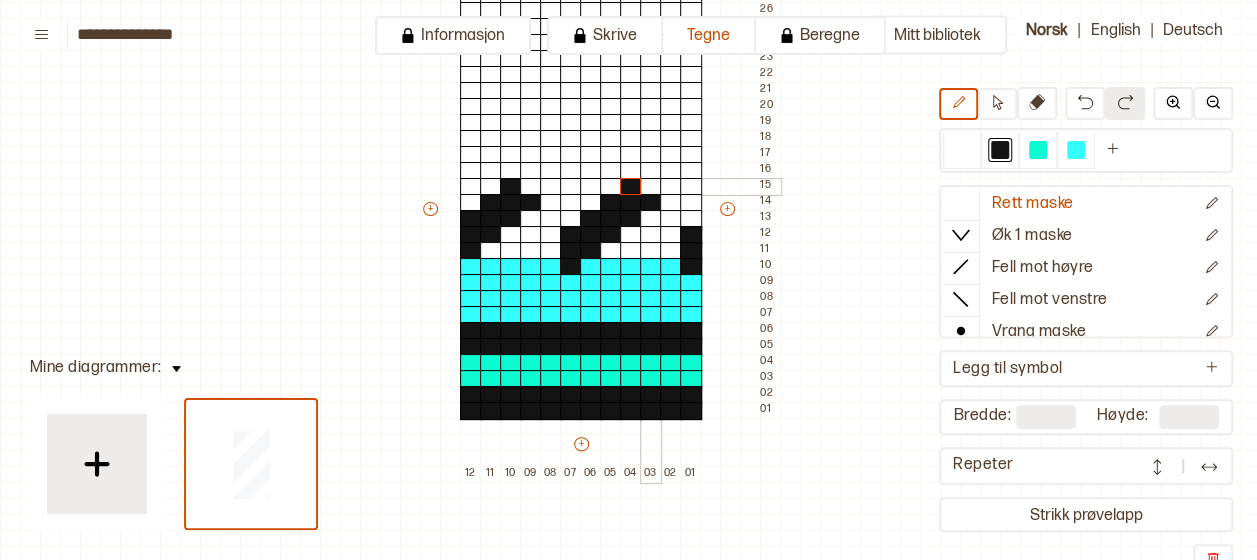 click at bounding box center (651, 187) 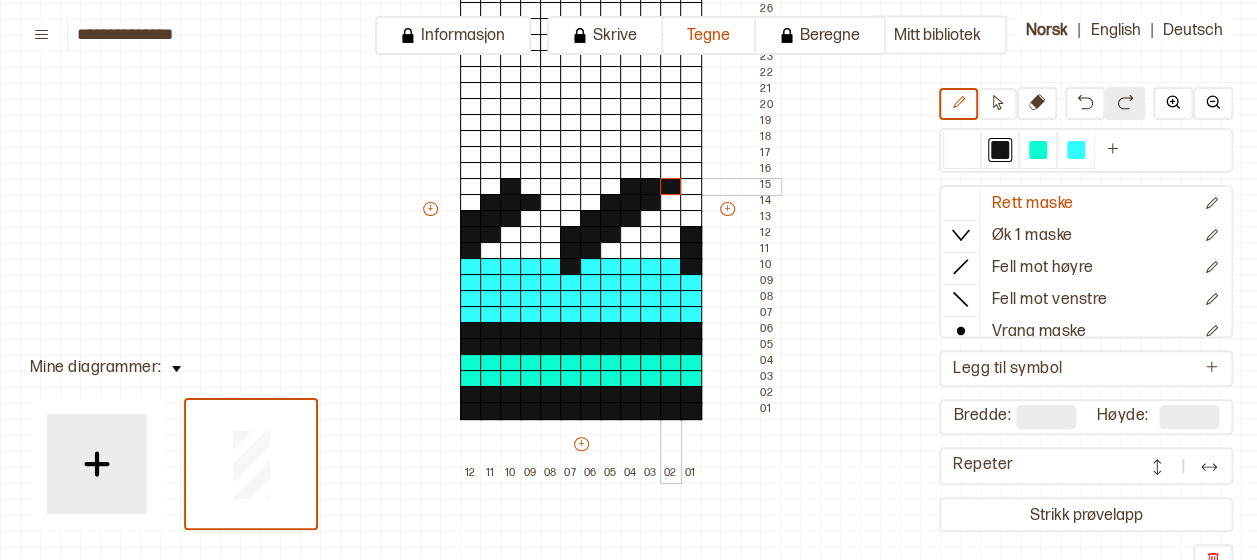 click at bounding box center (671, 187) 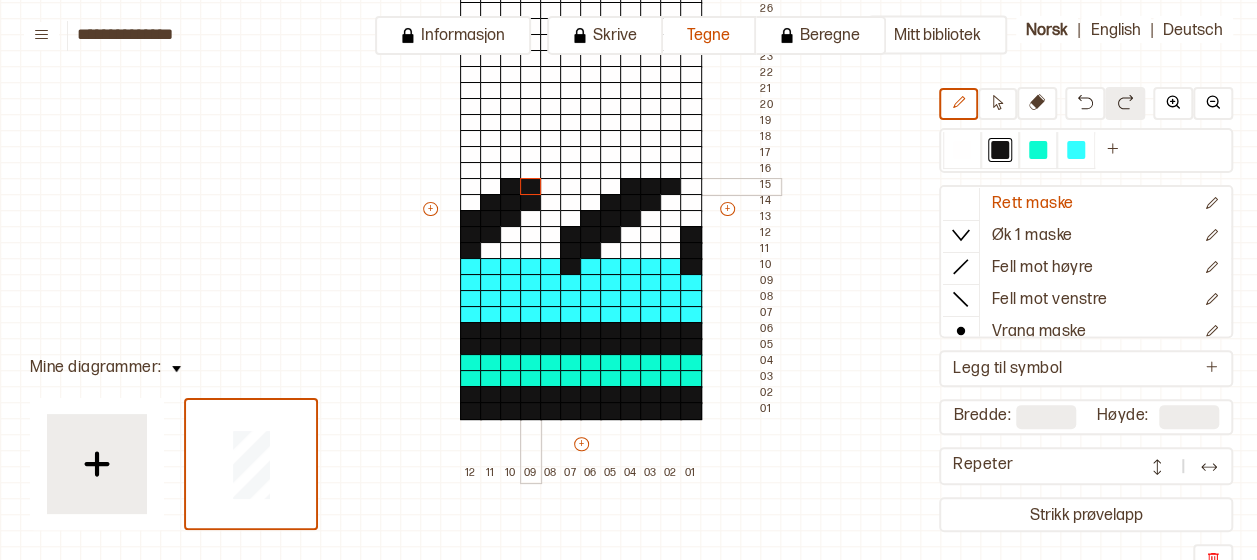 click at bounding box center [531, 187] 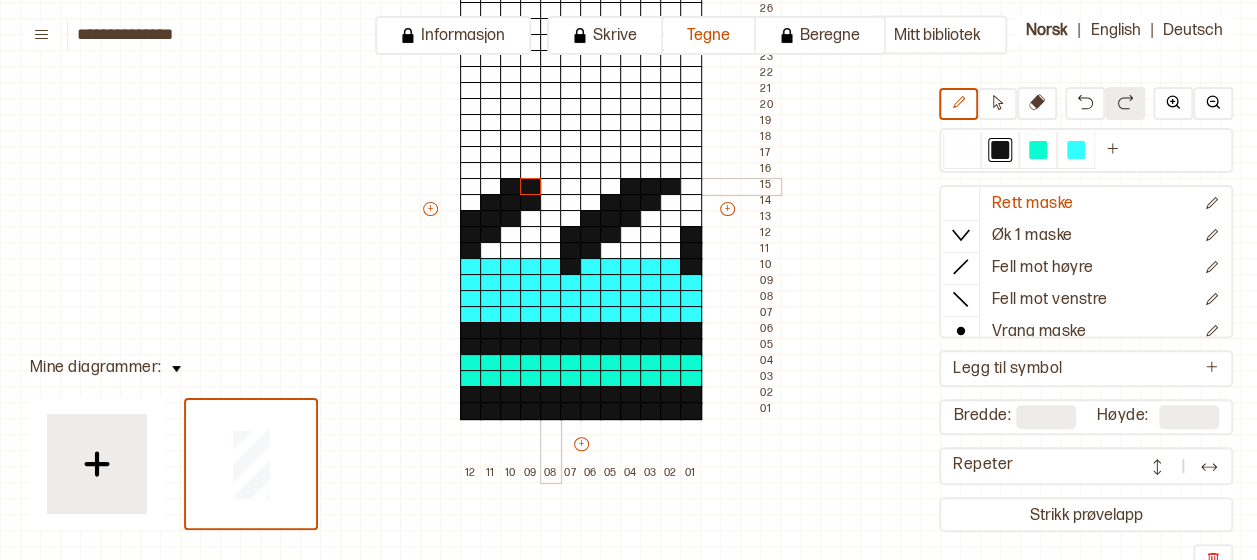 click at bounding box center [551, 187] 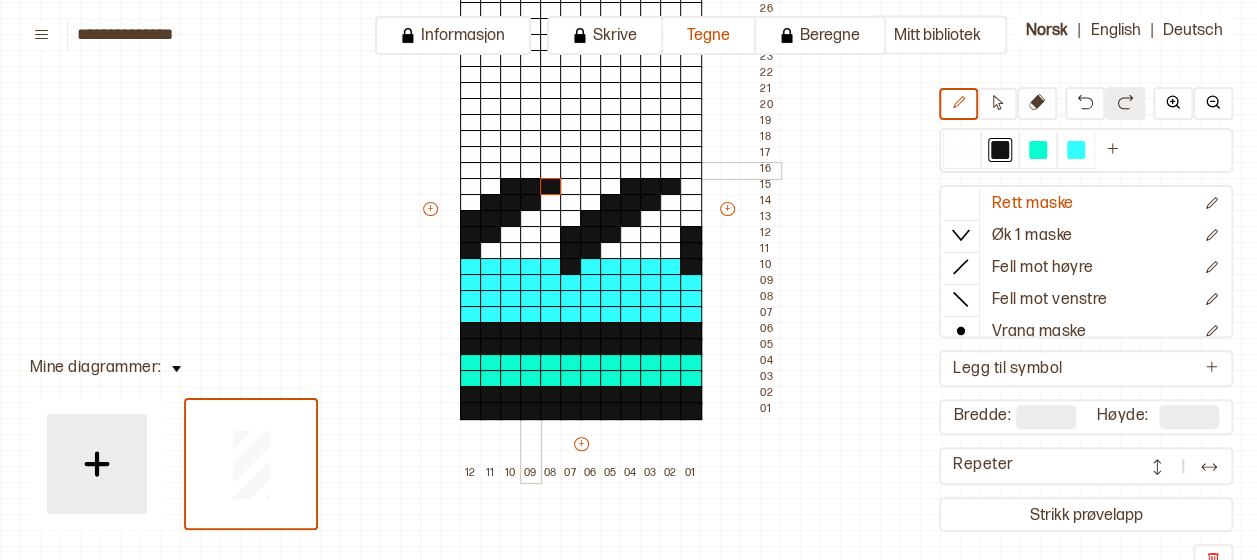 click at bounding box center (531, 171) 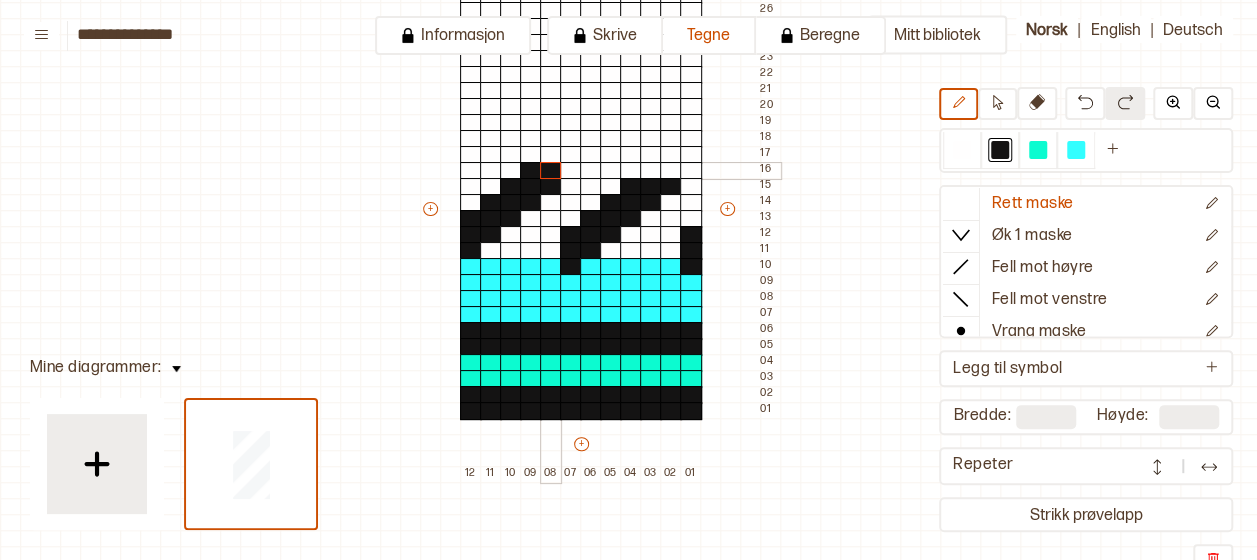 click at bounding box center (551, 171) 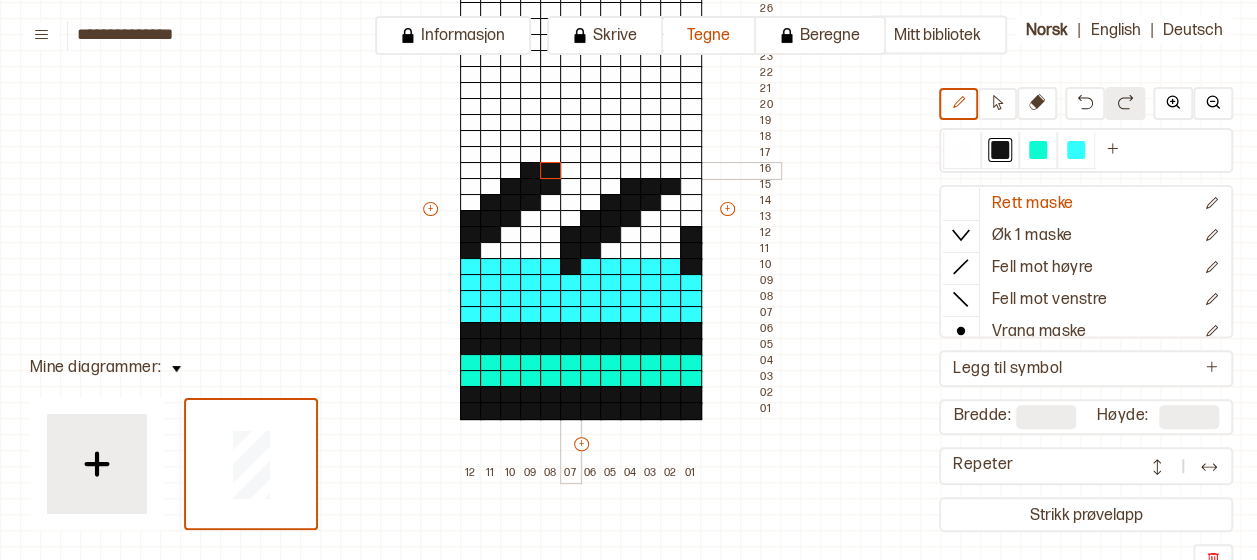 click at bounding box center (571, 171) 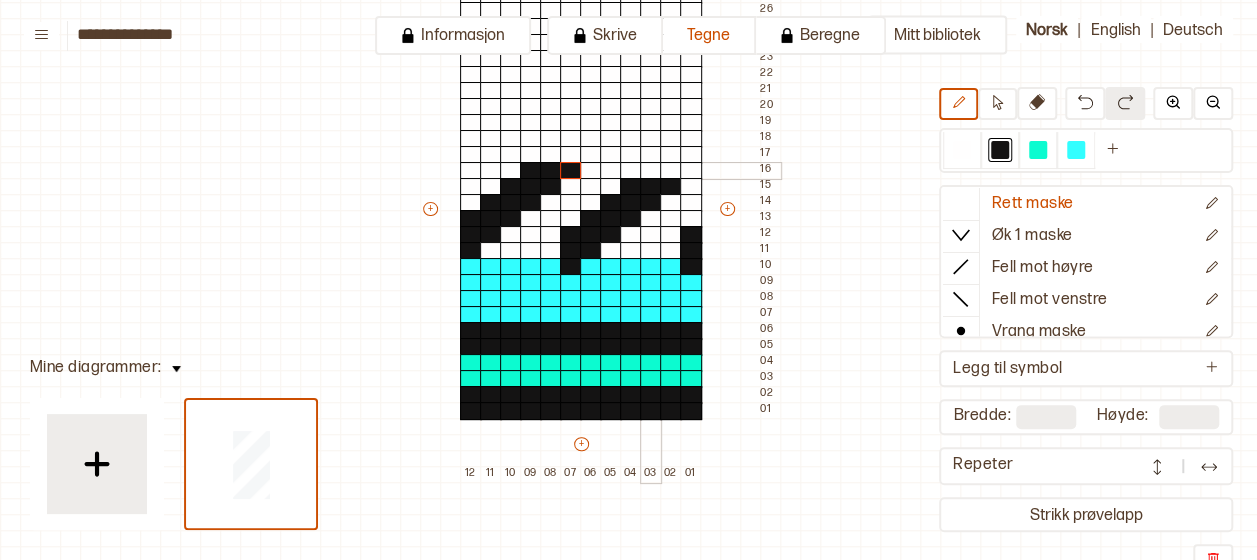 click at bounding box center (651, 171) 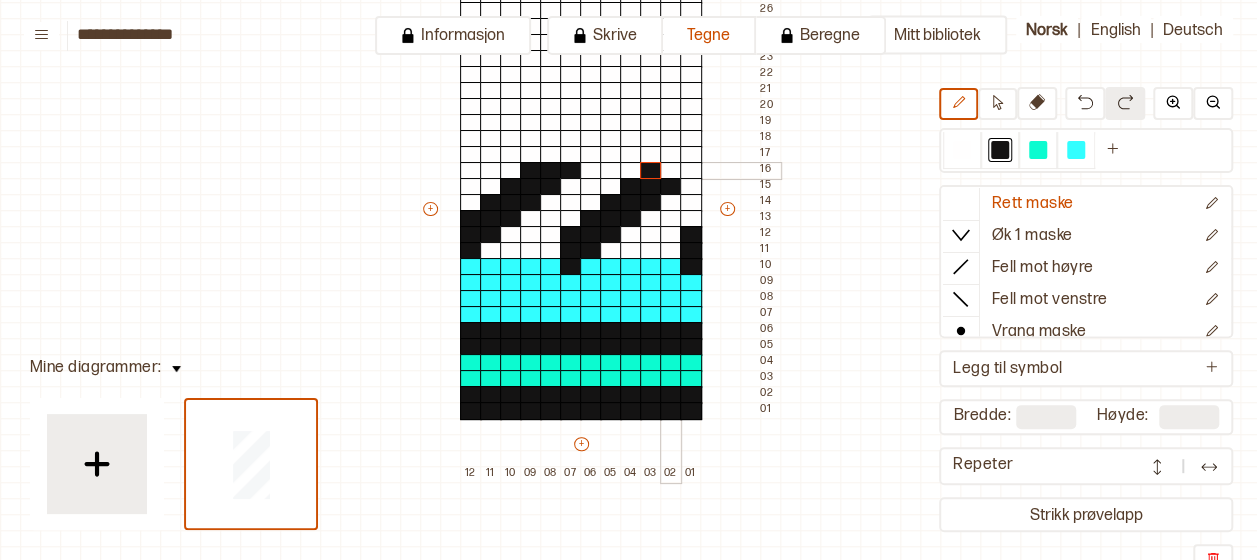 click at bounding box center (671, 171) 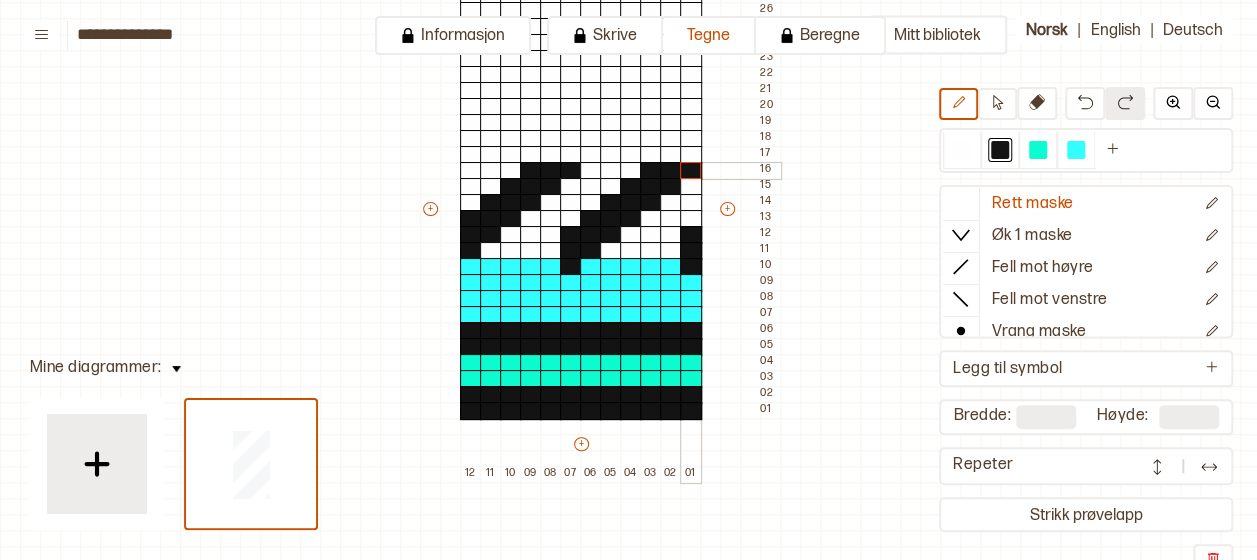 click at bounding box center (691, 171) 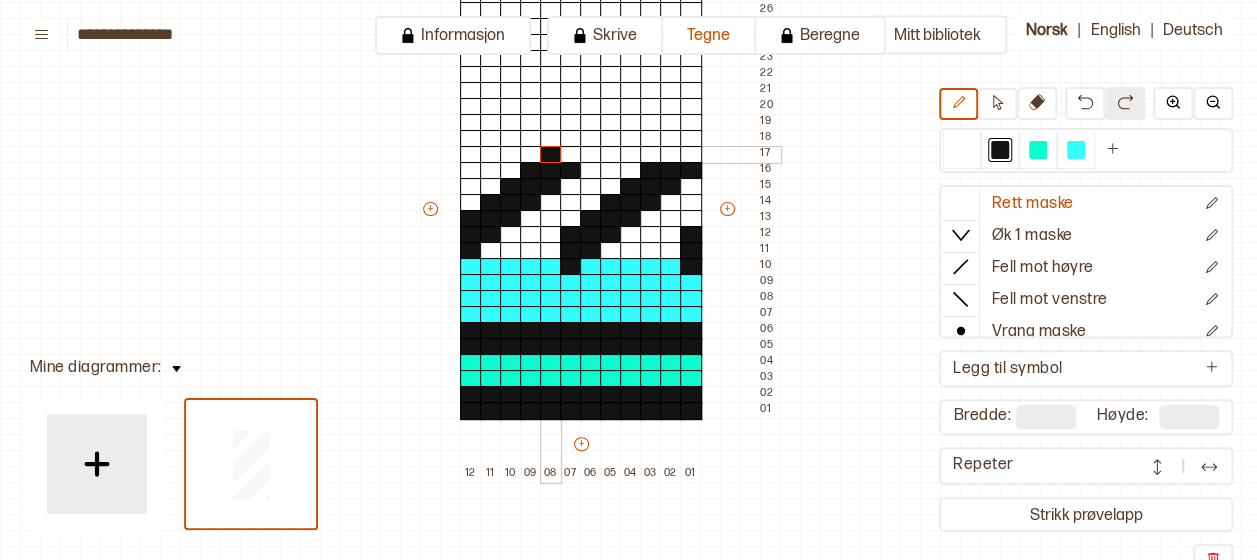 click at bounding box center (551, 155) 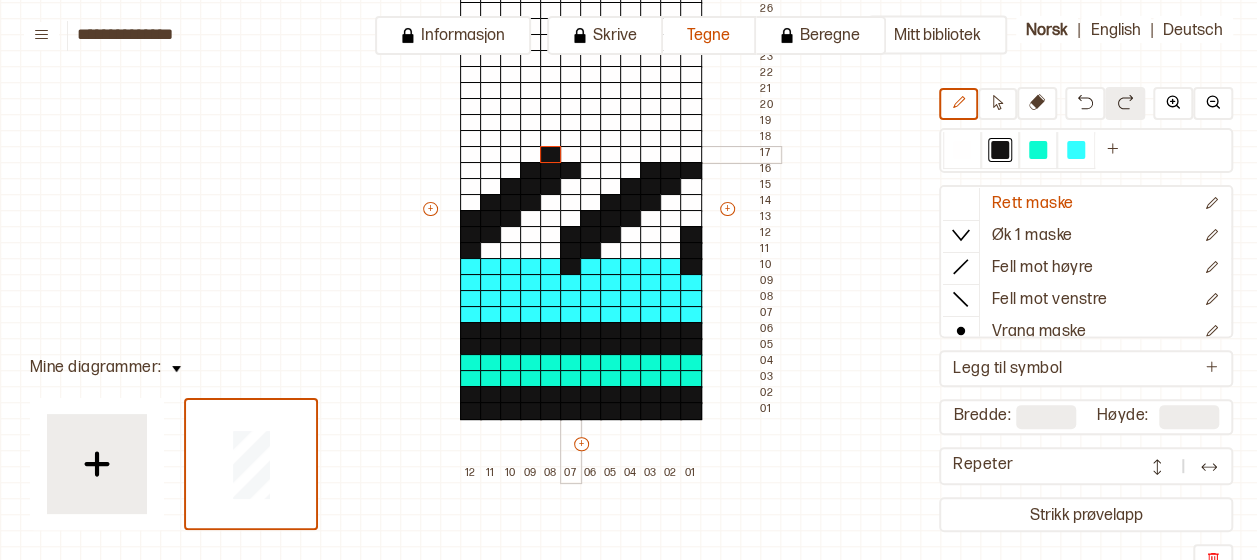 click at bounding box center (571, 155) 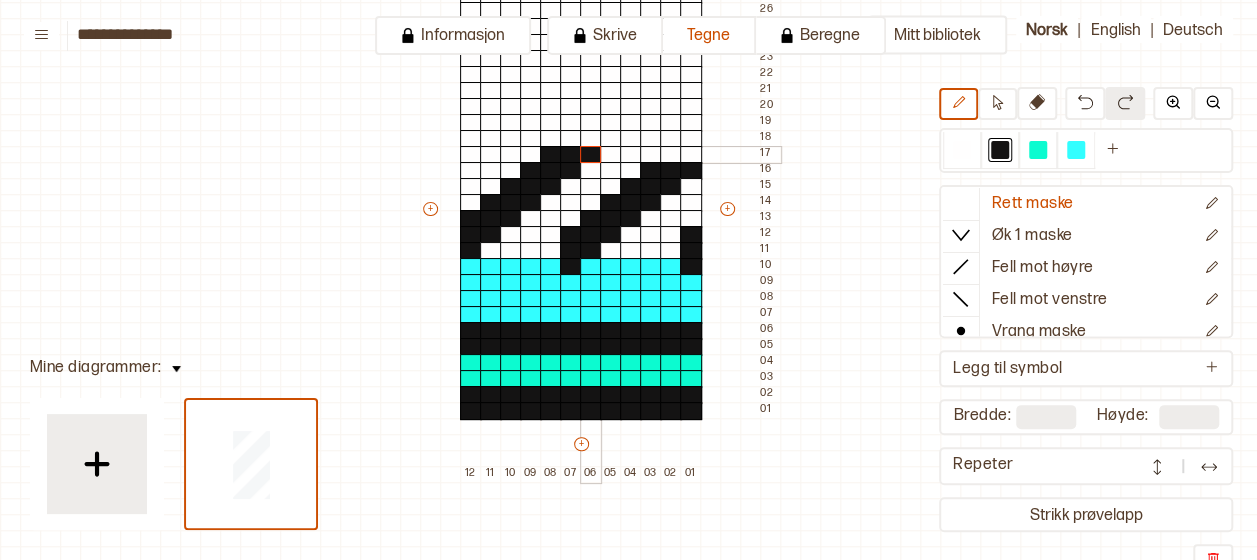 click at bounding box center [591, 155] 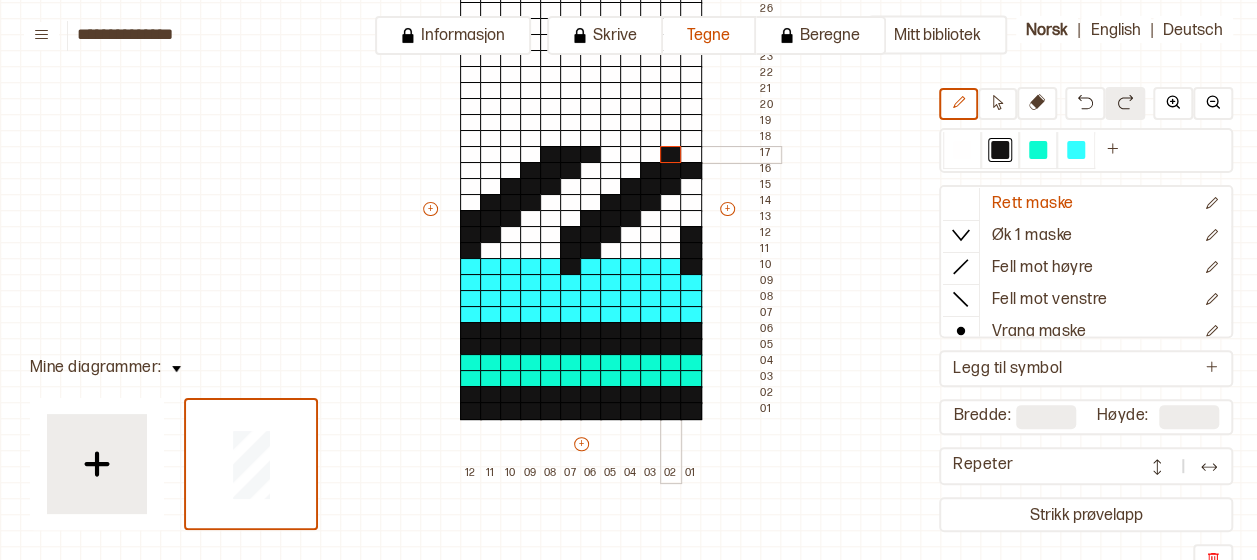 click at bounding box center [671, 155] 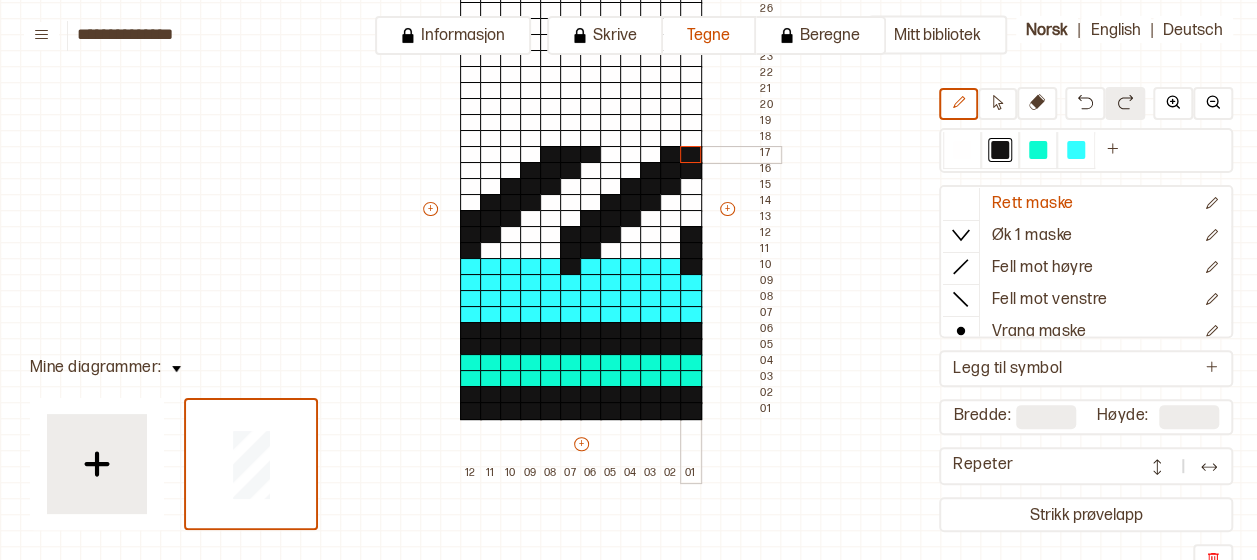 click at bounding box center (691, 155) 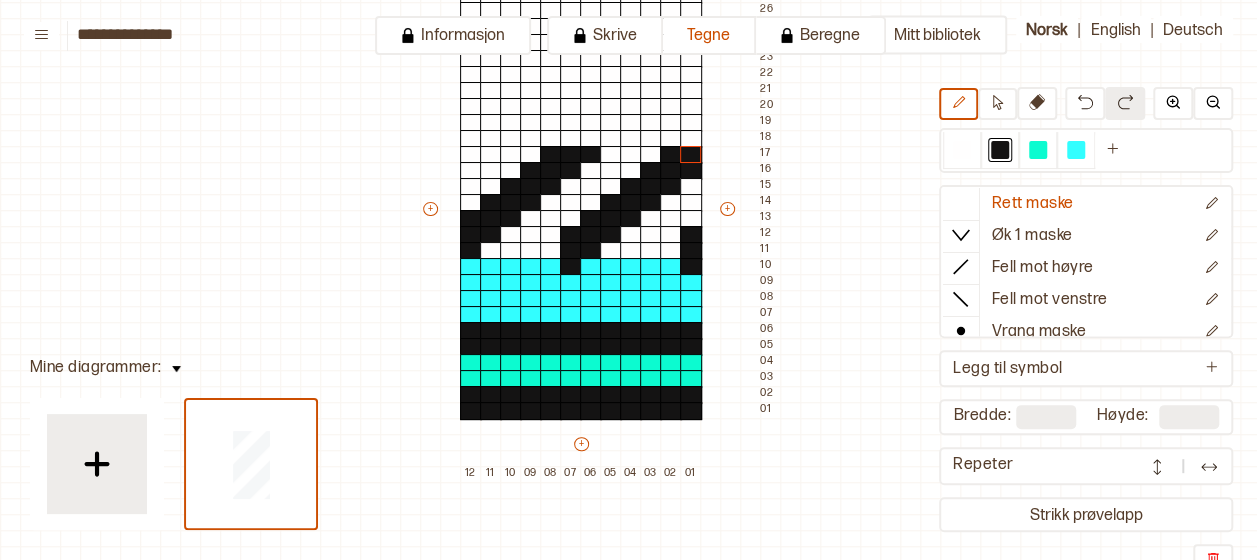 click 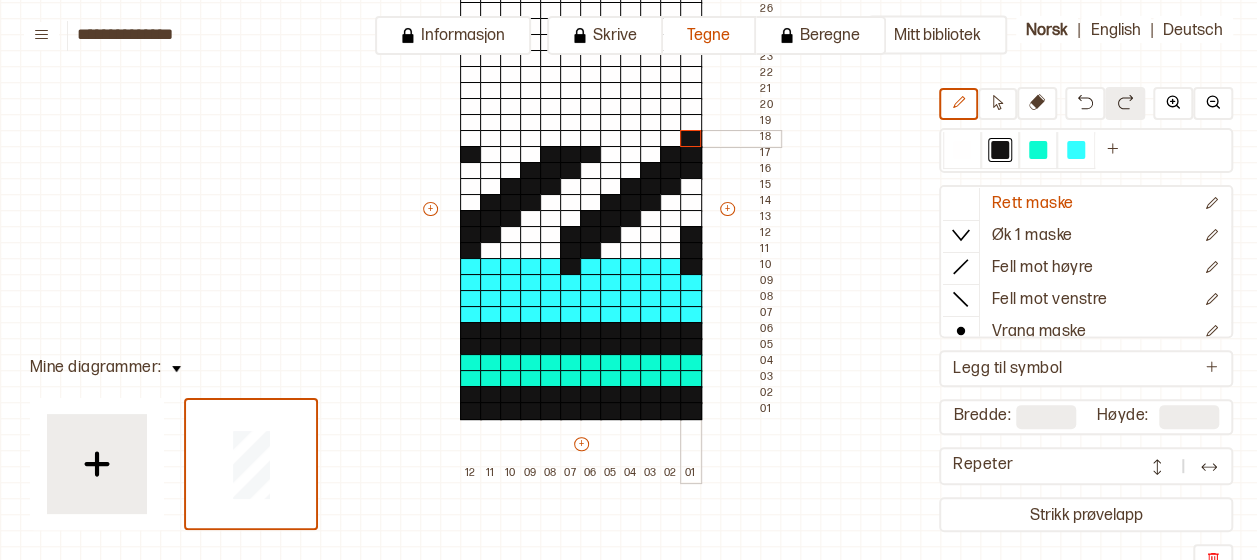 click at bounding box center [691, 139] 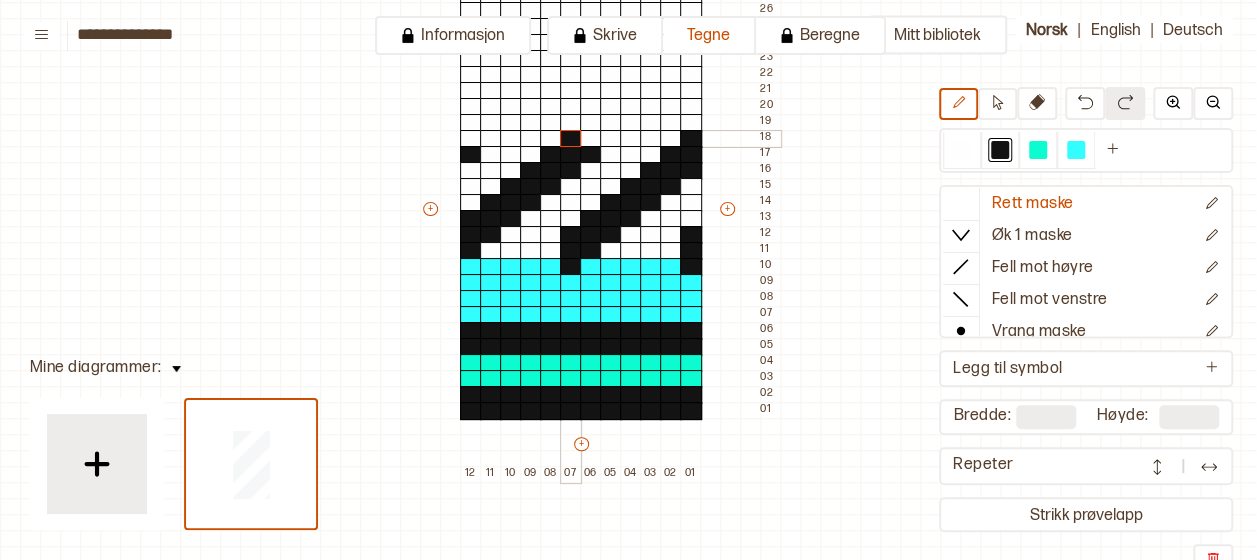 click at bounding box center [571, 139] 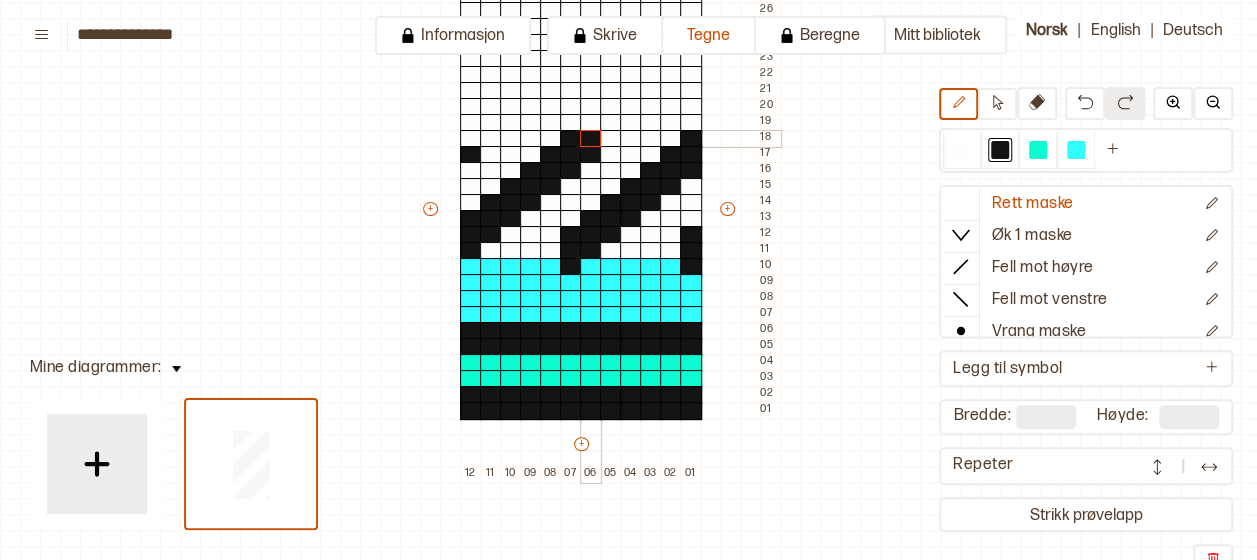 click at bounding box center (591, 139) 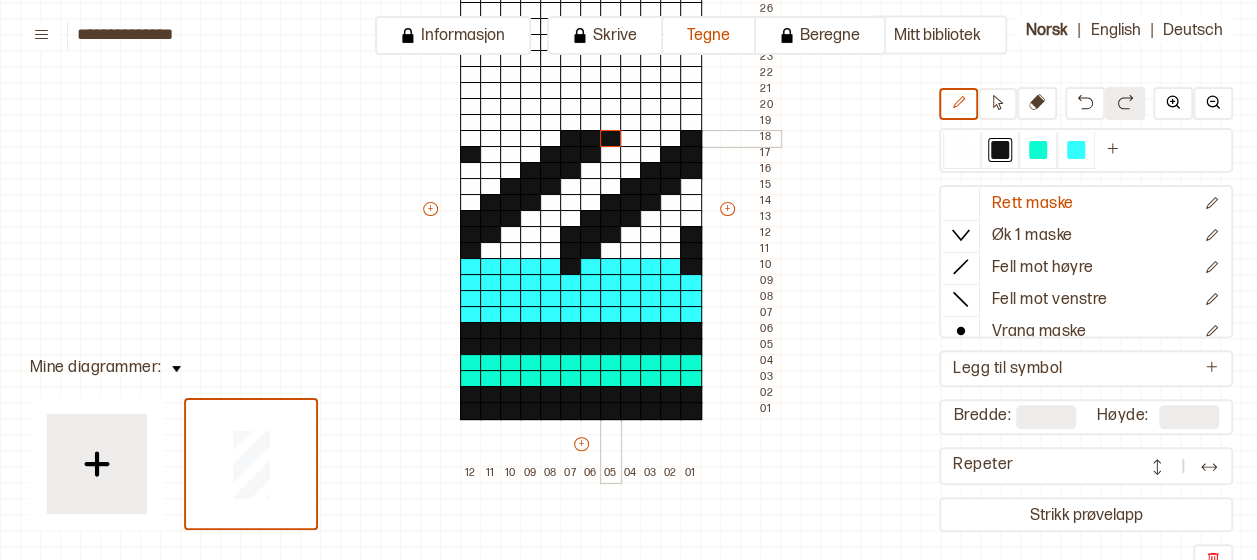 click at bounding box center (611, 139) 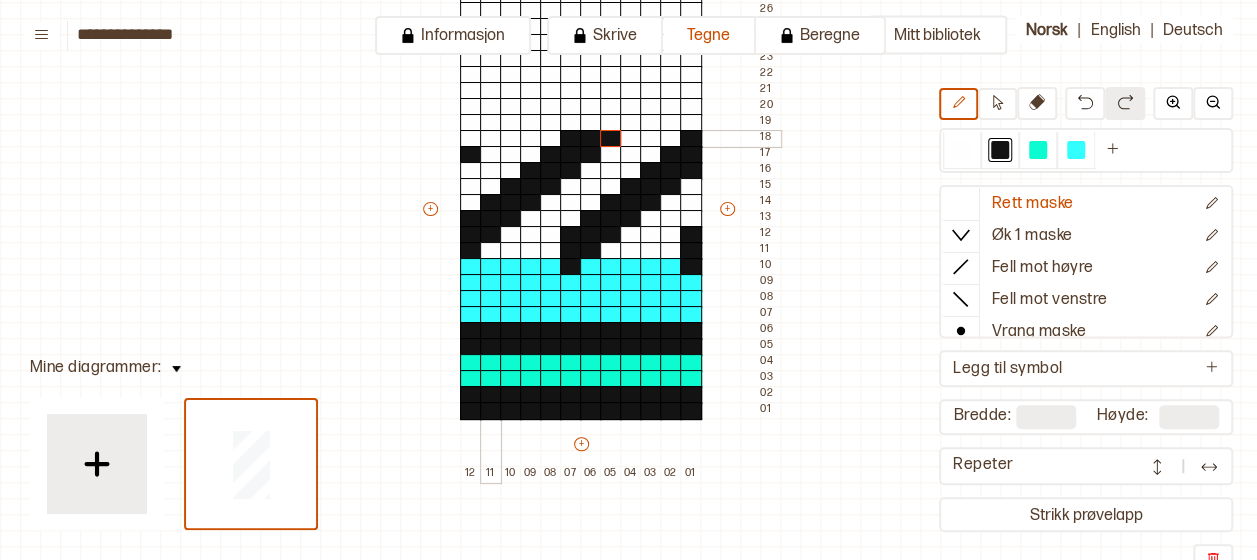 click at bounding box center (491, 139) 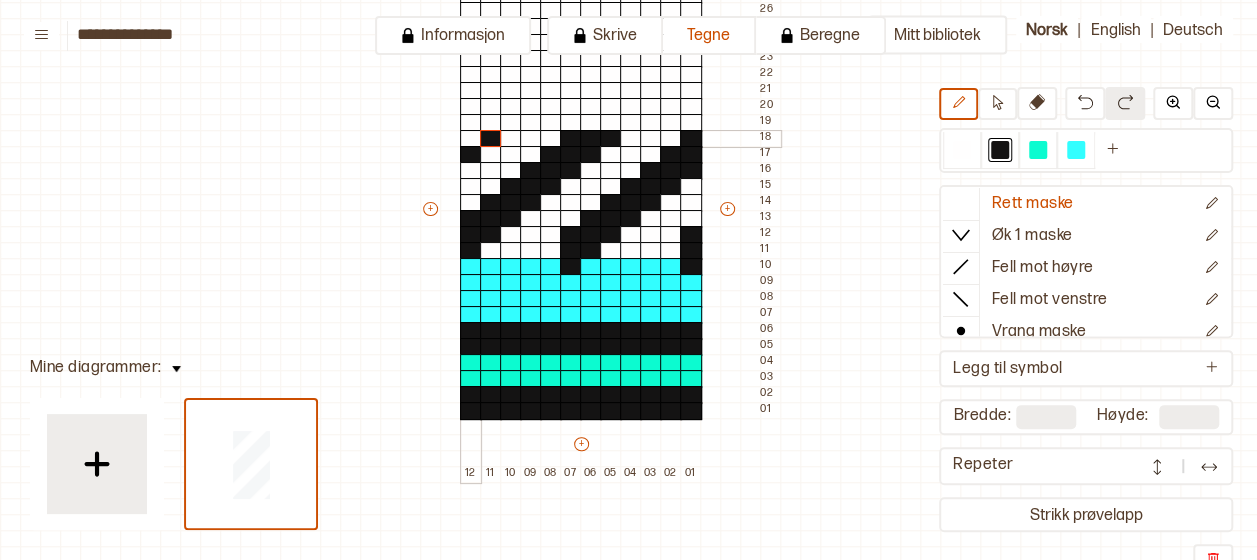 click at bounding box center [471, 139] 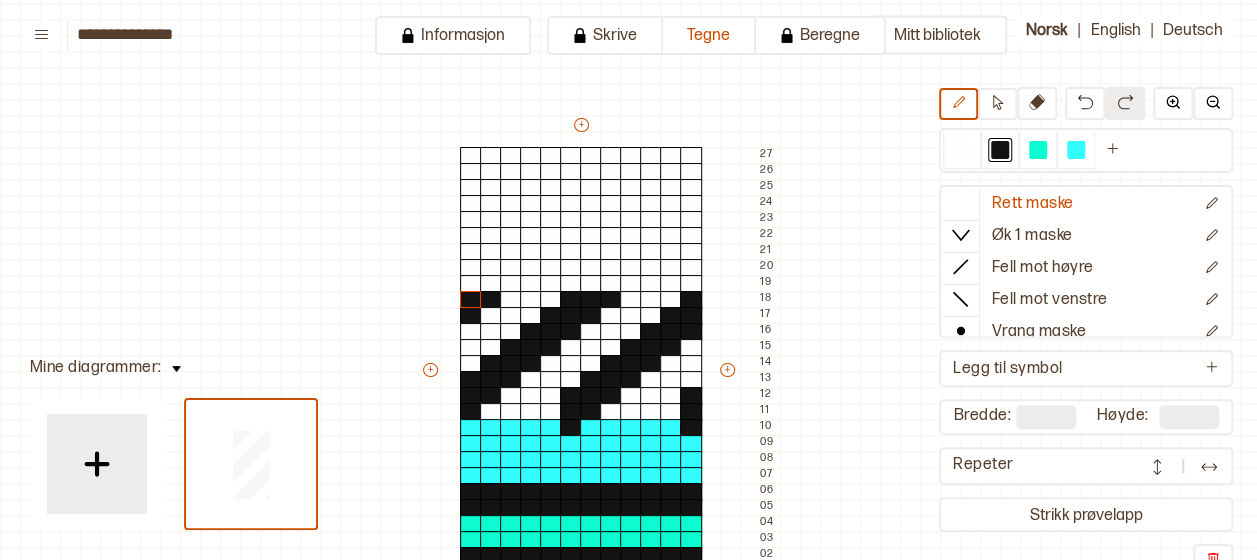 scroll, scrollTop: 51, scrollLeft: 40, axis: both 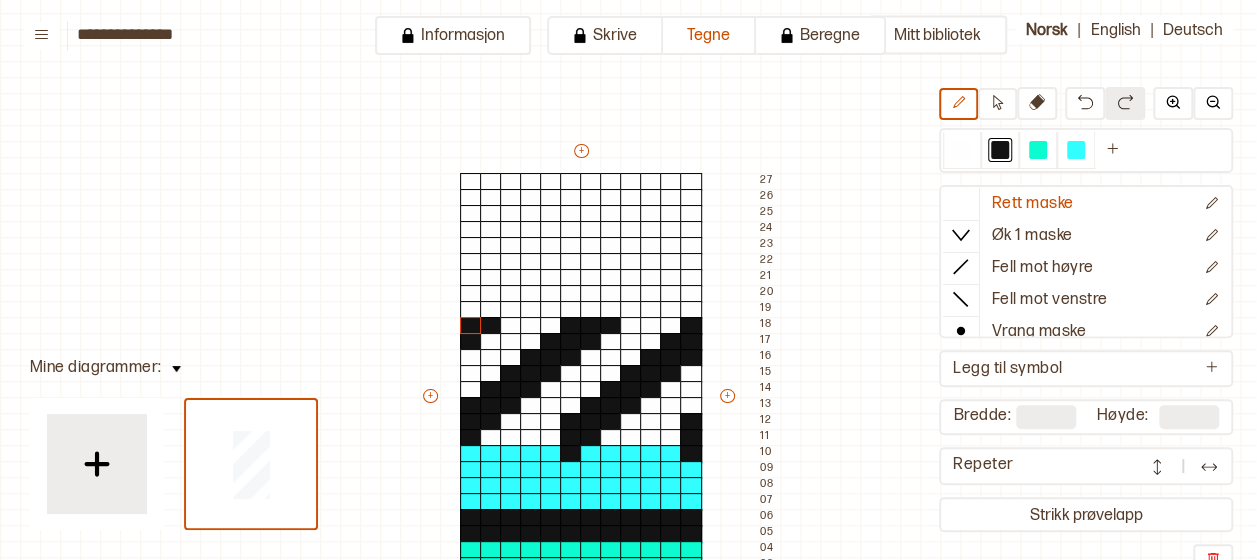 drag, startPoint x: 578, startPoint y: 143, endPoint x: 592, endPoint y: 96, distance: 49.0408 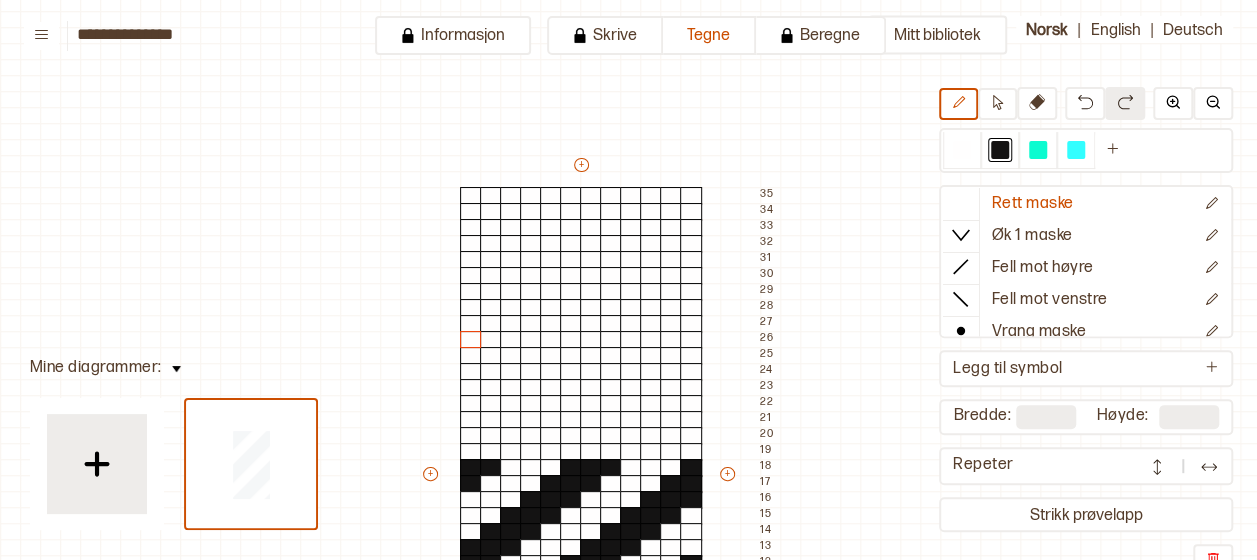 scroll, scrollTop: 35, scrollLeft: 40, axis: both 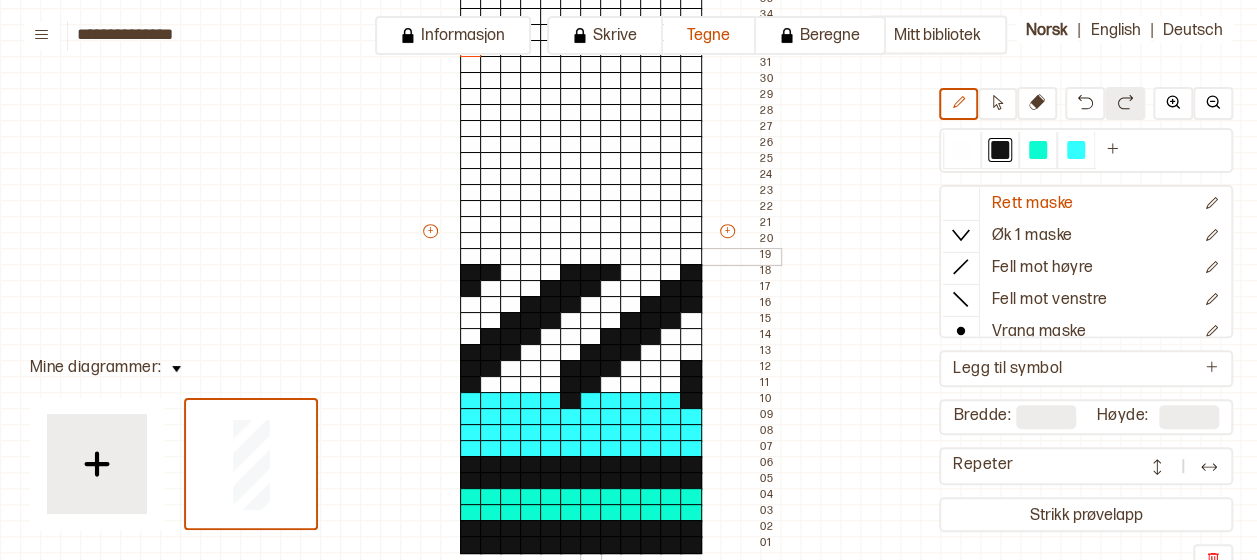 click at bounding box center [591, 257] 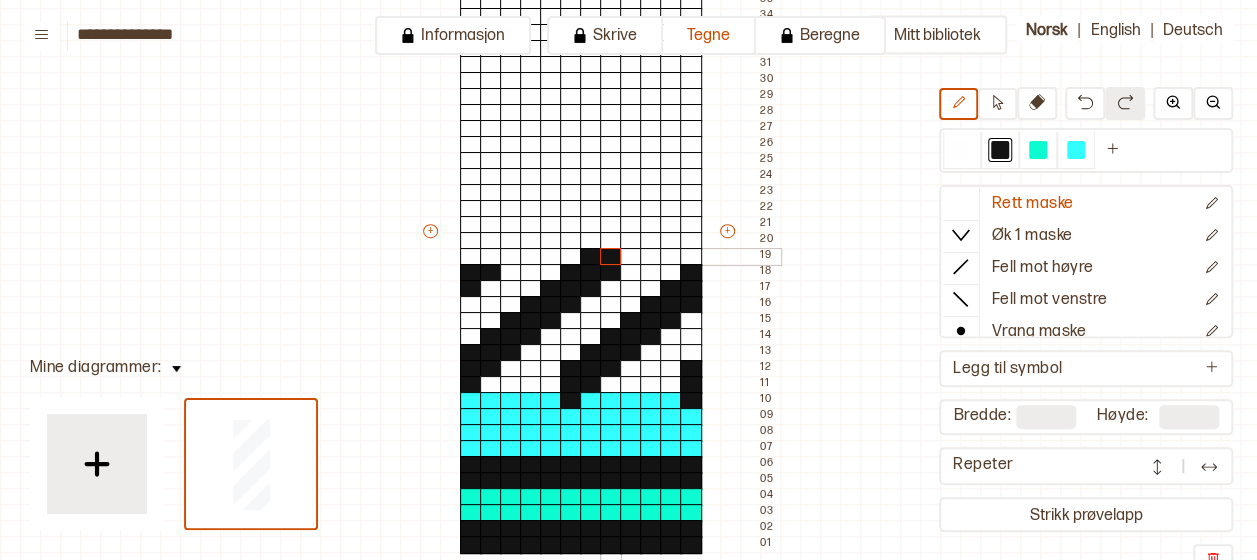 click at bounding box center (611, 257) 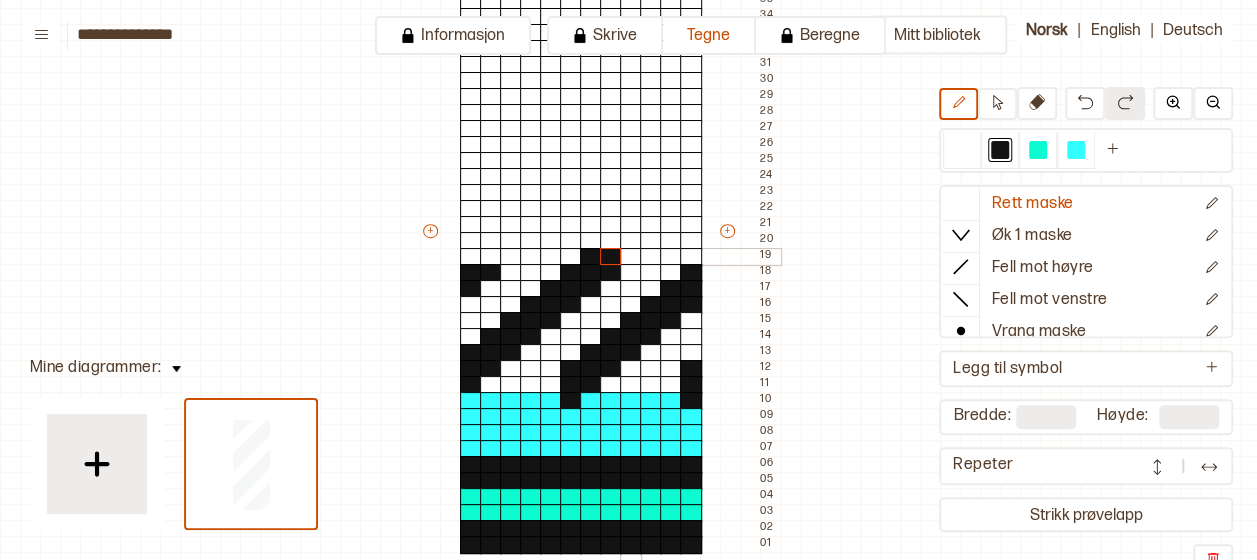 click at bounding box center [631, 257] 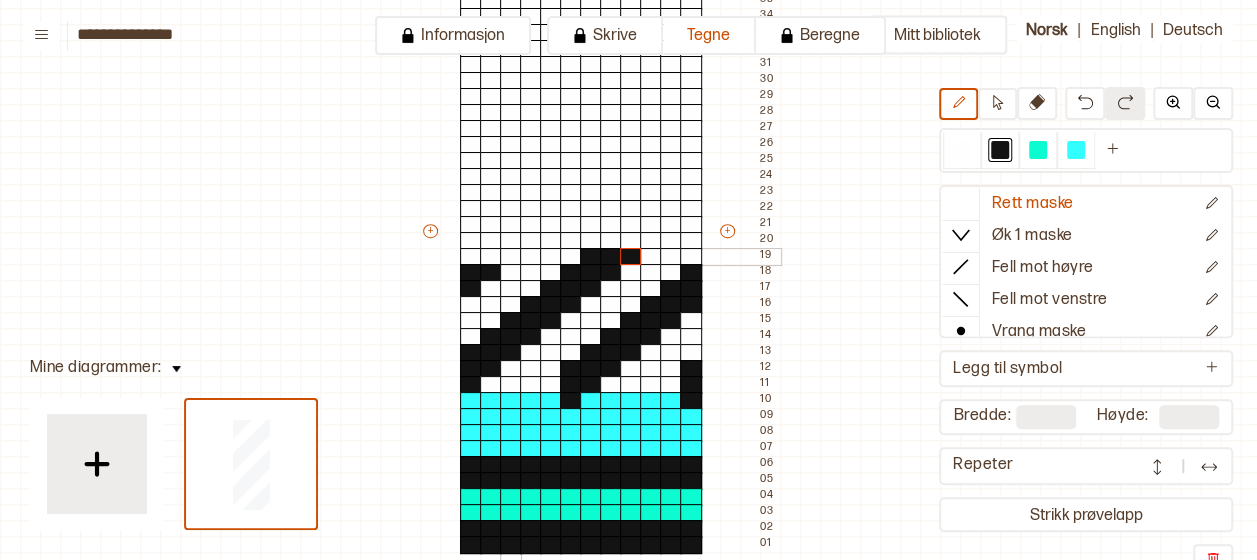 click at bounding box center [511, 257] 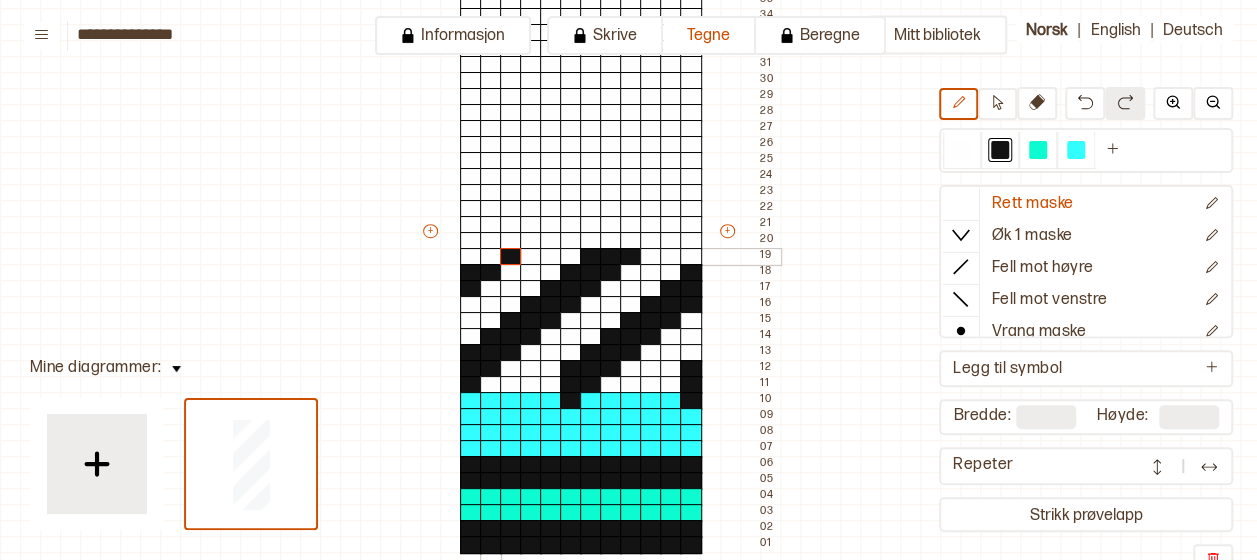 click at bounding box center [491, 257] 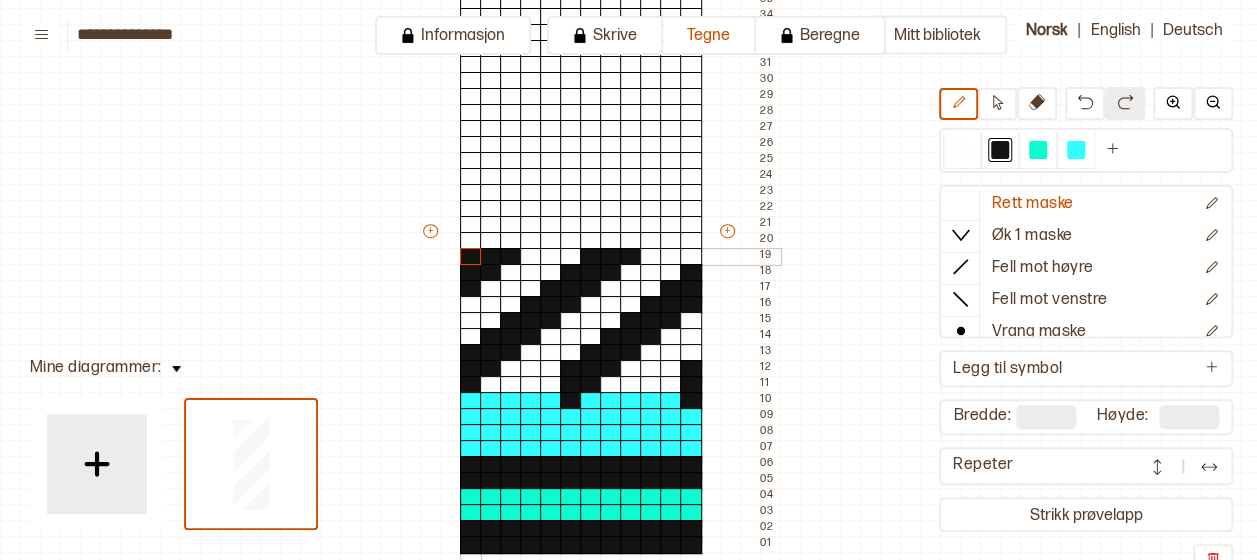 click at bounding box center (471, 257) 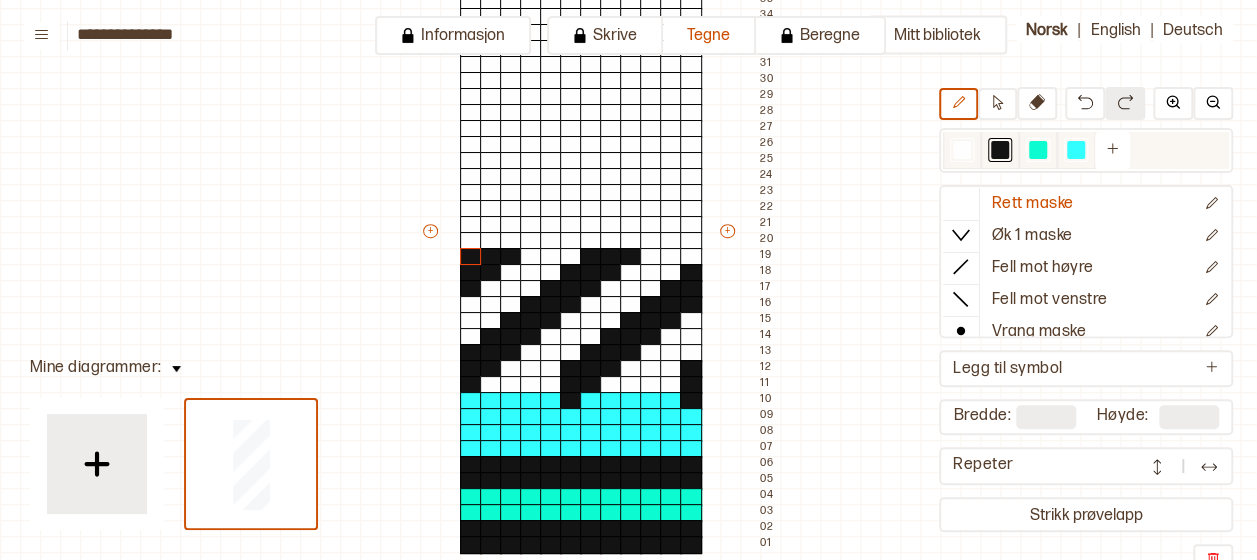 click at bounding box center (962, 150) 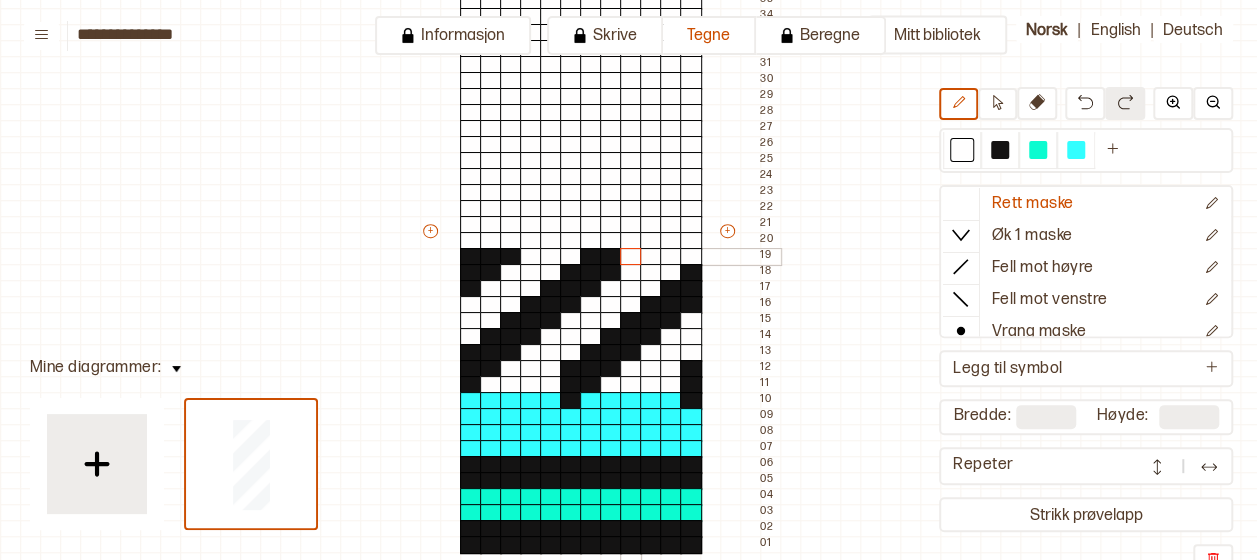 click at bounding box center (631, 257) 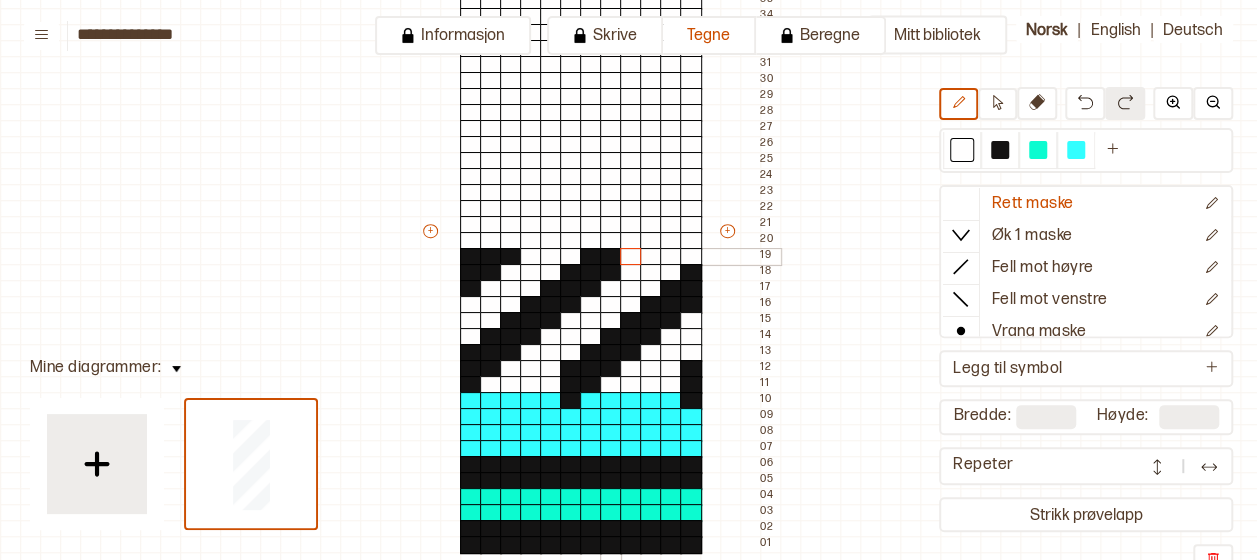 click at bounding box center (611, 257) 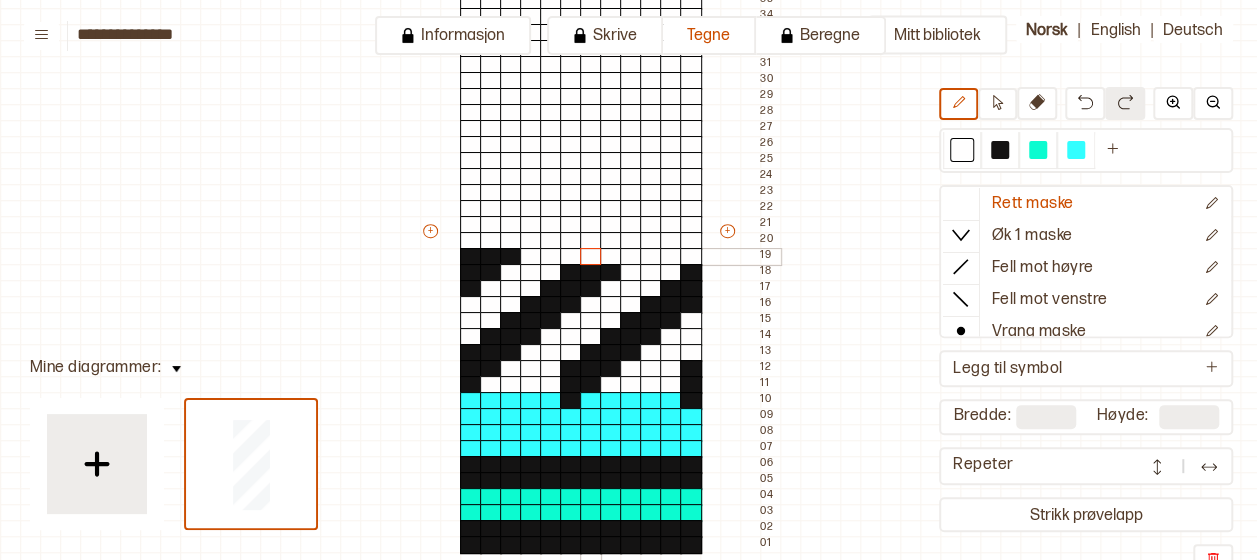 click at bounding box center [591, 257] 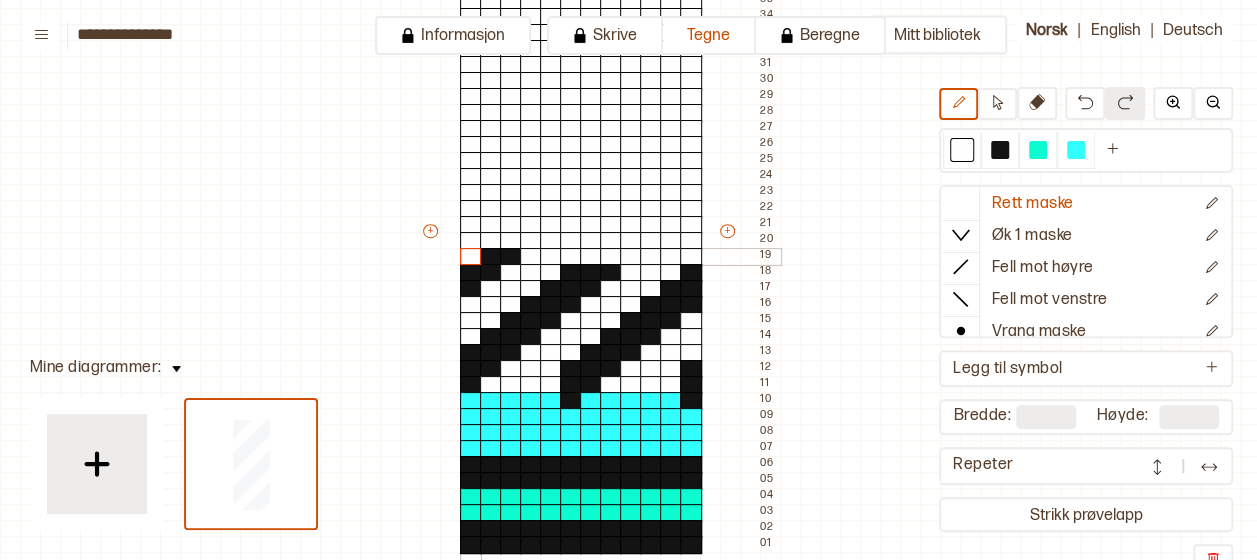 click at bounding box center (471, 257) 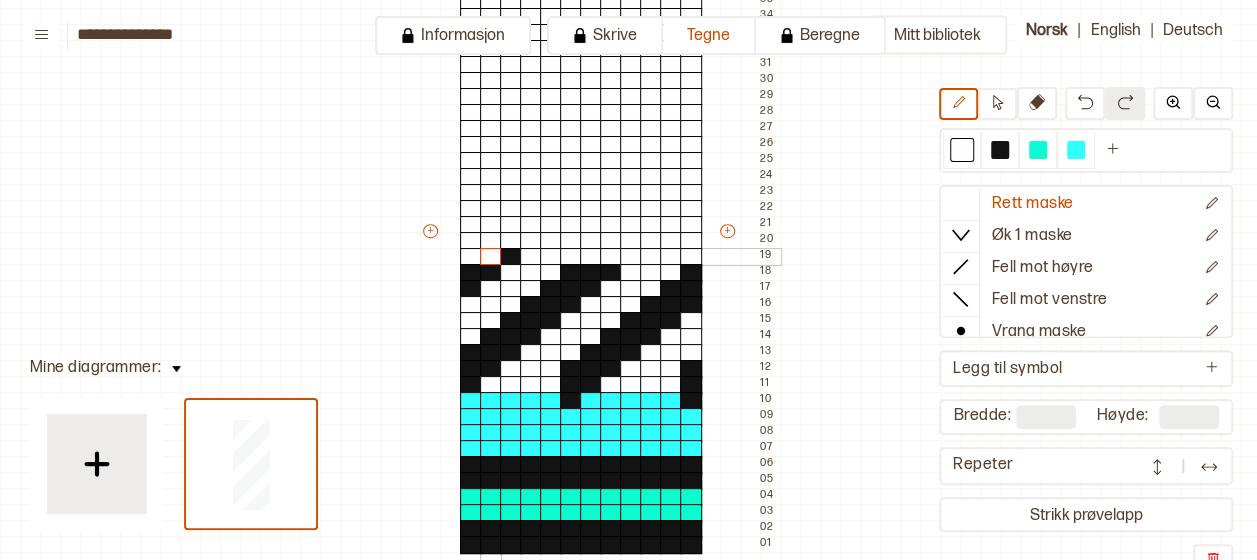 drag, startPoint x: 489, startPoint y: 254, endPoint x: 506, endPoint y: 257, distance: 17.262676 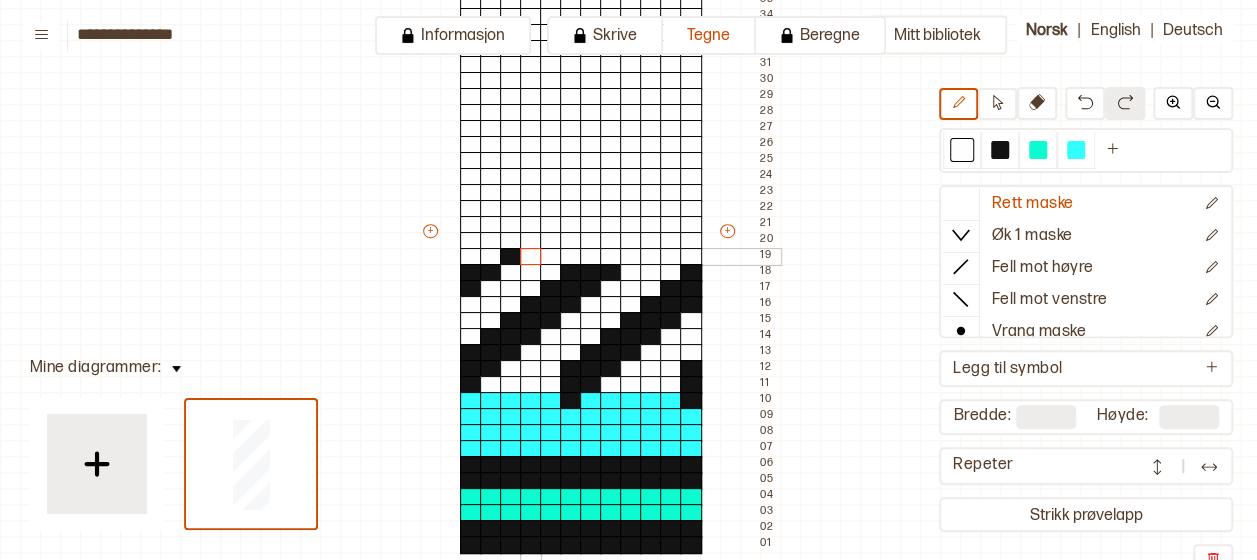 click at bounding box center [531, 257] 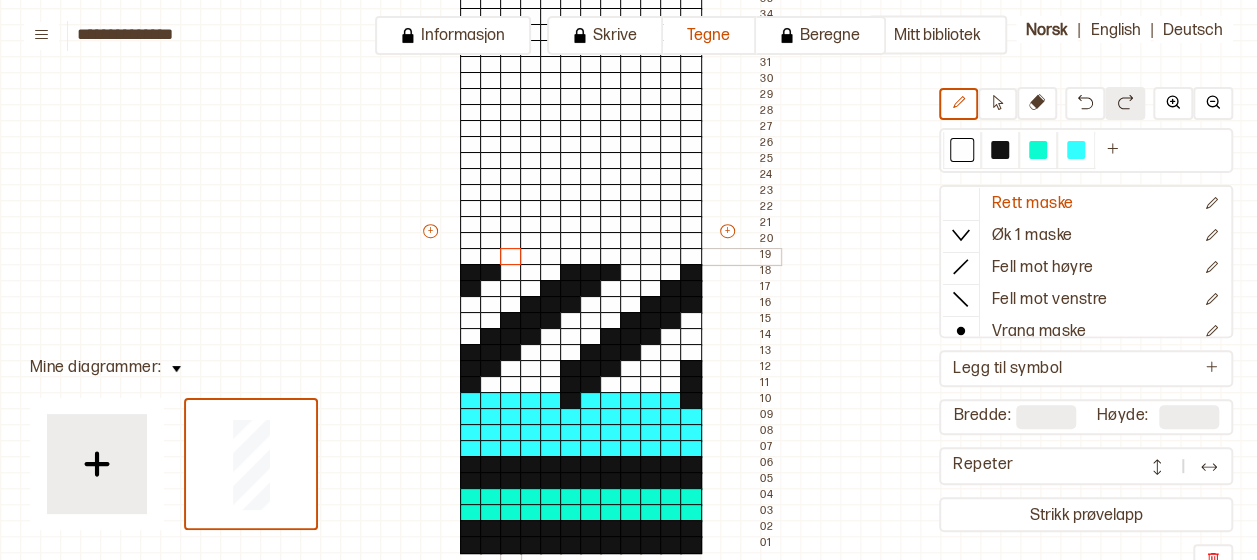 drag, startPoint x: 514, startPoint y: 250, endPoint x: 541, endPoint y: 256, distance: 27.658634 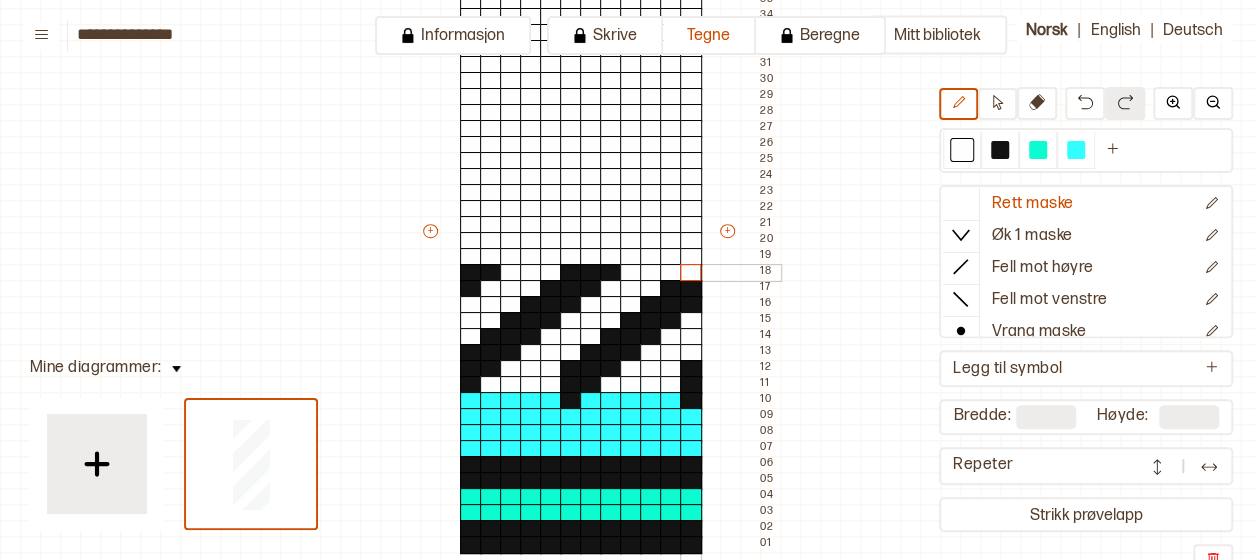 click at bounding box center (691, 273) 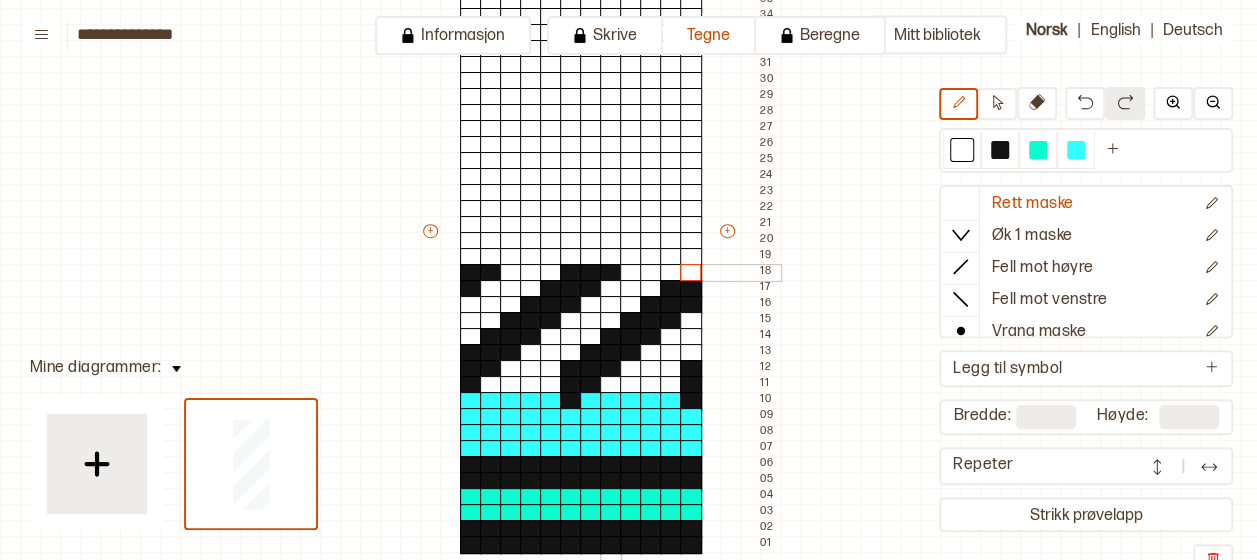 click at bounding box center [611, 273] 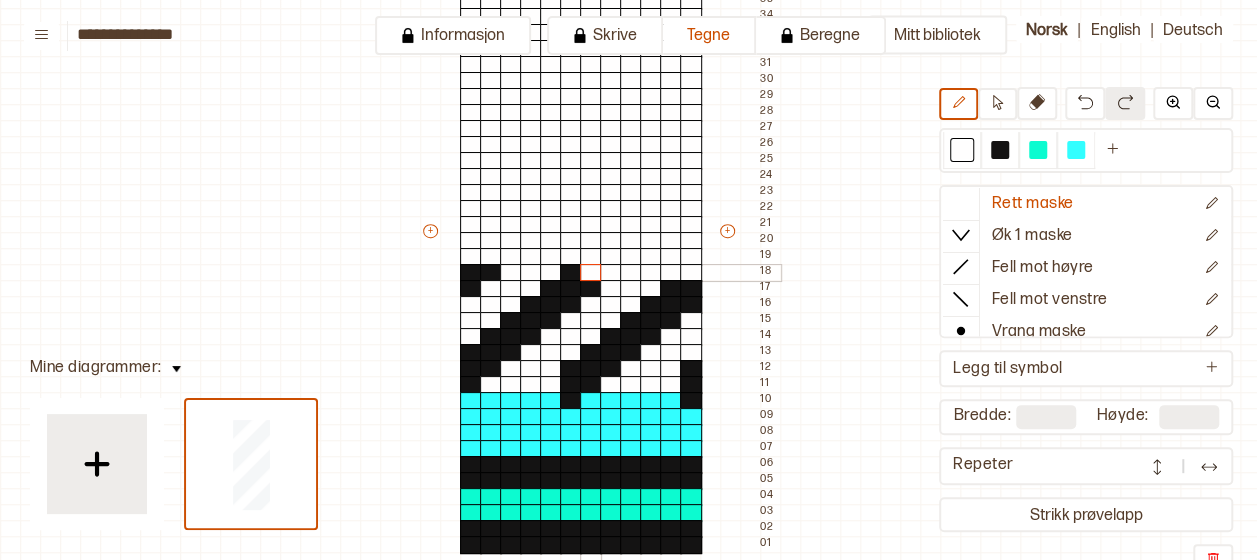 click at bounding box center [591, 273] 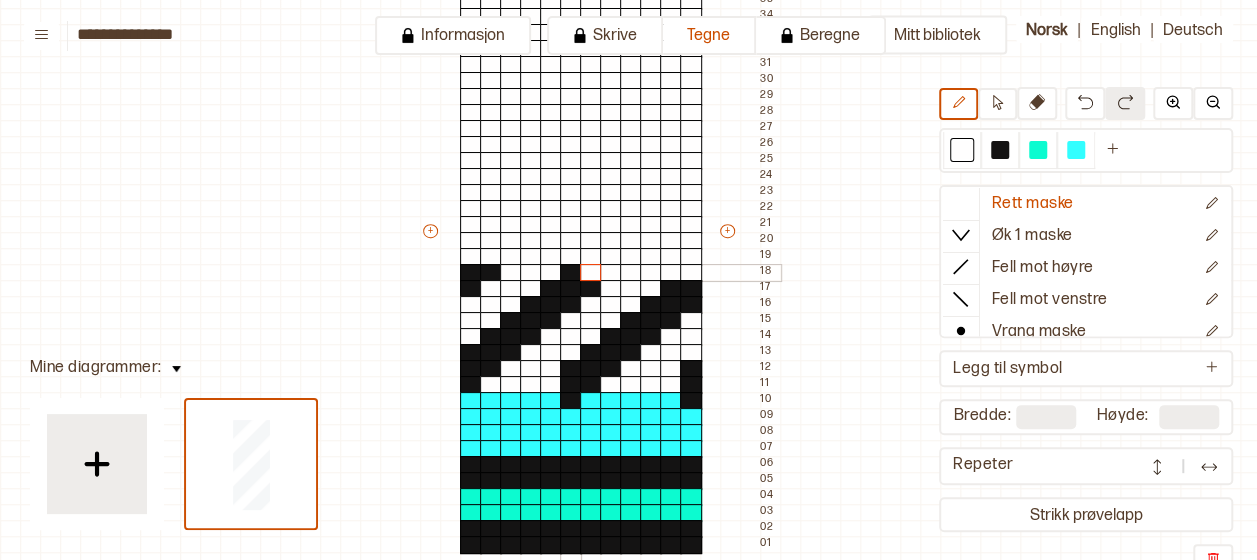 click at bounding box center [571, 273] 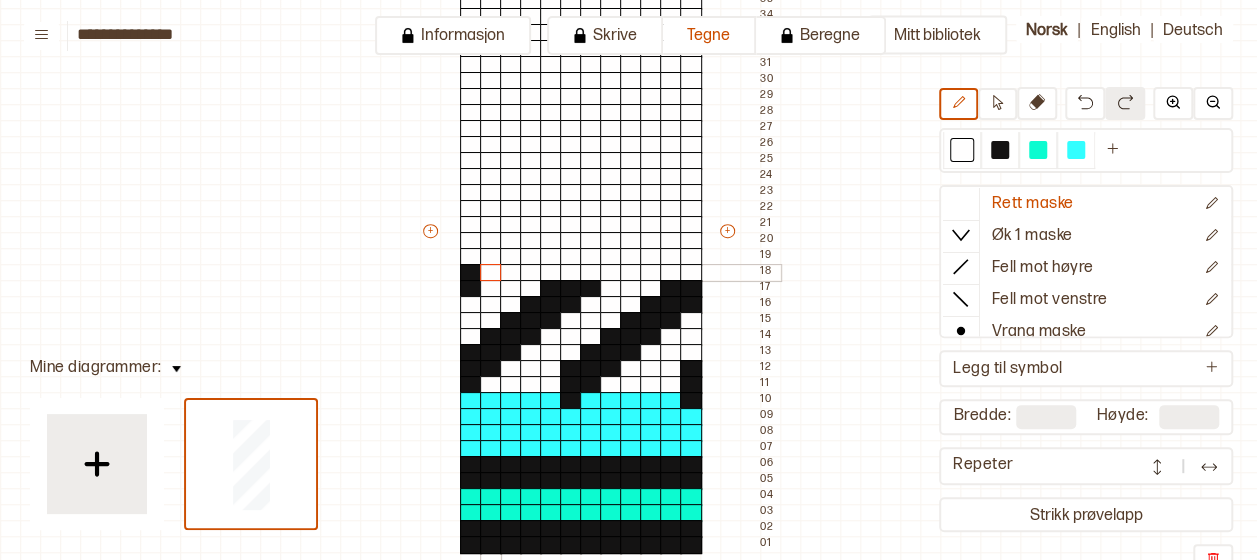 click at bounding box center (491, 273) 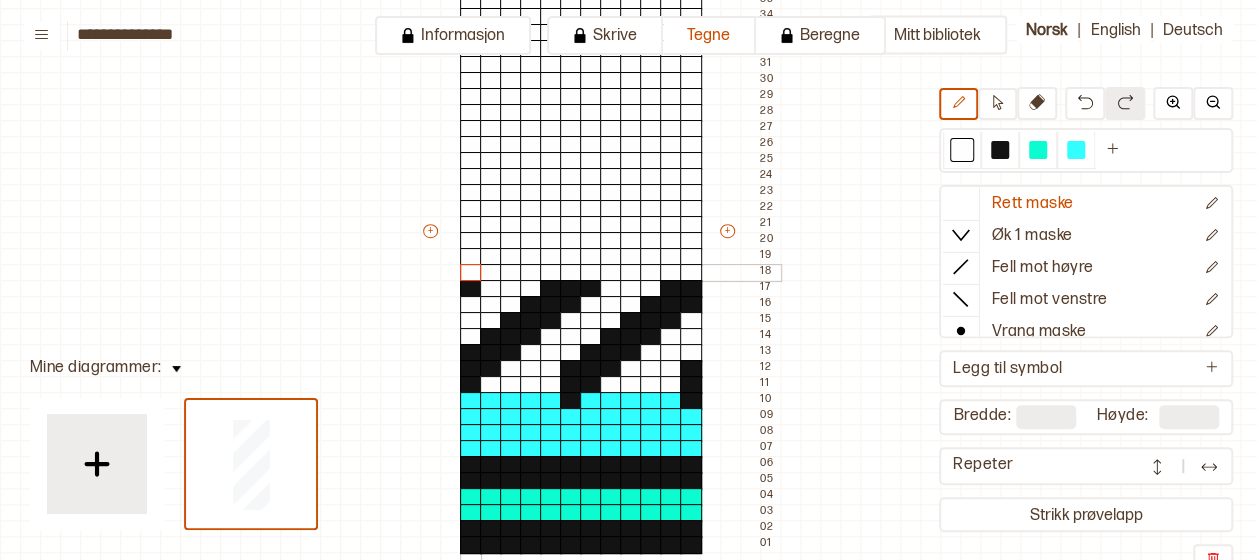 click at bounding box center [471, 273] 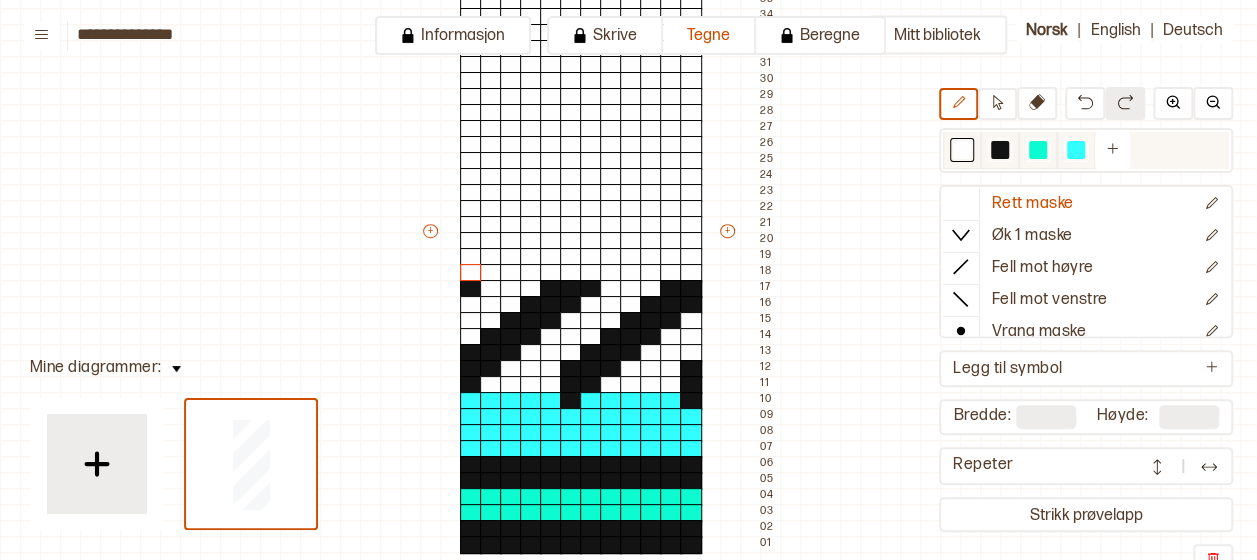 click at bounding box center [1000, 150] 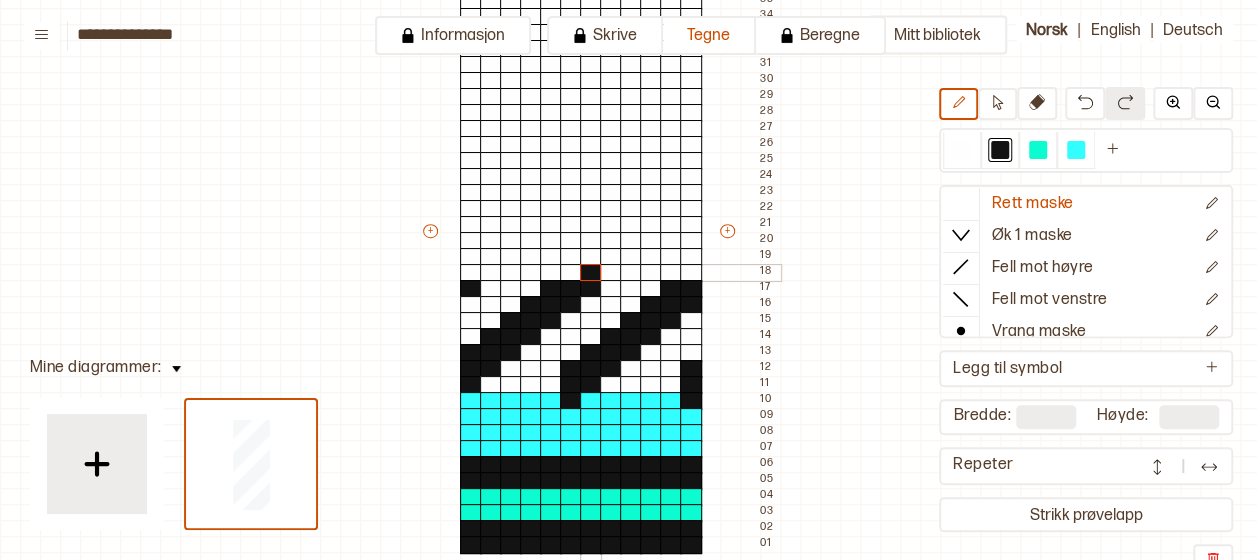 click at bounding box center (591, 273) 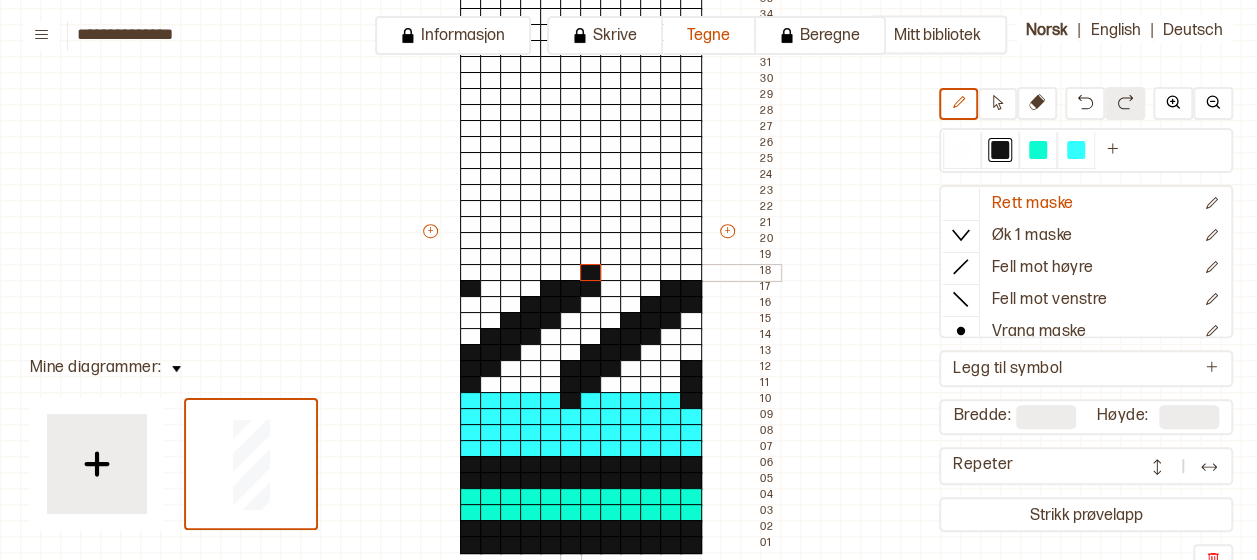 click at bounding box center (571, 273) 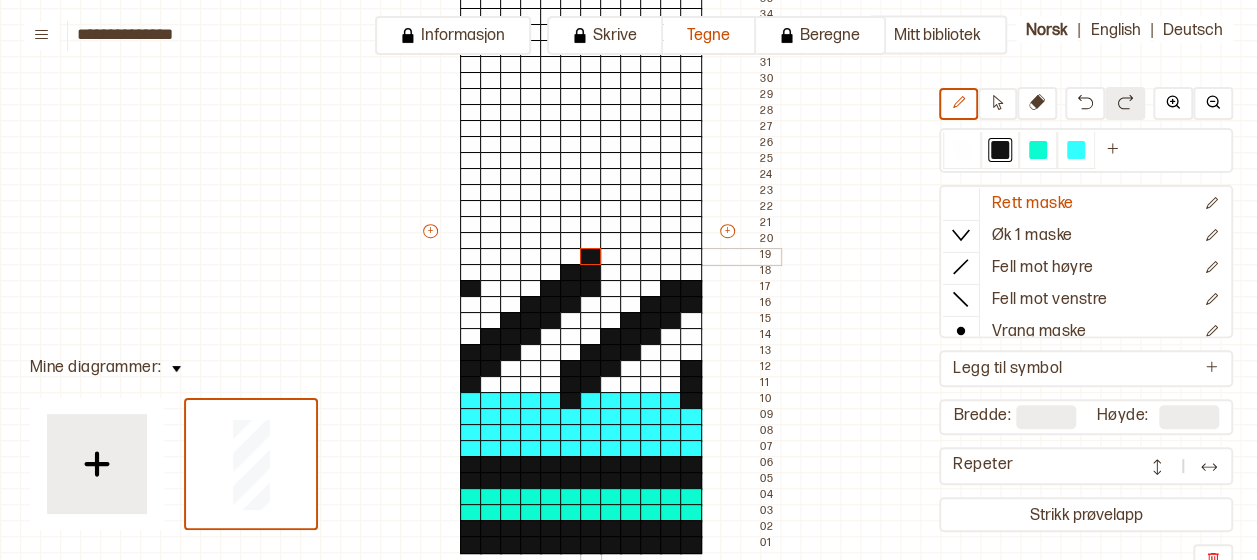 click at bounding box center [591, 257] 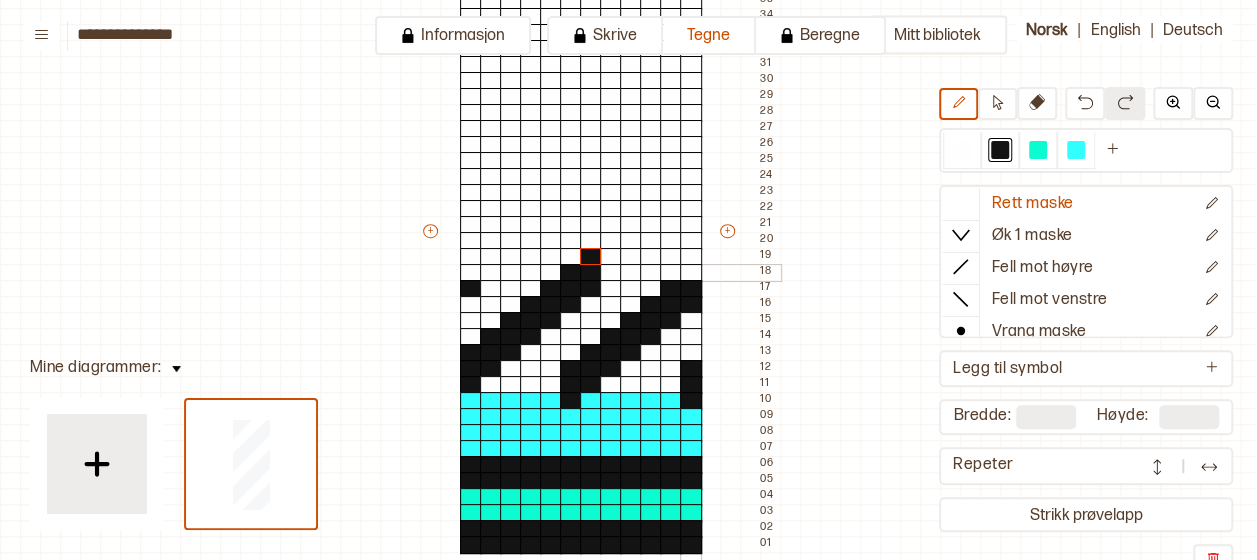 click at bounding box center [691, 273] 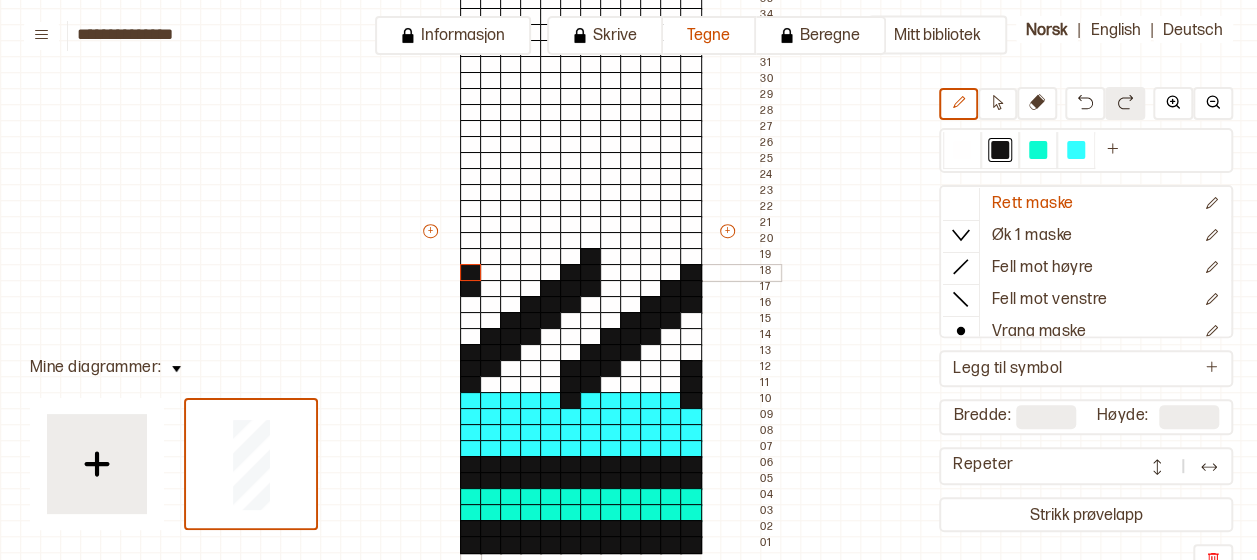 click at bounding box center [471, 273] 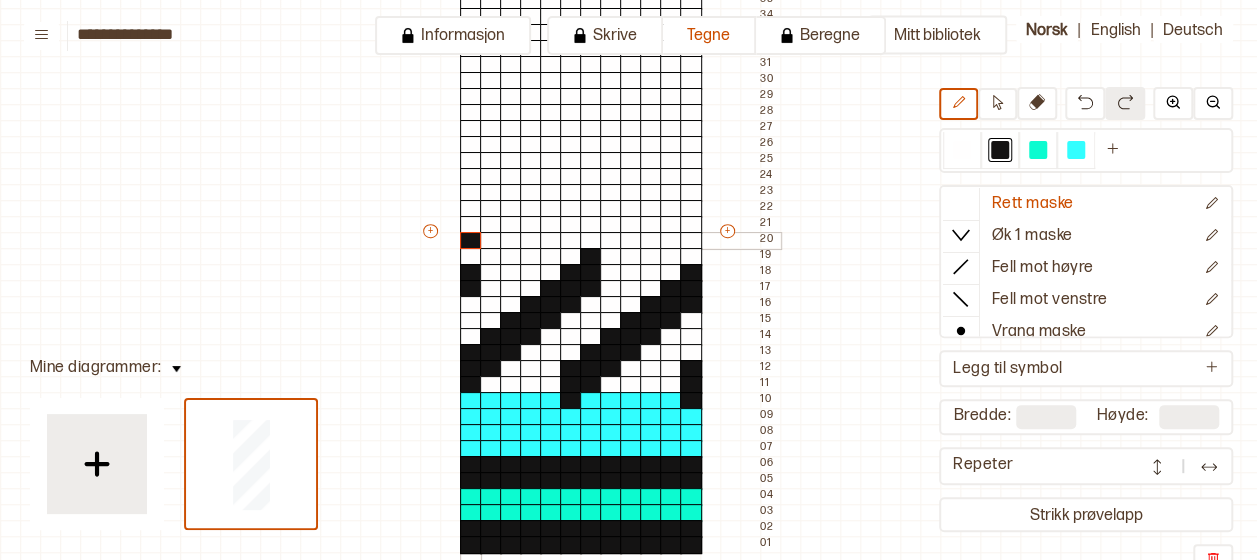 click at bounding box center (471, 241) 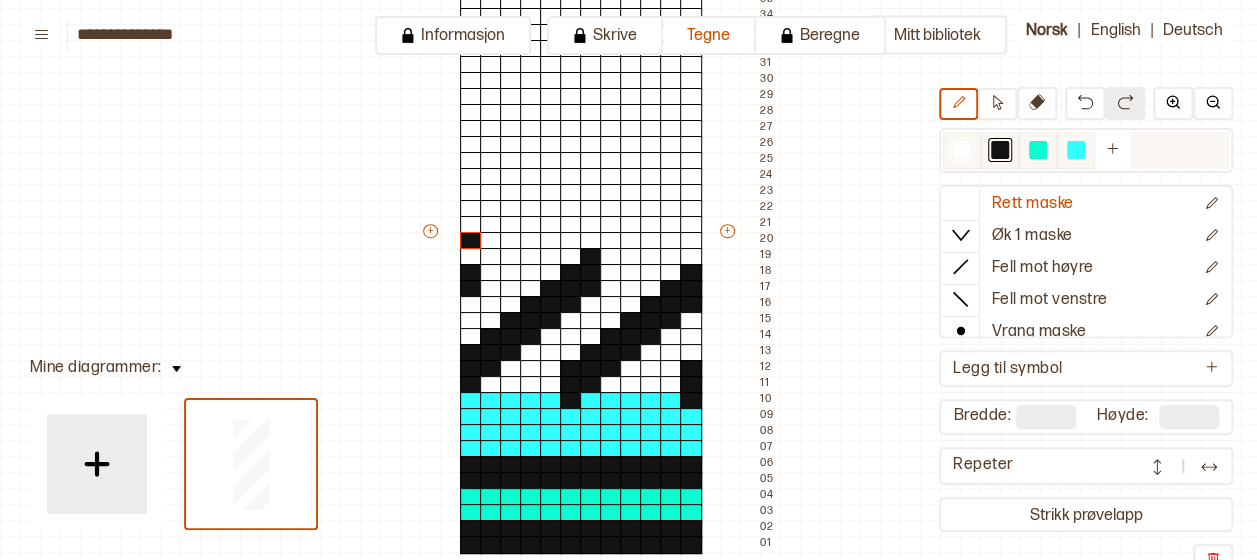 drag, startPoint x: 957, startPoint y: 146, endPoint x: 946, endPoint y: 144, distance: 11.18034 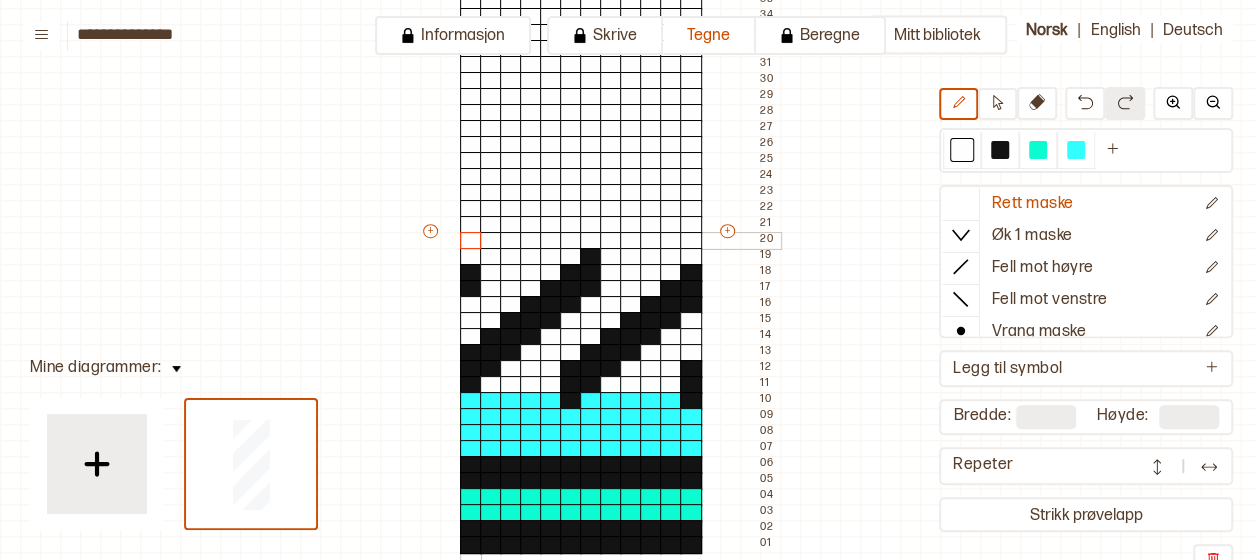 click at bounding box center (471, 241) 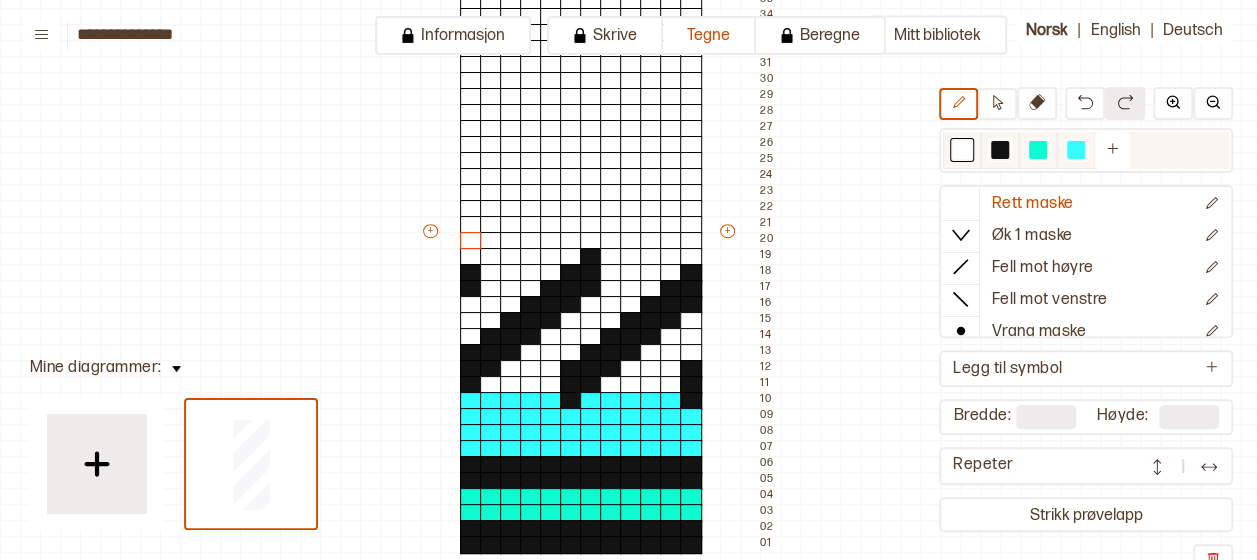 click at bounding box center [1000, 150] 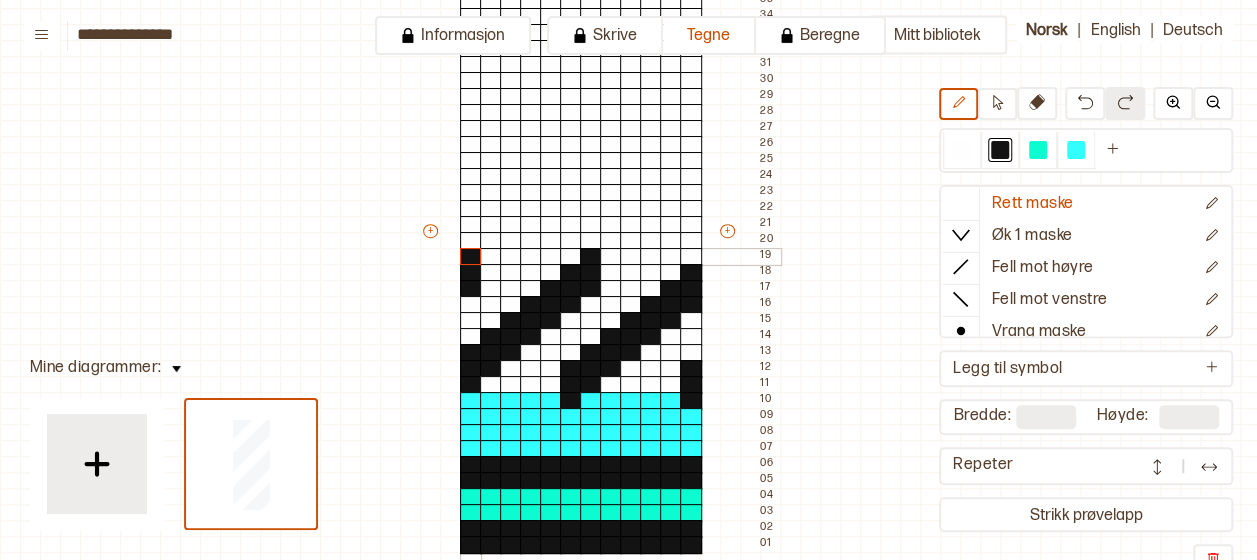 click at bounding box center (471, 257) 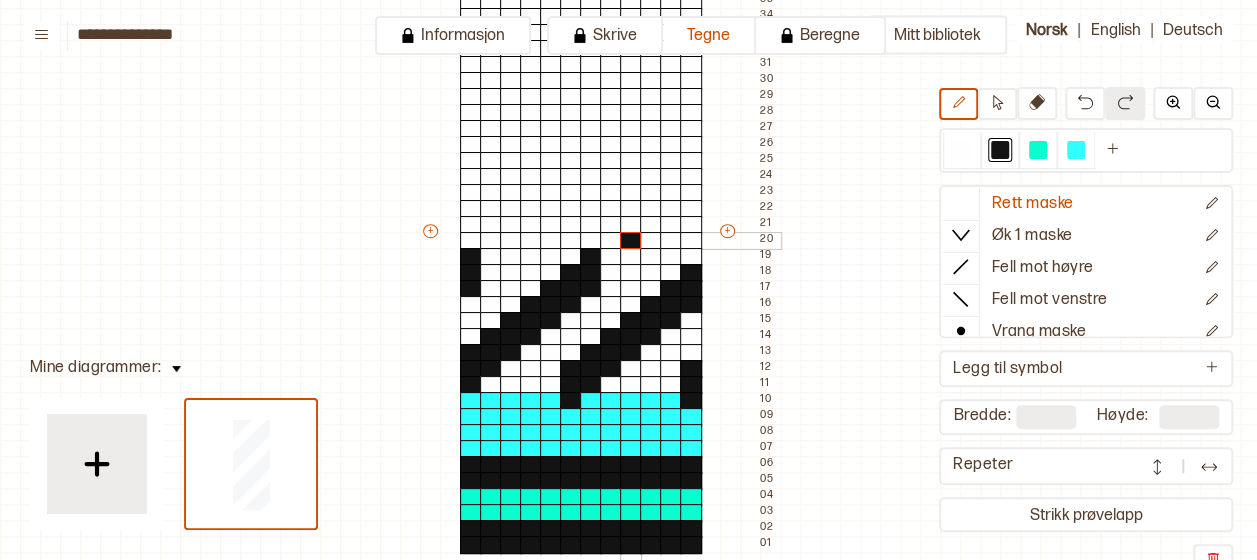 click at bounding box center (631, 241) 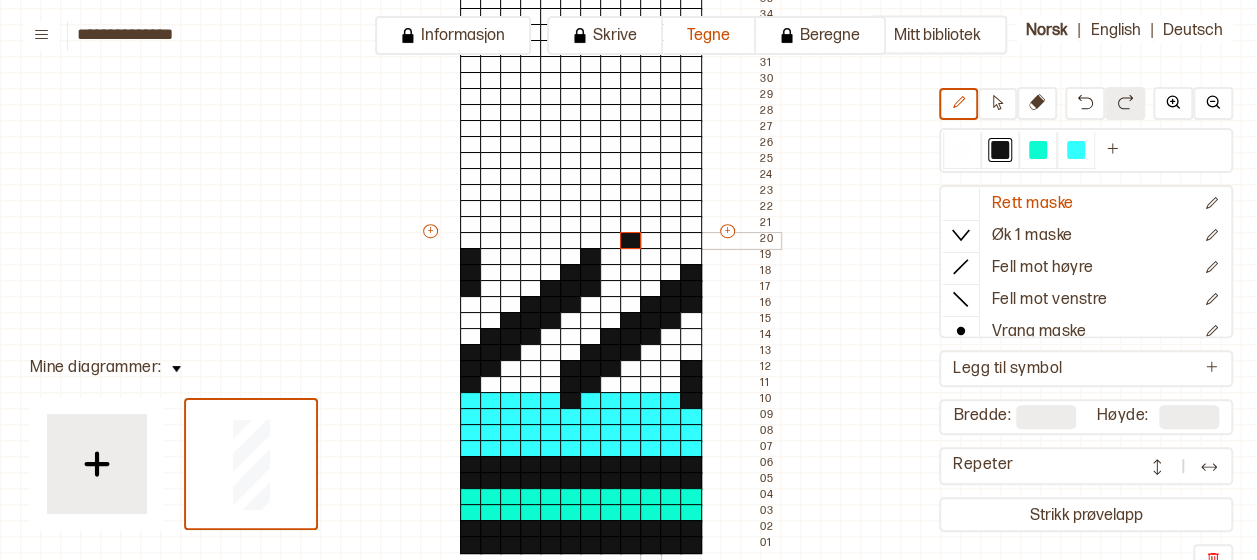 click at bounding box center [651, 241] 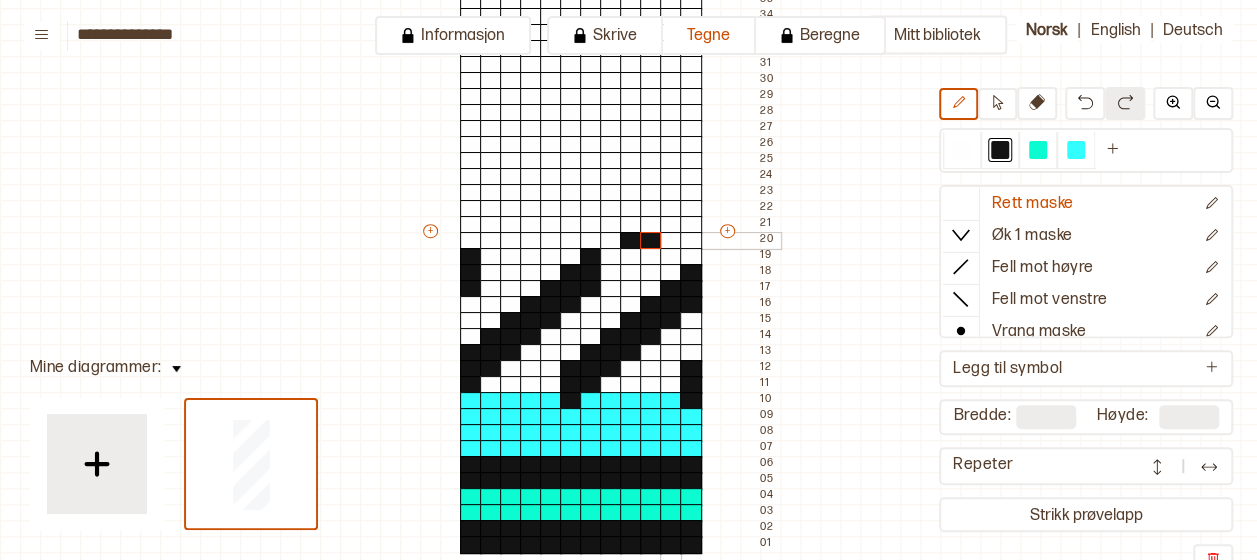 click at bounding box center [671, 241] 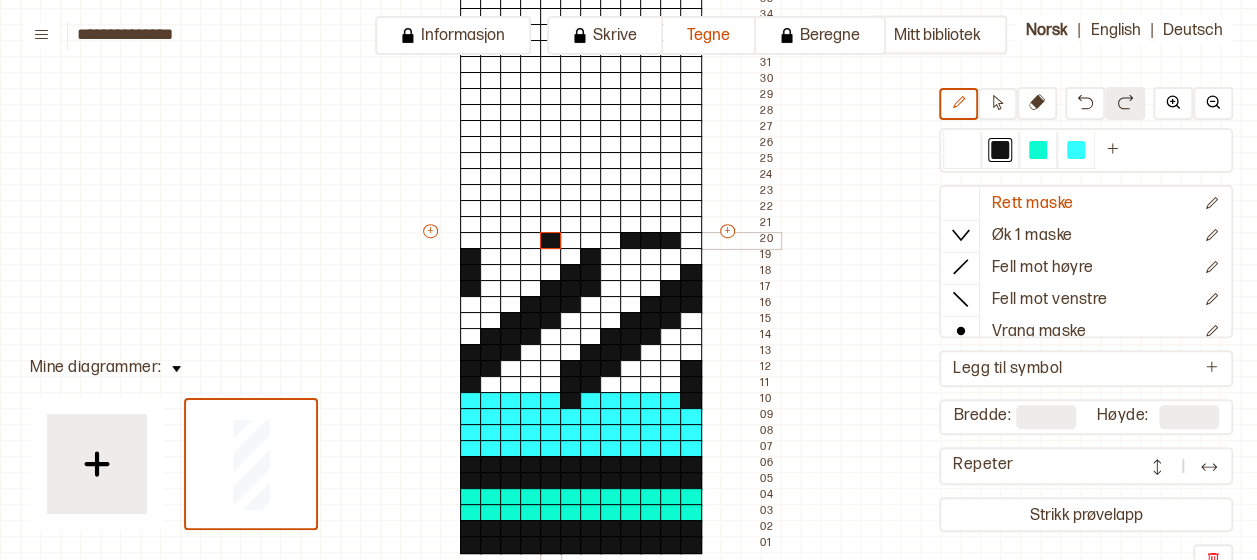 click at bounding box center (551, 241) 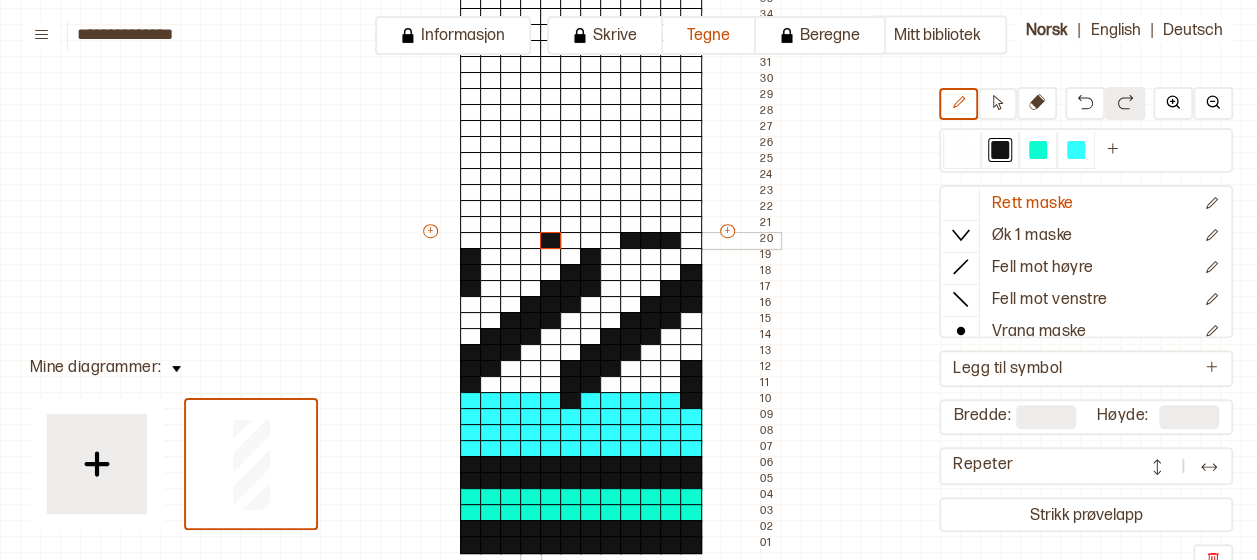 click at bounding box center [531, 241] 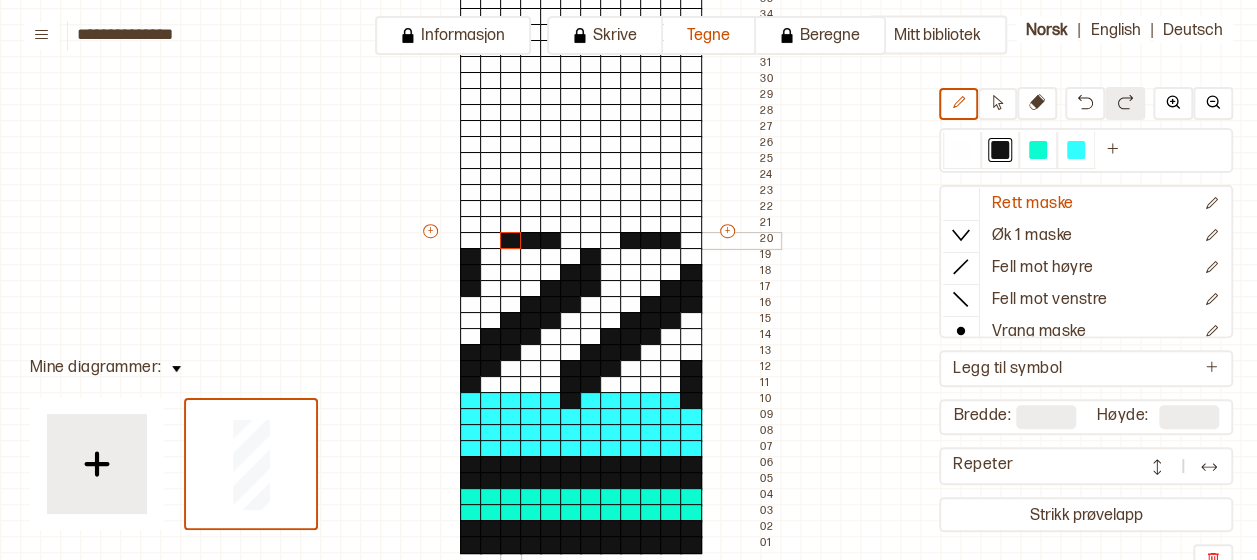 click at bounding box center (511, 241) 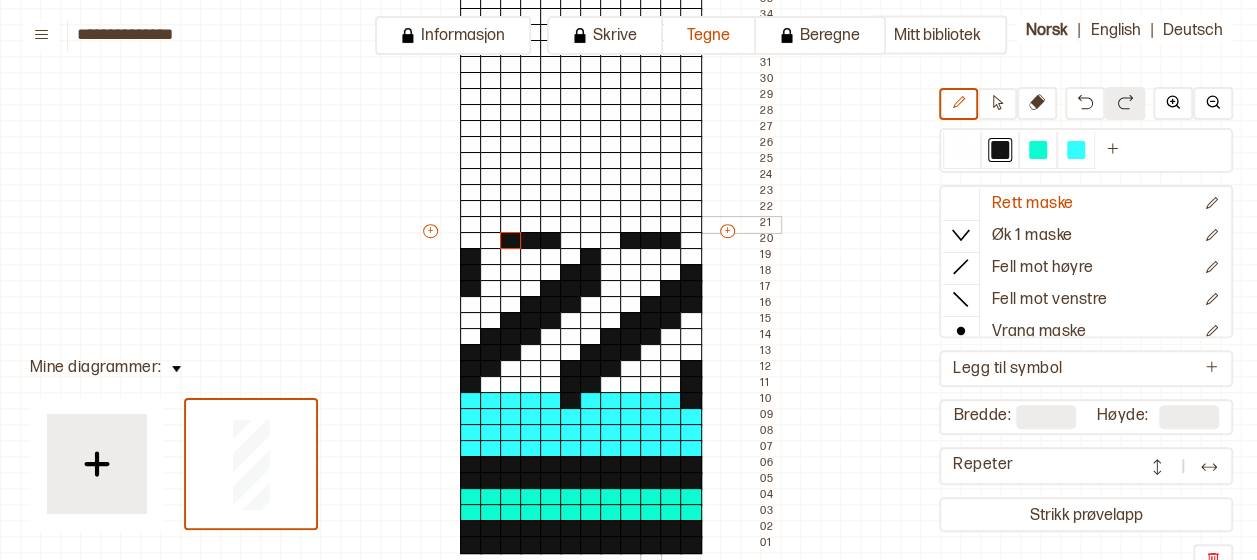 click at bounding box center [651, 225] 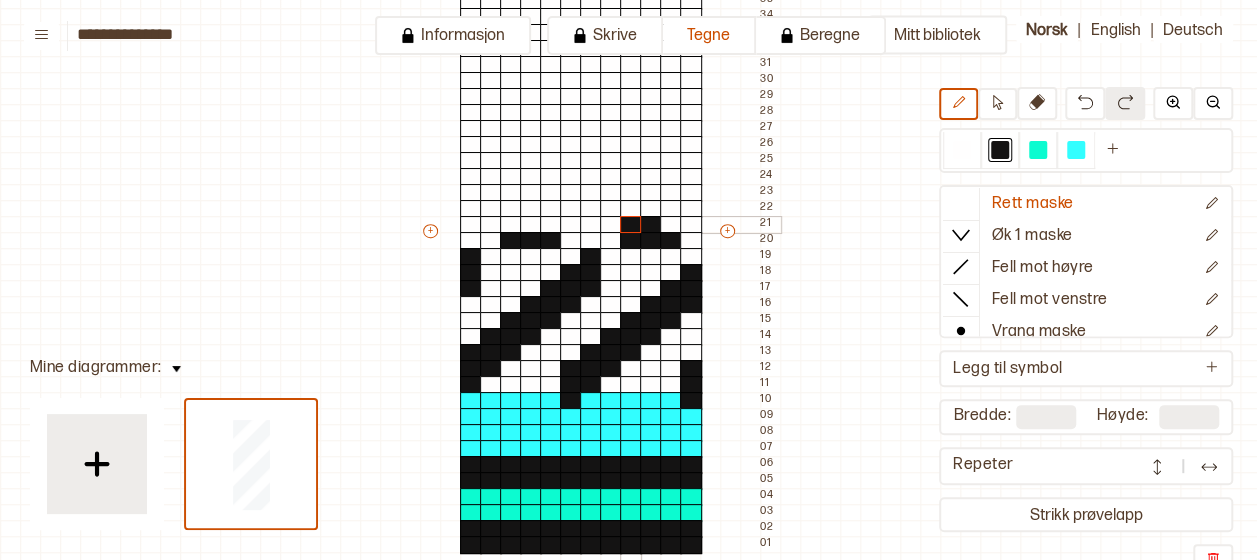 click at bounding box center (631, 225) 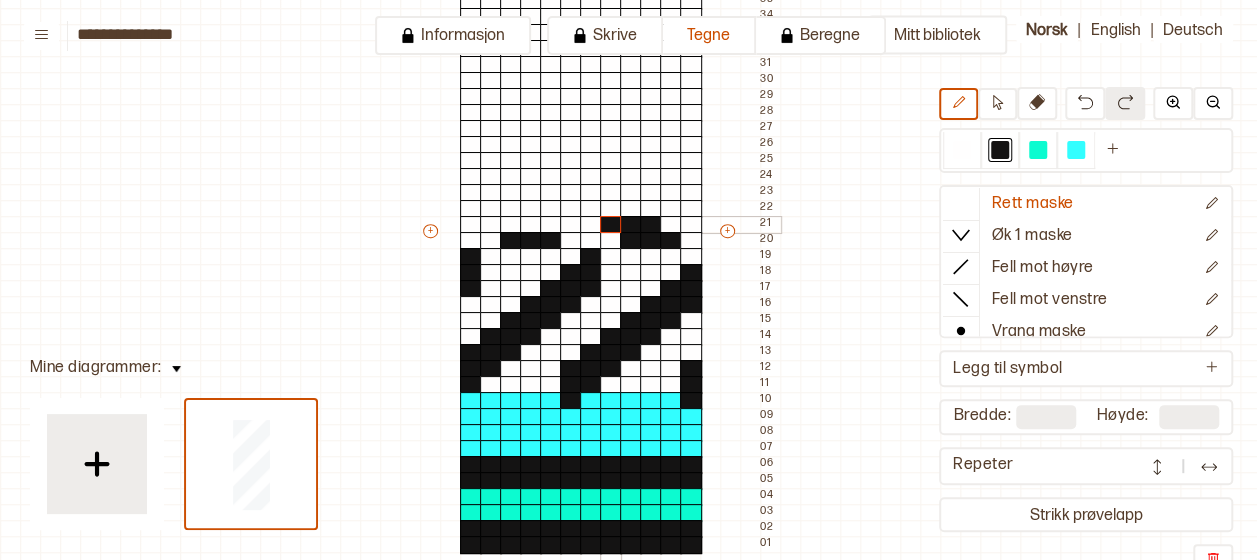 click at bounding box center (611, 225) 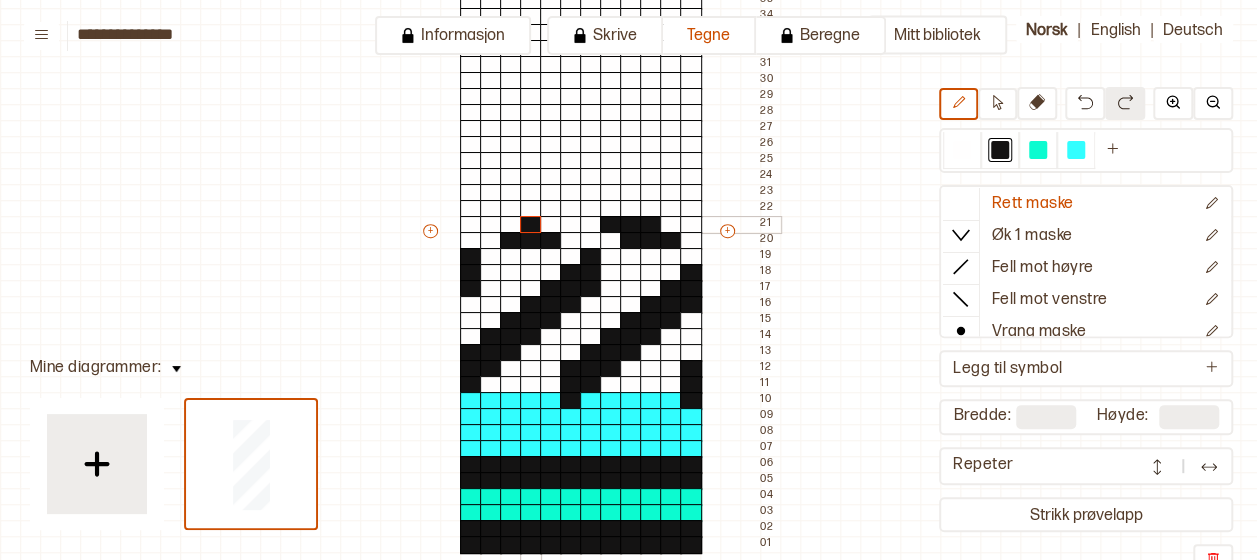 click at bounding box center [531, 225] 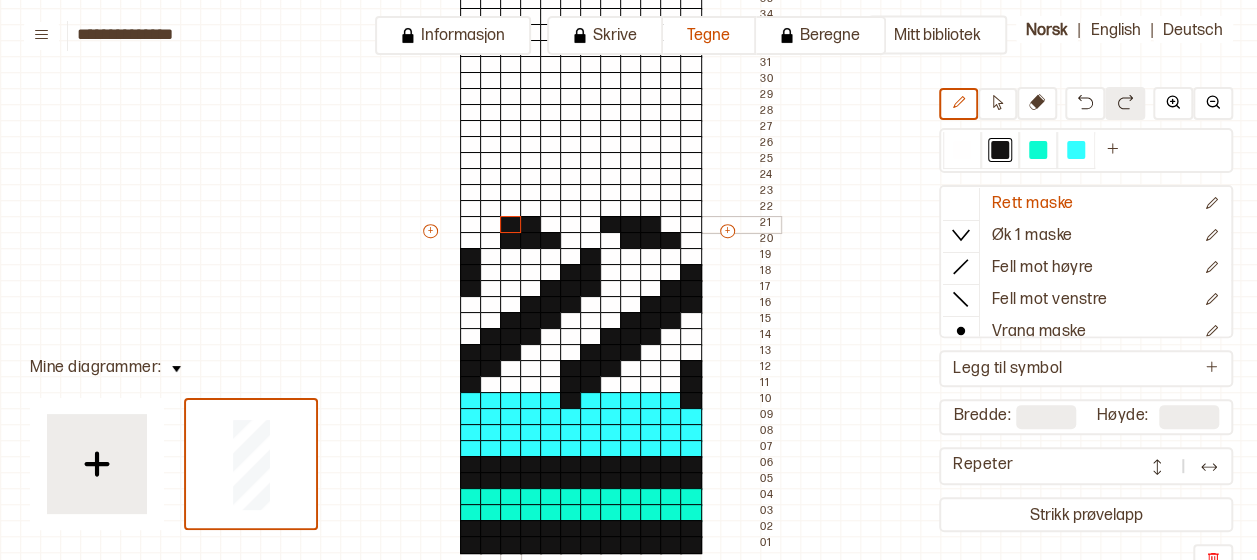 drag, startPoint x: 508, startPoint y: 218, endPoint x: 492, endPoint y: 218, distance: 16 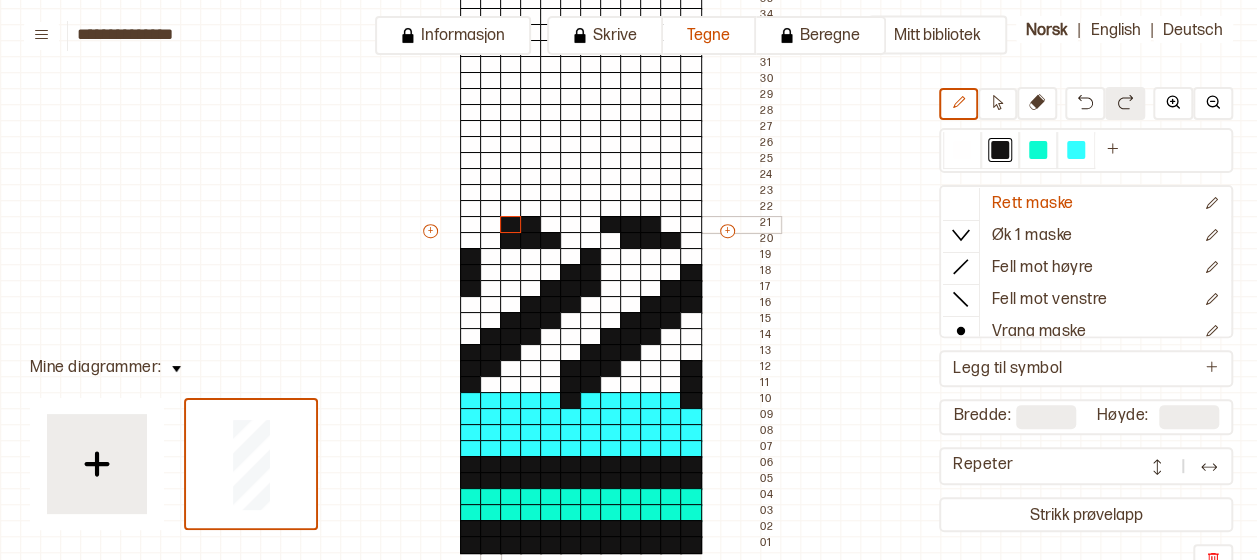 click at bounding box center [491, 225] 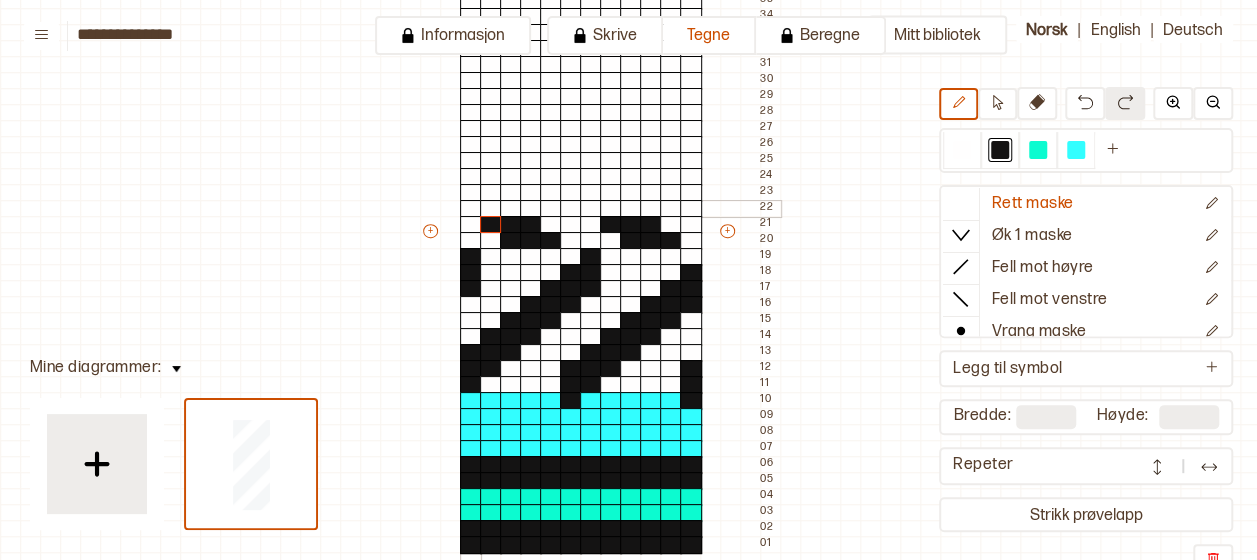 click at bounding box center [471, 209] 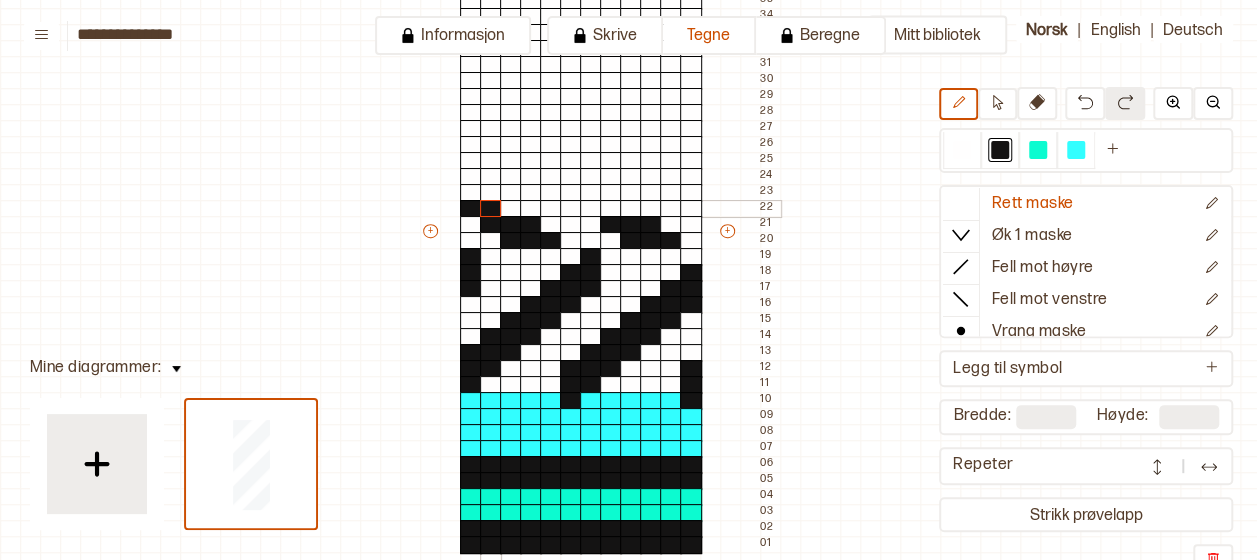 click at bounding box center [491, 209] 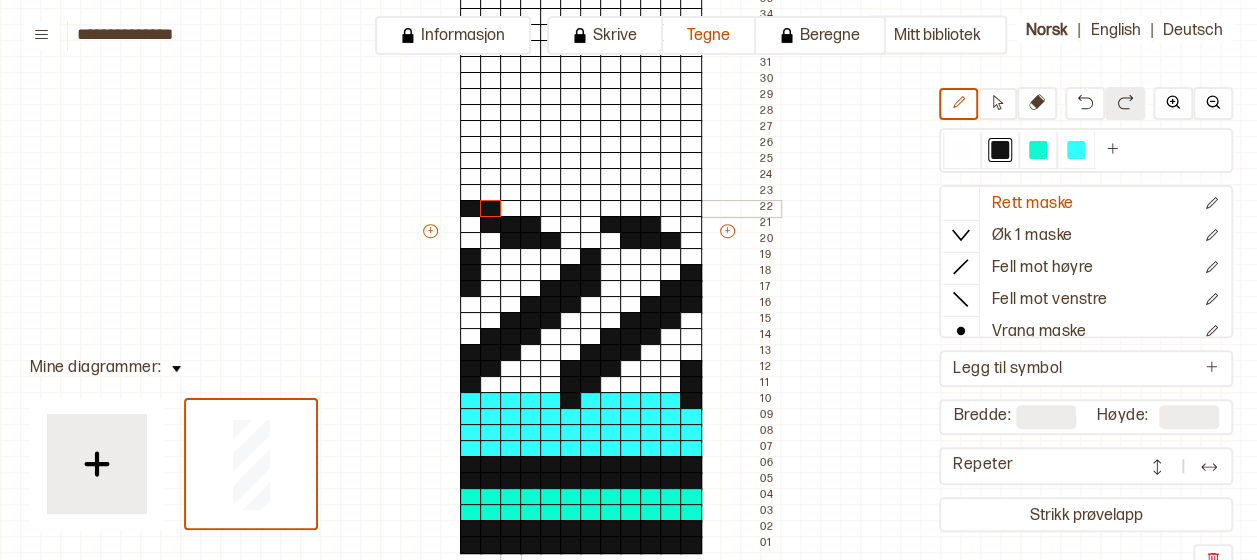 click at bounding box center [511, 209] 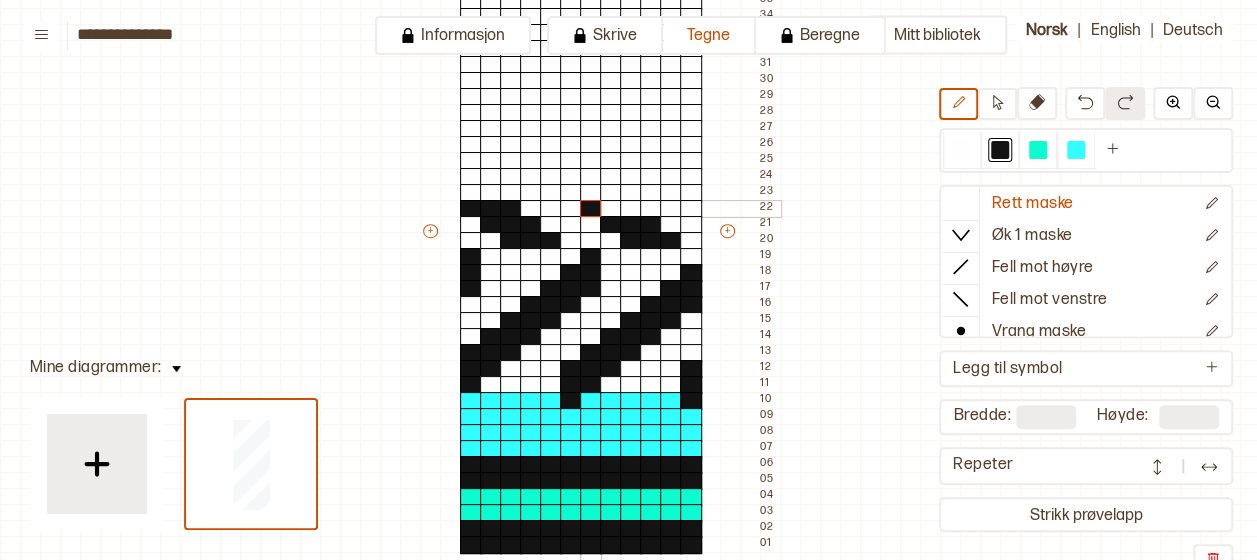 click at bounding box center [591, 209] 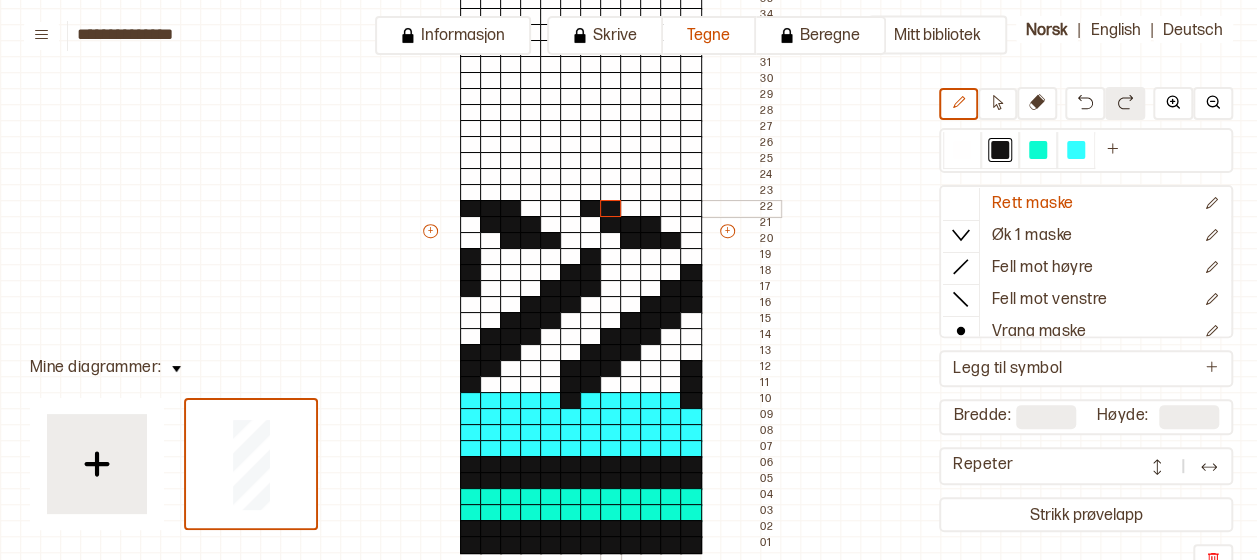 drag, startPoint x: 604, startPoint y: 202, endPoint x: 616, endPoint y: 203, distance: 12.0415945 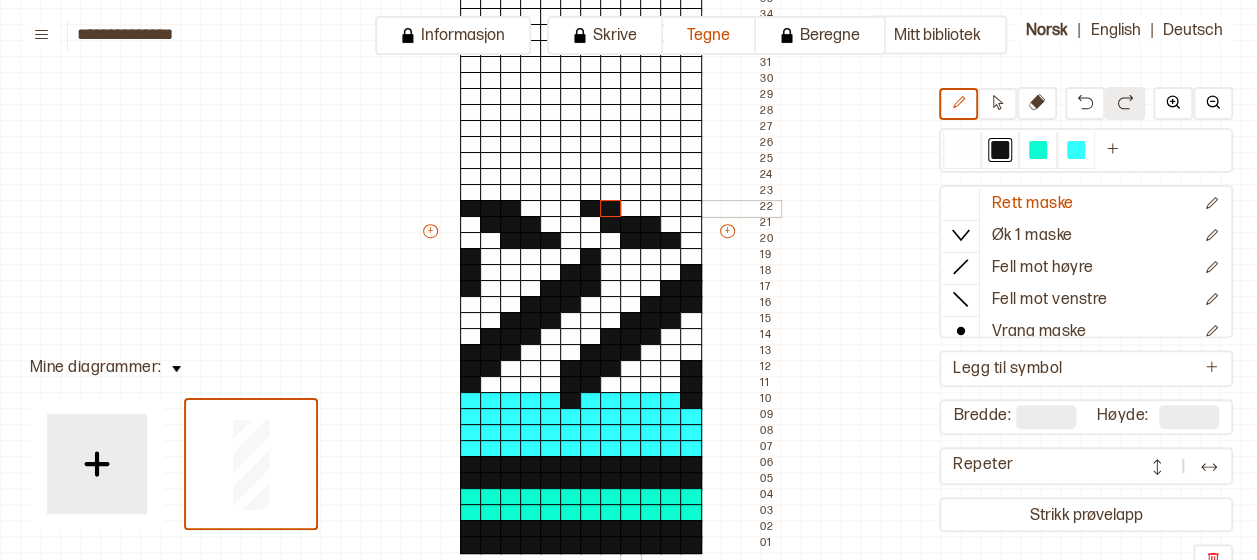 click at bounding box center [631, 209] 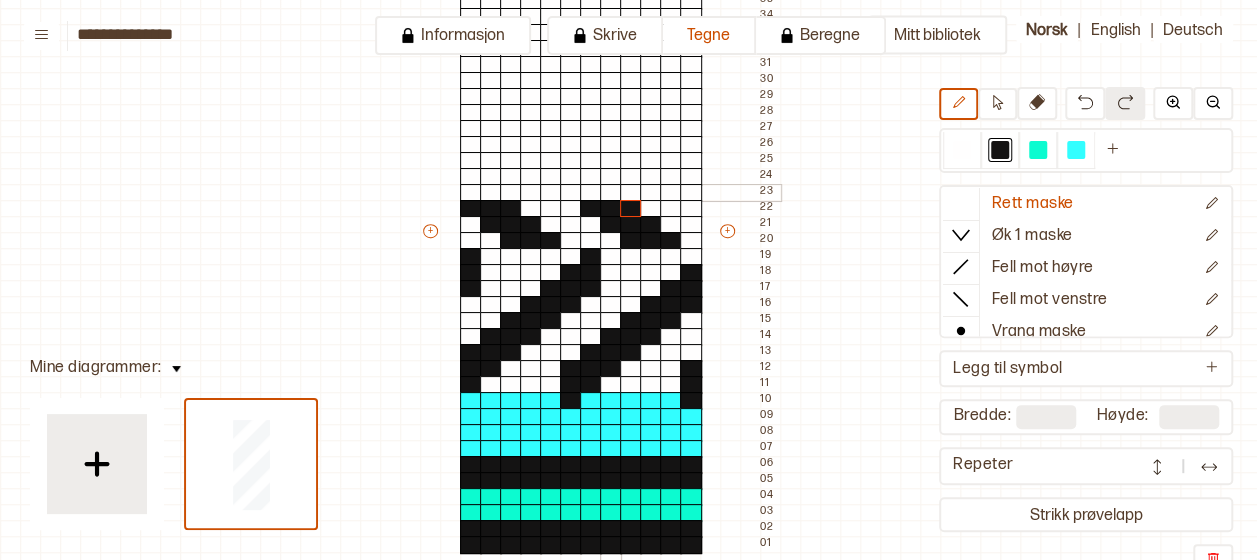 click at bounding box center (611, 193) 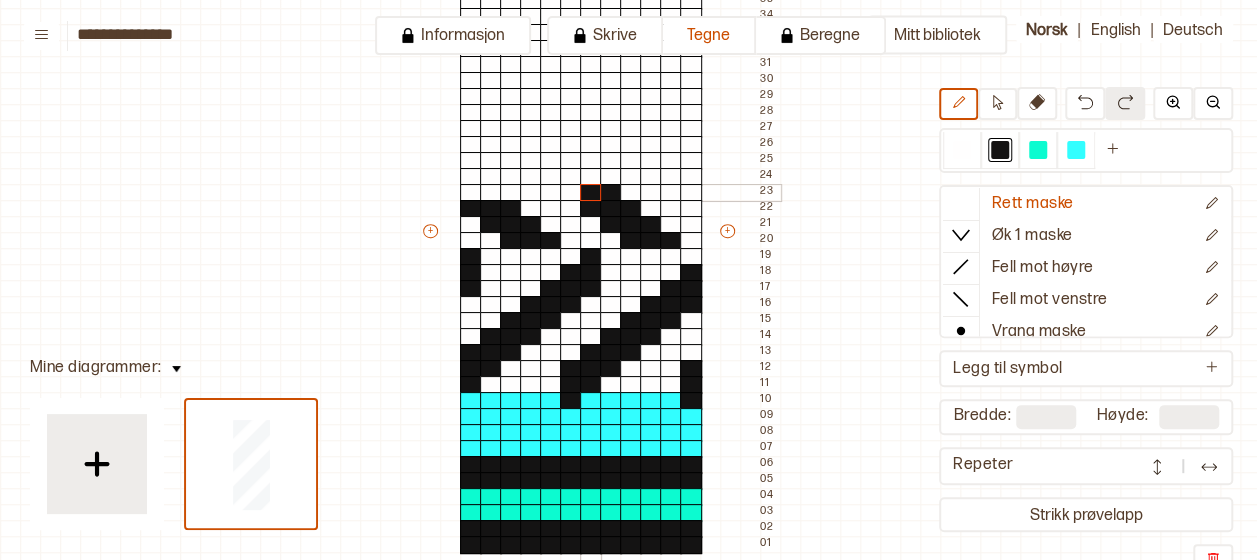 click at bounding box center [591, 193] 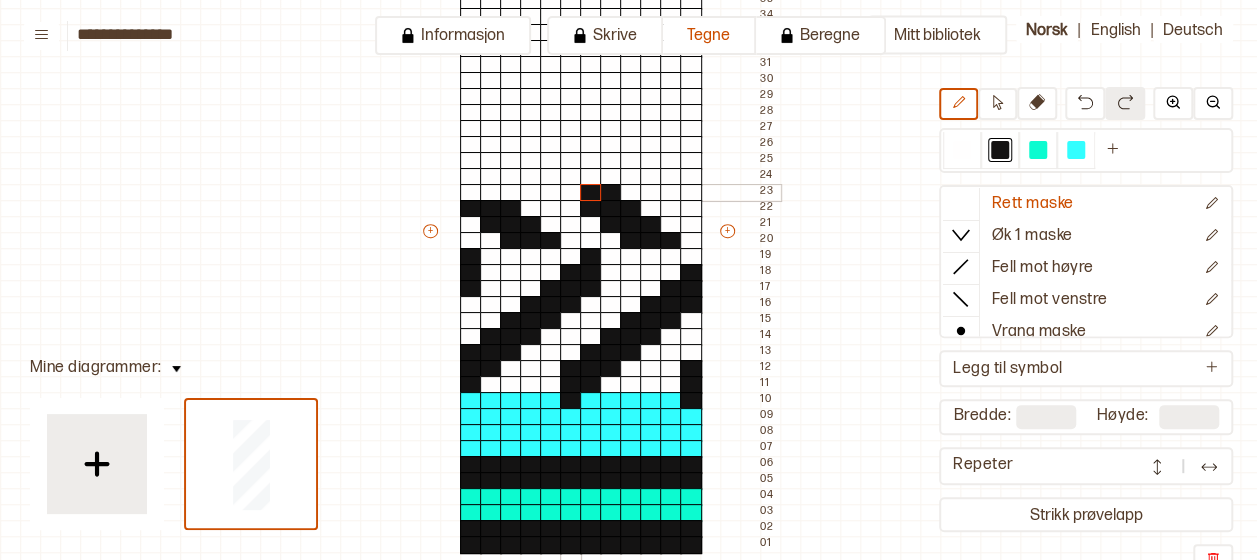 click at bounding box center (571, 193) 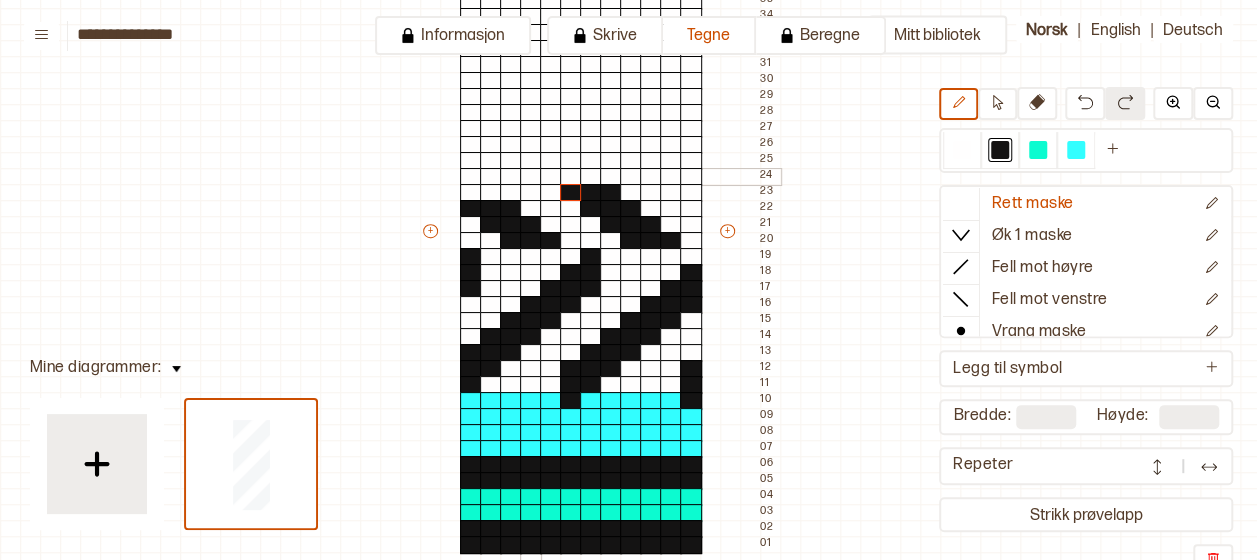 click 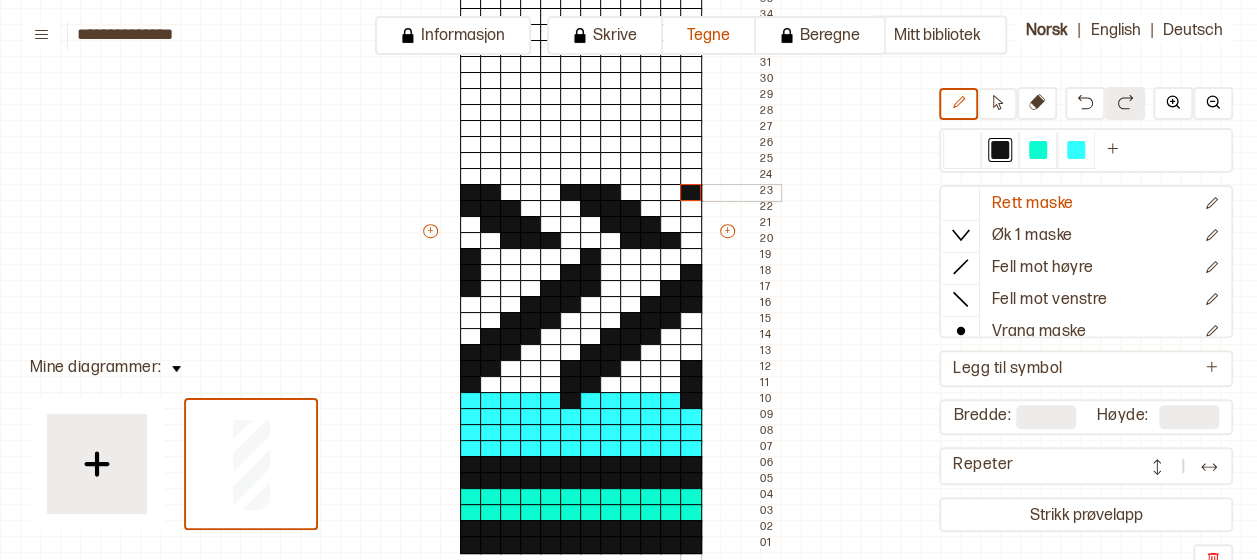 click at bounding box center [691, 193] 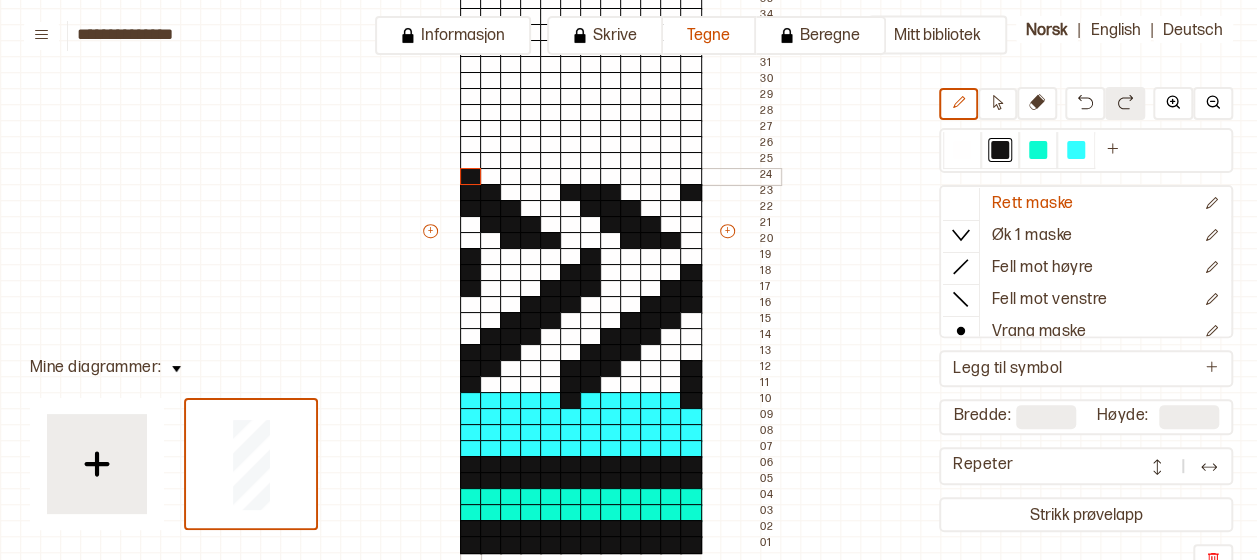 click at bounding box center (471, 177) 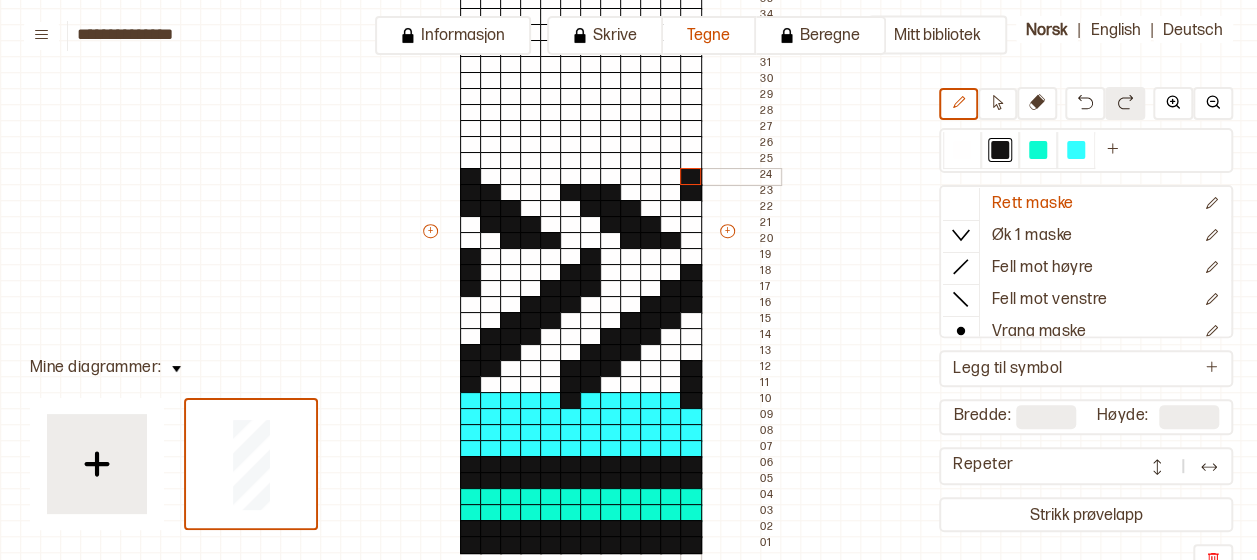 click at bounding box center [691, 177] 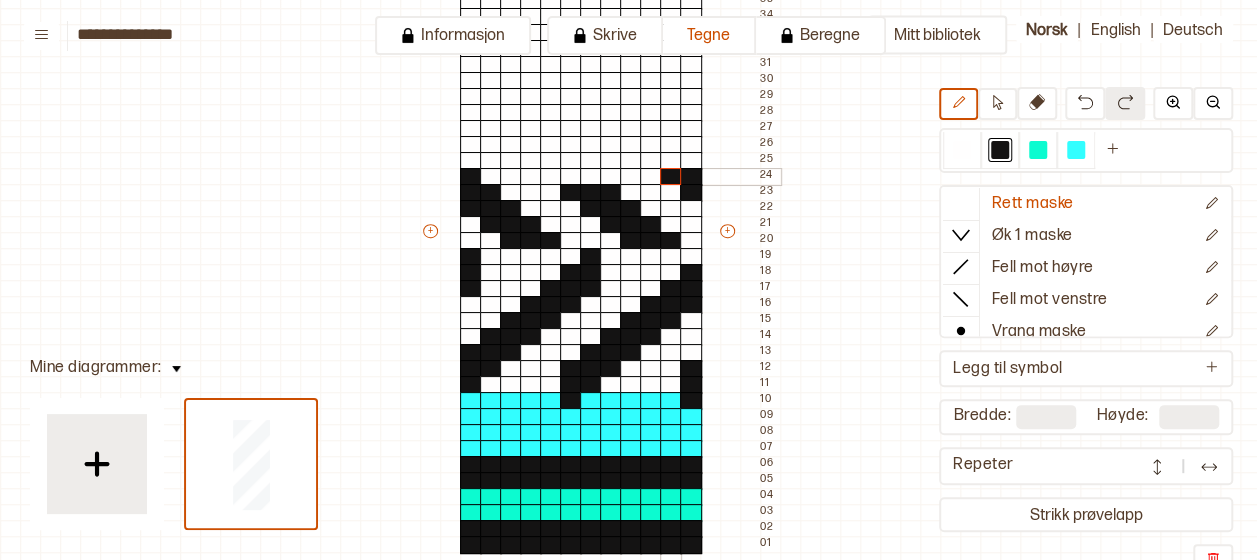 click at bounding box center (671, 177) 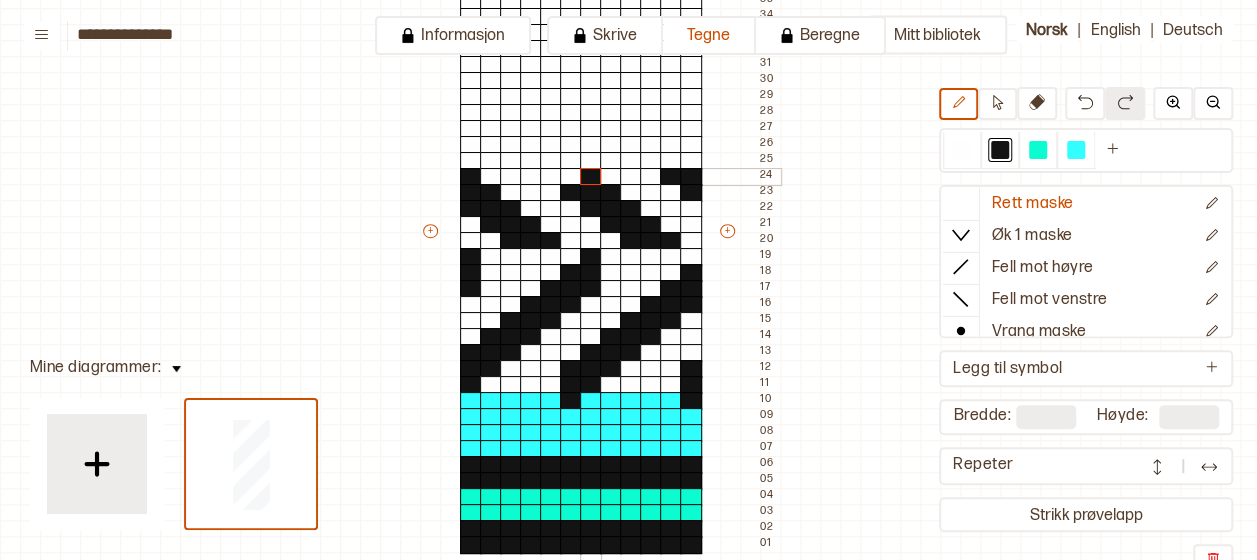 click at bounding box center [591, 177] 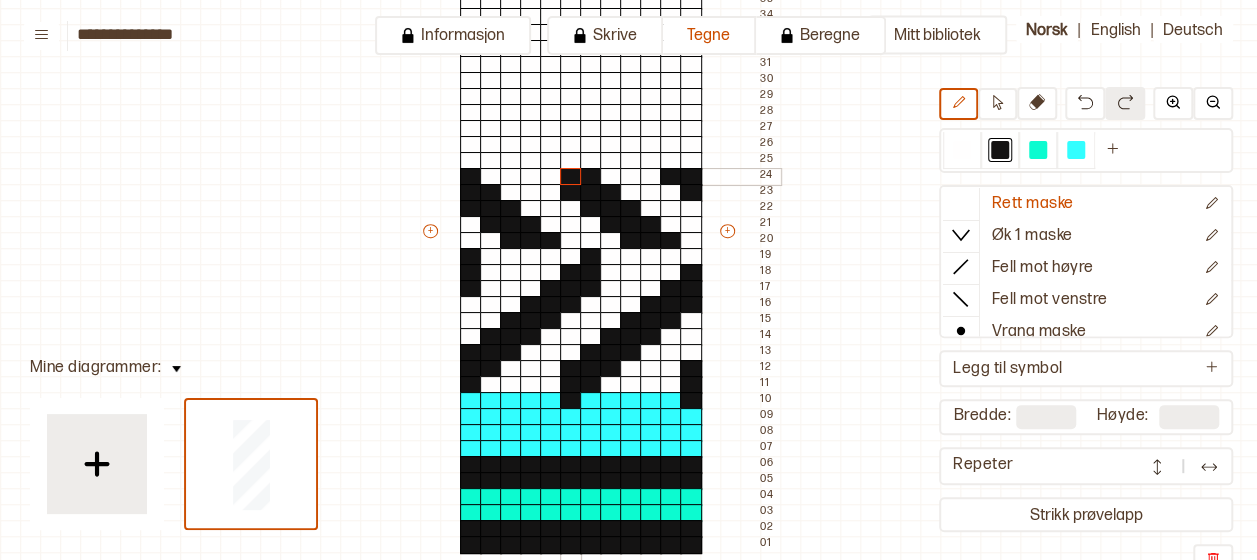 click at bounding box center [571, 177] 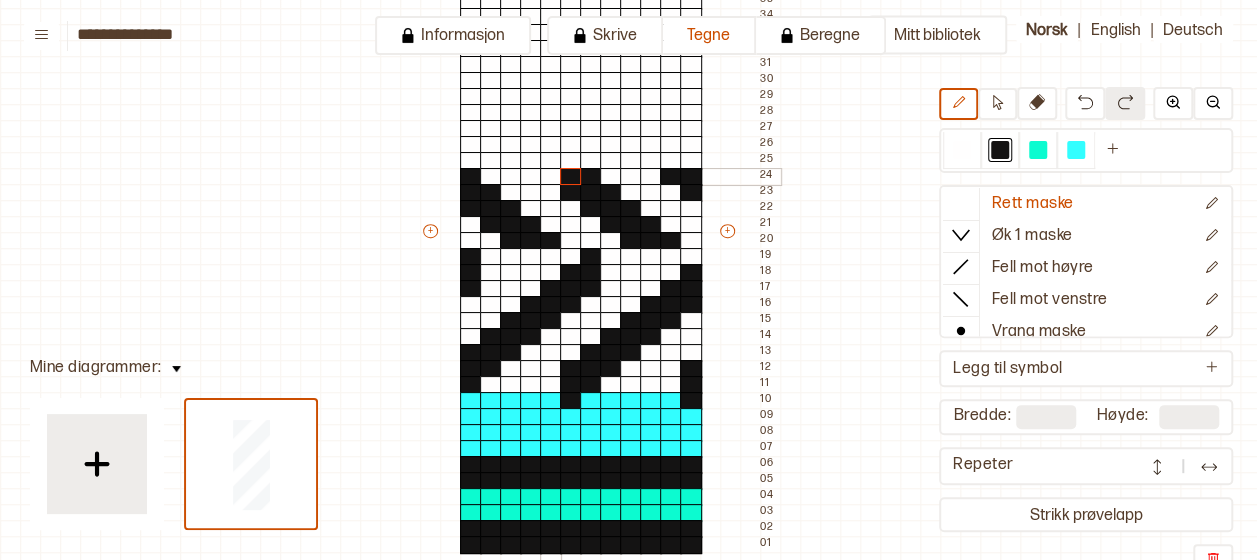 click at bounding box center (551, 177) 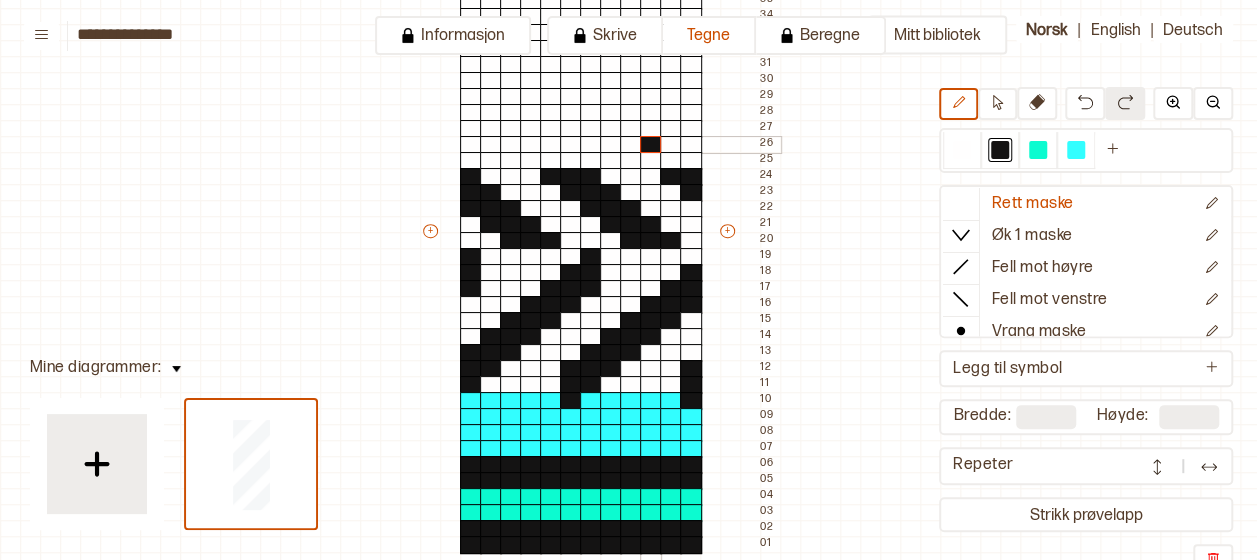 click at bounding box center [651, 145] 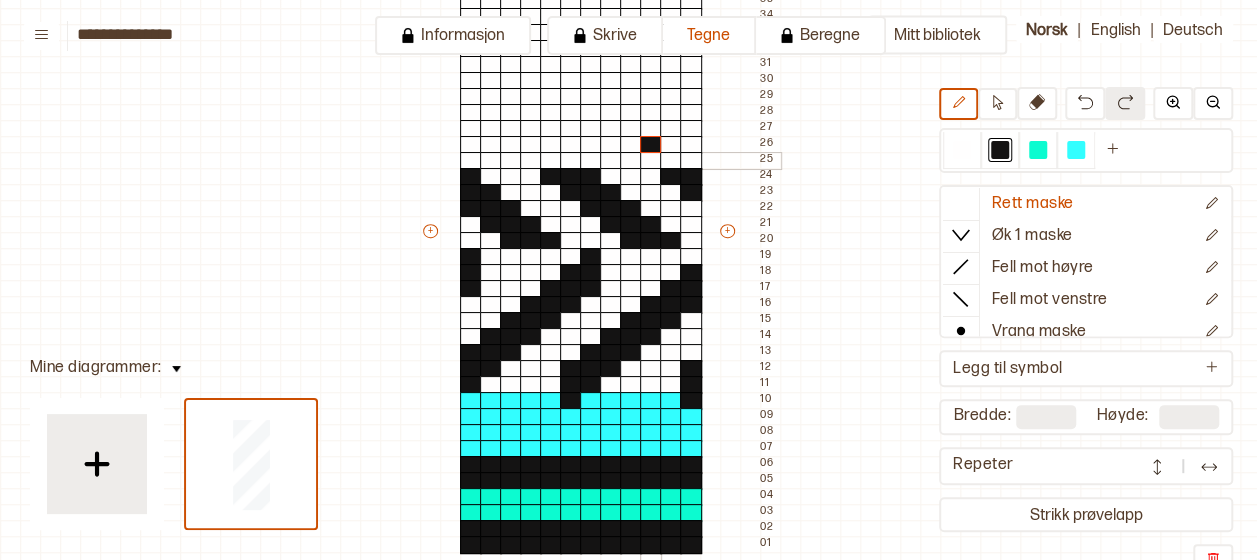 click at bounding box center [651, 161] 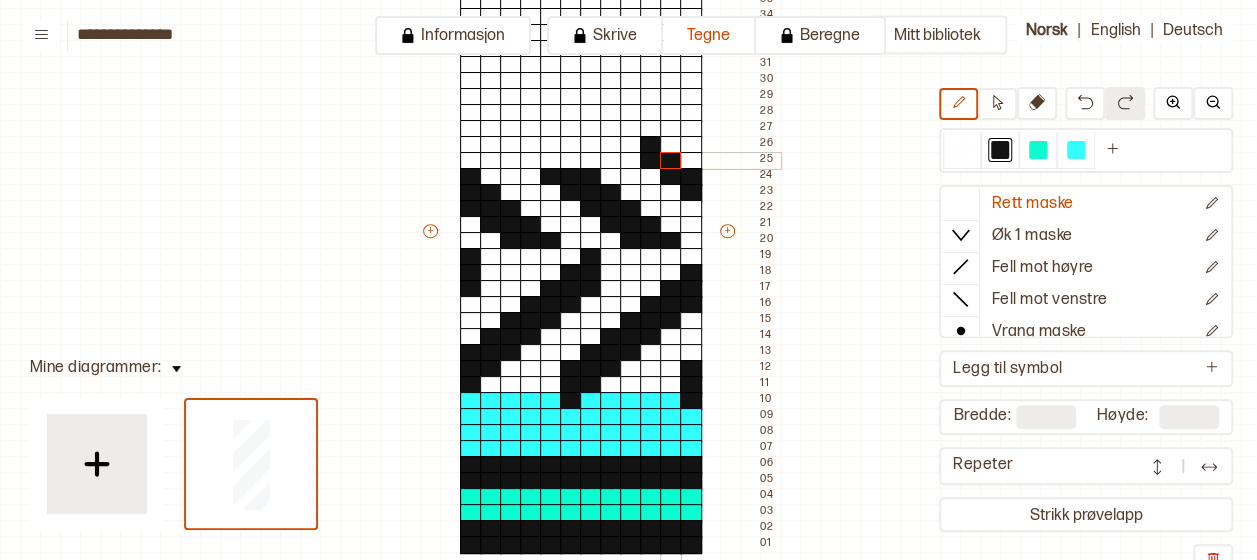click at bounding box center (671, 161) 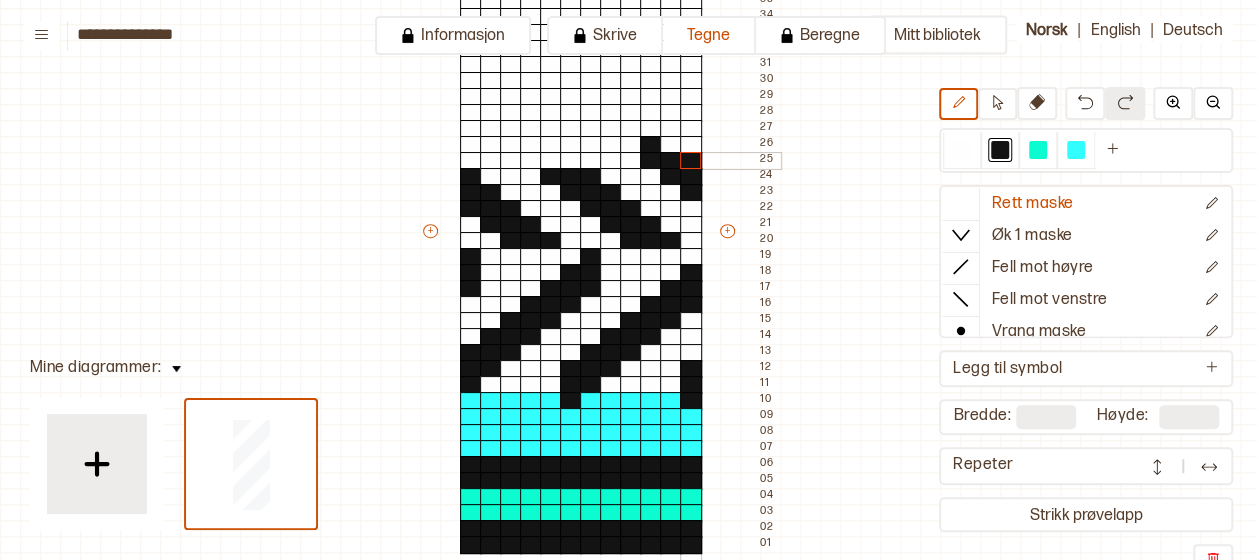 click at bounding box center [691, 161] 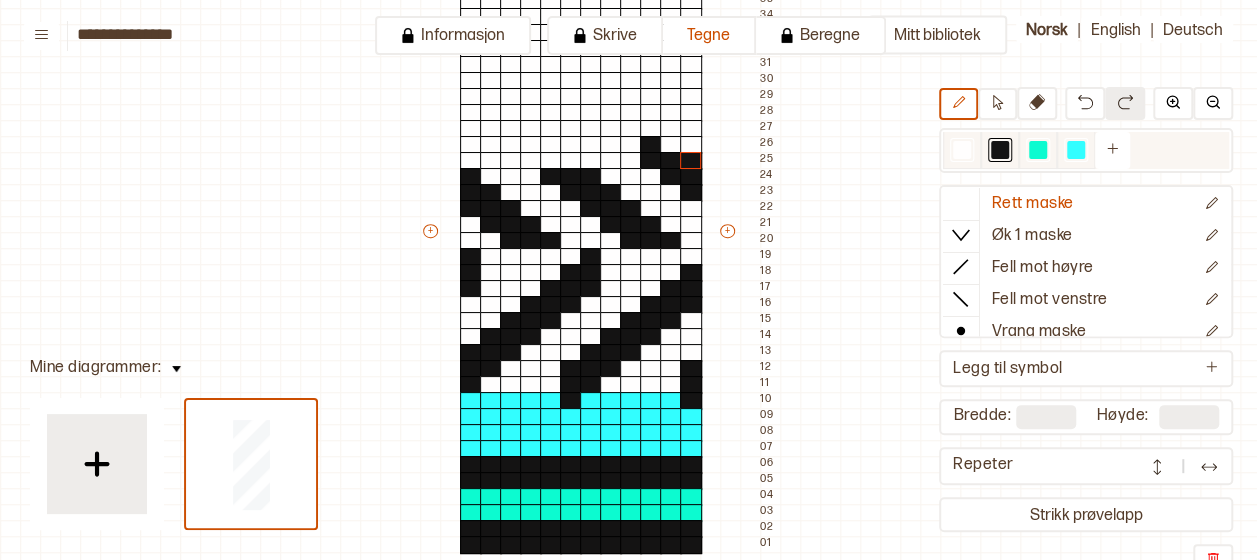 click at bounding box center [1000, 150] 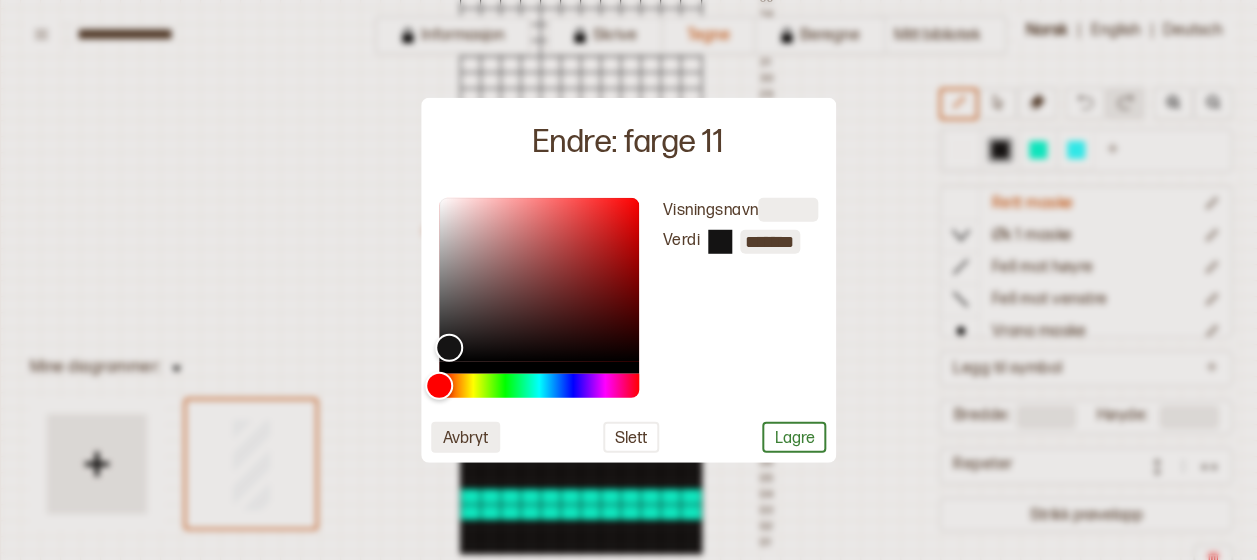 click on "Avbryt" at bounding box center [465, 436] 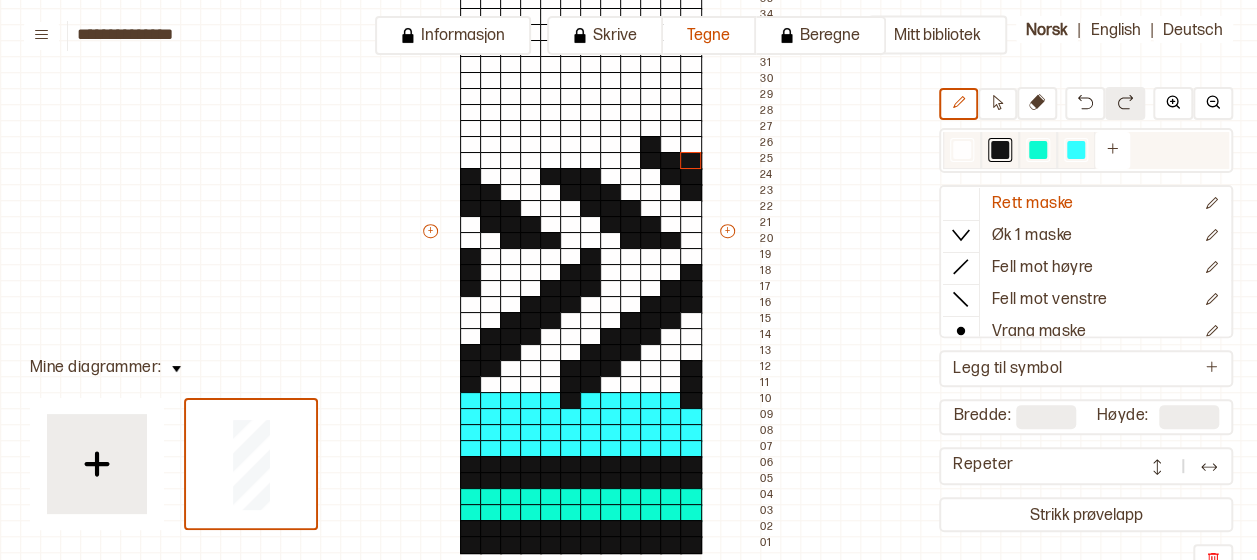 click at bounding box center [962, 150] 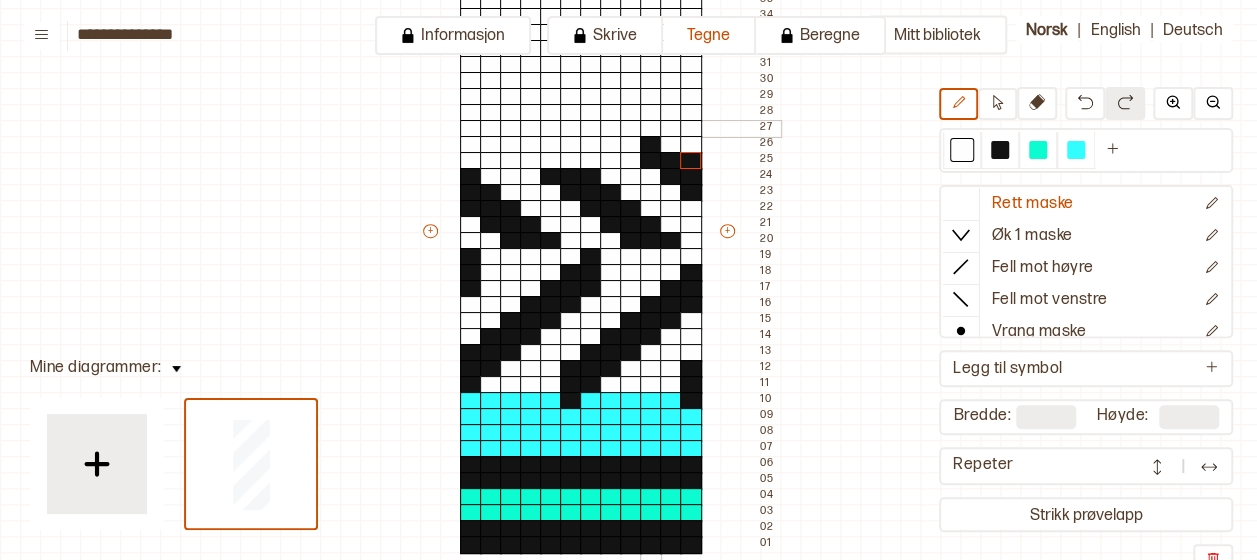 click at bounding box center (651, 129) 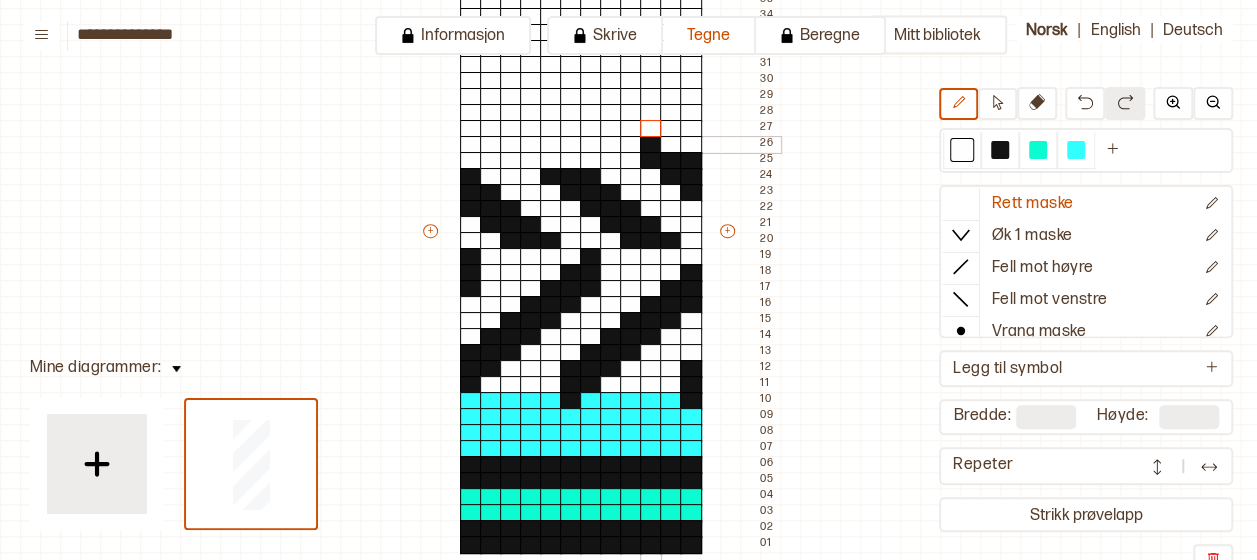 click at bounding box center [651, 145] 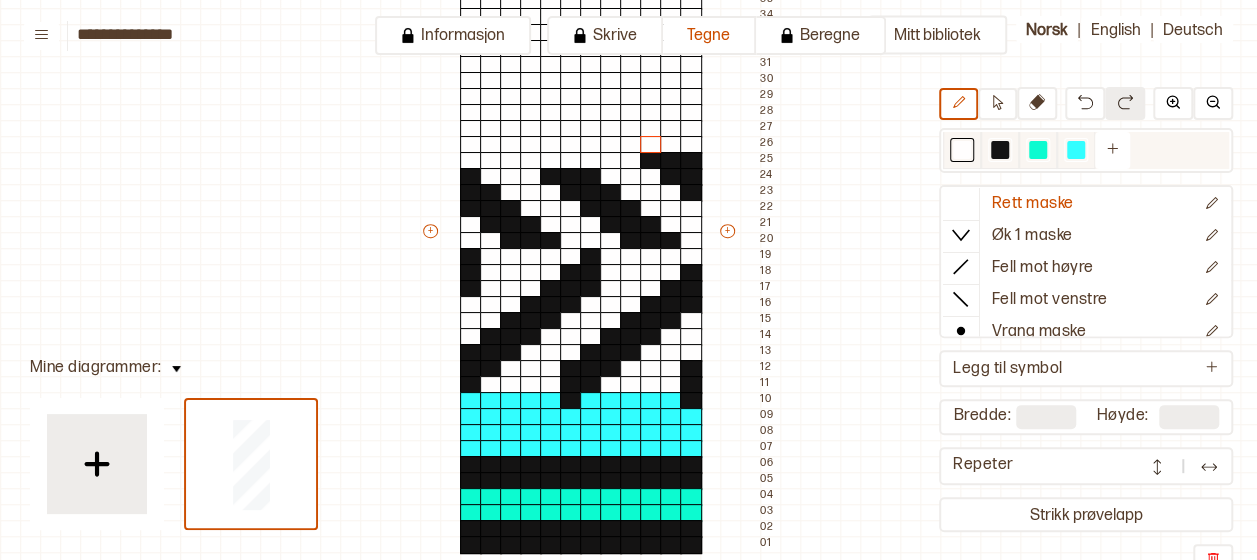click at bounding box center [1000, 150] 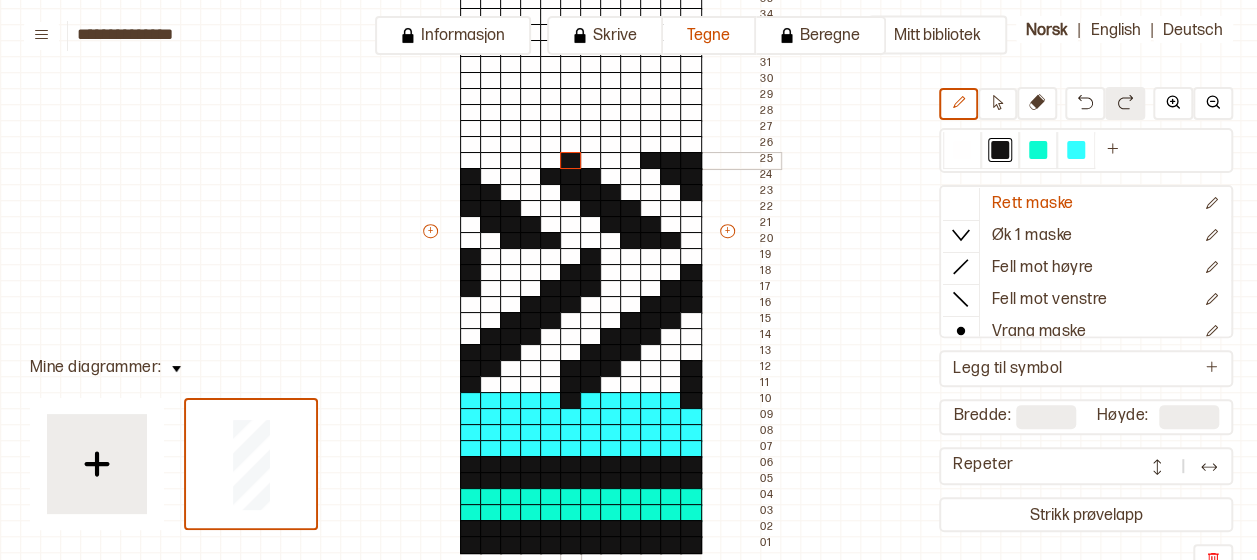 click at bounding box center (571, 161) 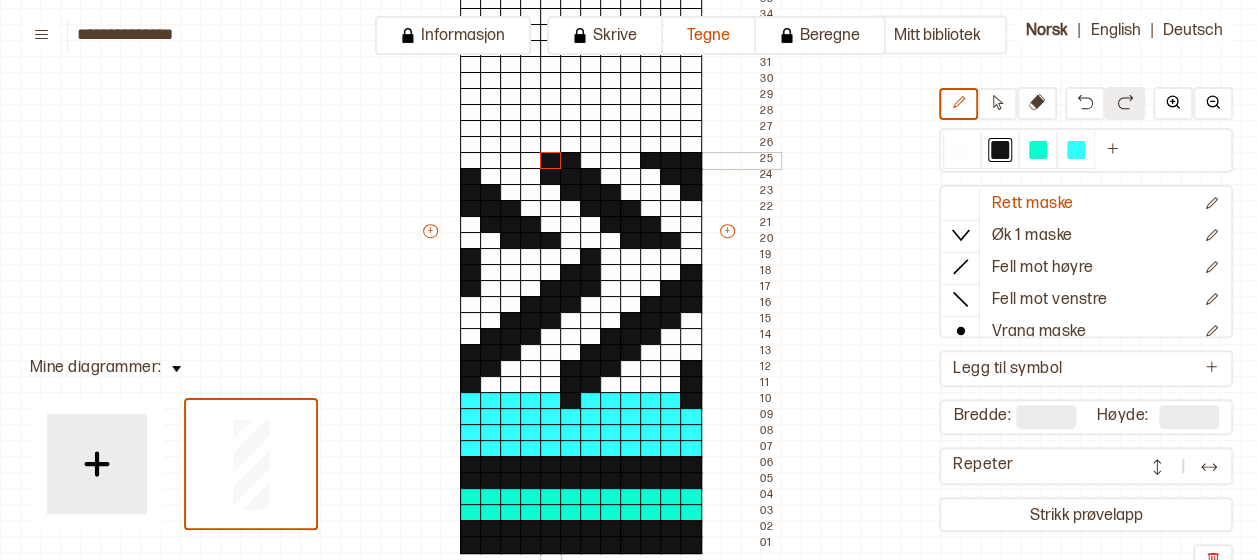 click at bounding box center [551, 161] 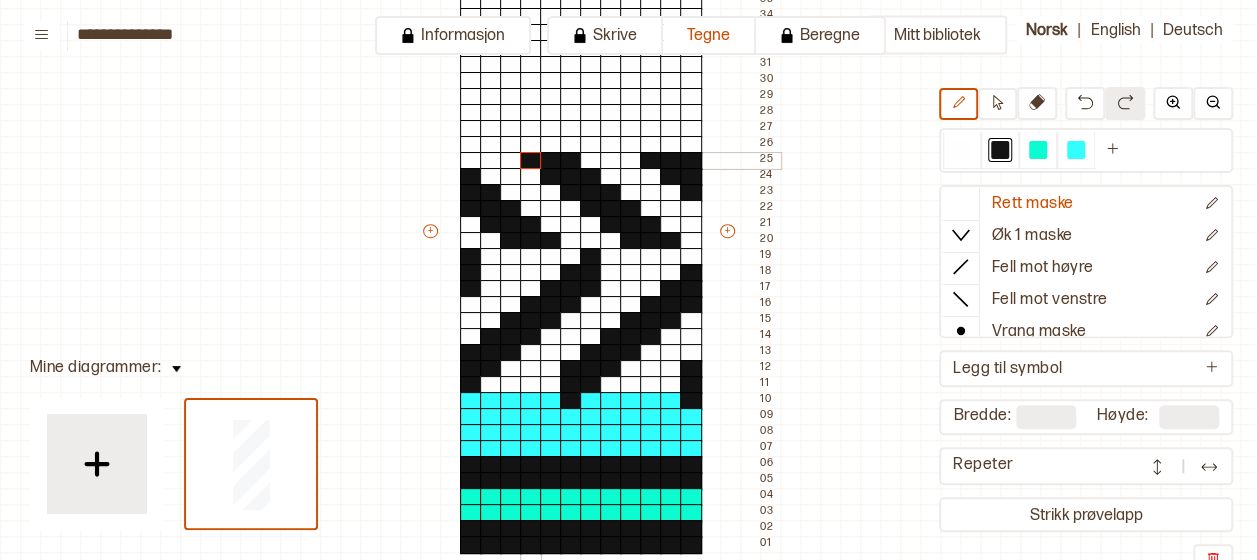 click at bounding box center [531, 161] 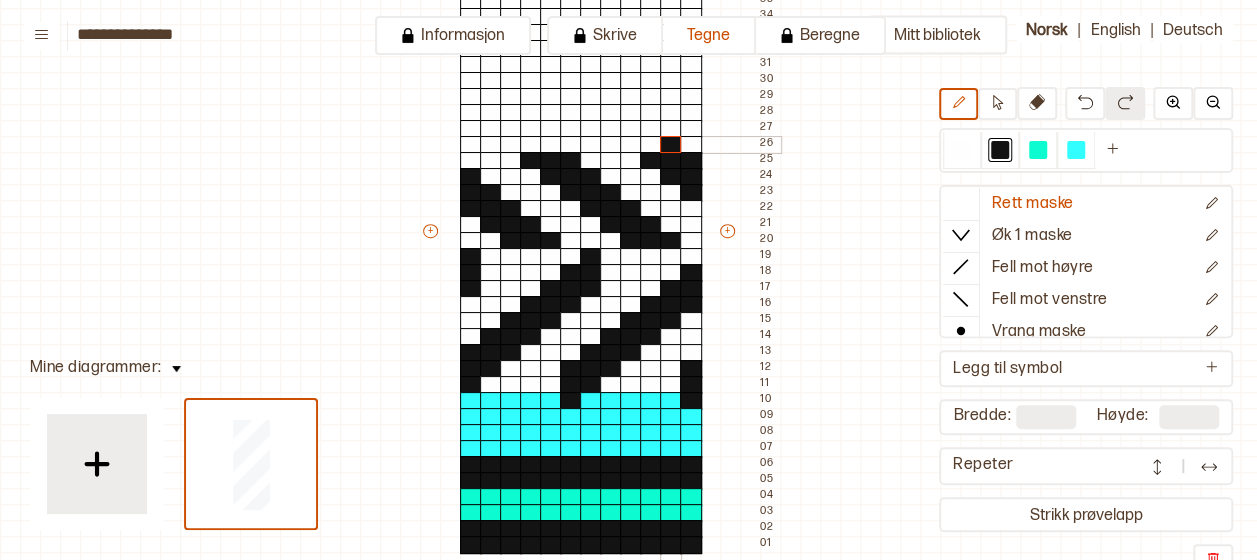 click at bounding box center [671, 145] 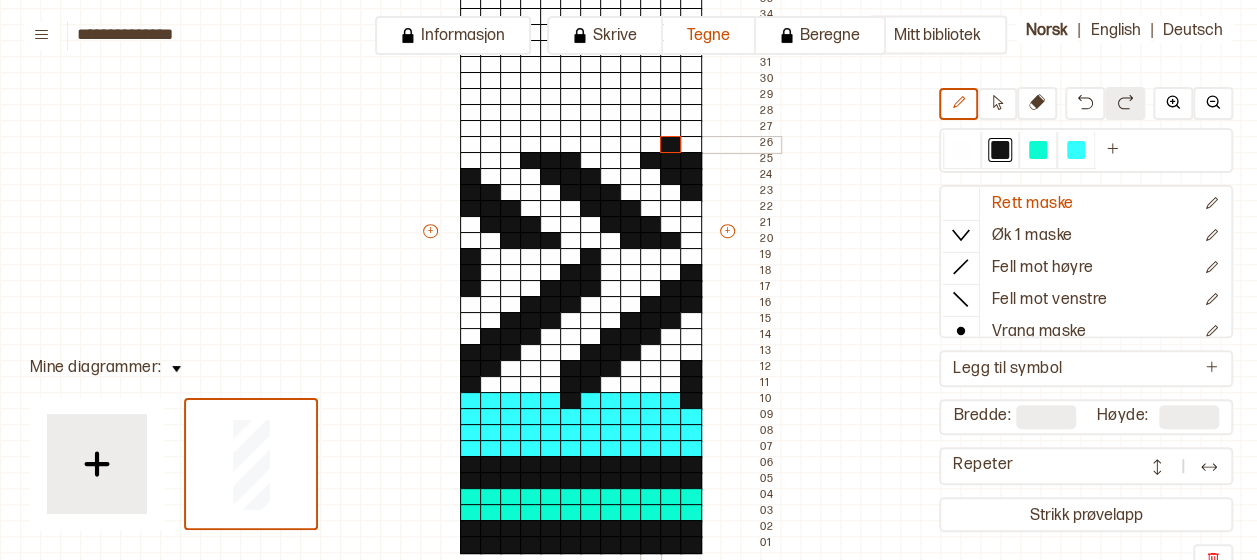 click at bounding box center [651, 145] 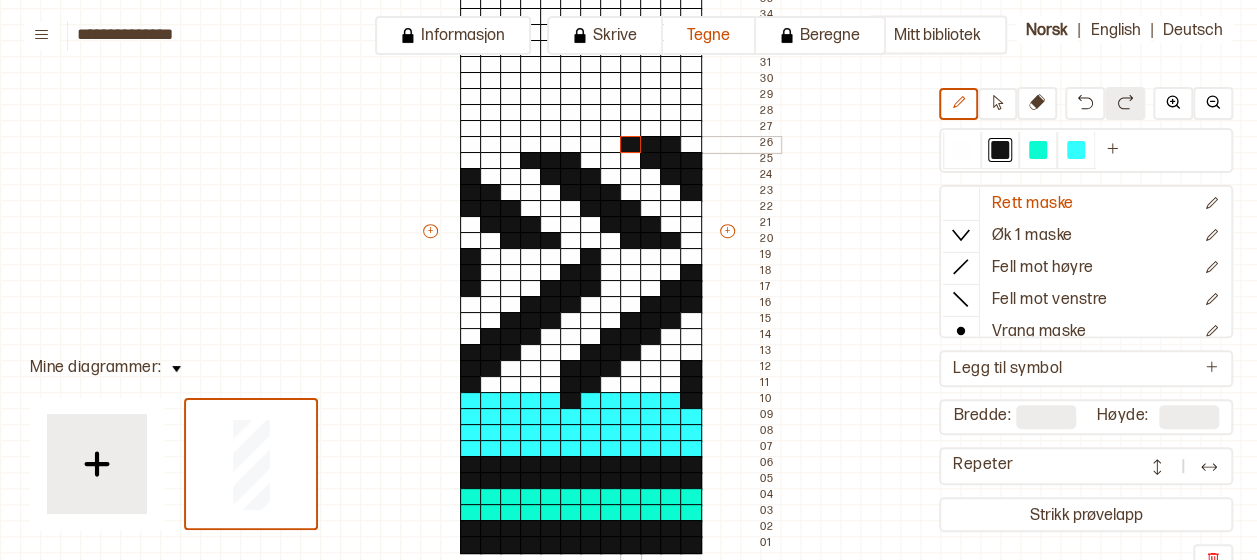 click at bounding box center (631, 145) 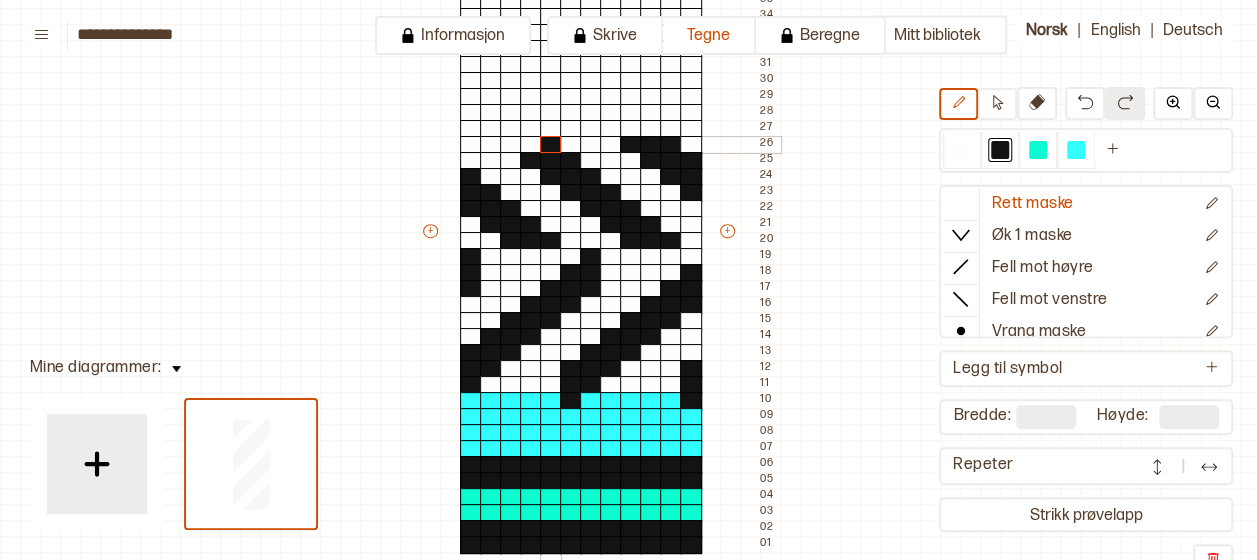 click at bounding box center (551, 145) 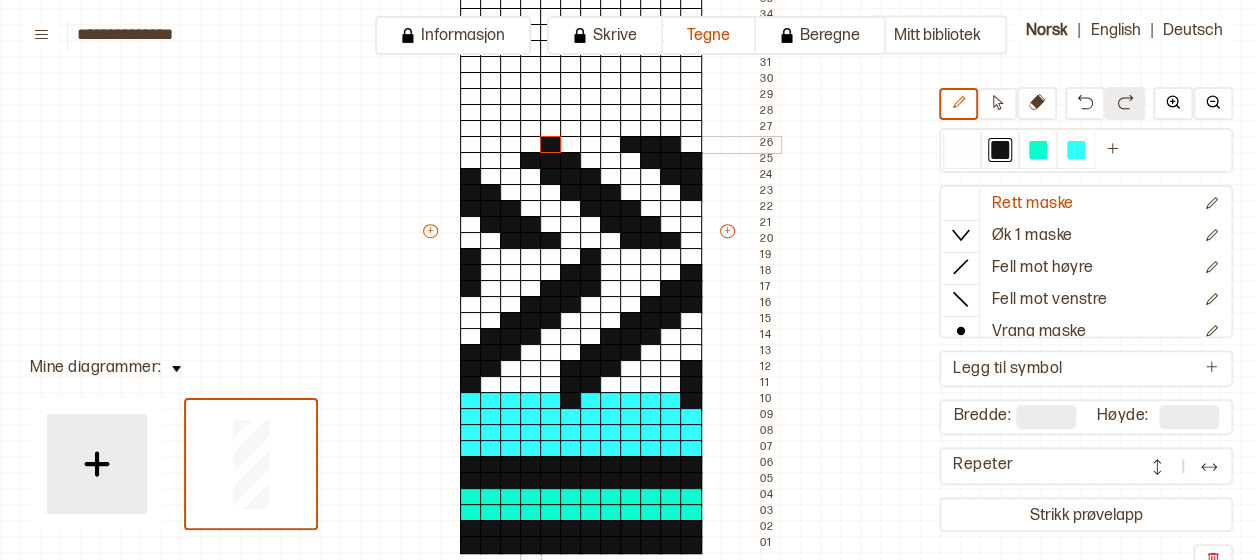 click at bounding box center (531, 145) 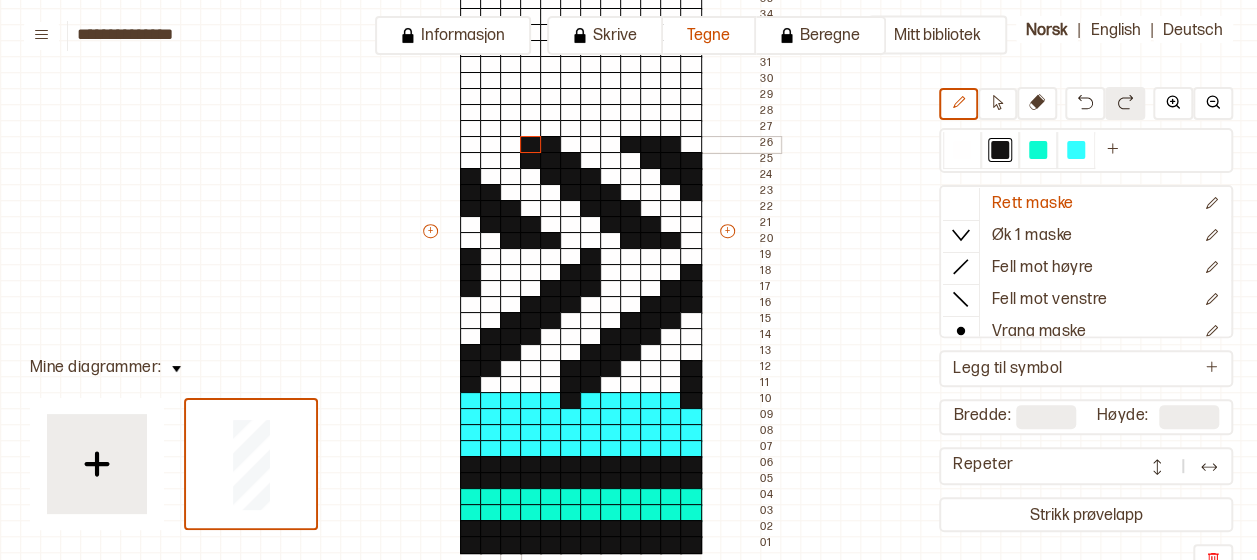 click at bounding box center (511, 145) 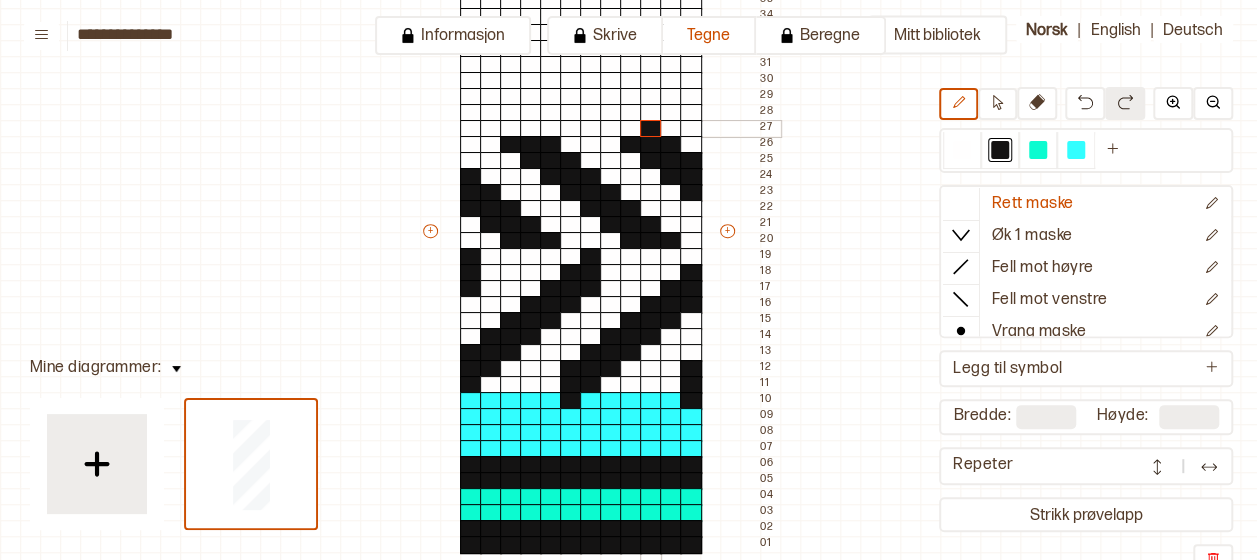 click at bounding box center (651, 129) 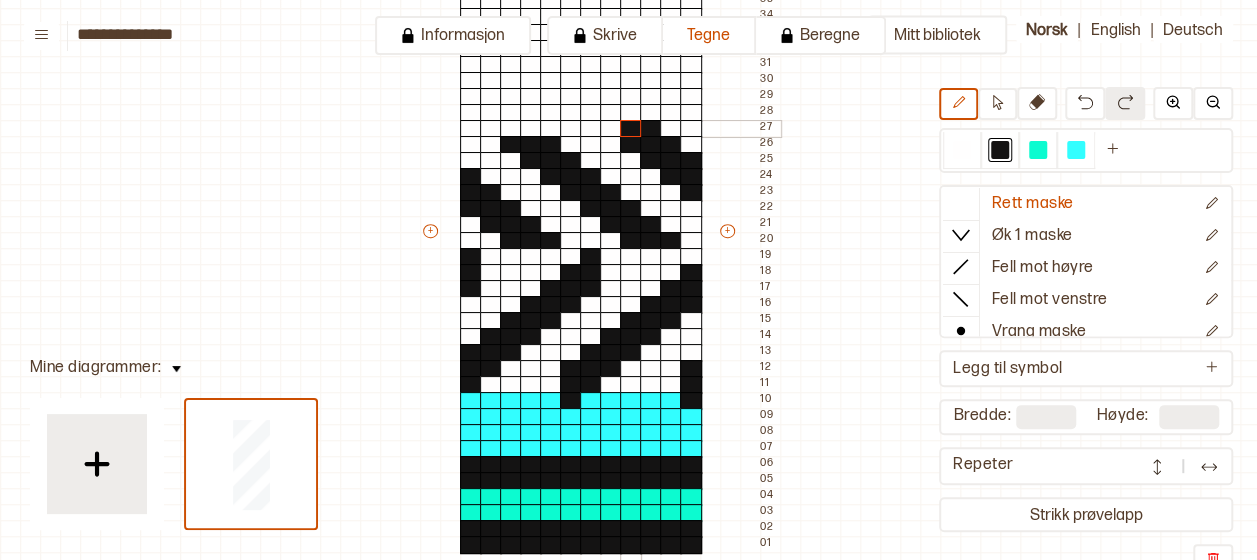 click at bounding box center (631, 129) 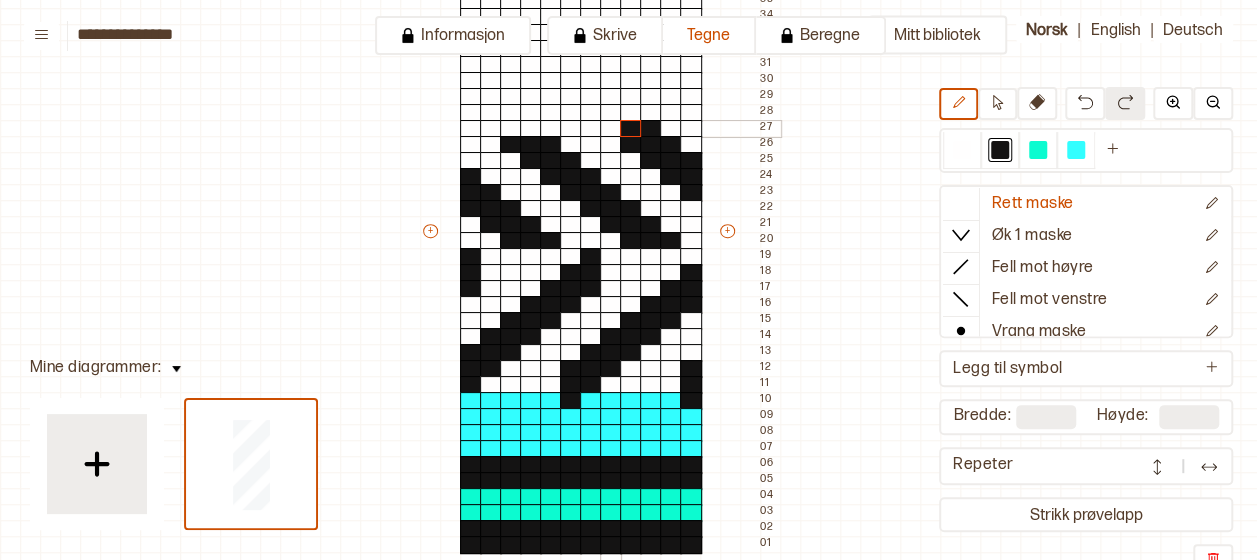 click at bounding box center [611, 129] 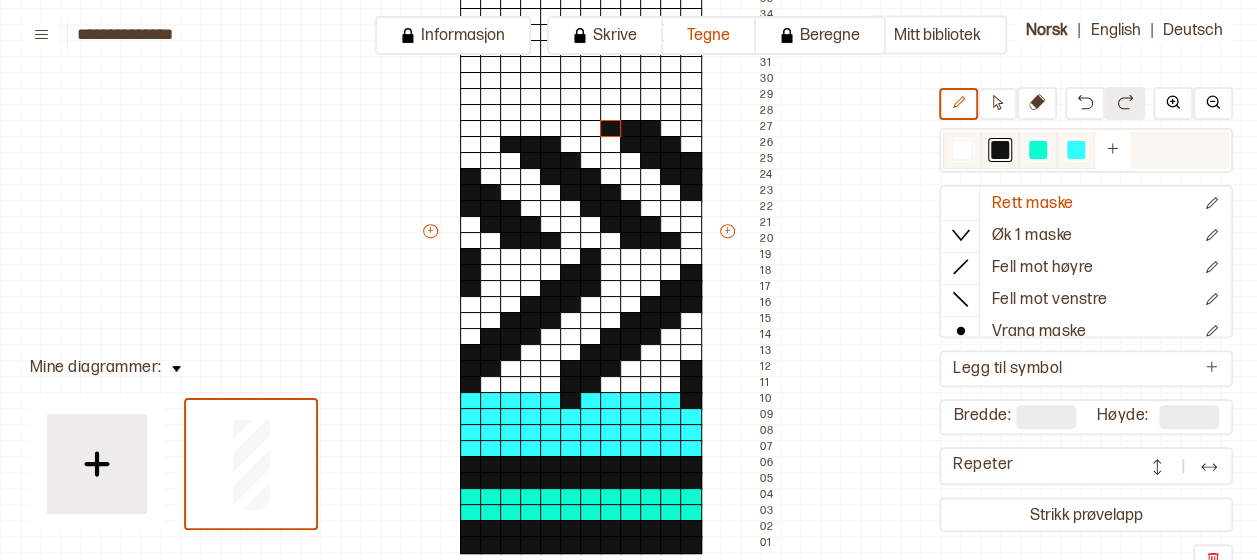 click at bounding box center (962, 150) 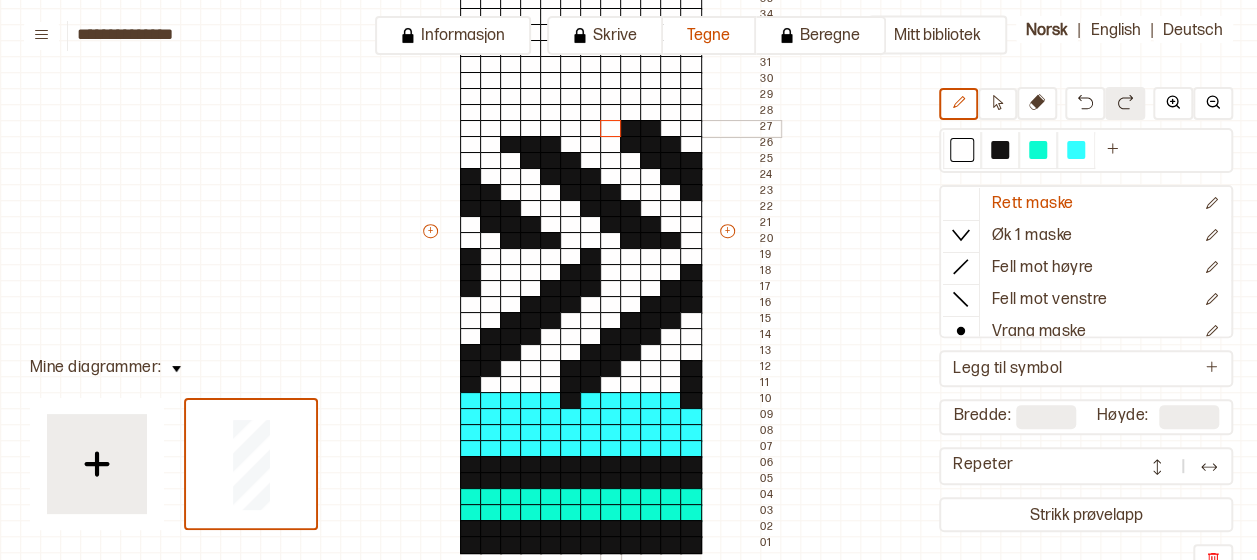 click at bounding box center [611, 129] 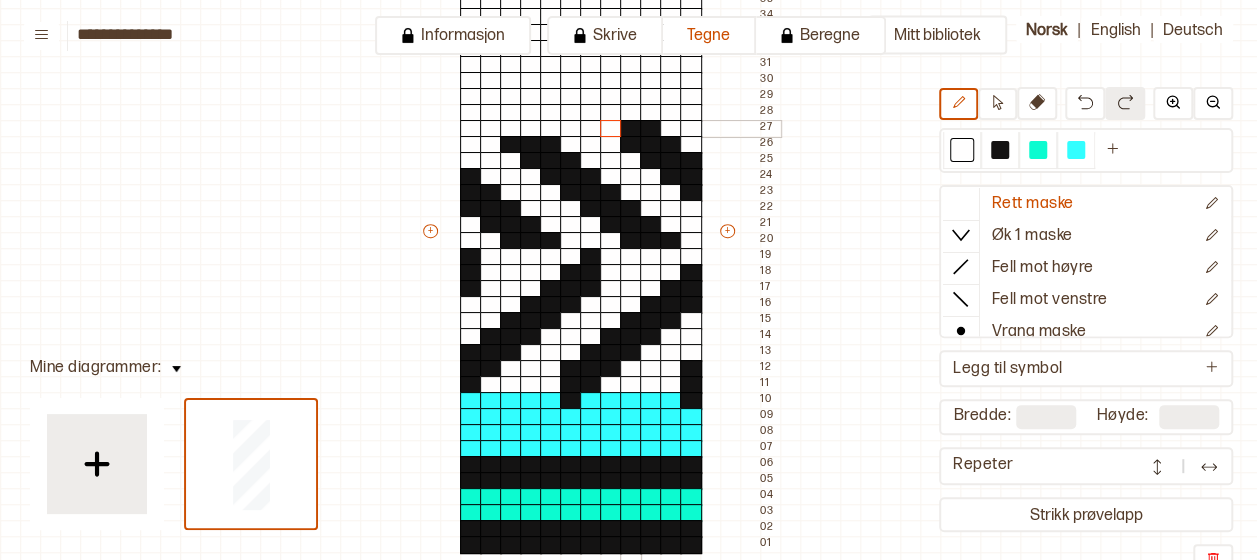 click at bounding box center [631, 129] 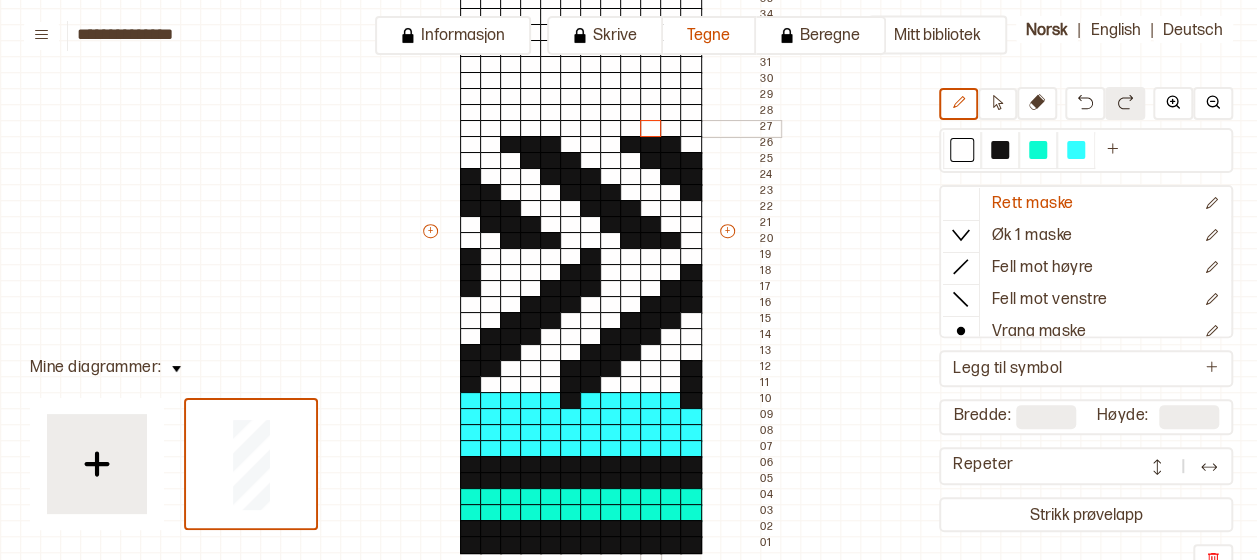 click at bounding box center [651, 129] 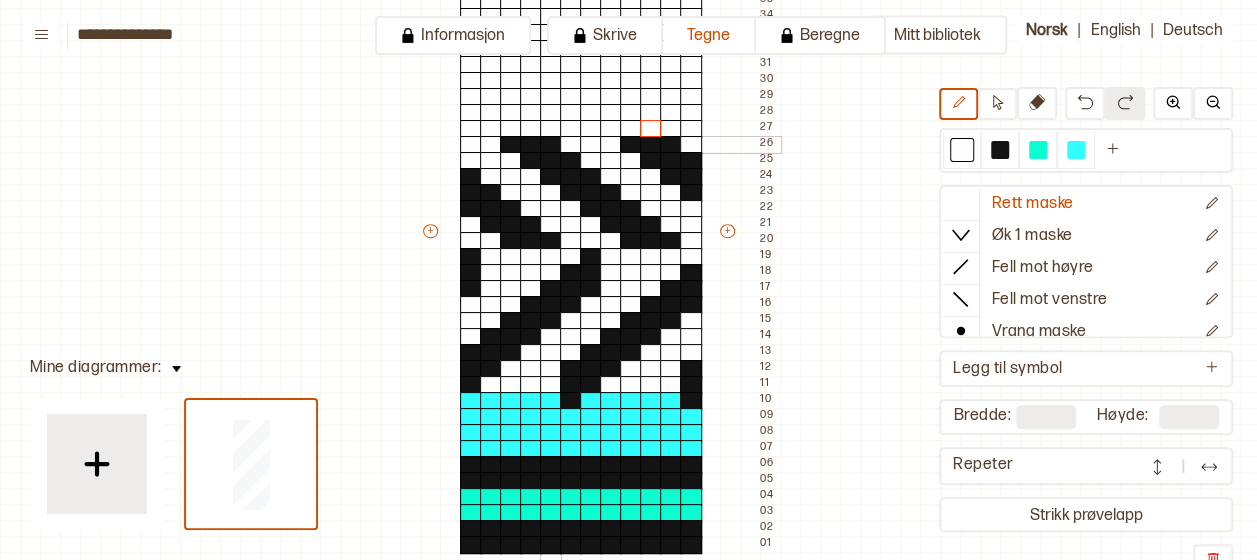 click at bounding box center (551, 145) 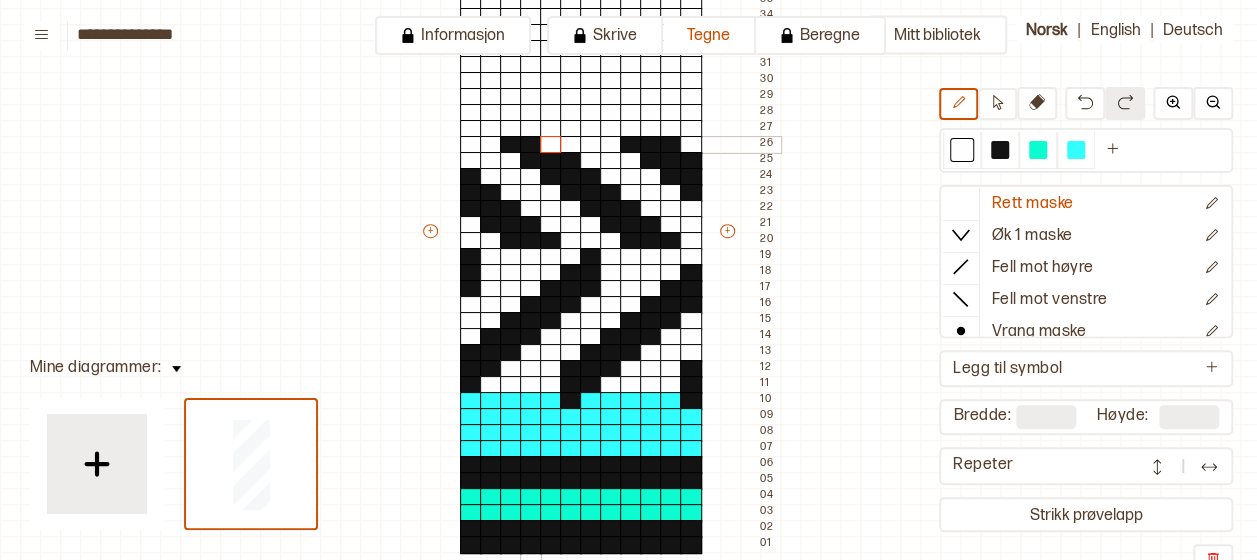 click at bounding box center [531, 145] 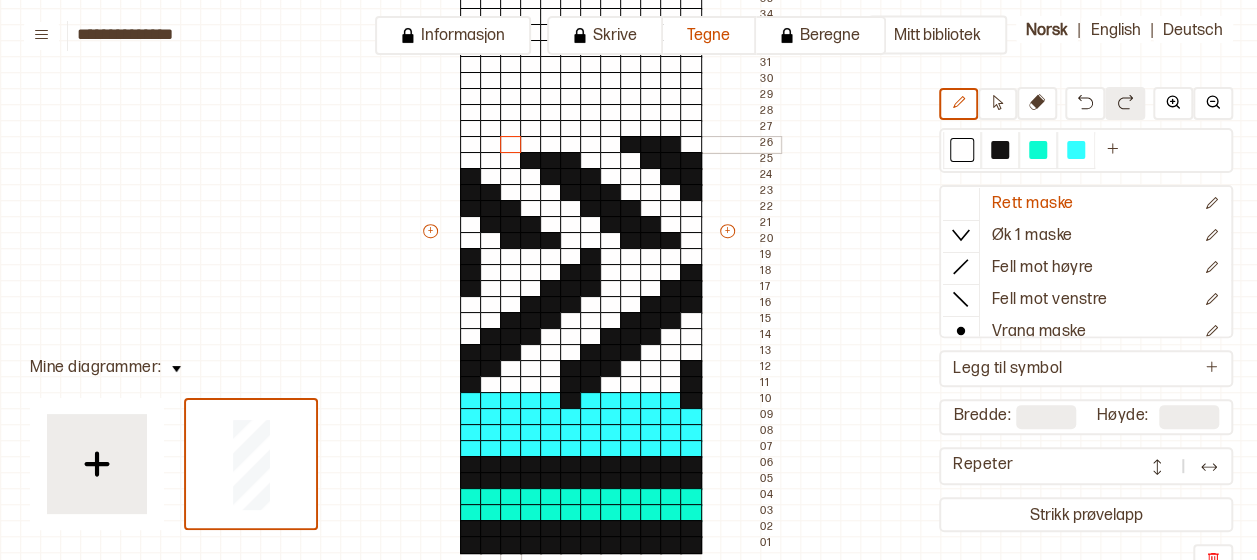 click at bounding box center [511, 145] 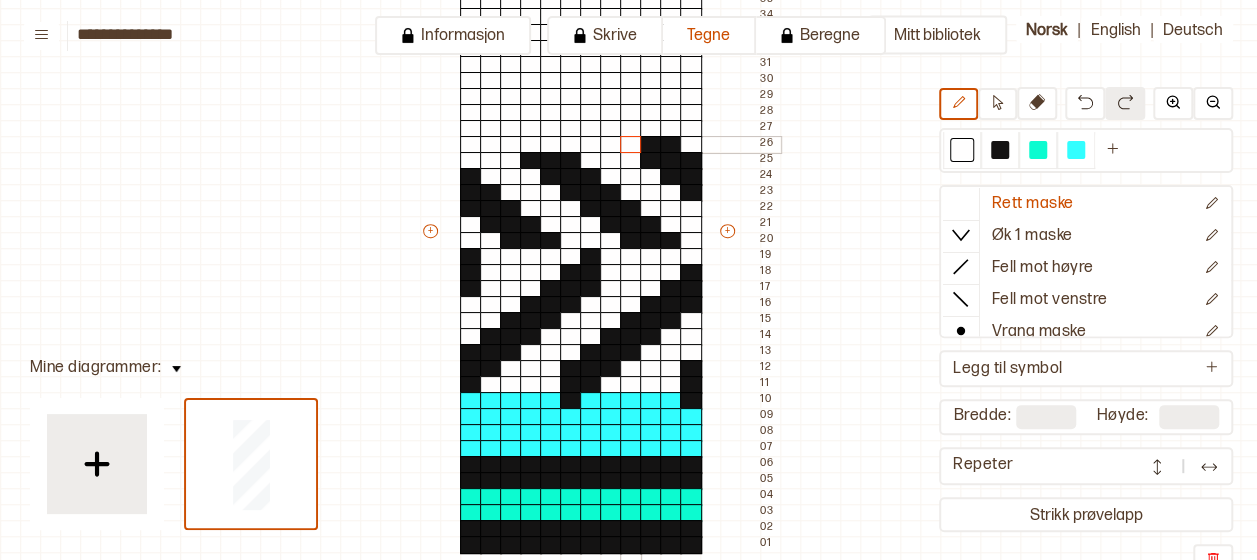 click at bounding box center [631, 145] 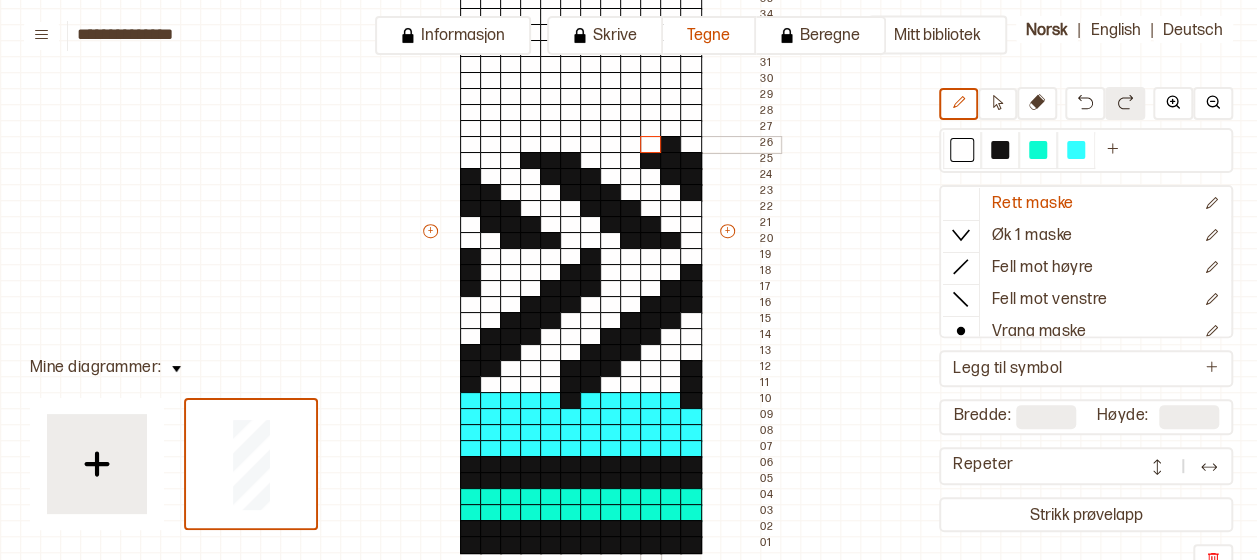 drag, startPoint x: 642, startPoint y: 141, endPoint x: 658, endPoint y: 142, distance: 16.03122 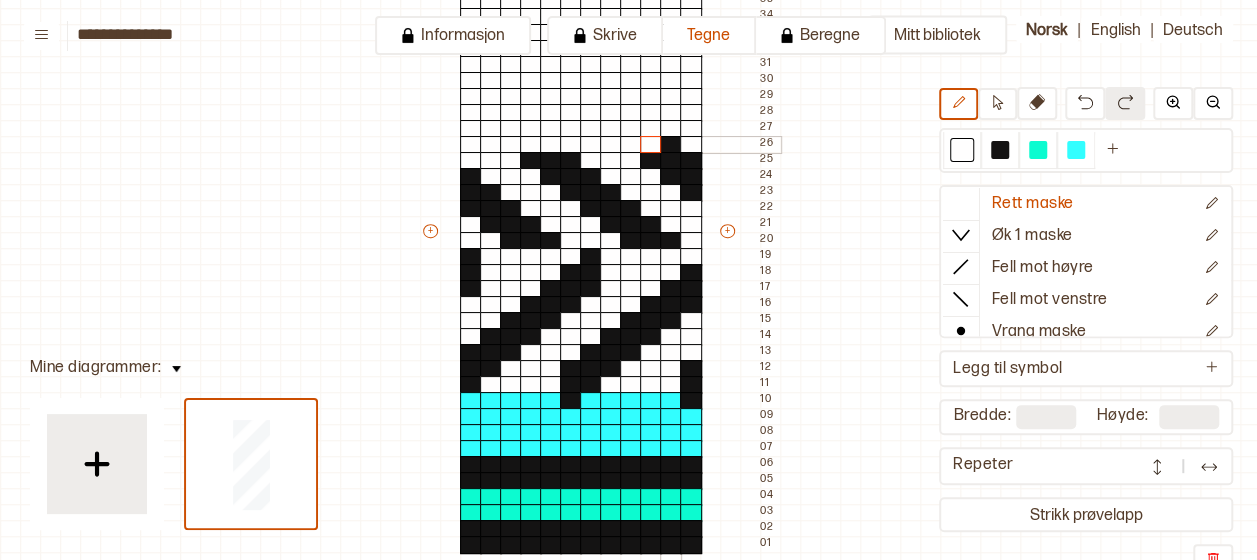 click at bounding box center (671, 145) 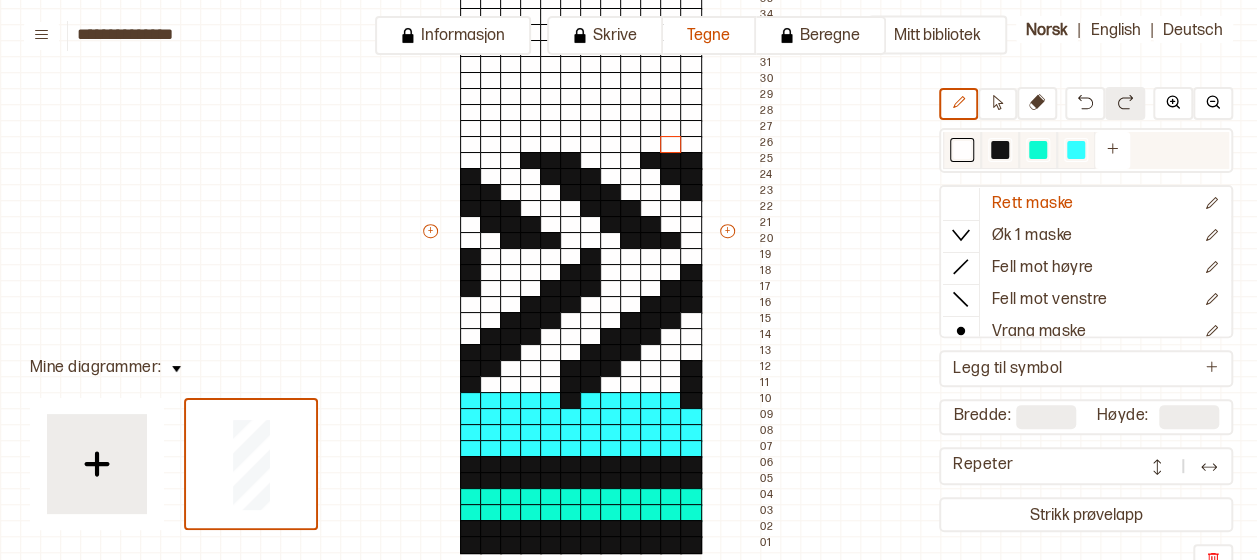 click at bounding box center [1076, 150] 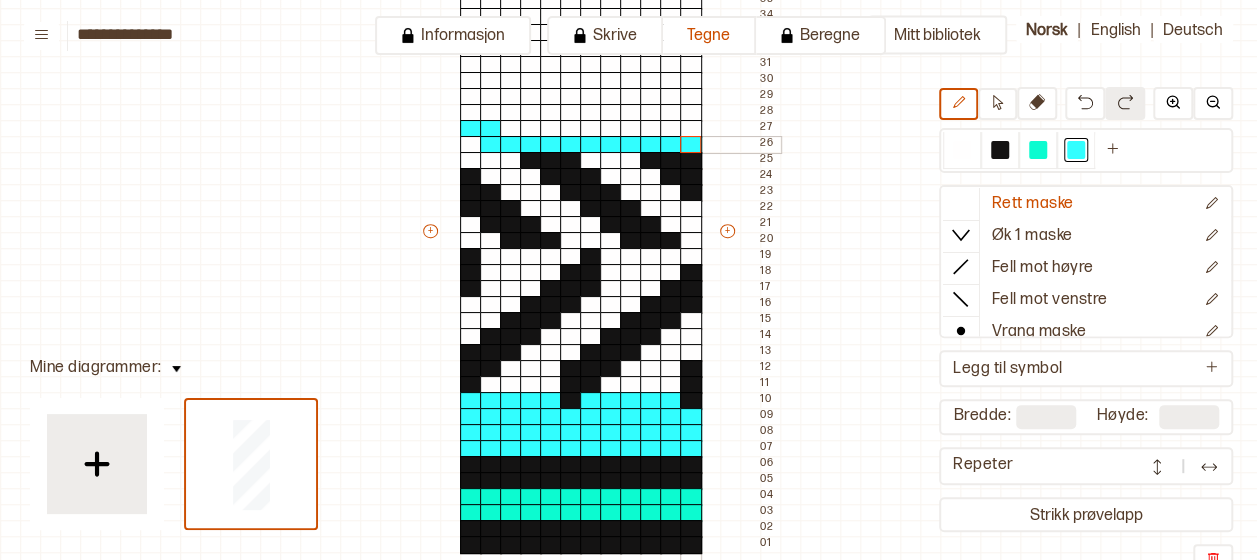 drag, startPoint x: 462, startPoint y: 133, endPoint x: 692, endPoint y: 136, distance: 230.01956 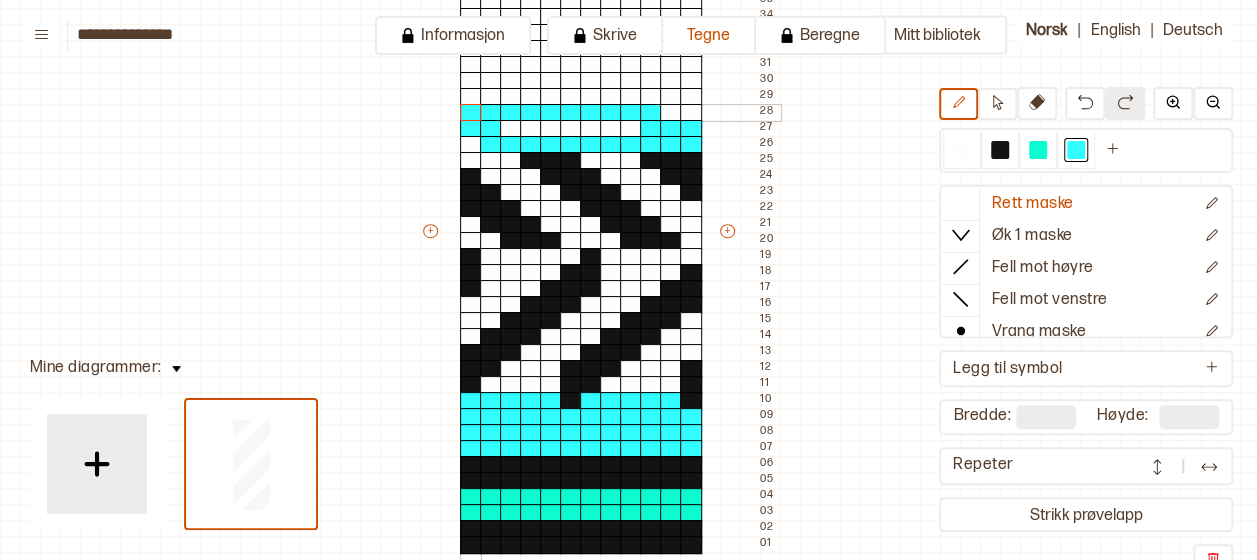 drag, startPoint x: 693, startPoint y: 121, endPoint x: 468, endPoint y: 107, distance: 225.43513 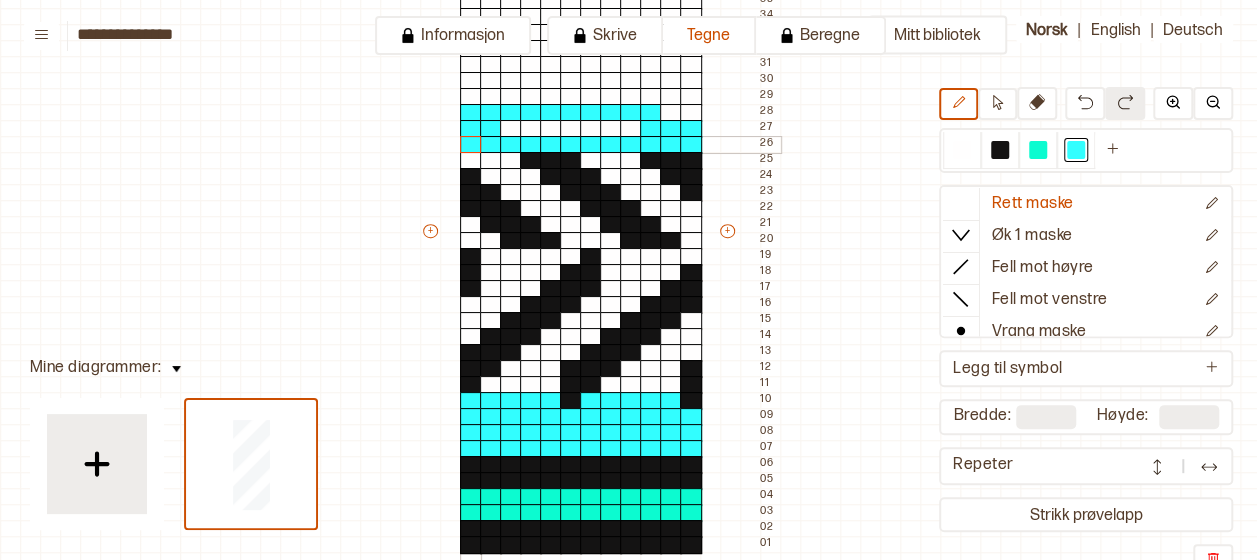 click at bounding box center [471, 145] 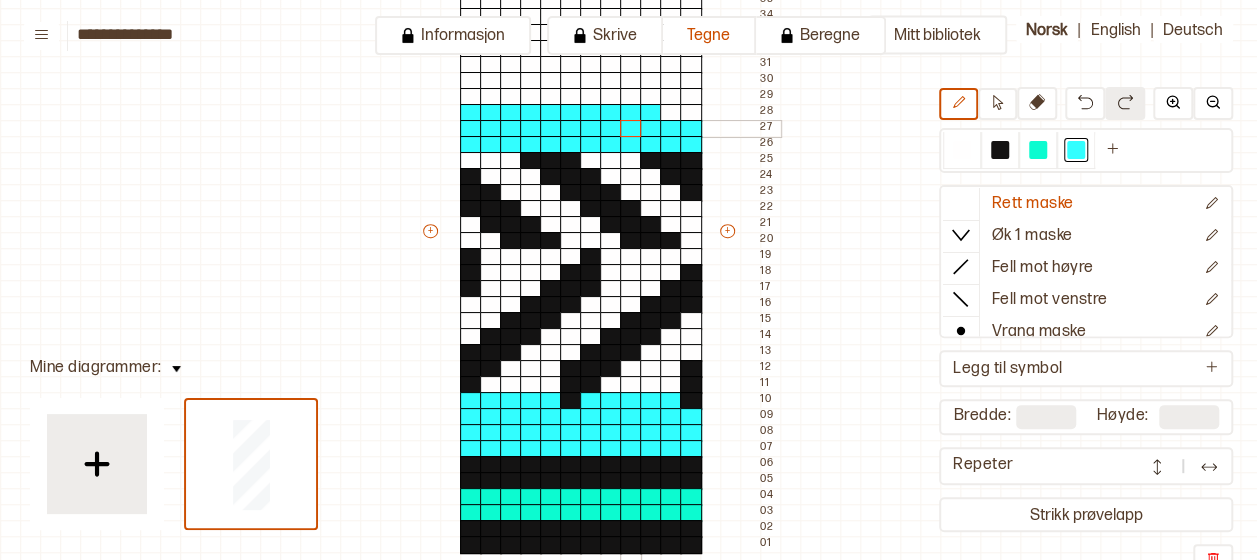 drag, startPoint x: 508, startPoint y: 128, endPoint x: 633, endPoint y: 127, distance: 125.004 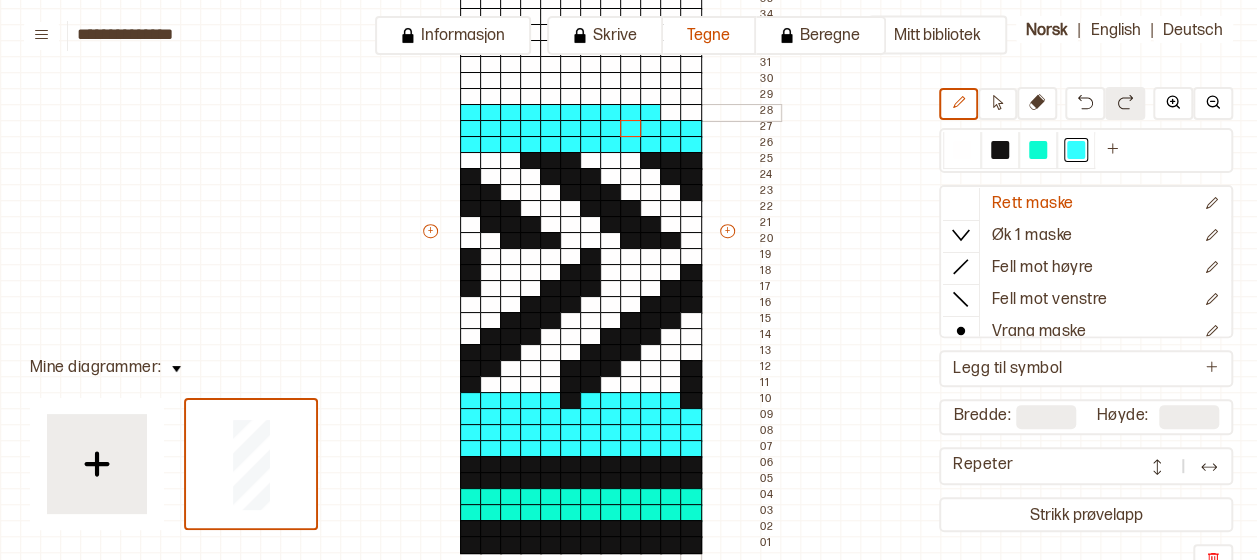 click at bounding box center [691, 113] 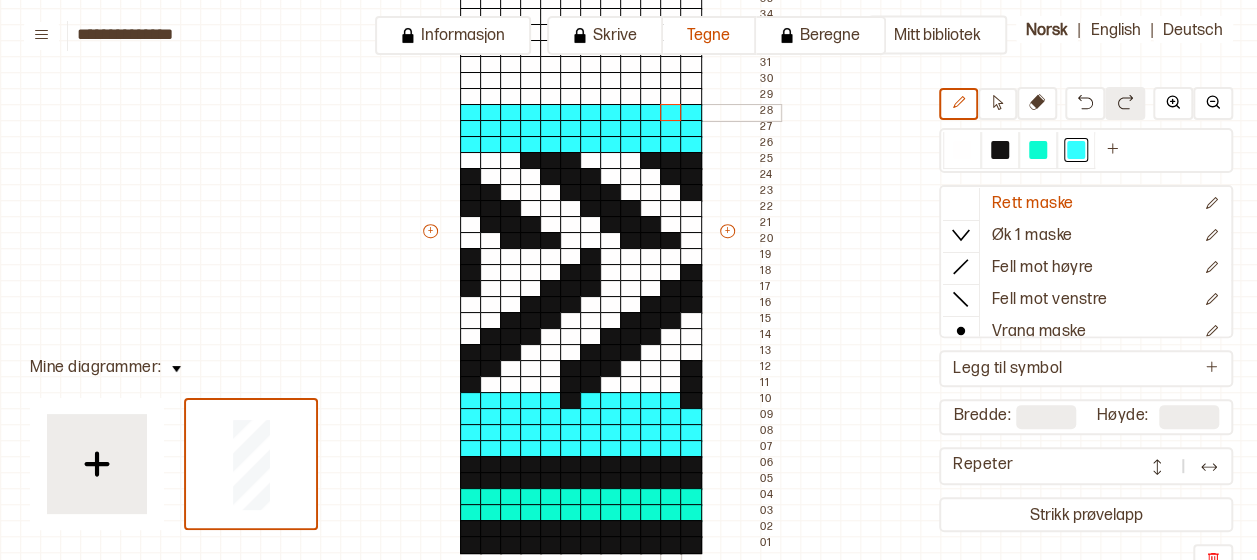 click at bounding box center (671, 113) 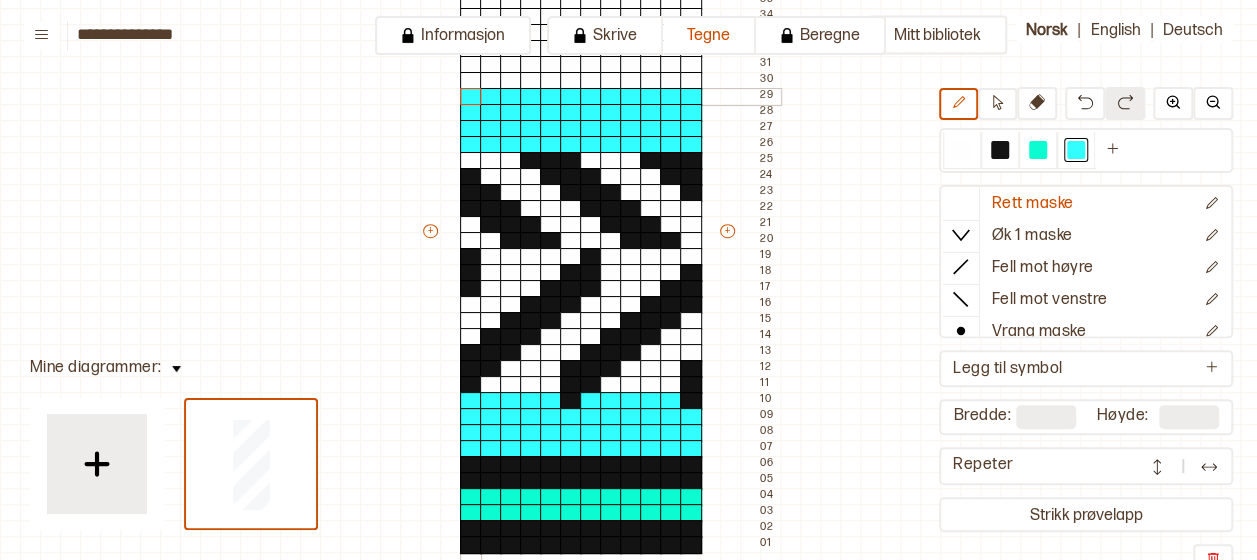 drag, startPoint x: 677, startPoint y: 98, endPoint x: 470, endPoint y: 90, distance: 207.15453 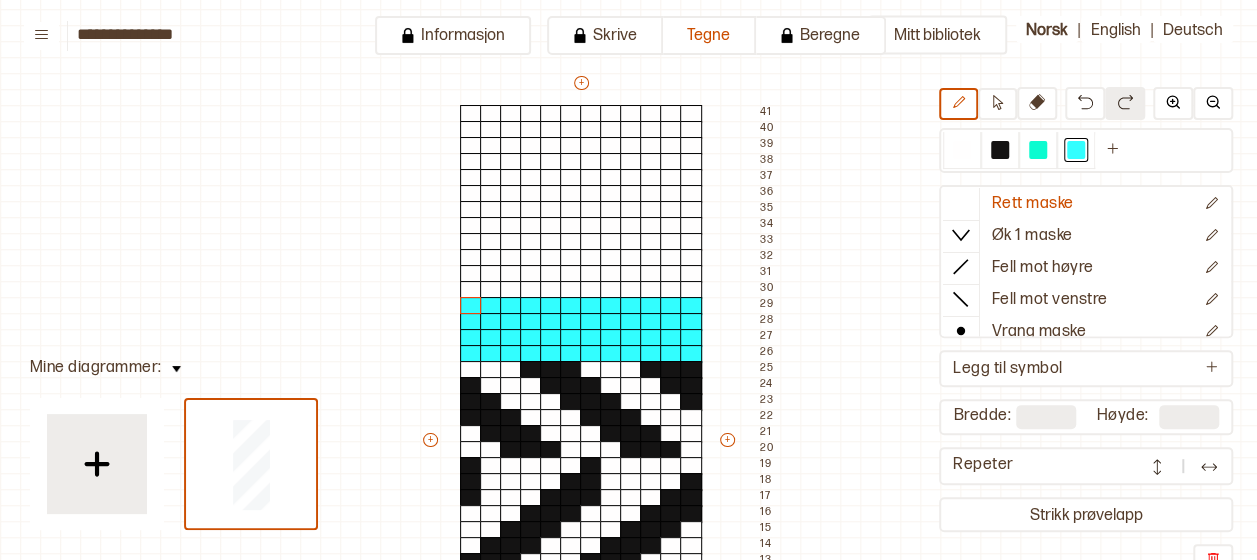 scroll, scrollTop: 118, scrollLeft: 40, axis: both 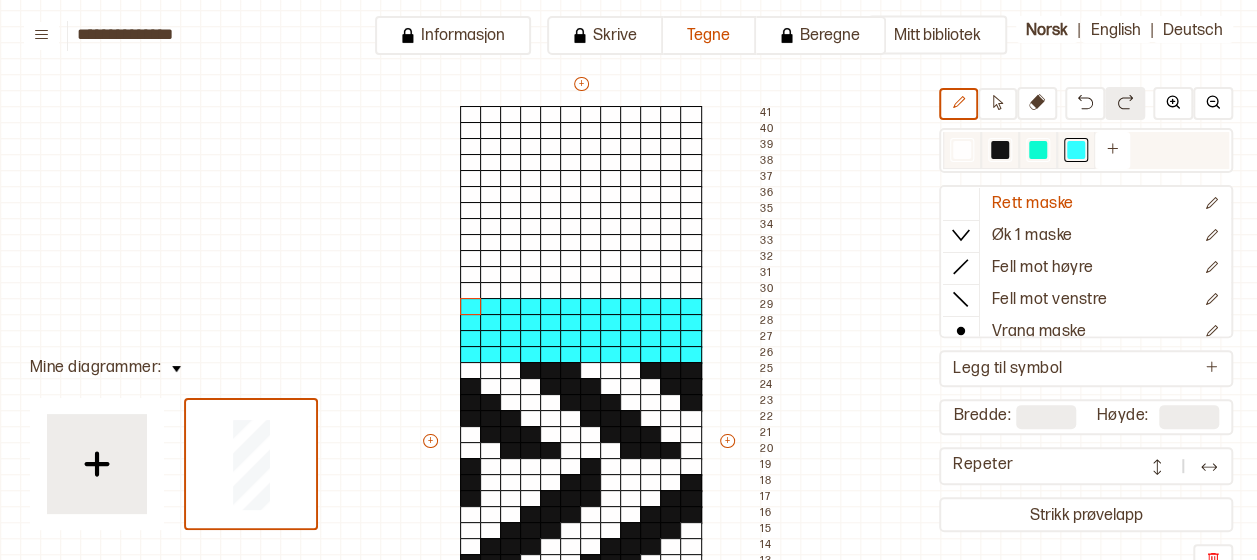 click at bounding box center [1000, 150] 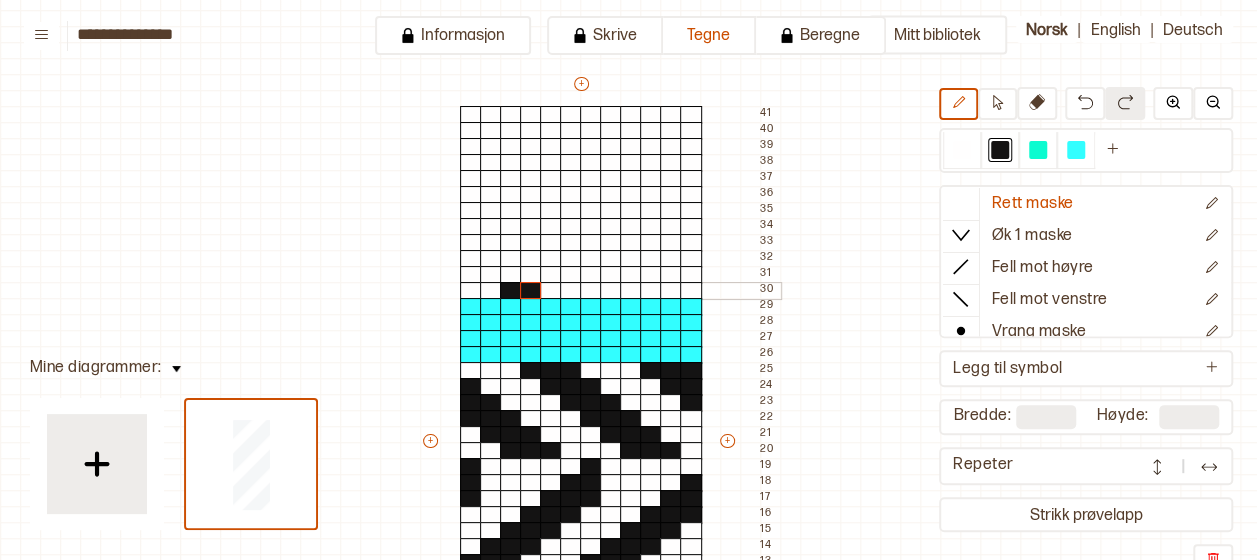 drag, startPoint x: 524, startPoint y: 286, endPoint x: 487, endPoint y: 285, distance: 37.01351 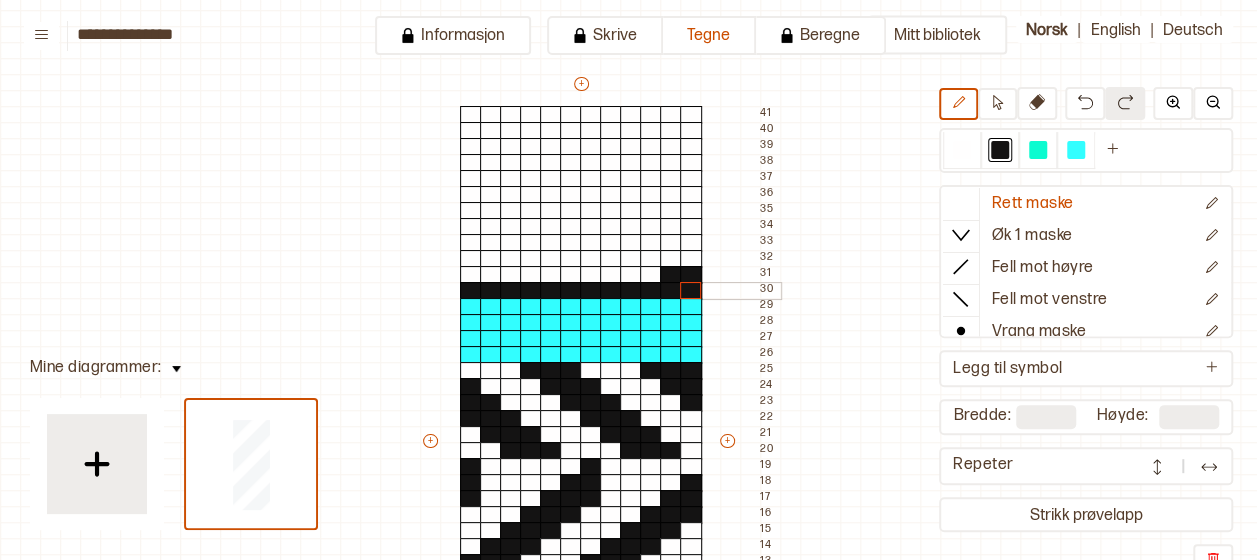 drag, startPoint x: 460, startPoint y: 283, endPoint x: 691, endPoint y: 286, distance: 231.01949 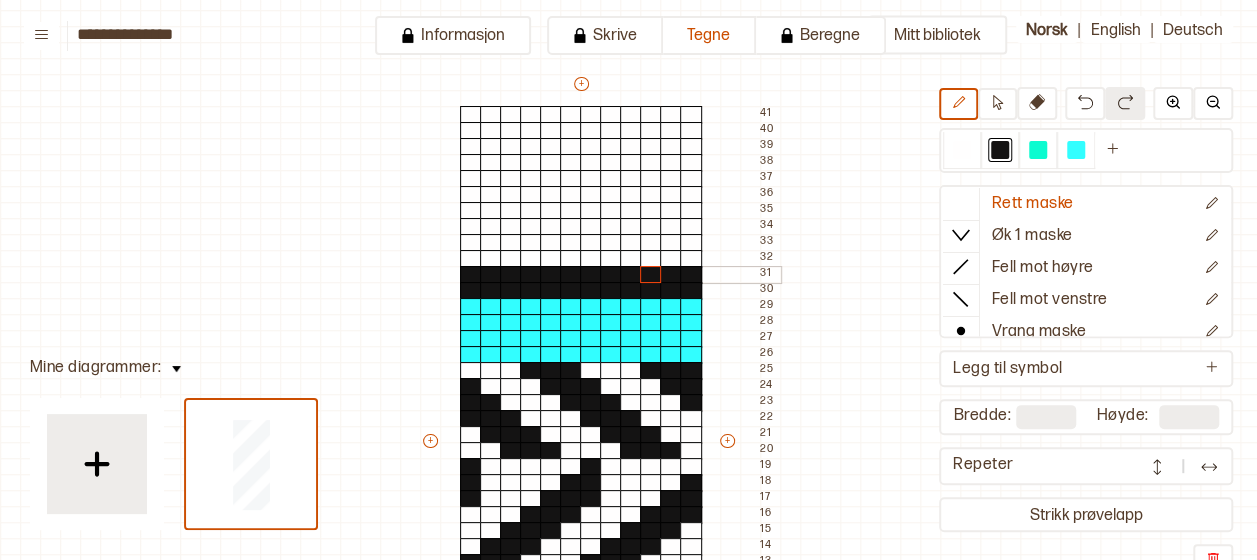 drag, startPoint x: 465, startPoint y: 274, endPoint x: 649, endPoint y: 272, distance: 184.01086 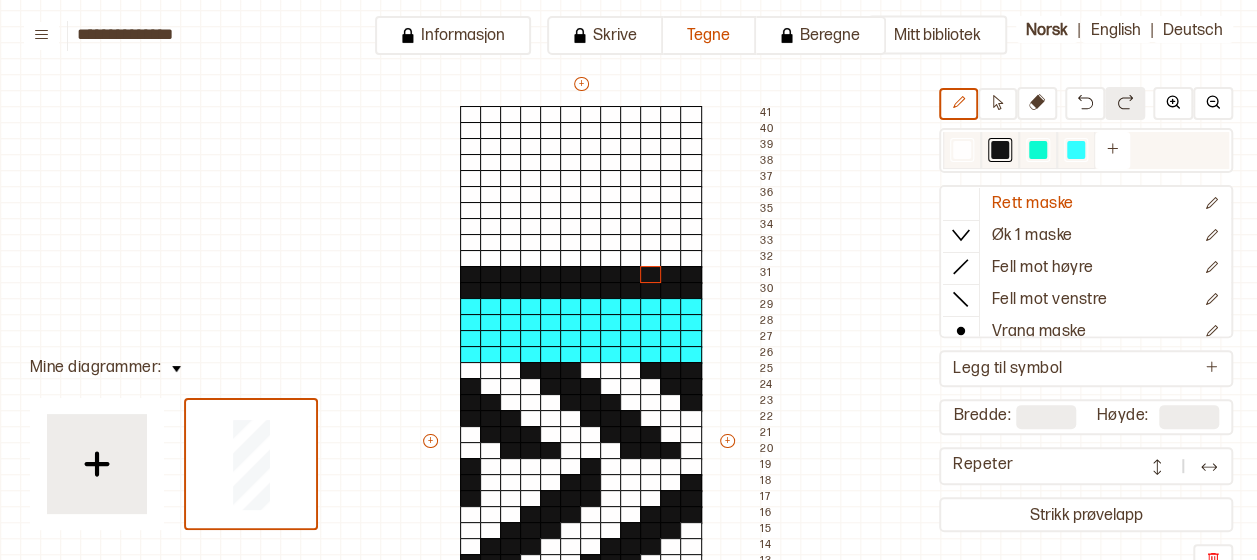 click at bounding box center [1038, 150] 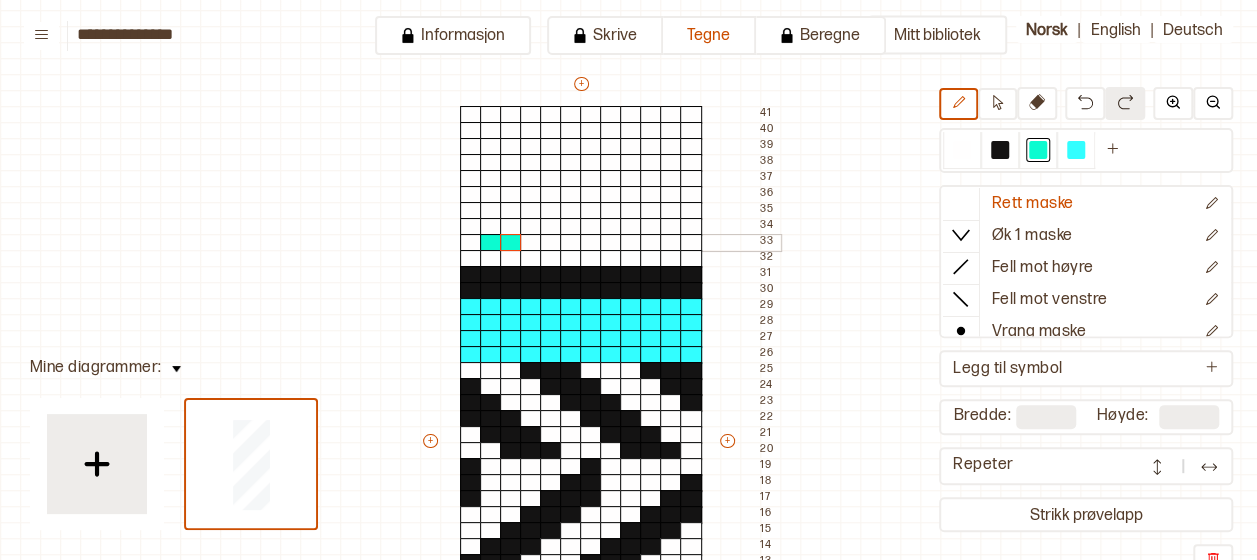 drag, startPoint x: 503, startPoint y: 236, endPoint x: 470, endPoint y: 233, distance: 33.13608 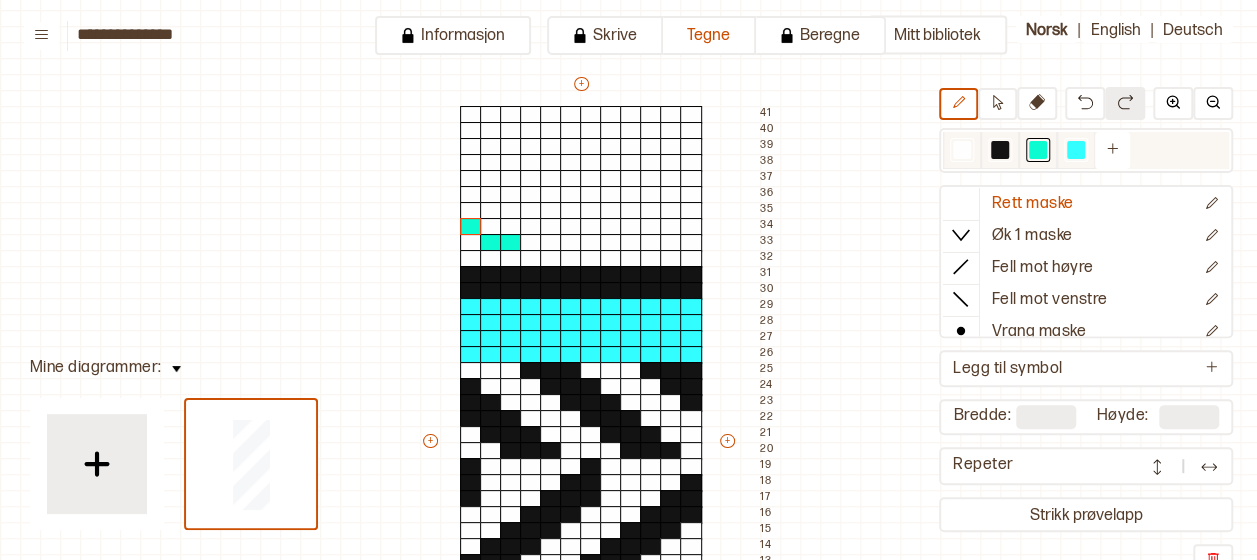 click at bounding box center (962, 150) 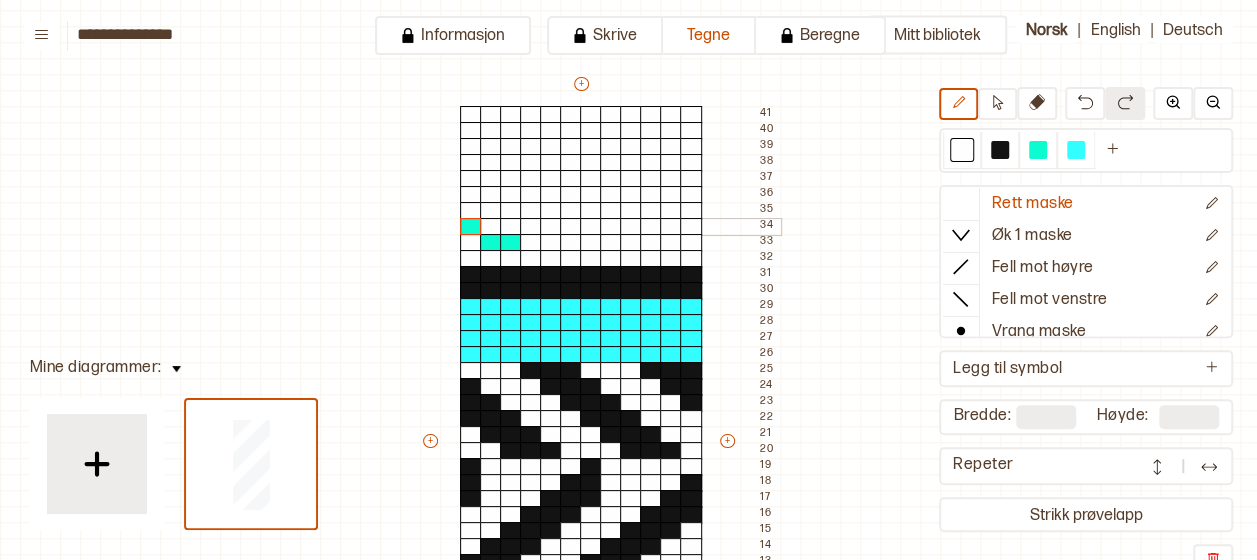 click at bounding box center (471, 227) 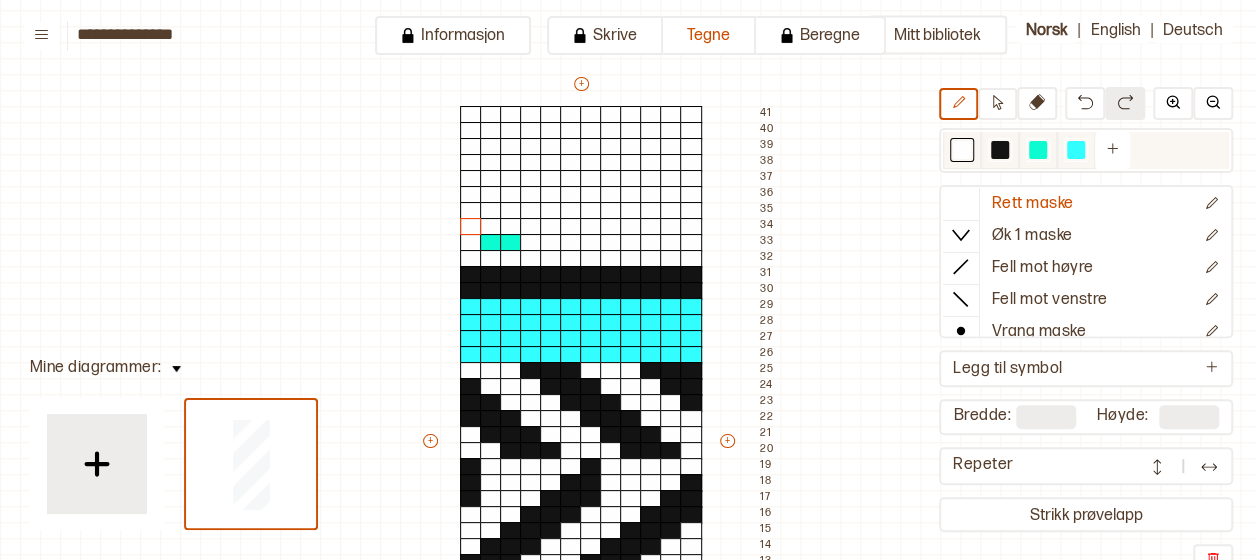 click at bounding box center [1038, 150] 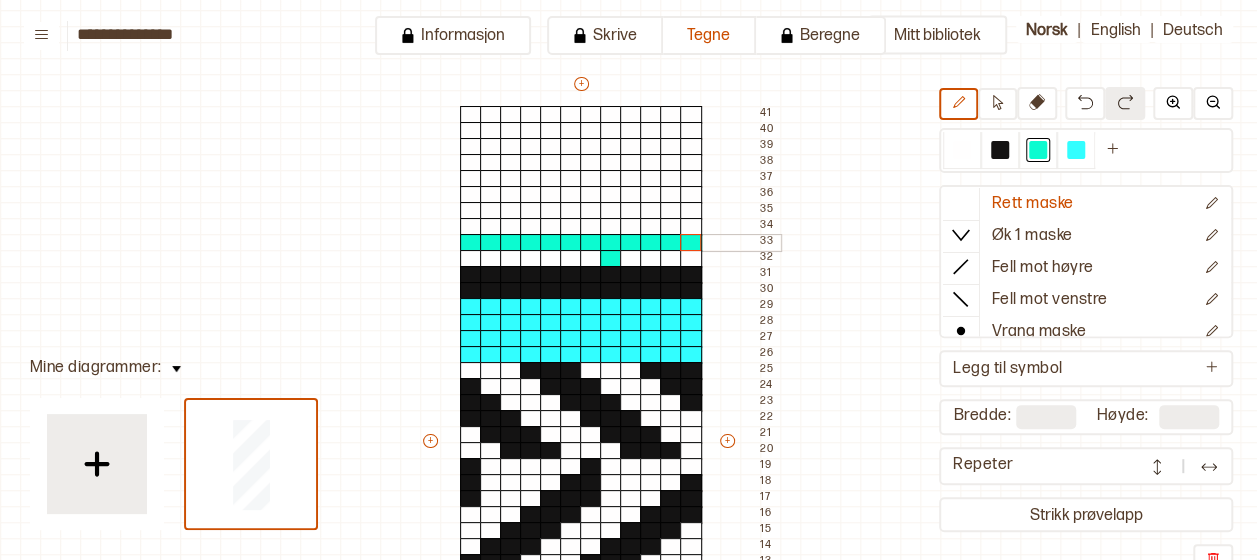 drag, startPoint x: 468, startPoint y: 238, endPoint x: 690, endPoint y: 241, distance: 222.02026 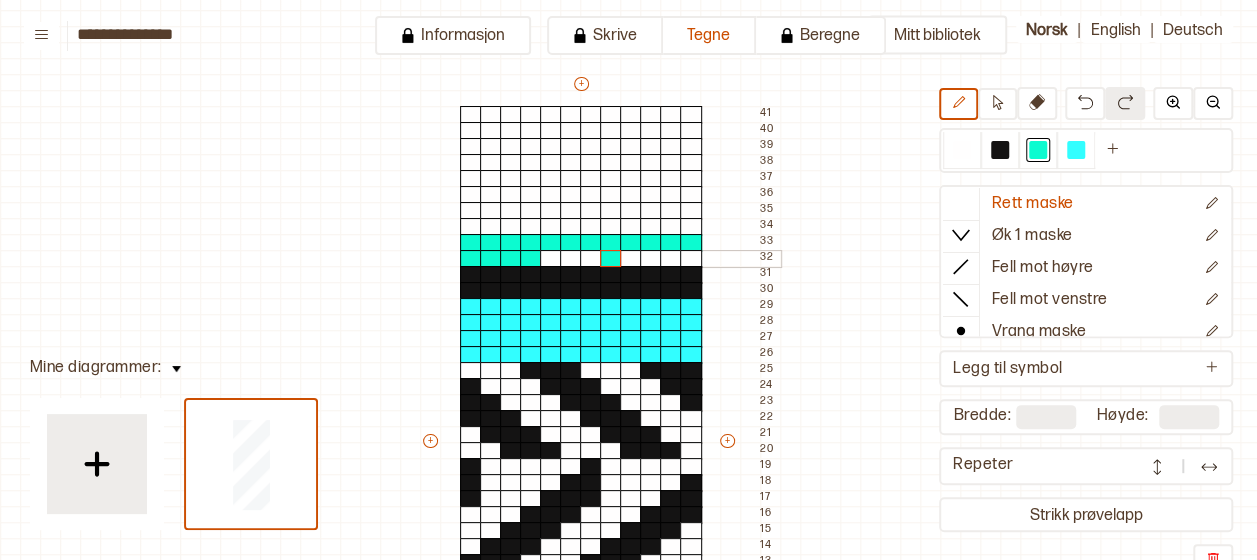 drag, startPoint x: 458, startPoint y: 257, endPoint x: 617, endPoint y: 250, distance: 159.154 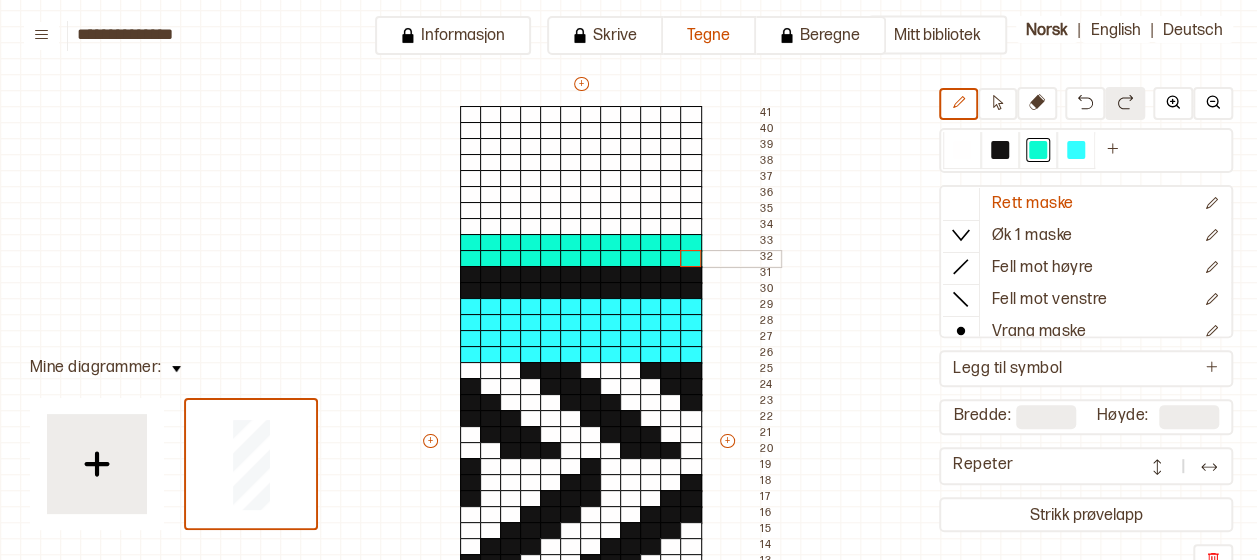 drag, startPoint x: 542, startPoint y: 250, endPoint x: 688, endPoint y: 254, distance: 146.05478 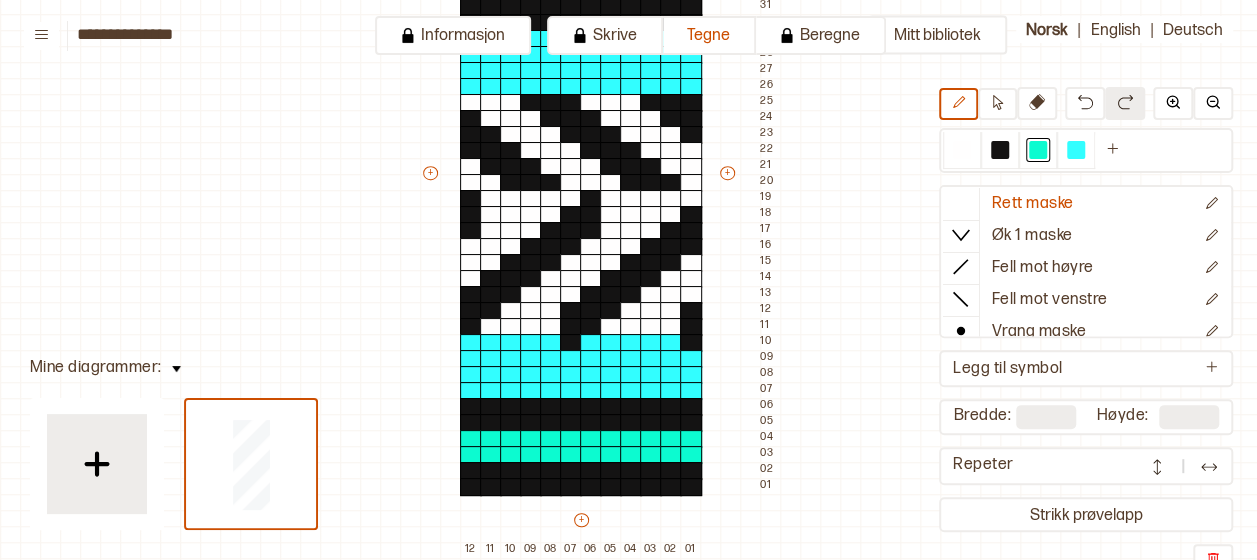 scroll, scrollTop: 383, scrollLeft: 40, axis: both 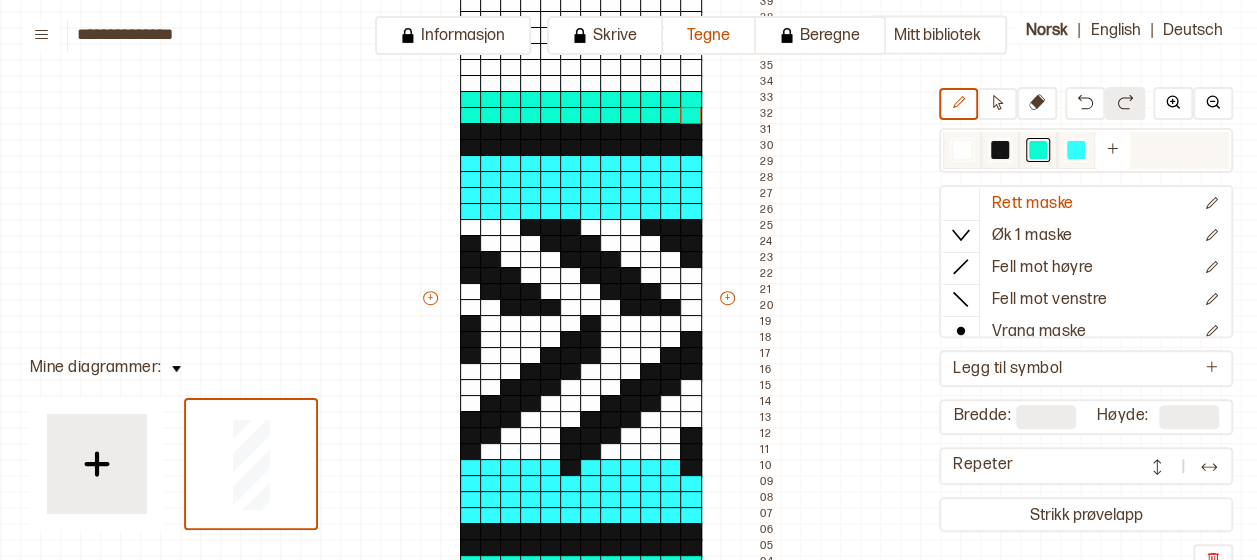 click at bounding box center [1000, 150] 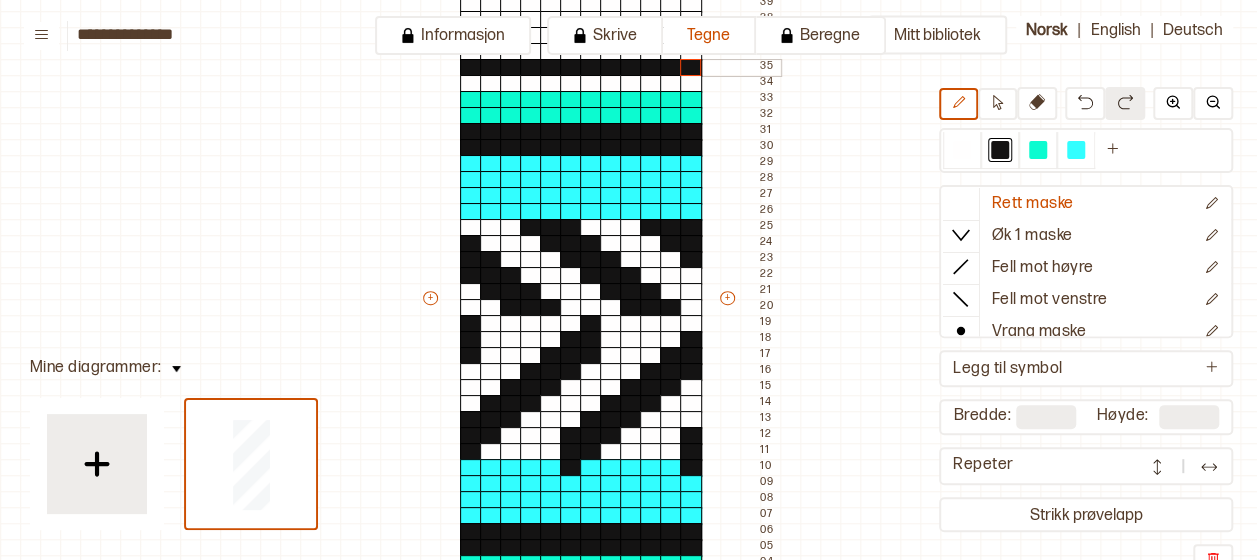 drag, startPoint x: 468, startPoint y: 67, endPoint x: 686, endPoint y: 68, distance: 218.00229 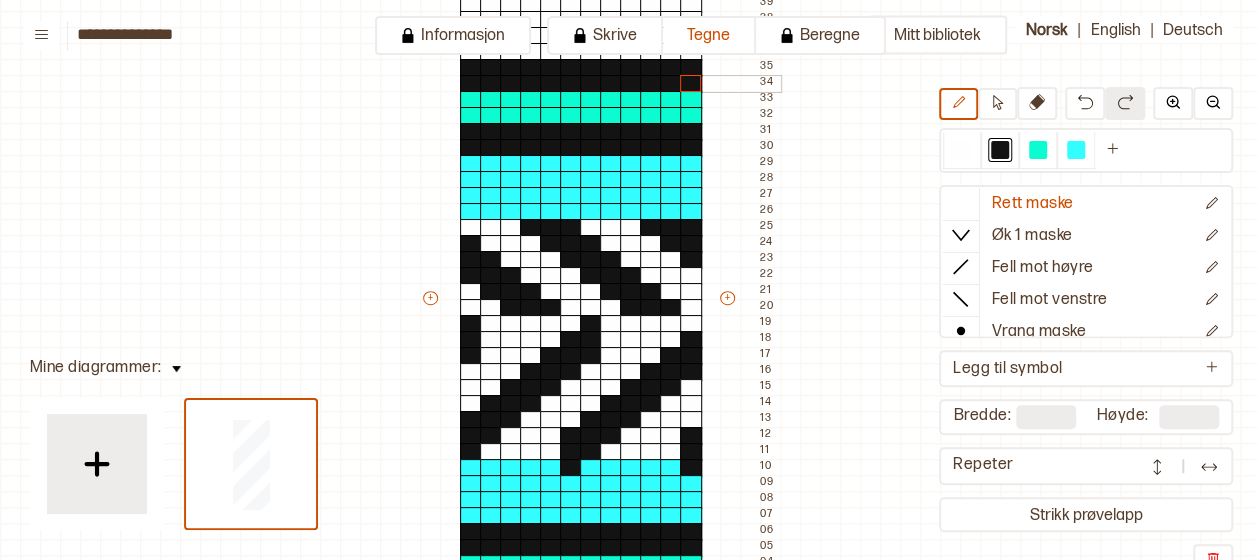 drag, startPoint x: 466, startPoint y: 80, endPoint x: 690, endPoint y: 76, distance: 224.0357 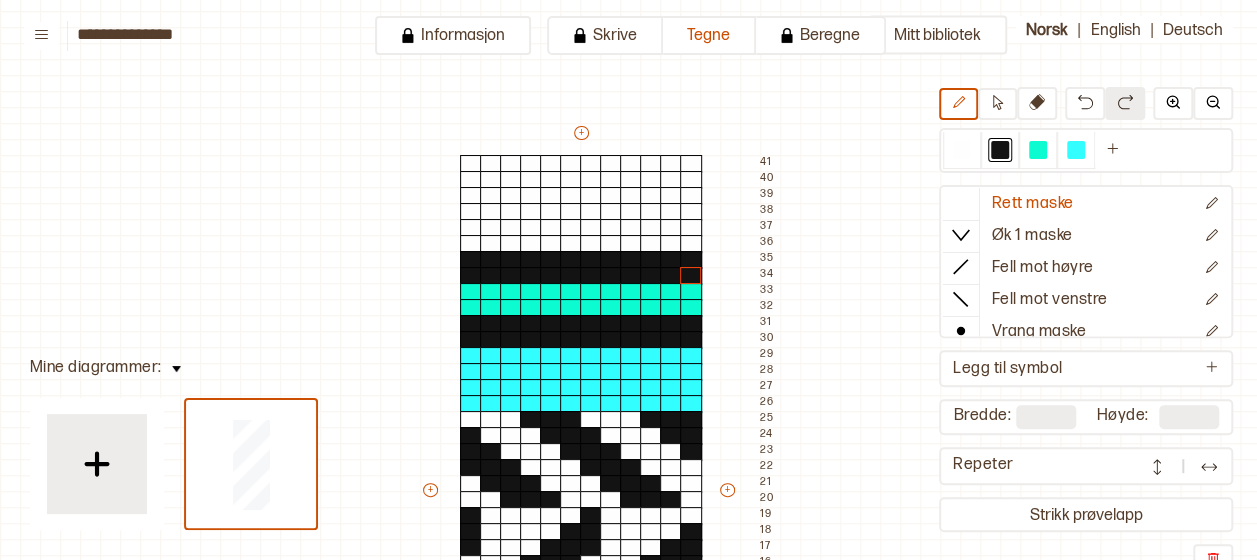 scroll, scrollTop: 83, scrollLeft: 40, axis: both 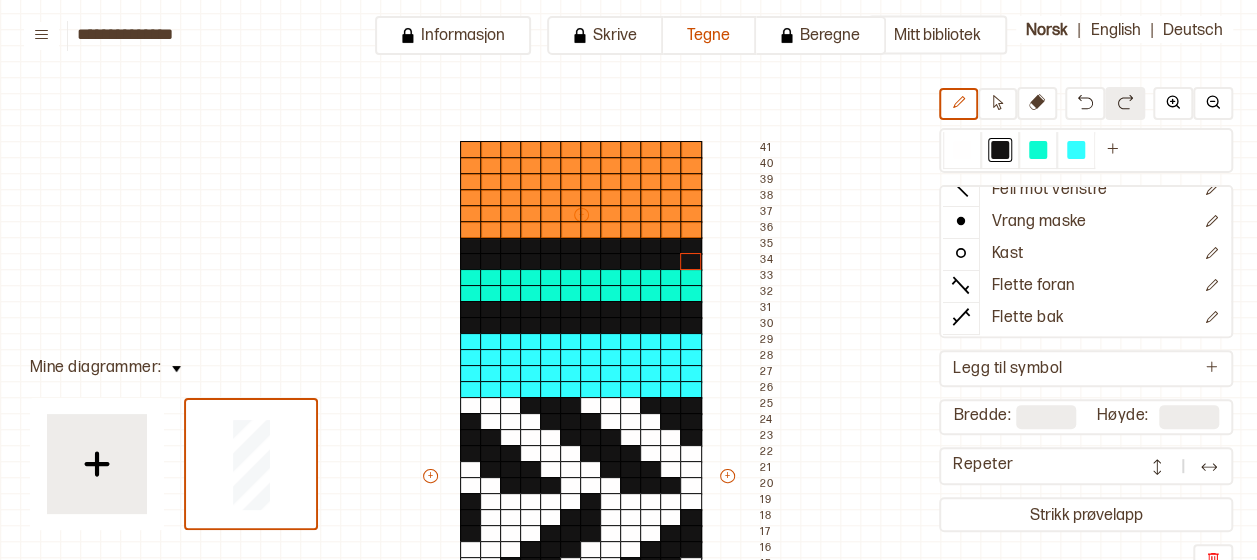type on "**" 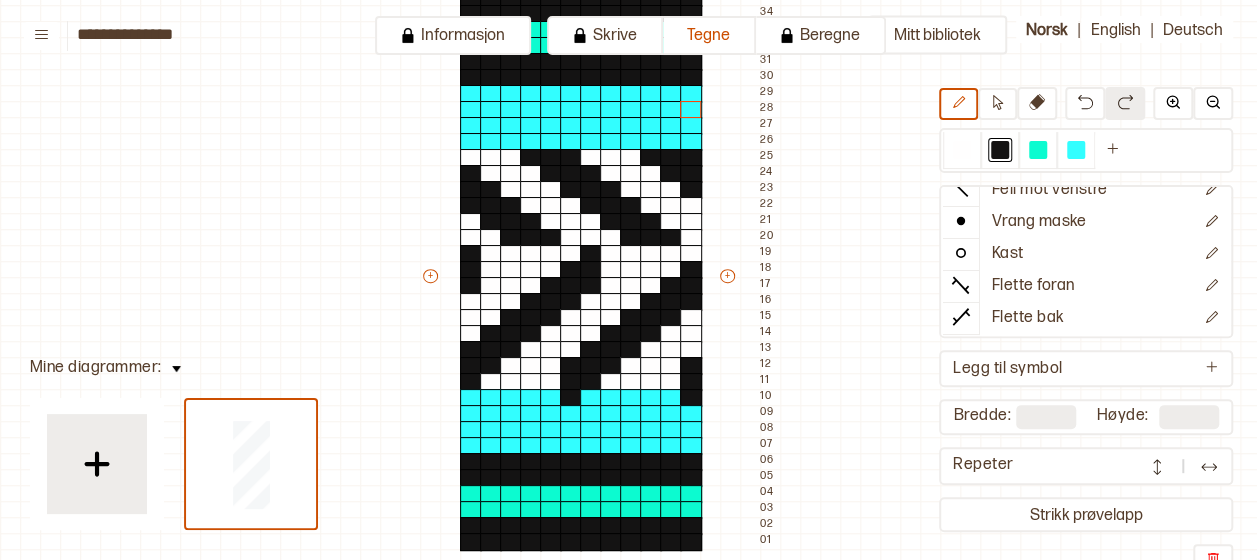 scroll, scrollTop: 247, scrollLeft: 40, axis: both 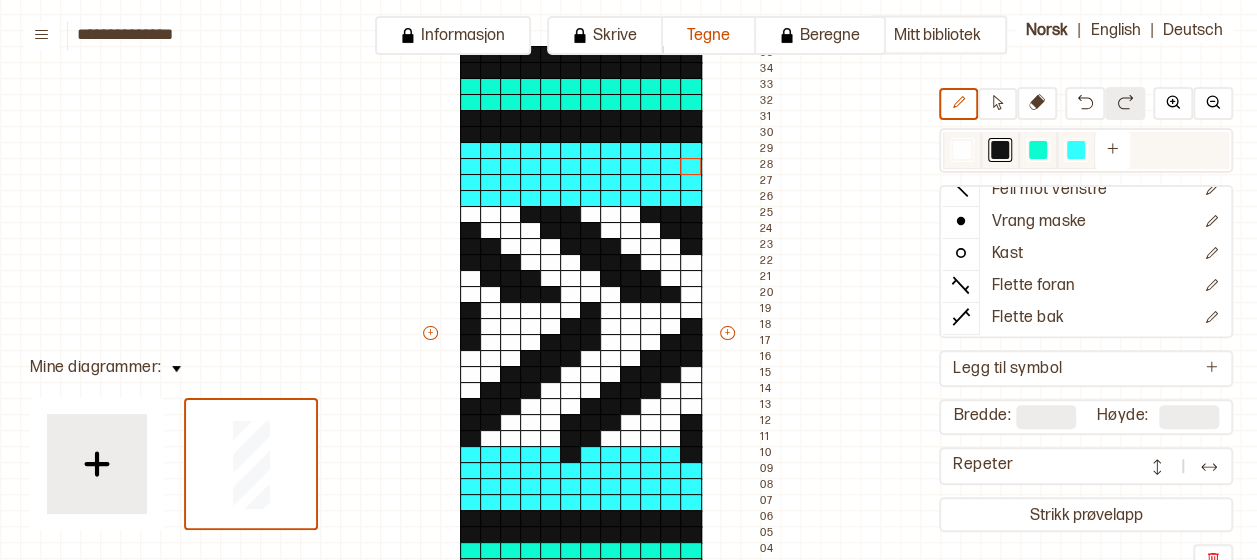 click at bounding box center (1000, 150) 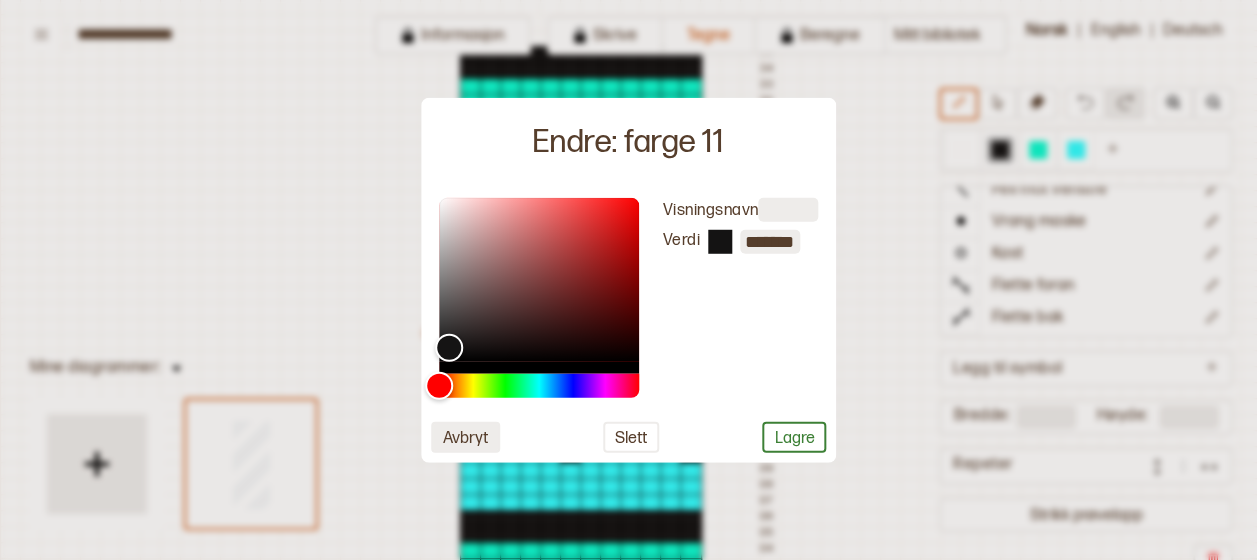 click on "Avbryt" at bounding box center (465, 436) 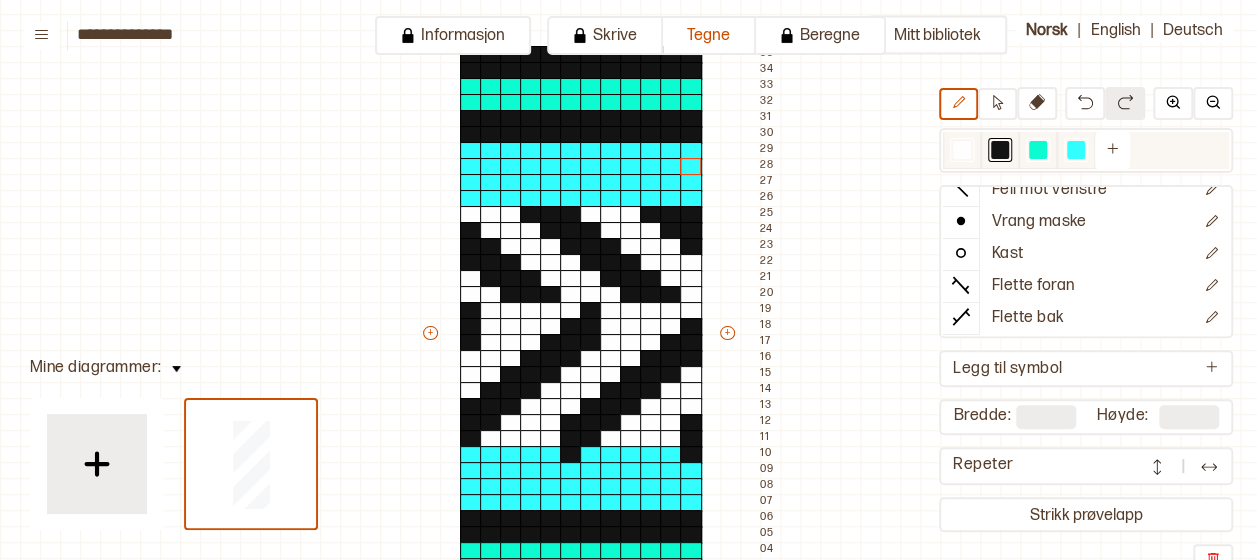 click at bounding box center [1000, 150] 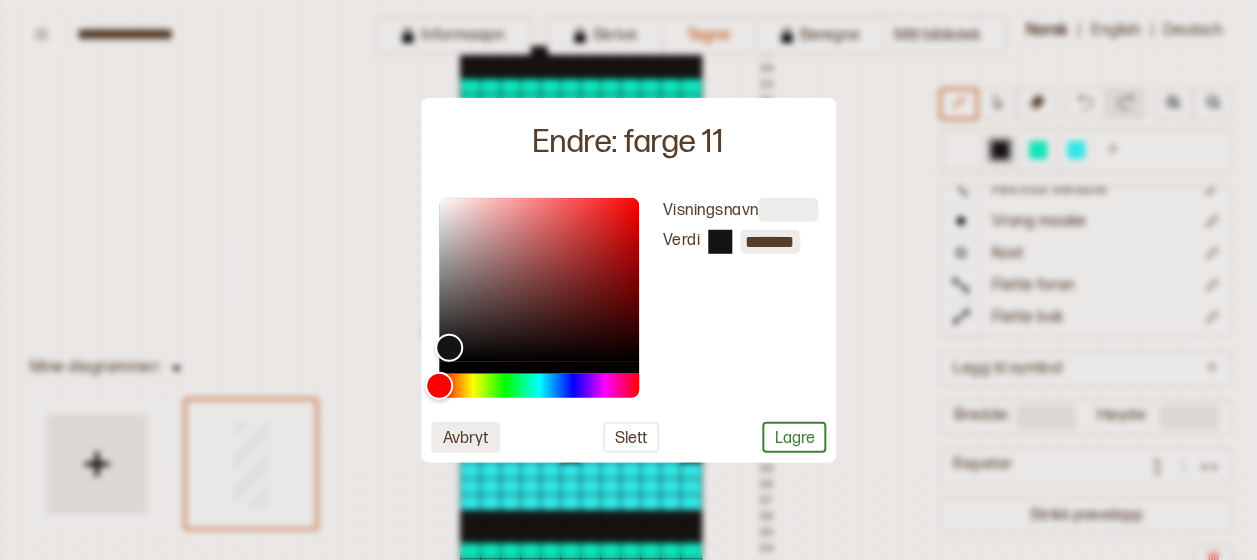 click on "Avbryt" at bounding box center (465, 436) 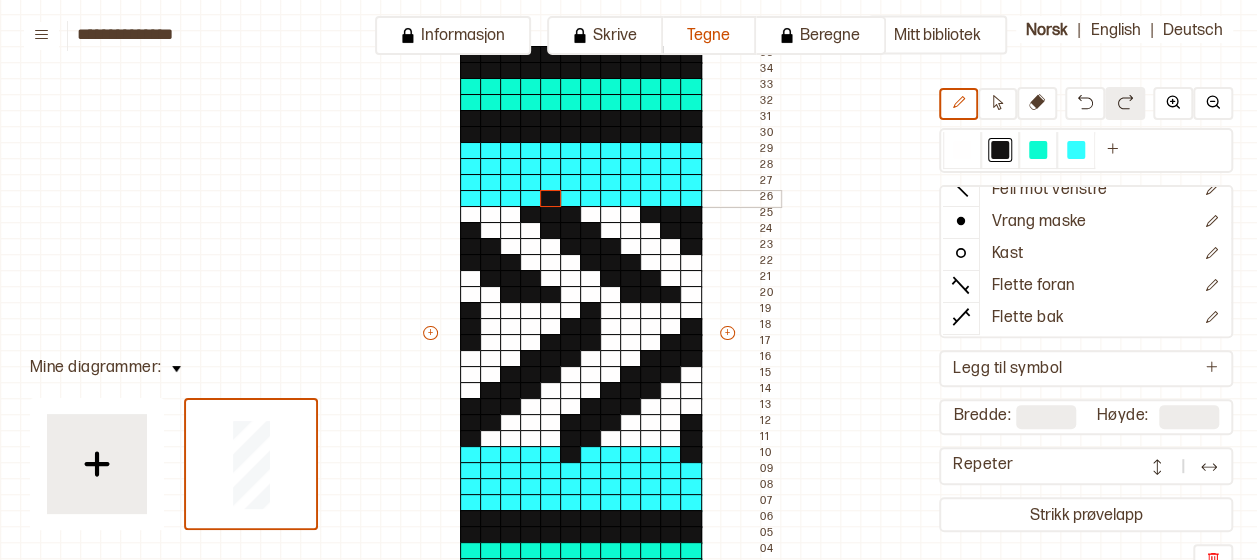 click at bounding box center (551, 199) 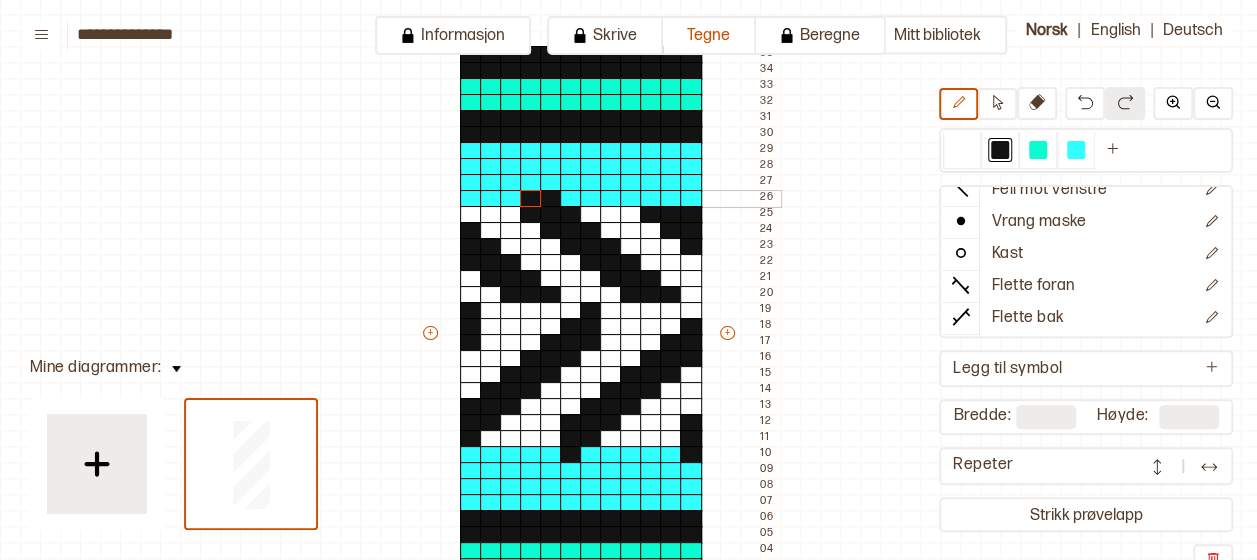click at bounding box center [651, 199] 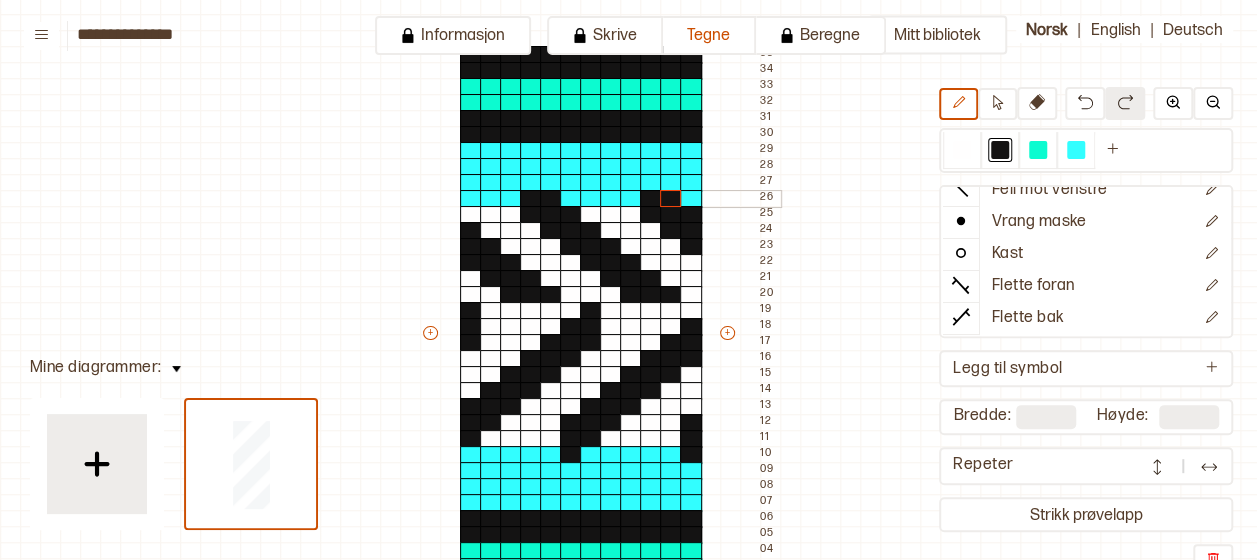 click at bounding box center [671, 199] 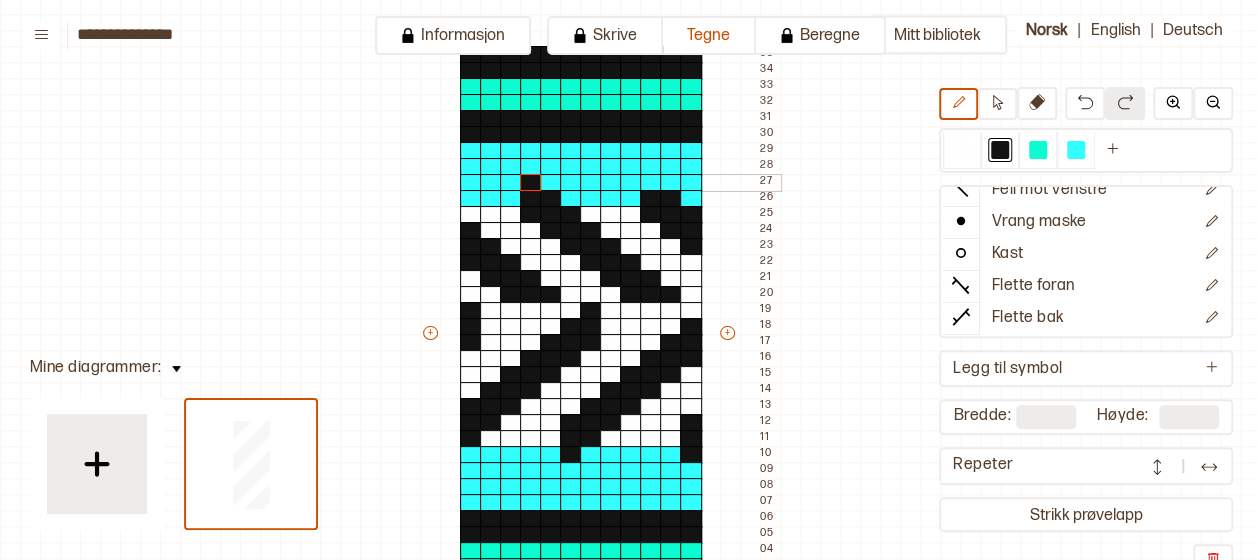 click at bounding box center [531, 183] 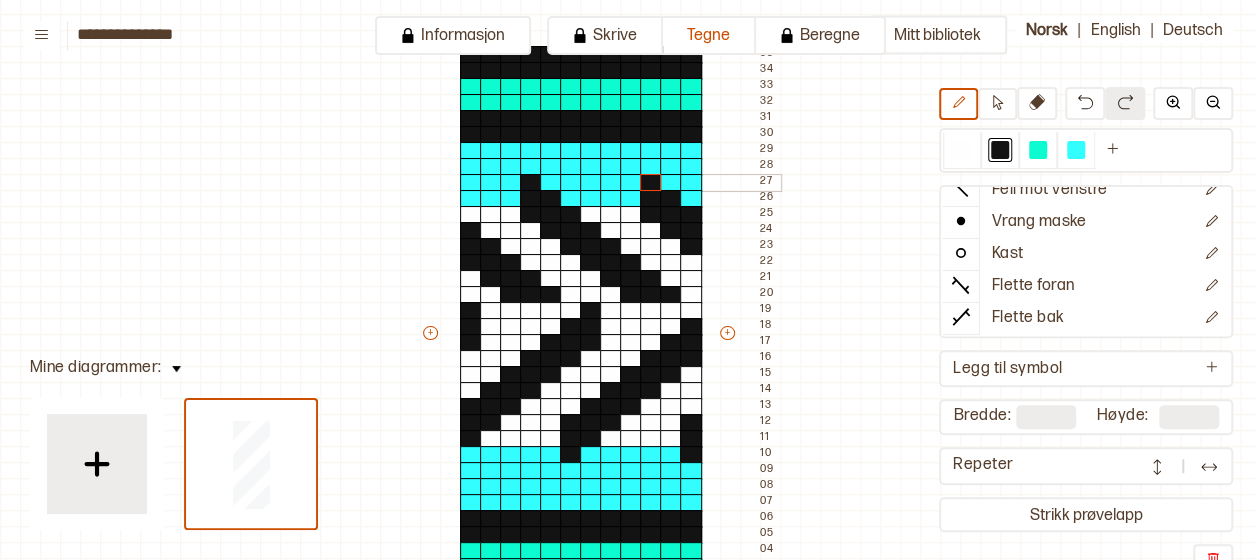 click at bounding box center (651, 183) 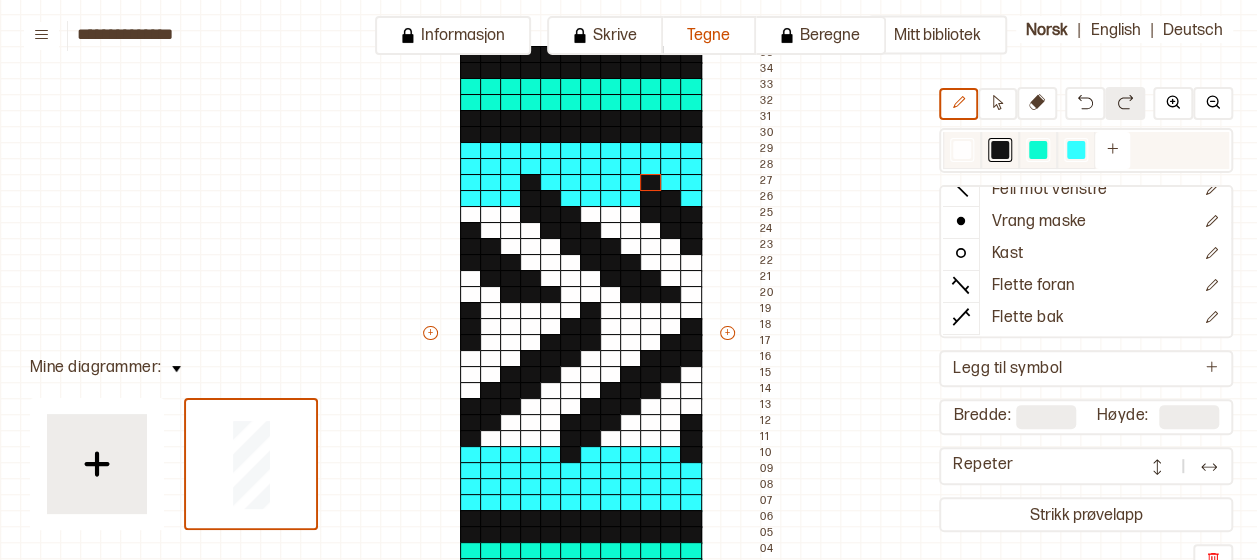 click at bounding box center (1076, 150) 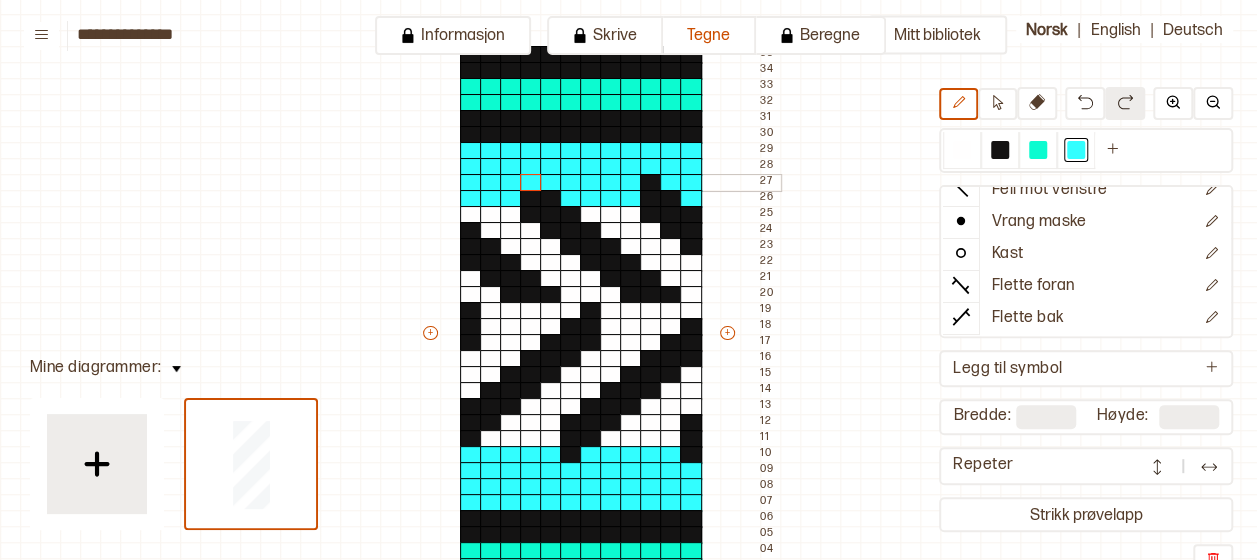 click at bounding box center [531, 183] 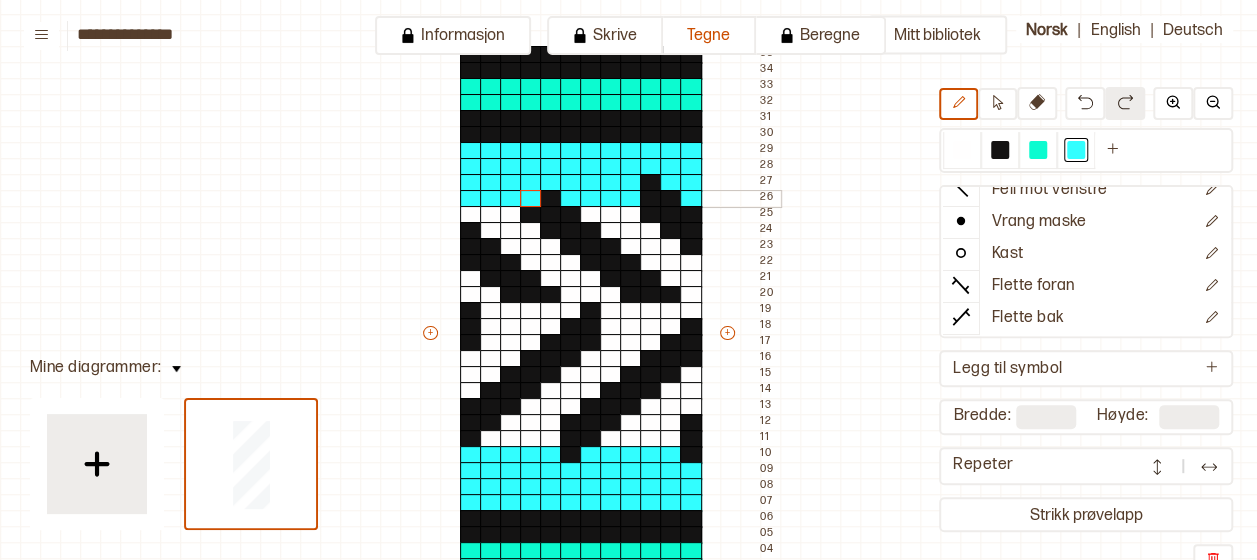 click at bounding box center [531, 199] 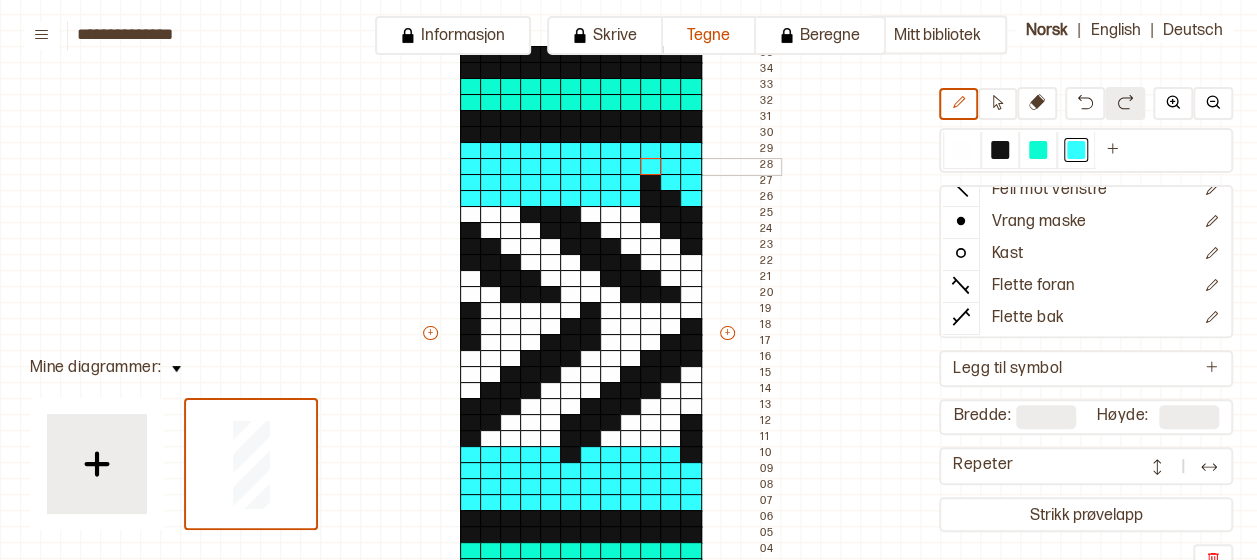 click at bounding box center [651, 167] 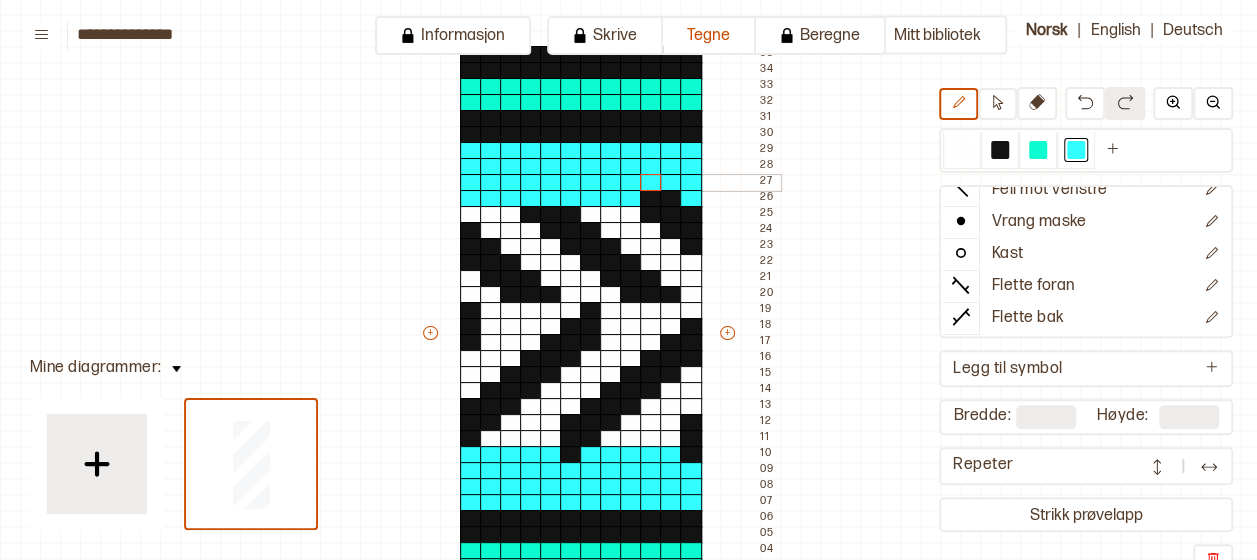 click at bounding box center (651, 183) 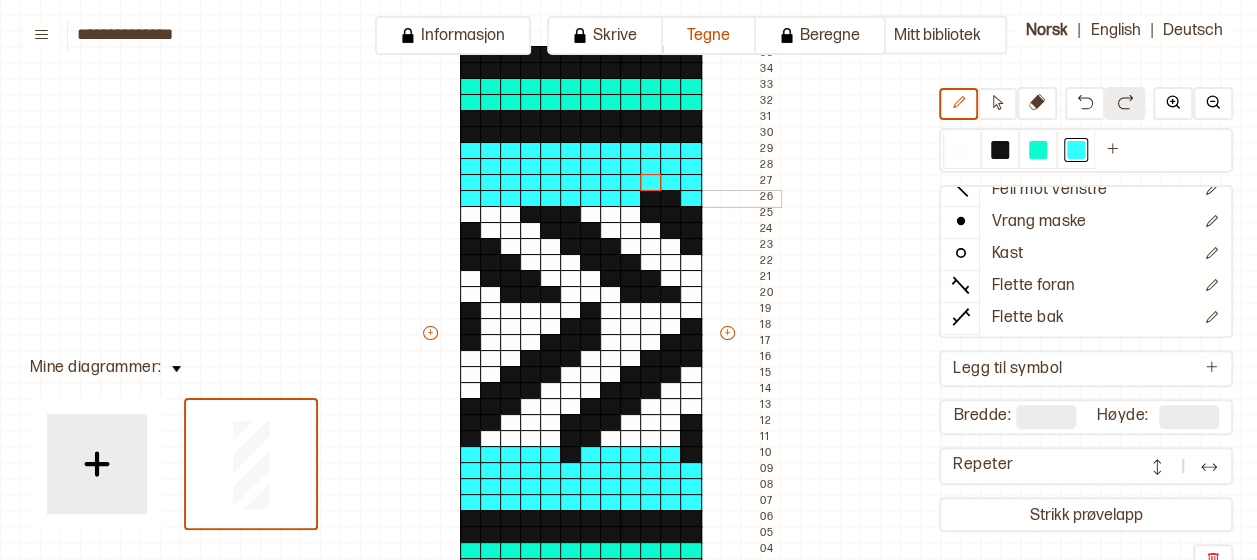 click at bounding box center [651, 199] 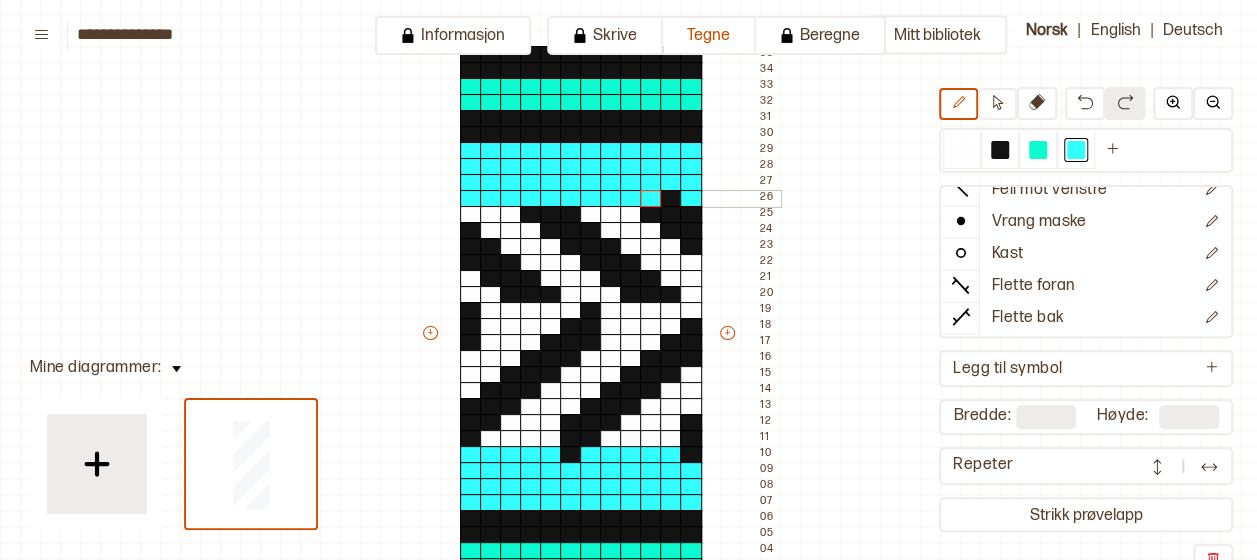 click at bounding box center [671, 199] 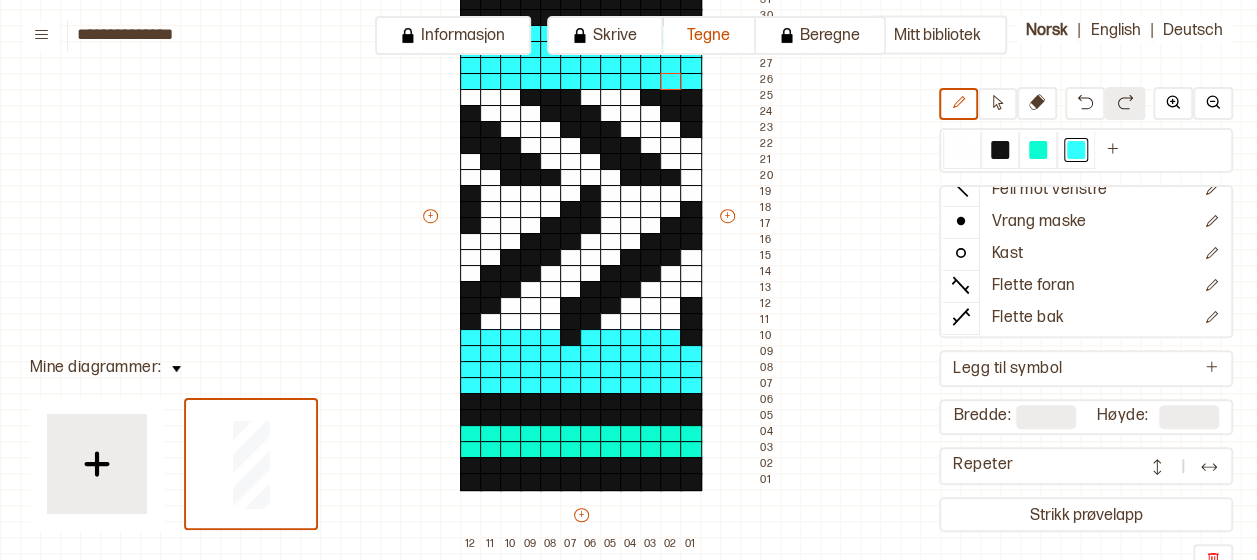 scroll, scrollTop: 258, scrollLeft: 40, axis: both 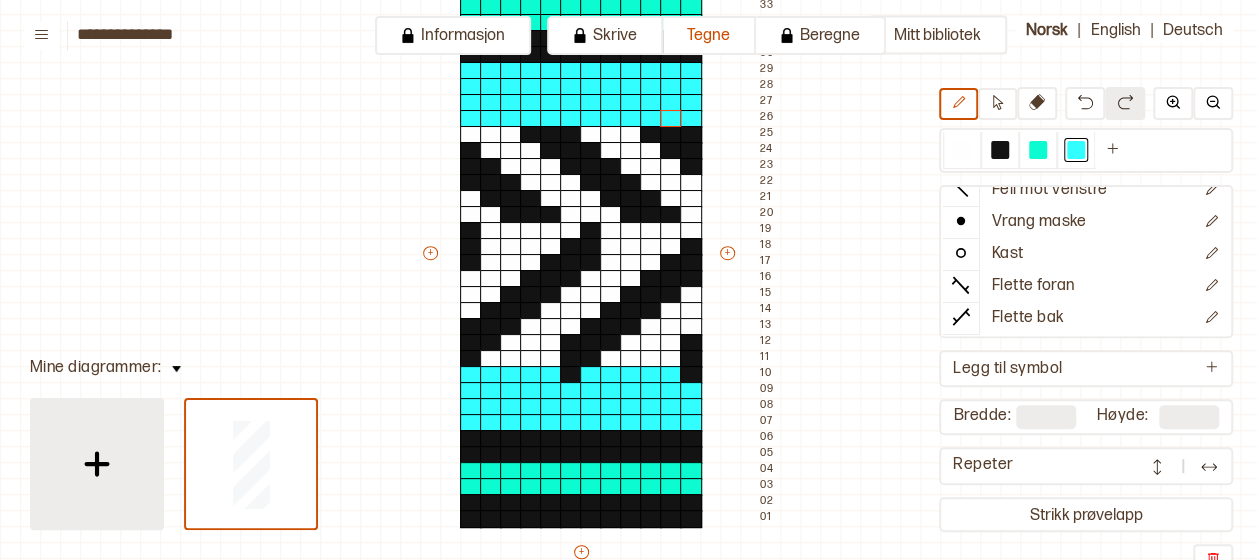 click at bounding box center [97, 464] 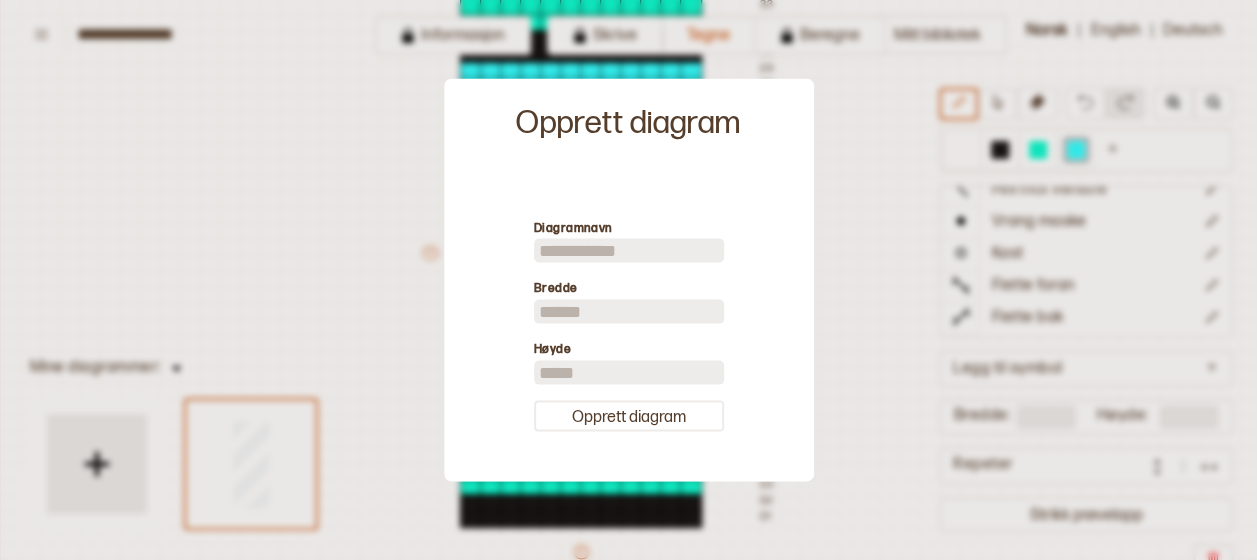 click at bounding box center [629, 251] 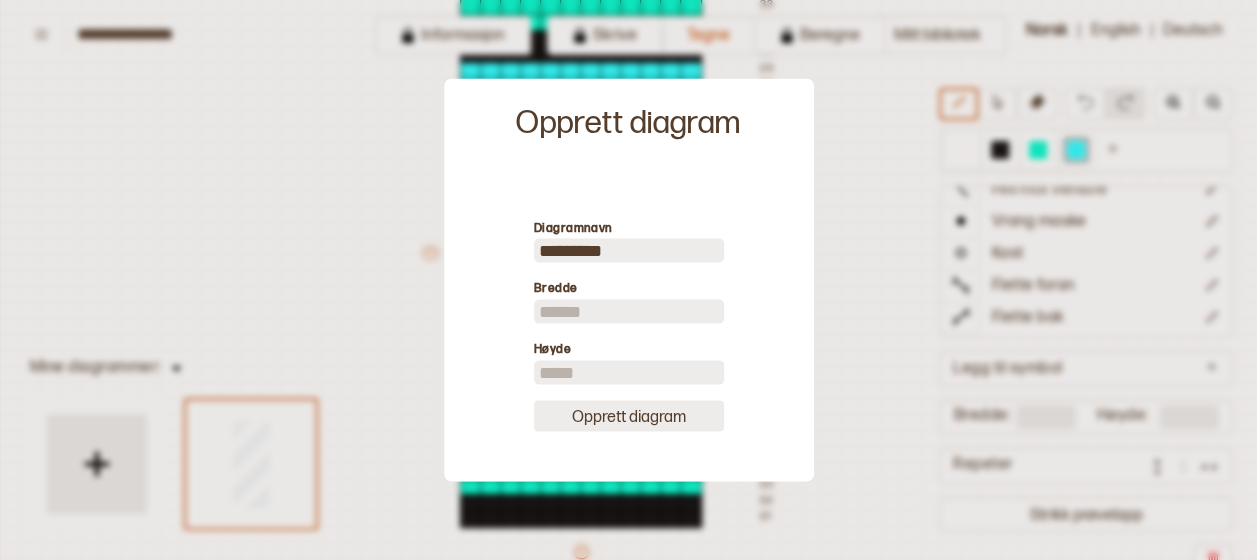 type on "*********" 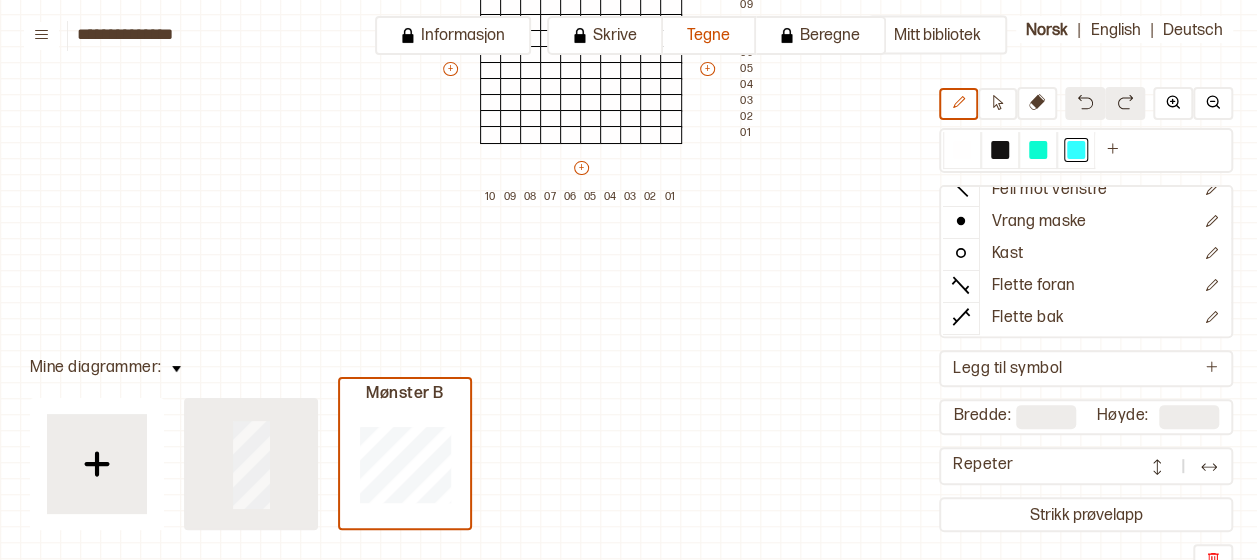 type on "**" 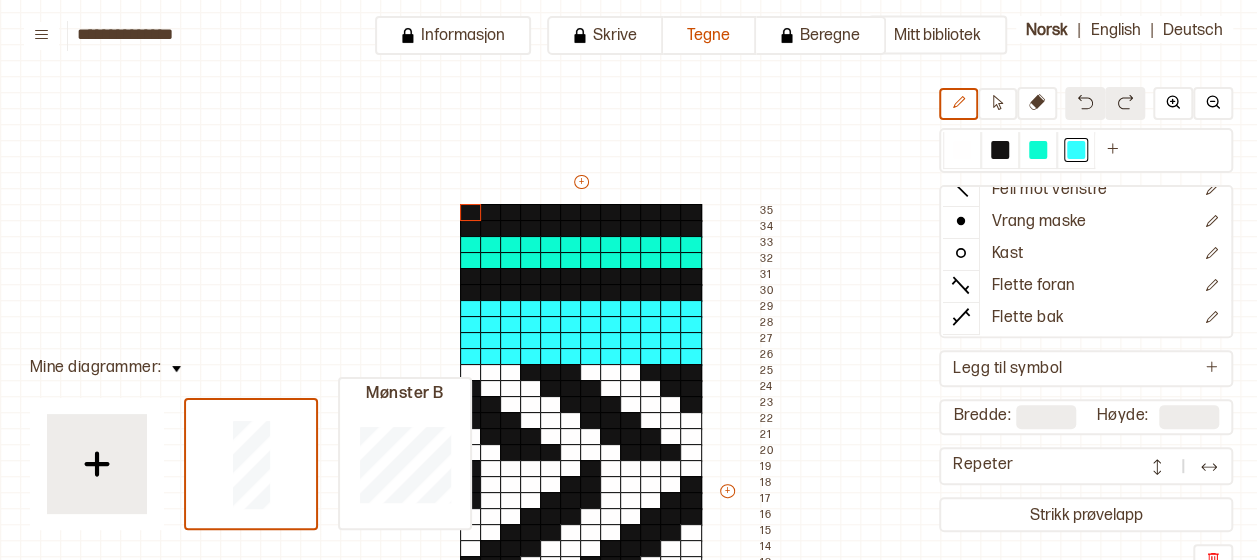 scroll, scrollTop: 0, scrollLeft: 40, axis: horizontal 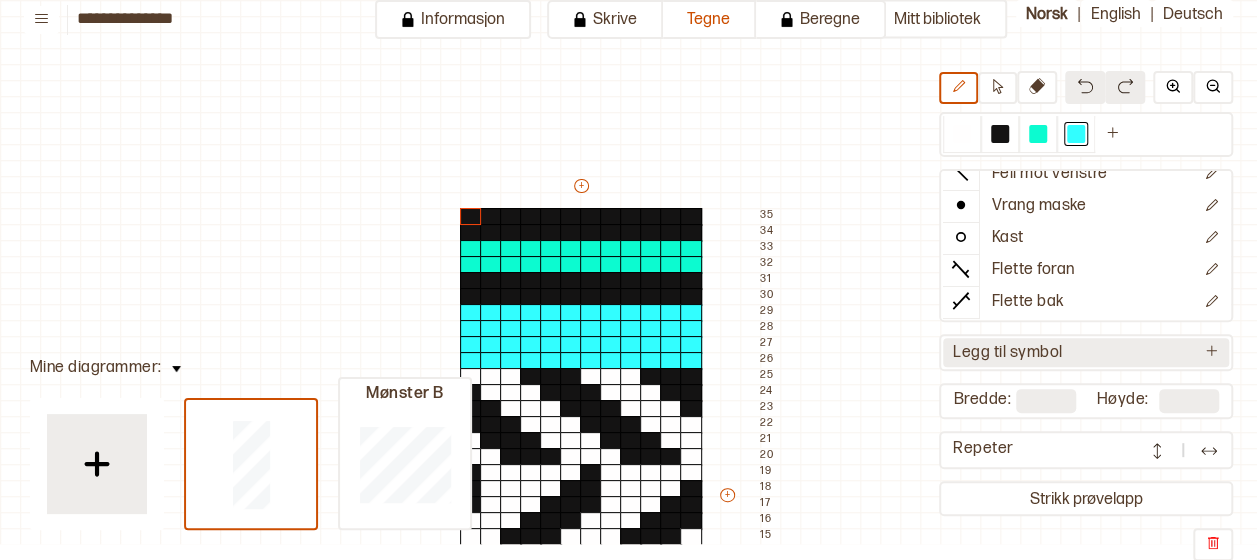 click 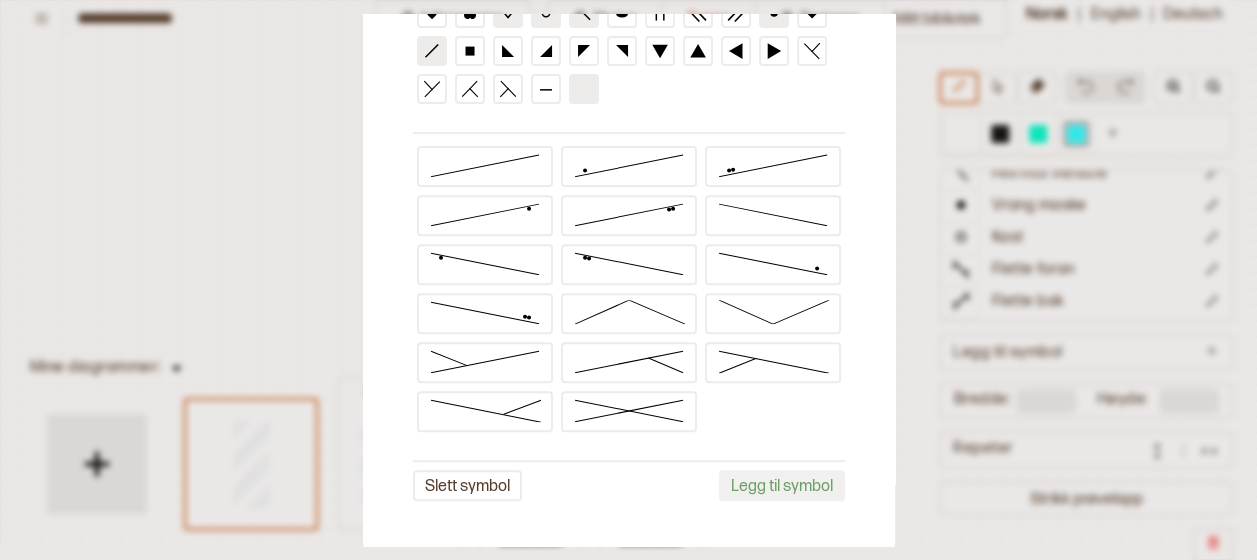 scroll, scrollTop: 0, scrollLeft: 0, axis: both 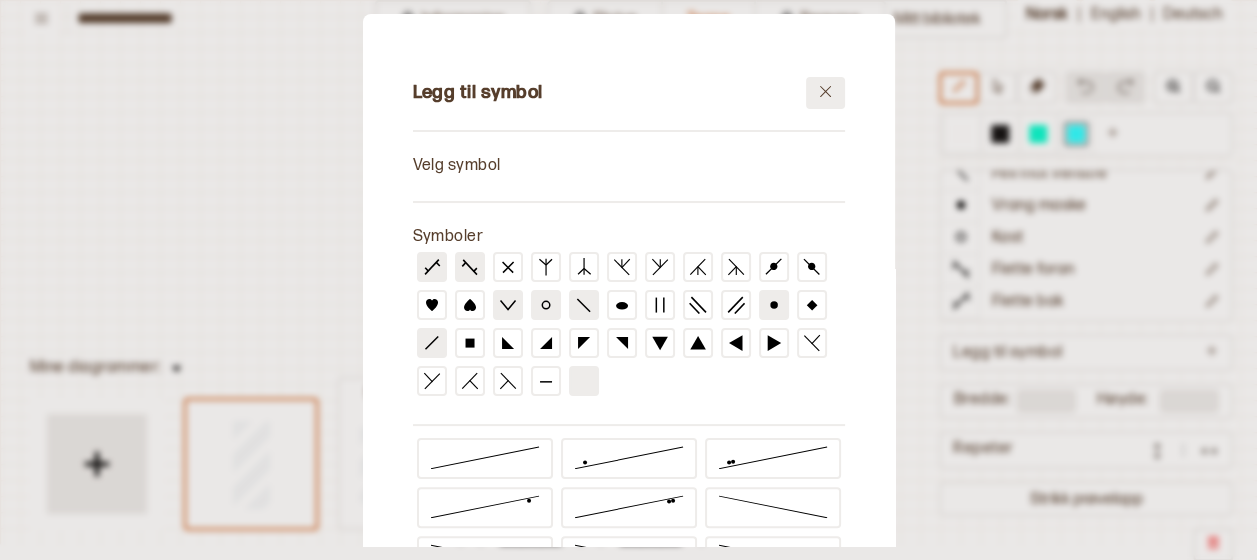 click at bounding box center (825, 93) 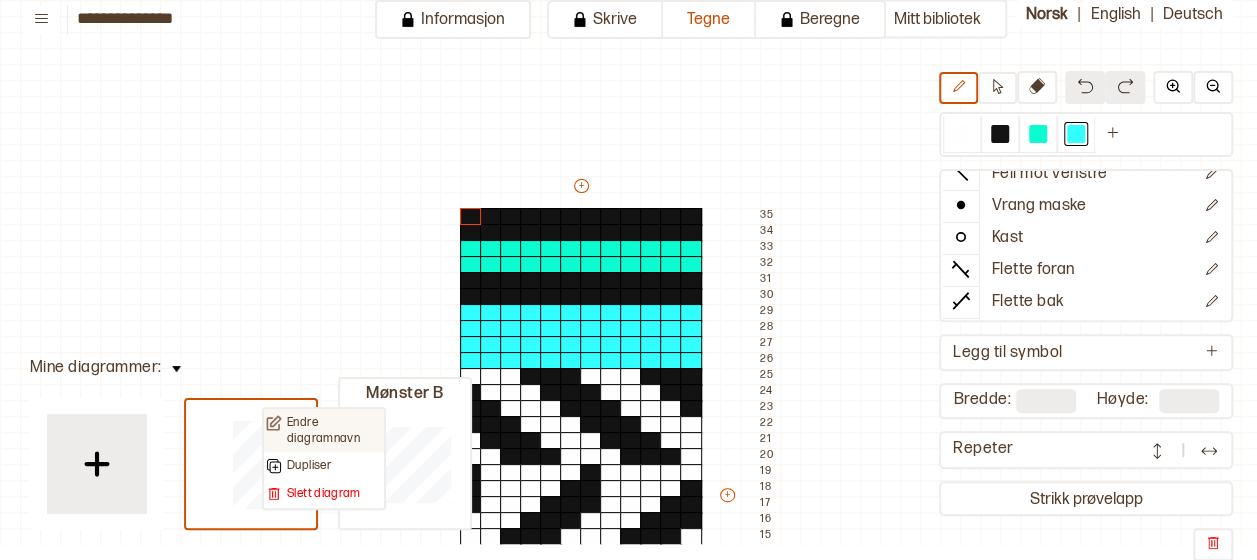 click on "Endre diagramnavn" at bounding box center (334, 430) 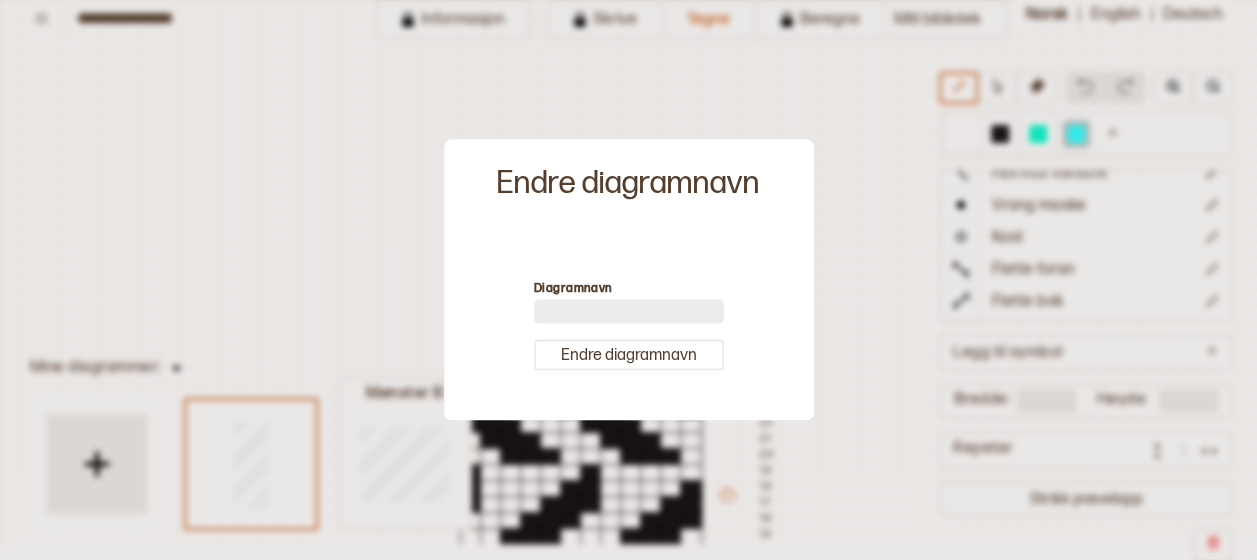 click at bounding box center (629, 312) 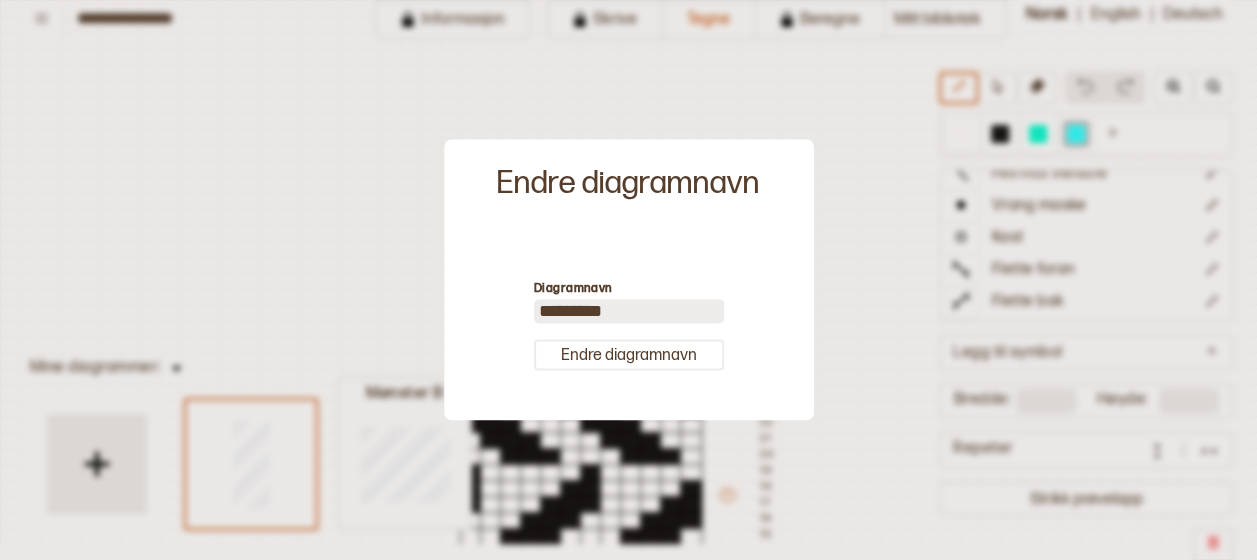 type on "*********" 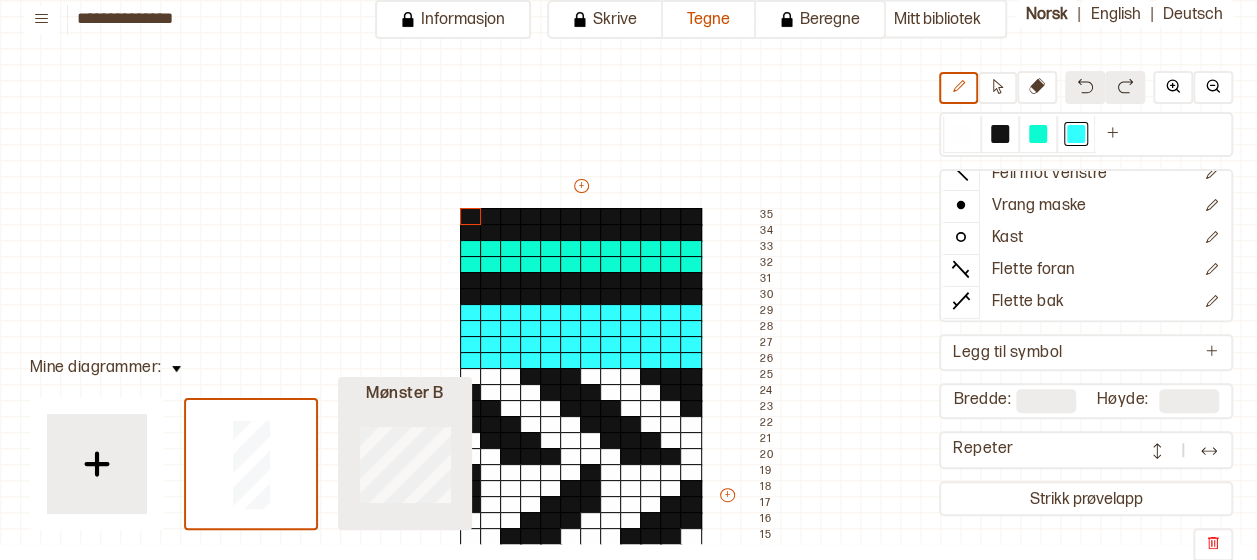 type on "**" 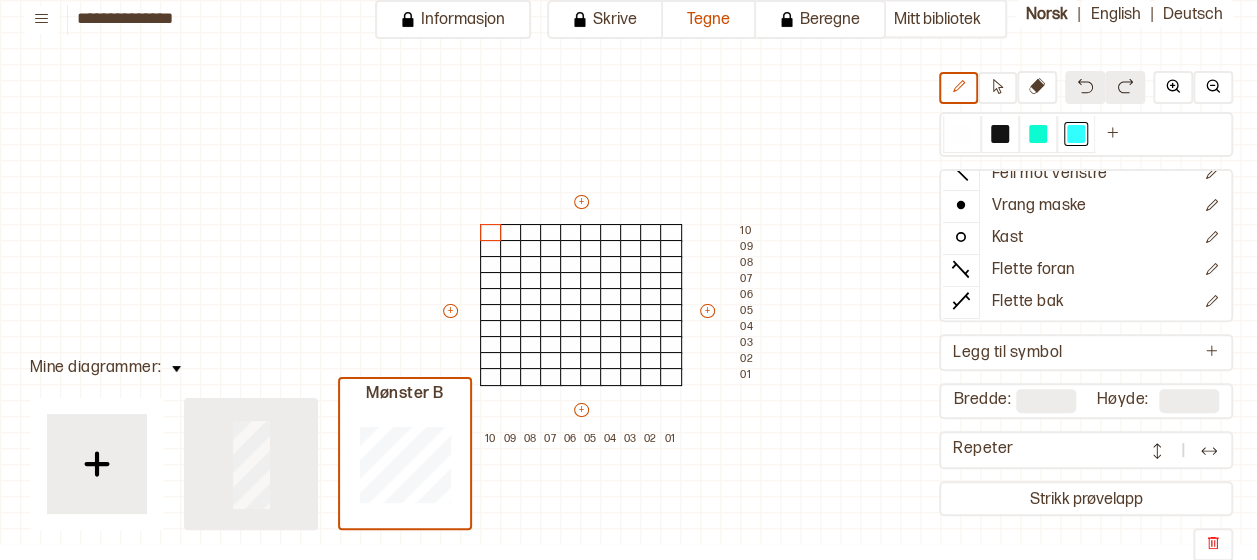 type on "**" 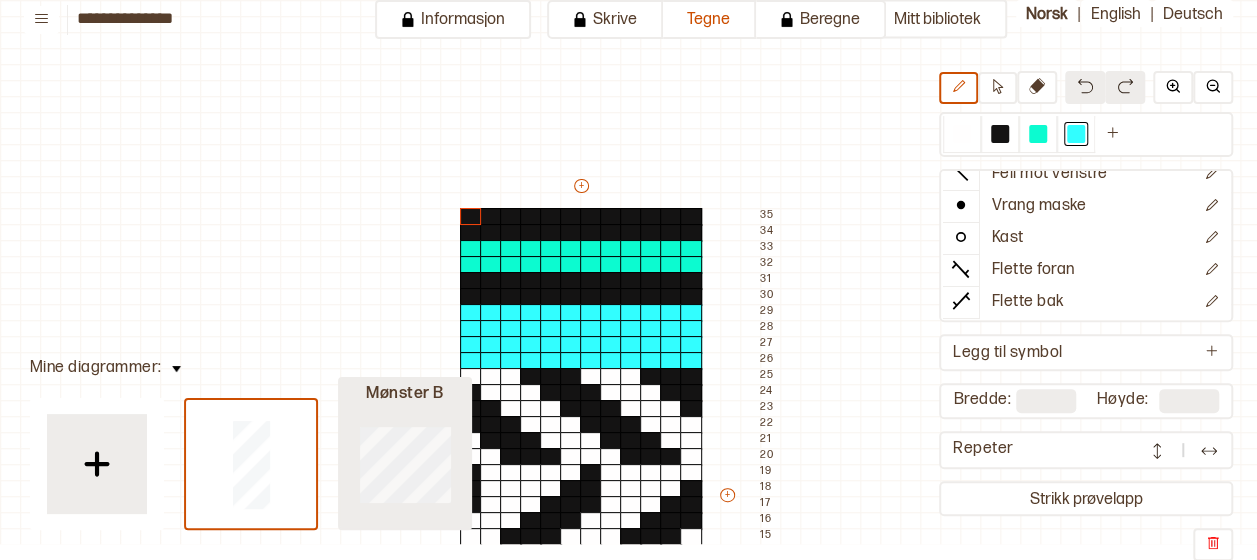 type on "**" 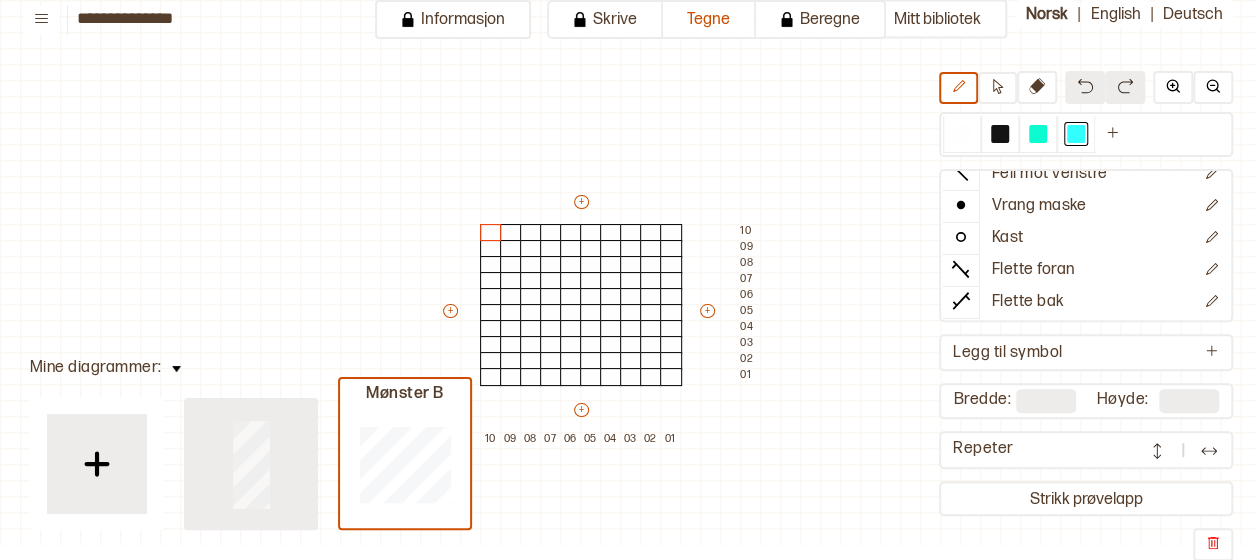 type on "**" 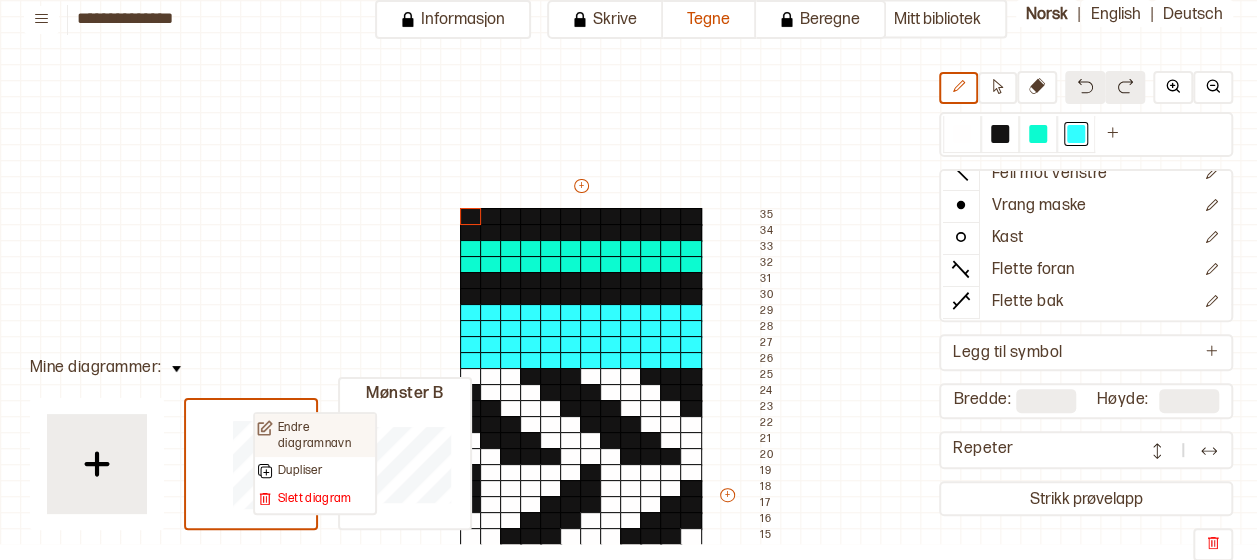 click on "Endre diagramnavn" at bounding box center [325, 435] 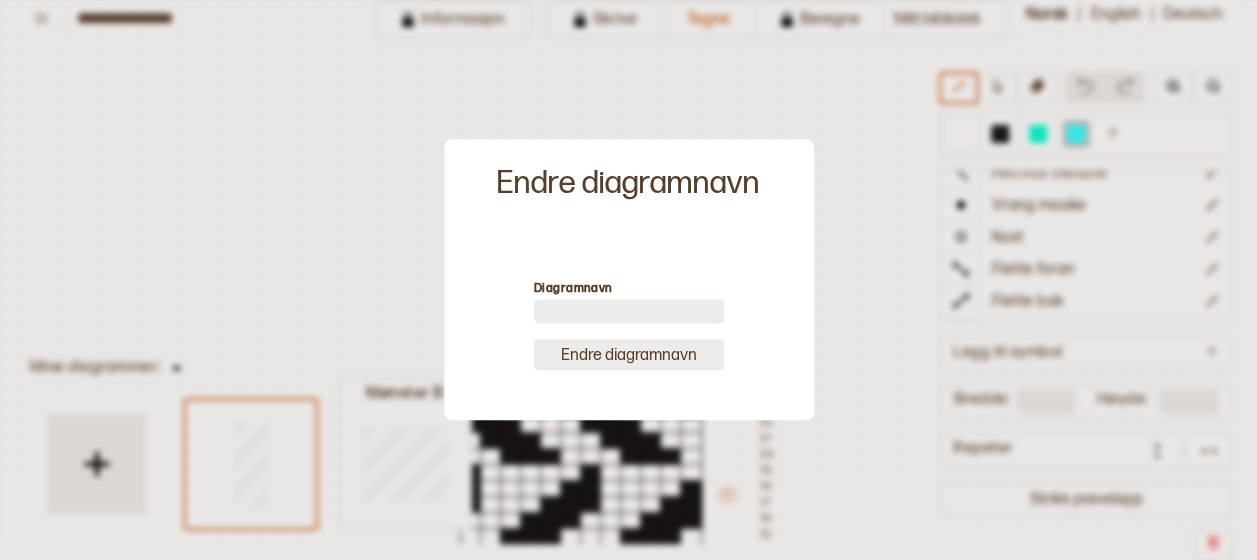 click on "Endre diagramnavn" at bounding box center (629, 355) 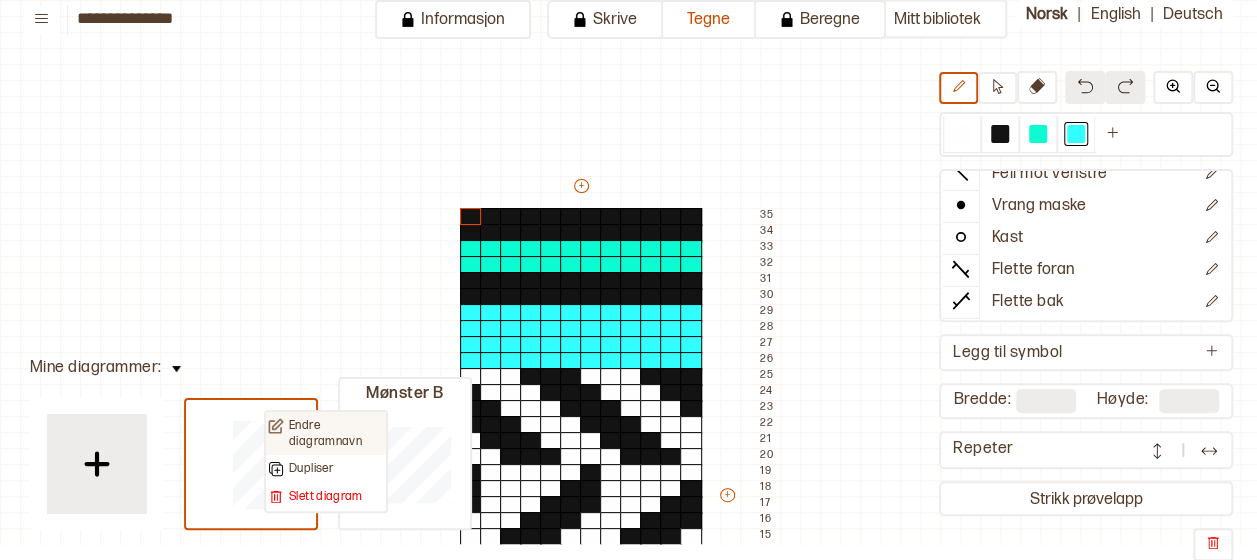 click on "Endre diagramnavn" at bounding box center (336, 433) 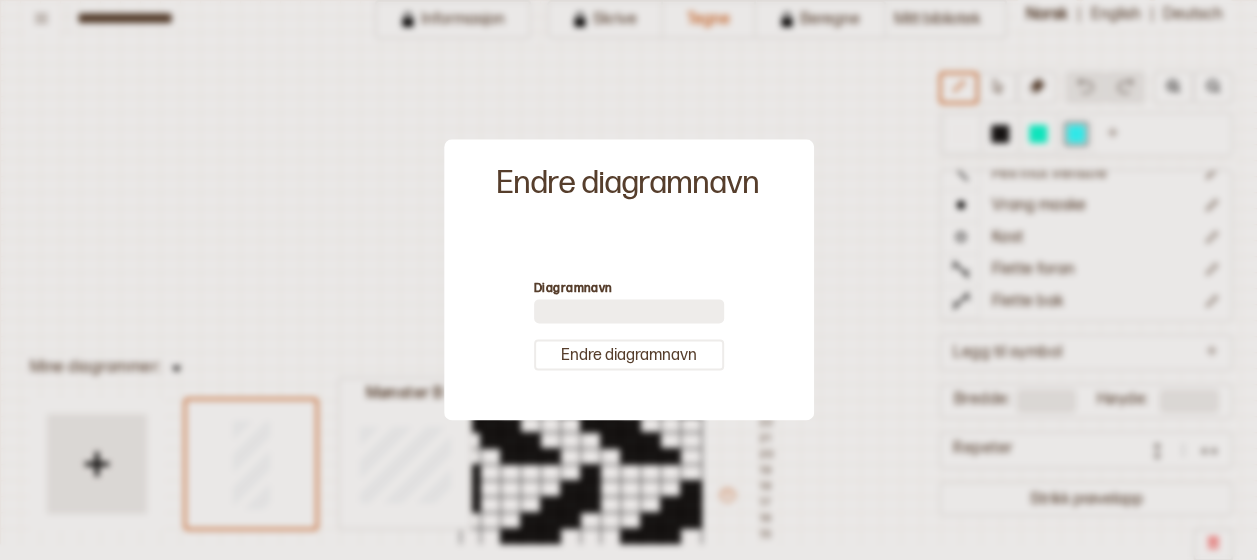 click at bounding box center [629, 312] 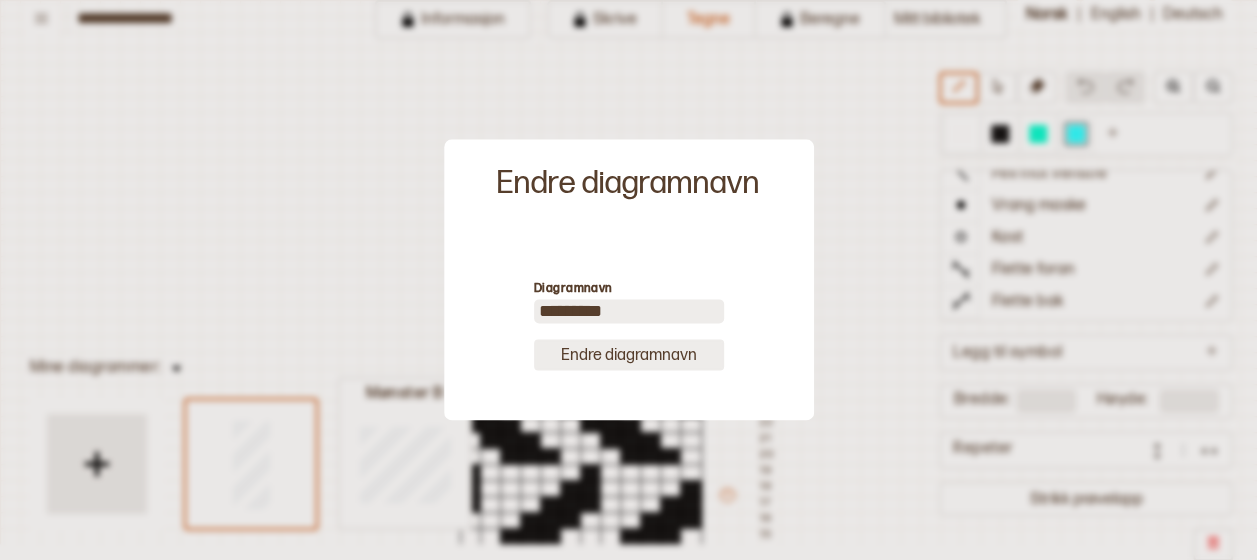 type on "*********" 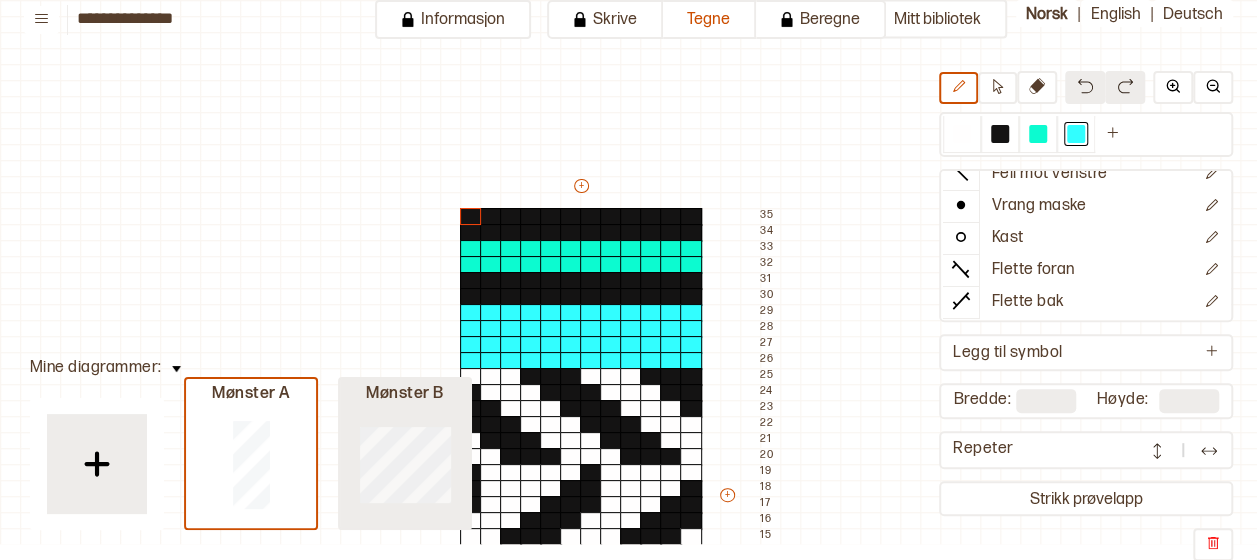 type on "**" 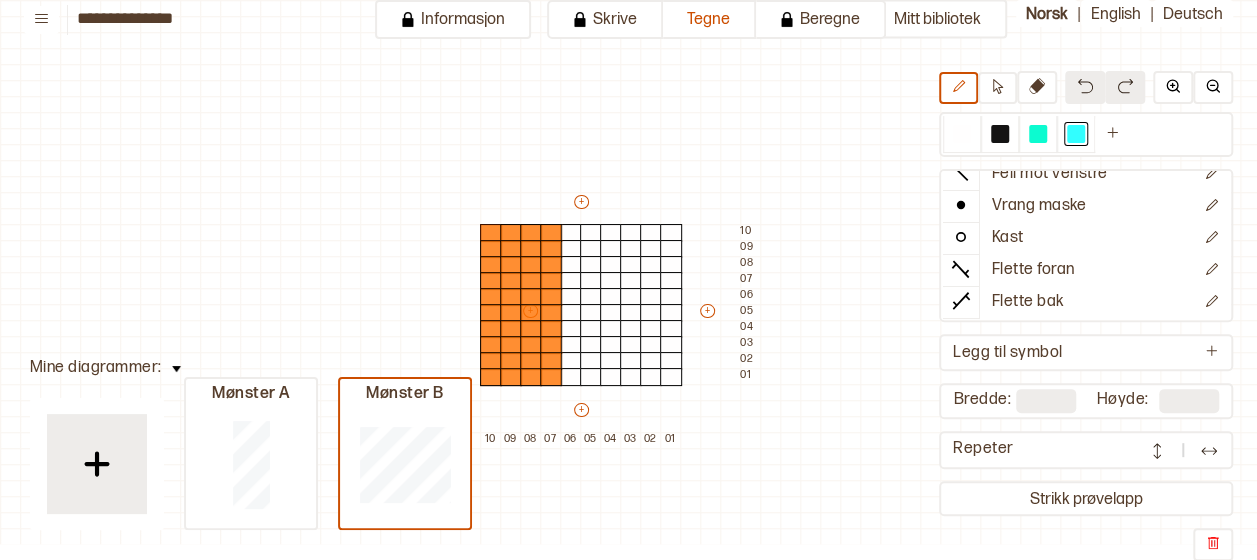 type on "*" 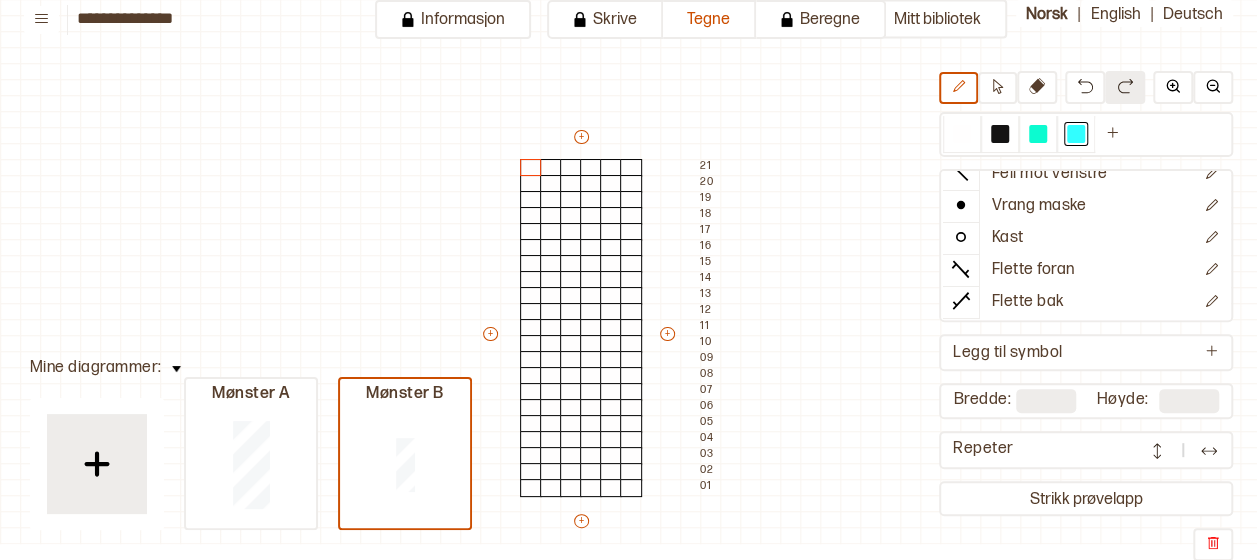 scroll, scrollTop: 54, scrollLeft: 40, axis: both 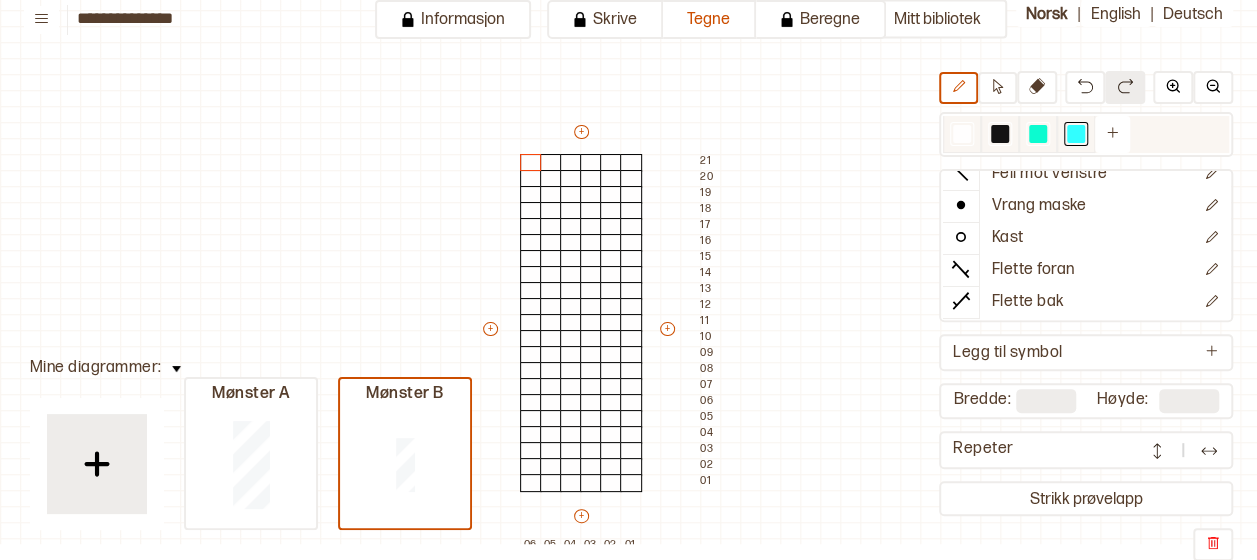 click at bounding box center [1000, 134] 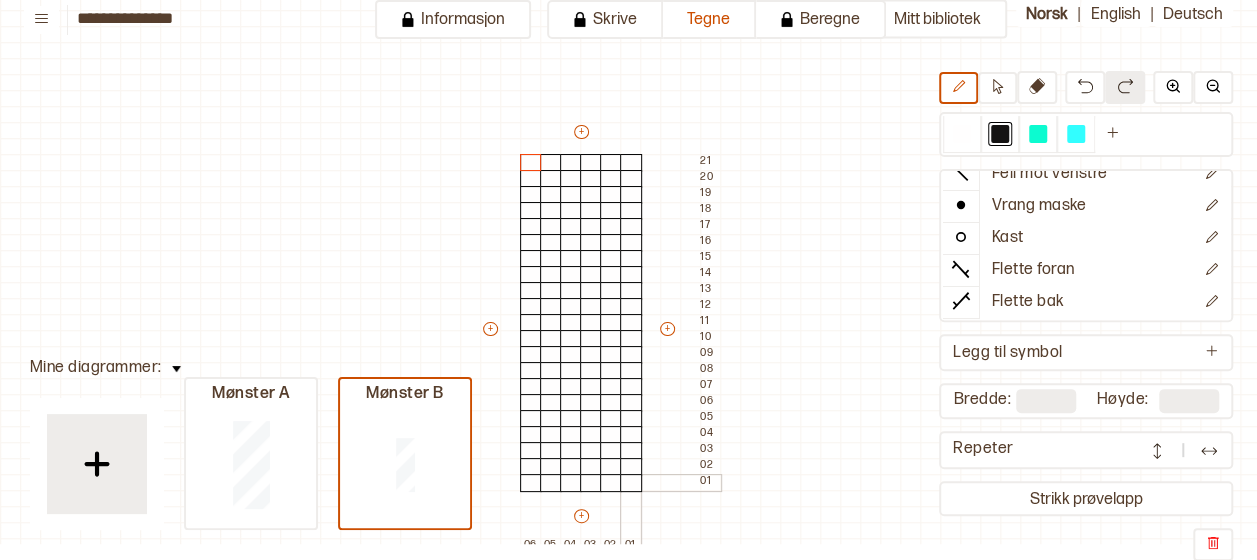 click at bounding box center (631, 483) 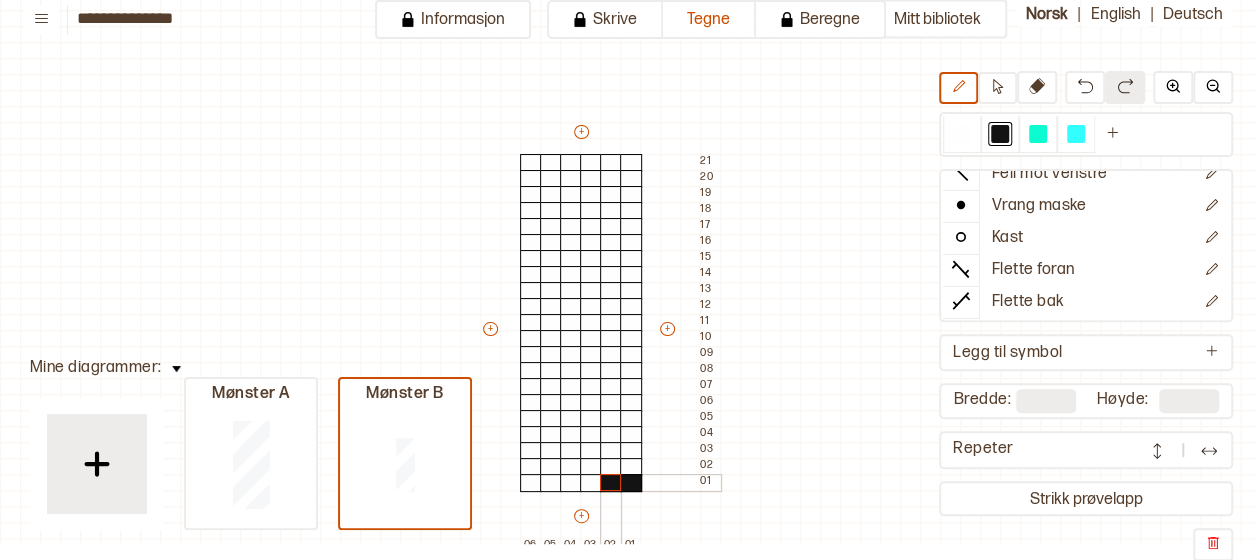click at bounding box center (611, 483) 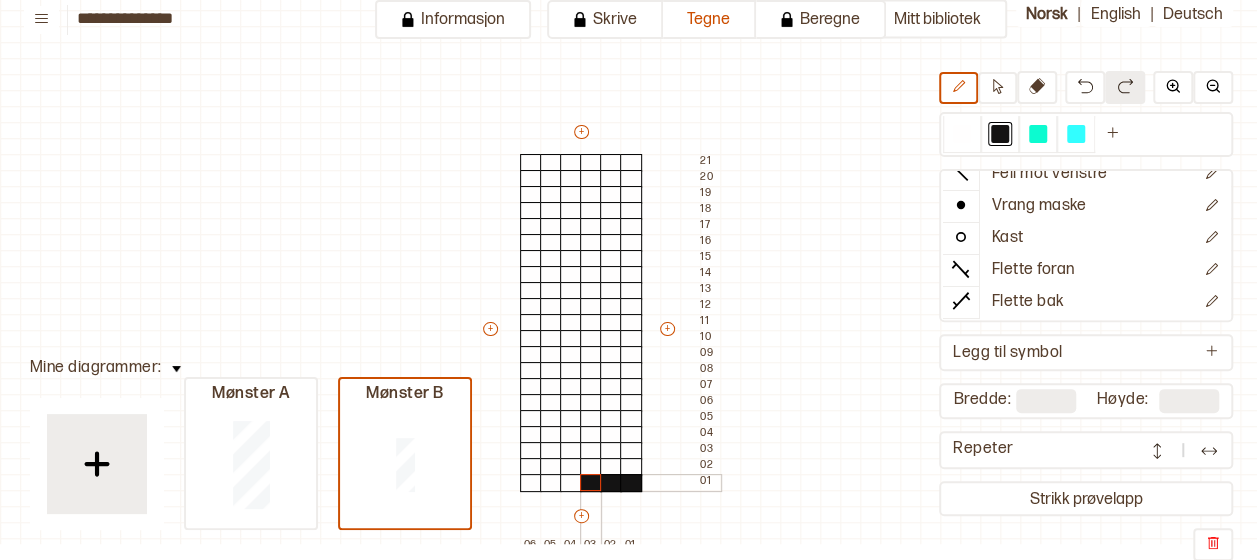 click at bounding box center (591, 483) 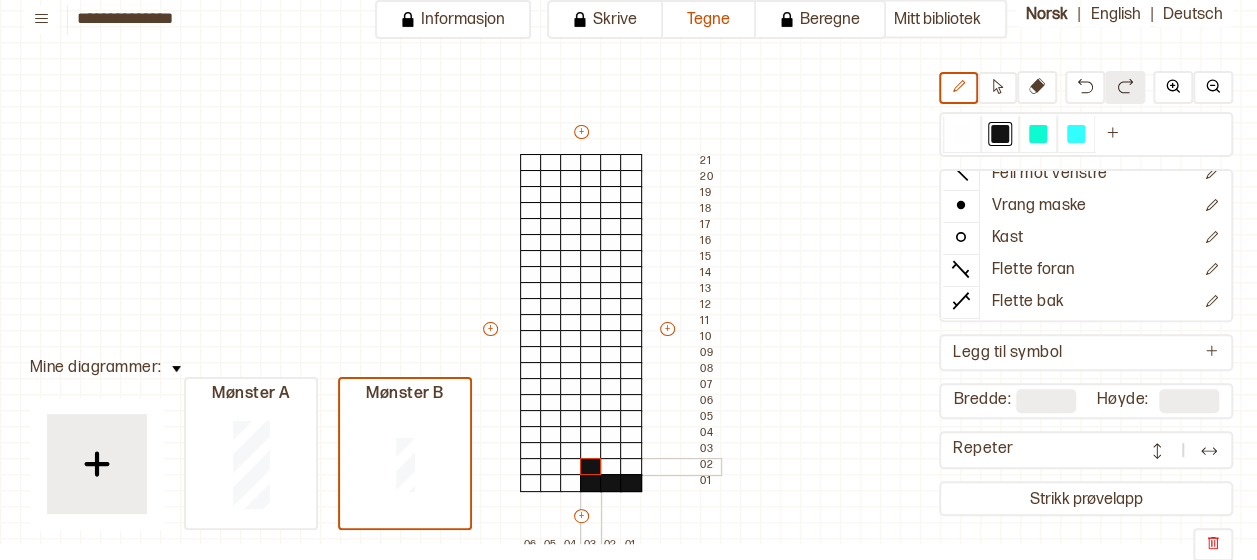 click at bounding box center (591, 467) 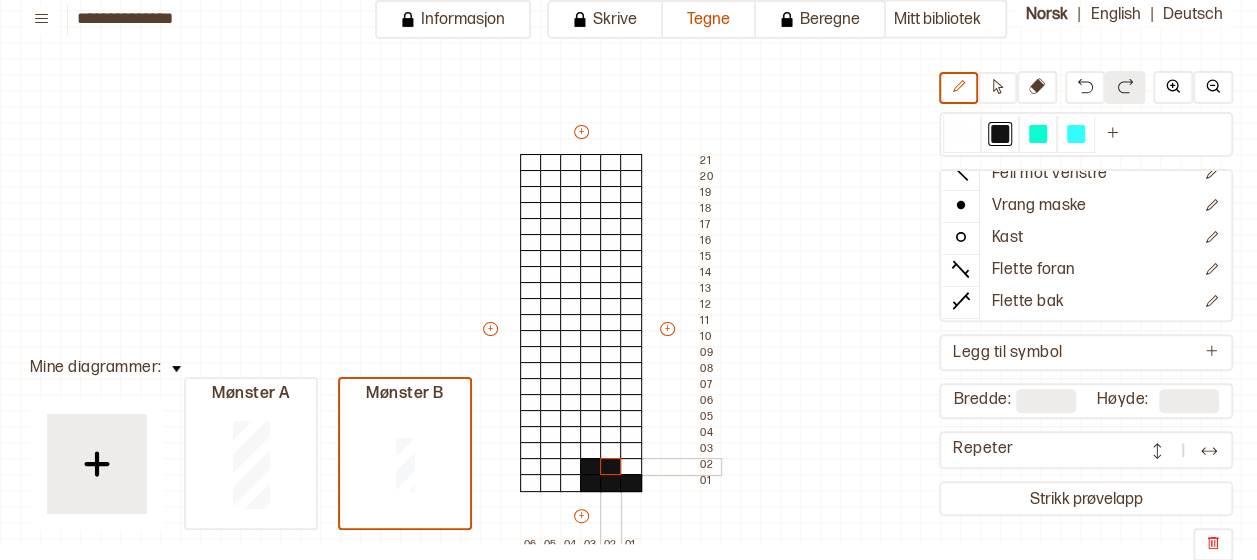click at bounding box center [611, 467] 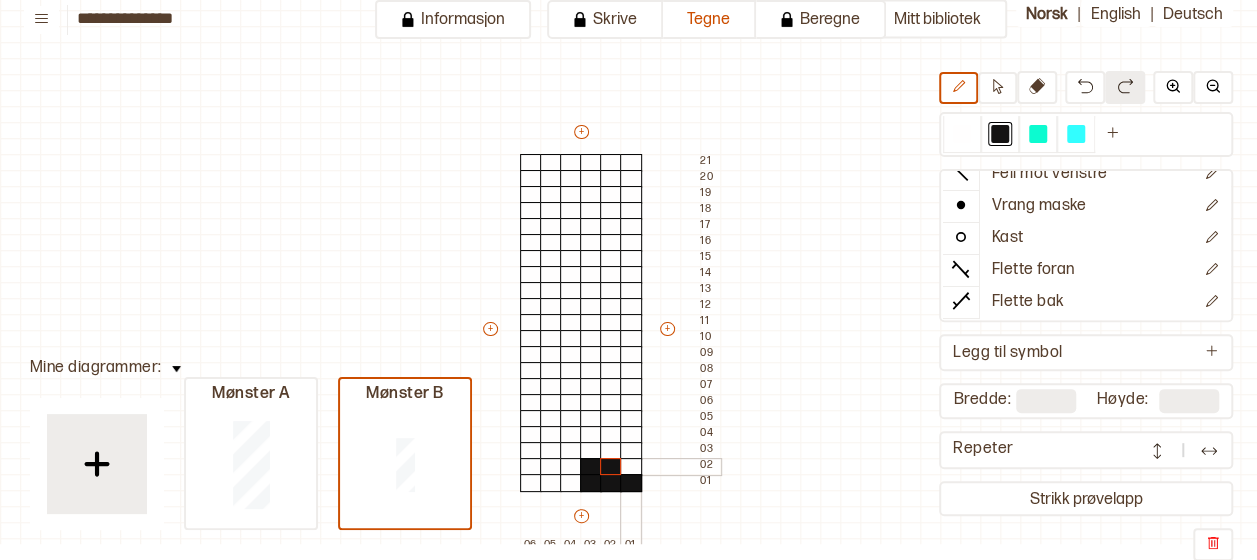 click at bounding box center (631, 467) 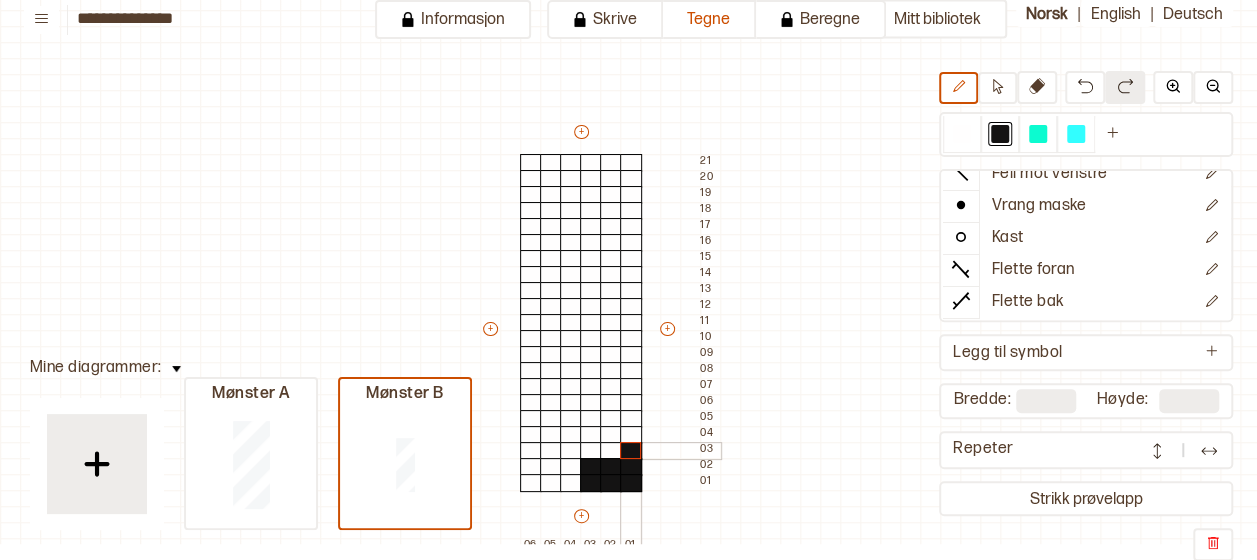 click at bounding box center [631, 451] 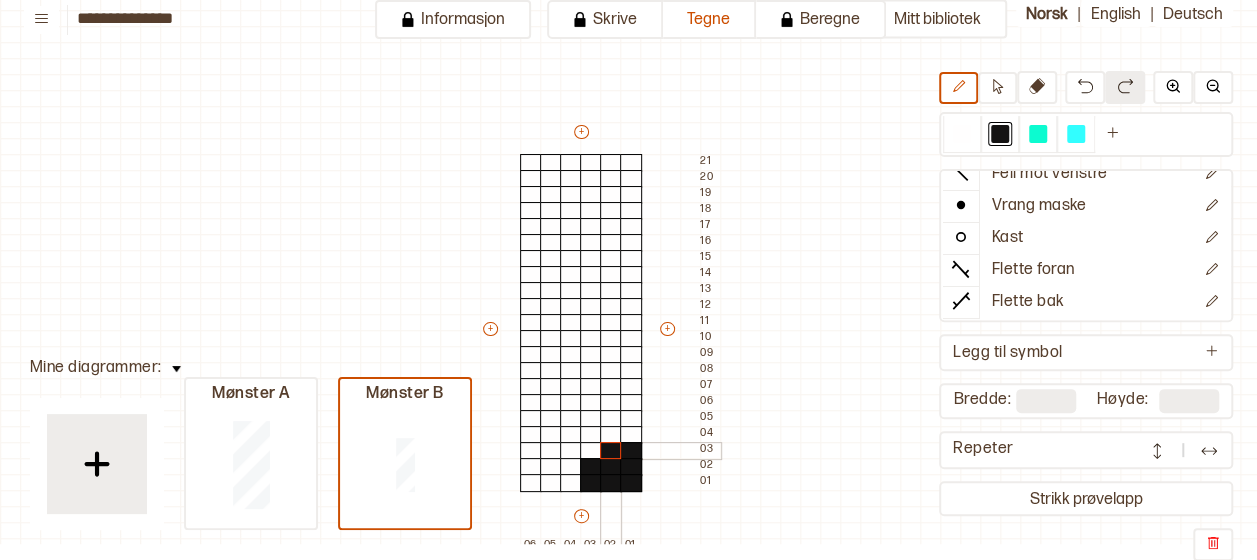 click at bounding box center [611, 451] 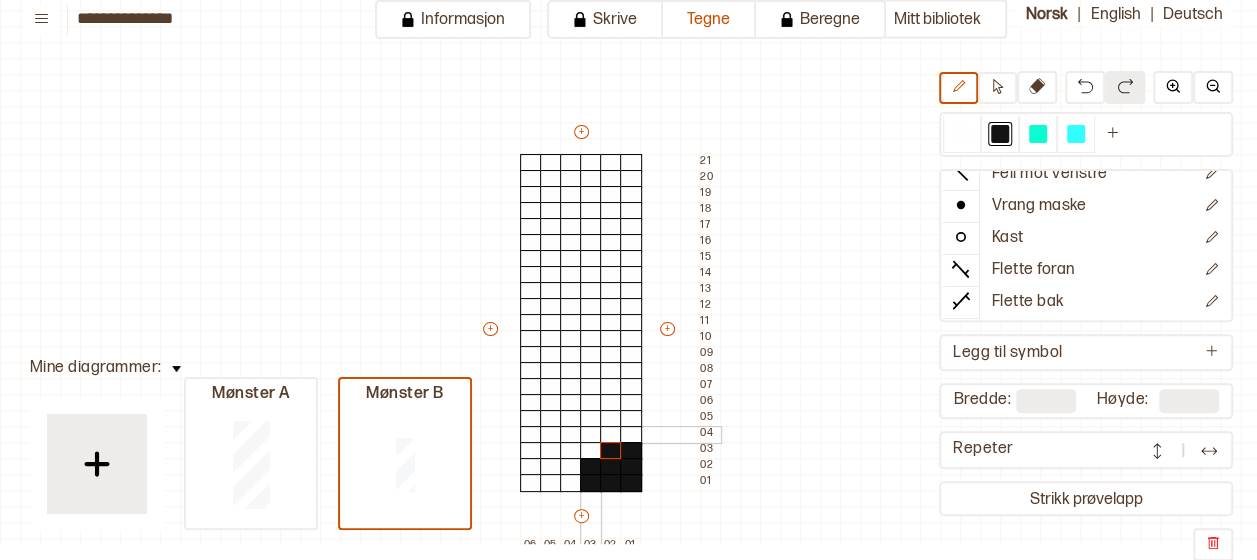 click at bounding box center (591, 435) 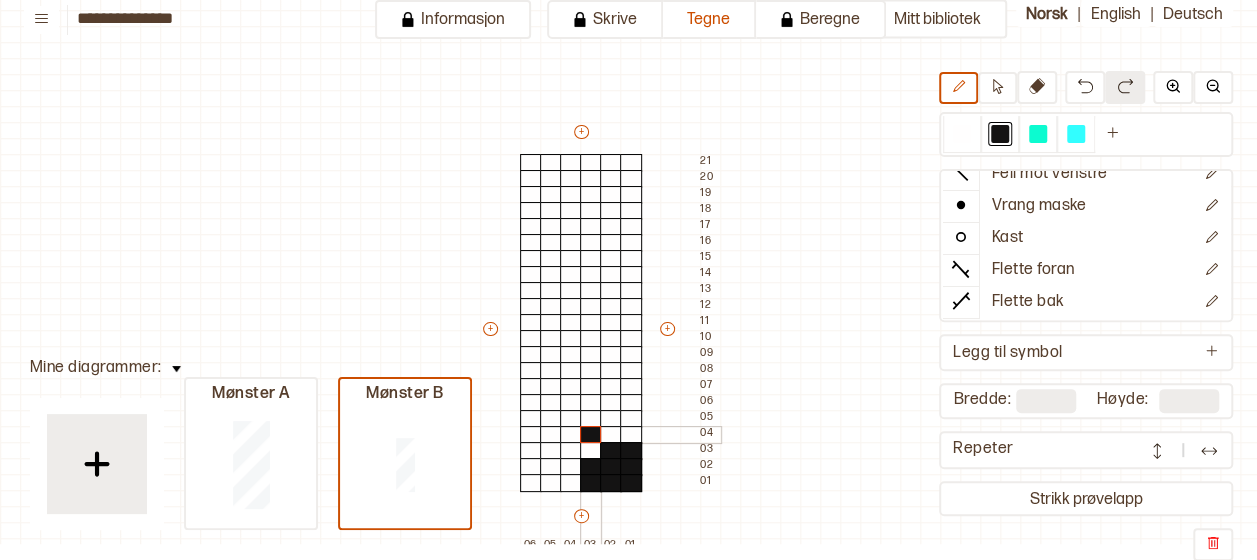 click at bounding box center [591, 435] 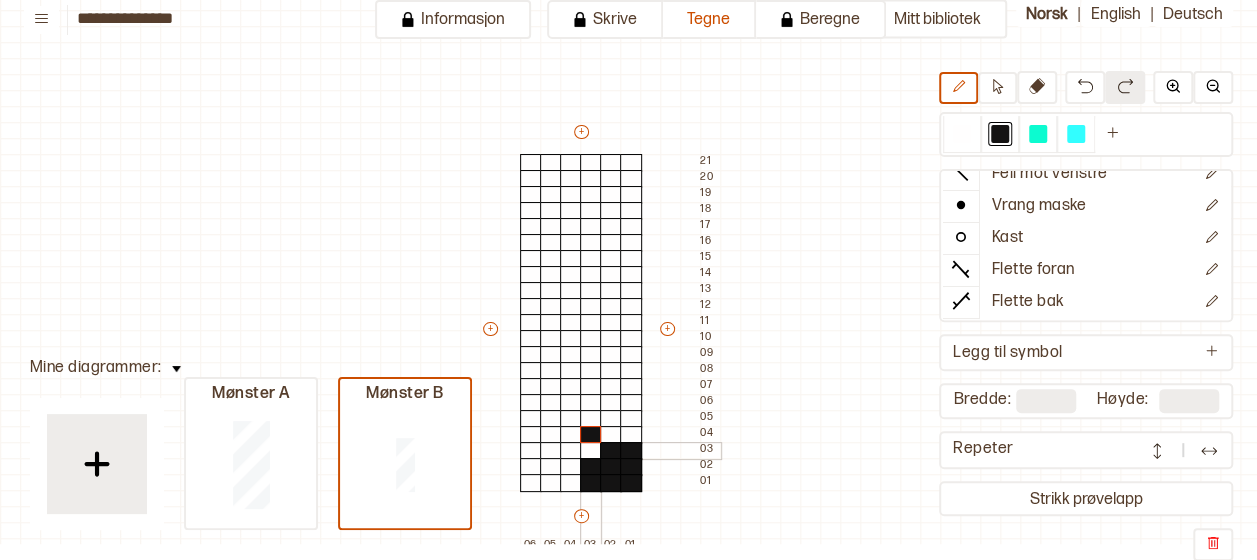 click at bounding box center [591, 451] 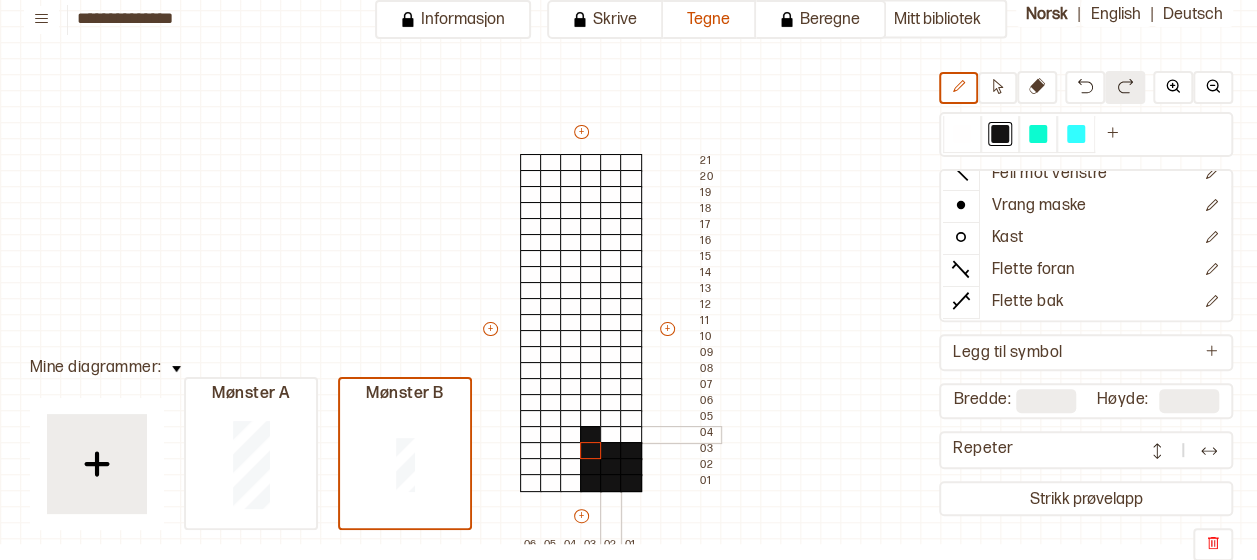click at bounding box center (611, 435) 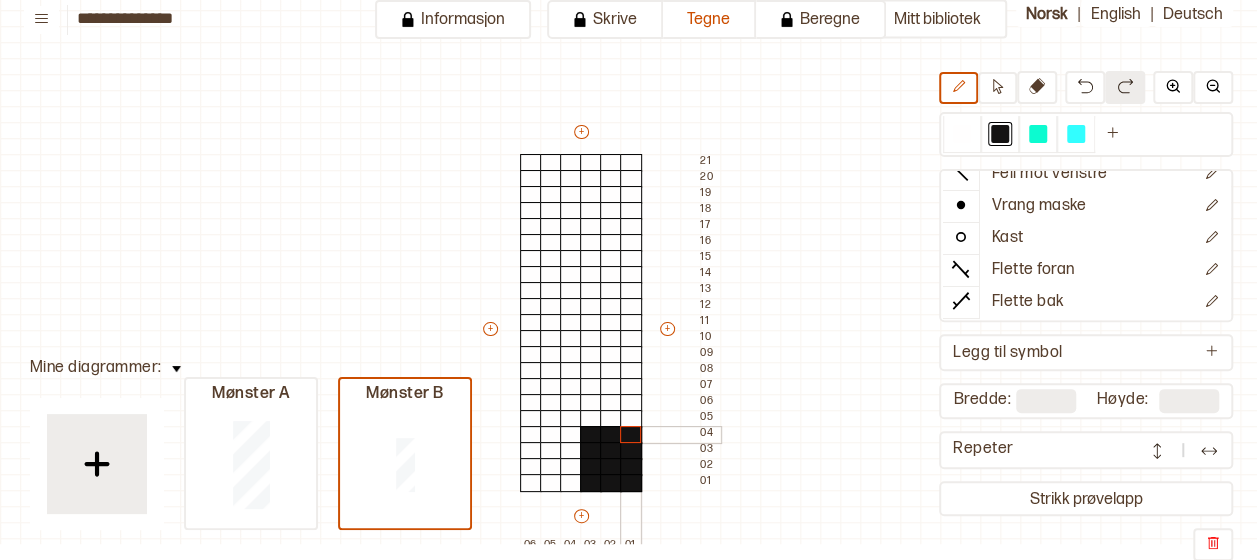click at bounding box center (631, 435) 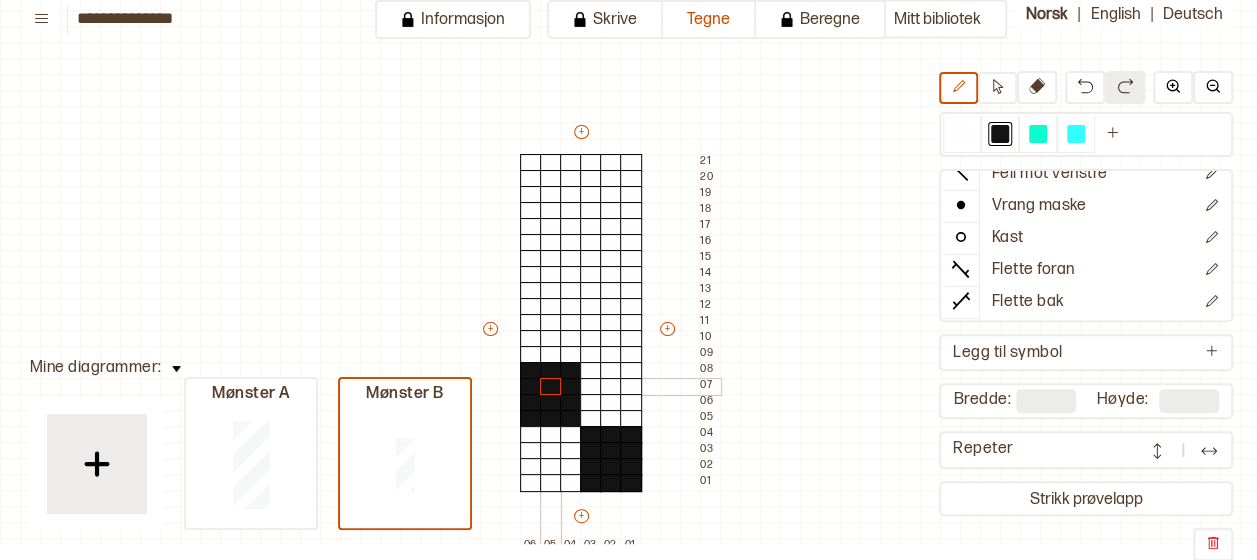 drag, startPoint x: 566, startPoint y: 412, endPoint x: 545, endPoint y: 384, distance: 35 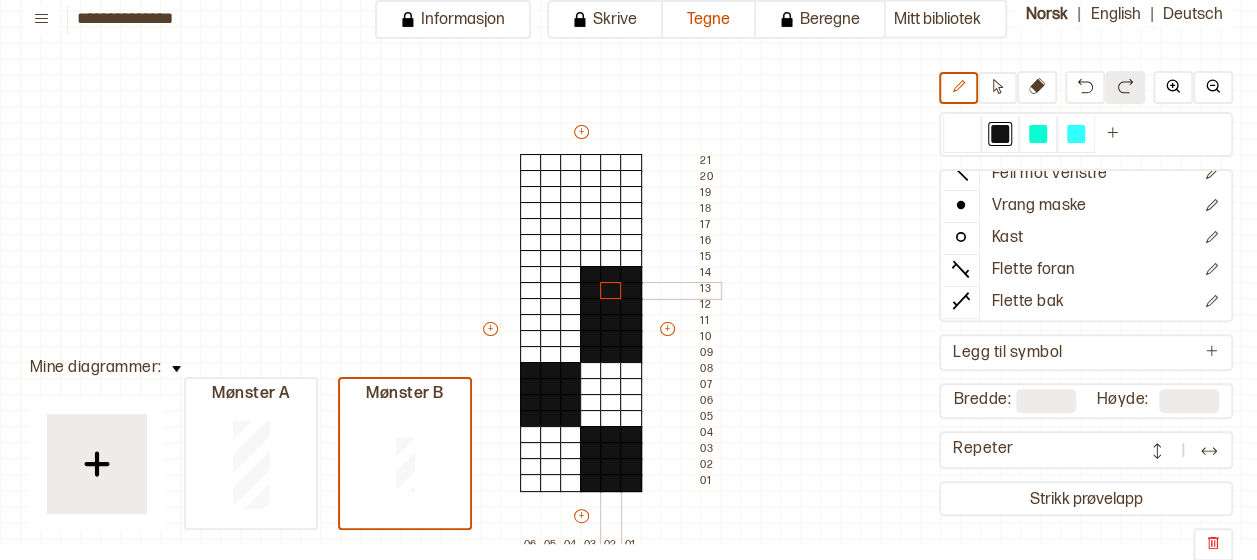 drag, startPoint x: 586, startPoint y: 348, endPoint x: 607, endPoint y: 289, distance: 62.625874 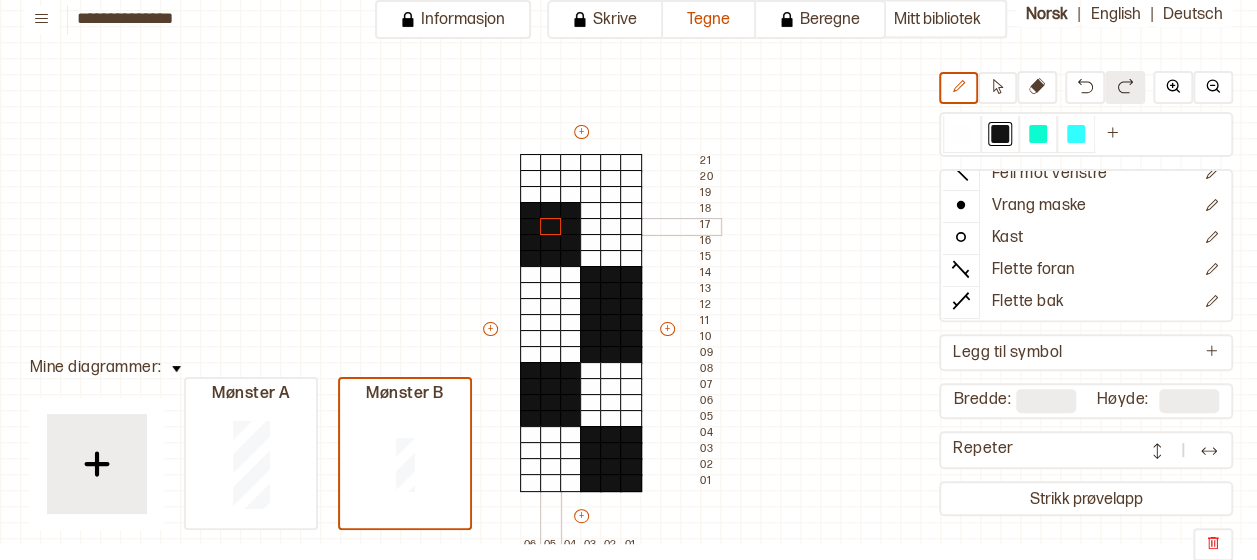 drag, startPoint x: 567, startPoint y: 255, endPoint x: 550, endPoint y: 219, distance: 39.812057 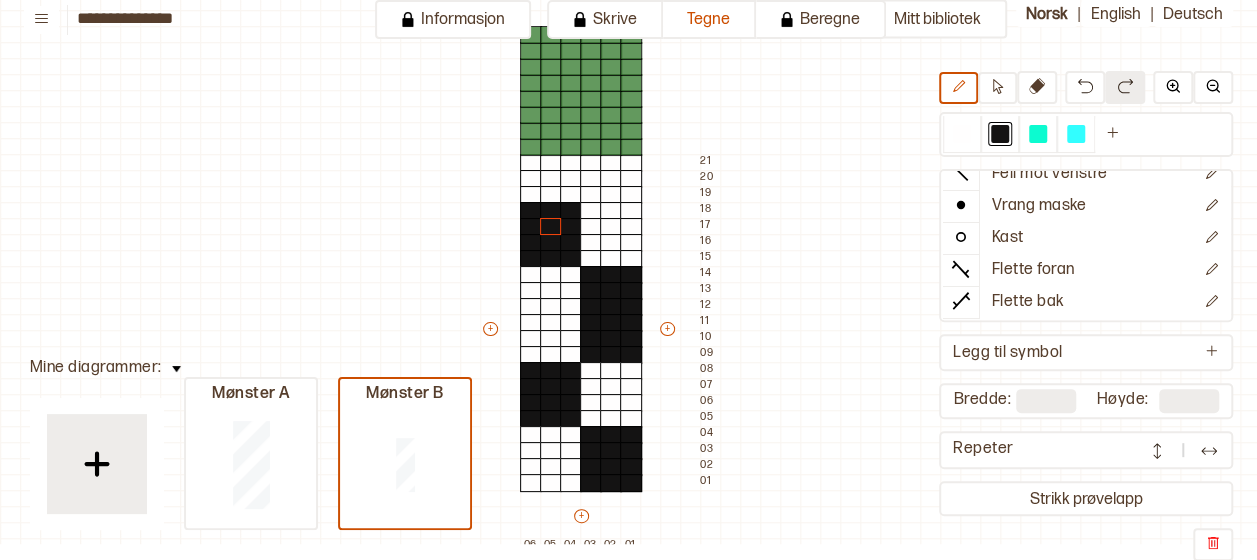 scroll, scrollTop: 4, scrollLeft: 0, axis: vertical 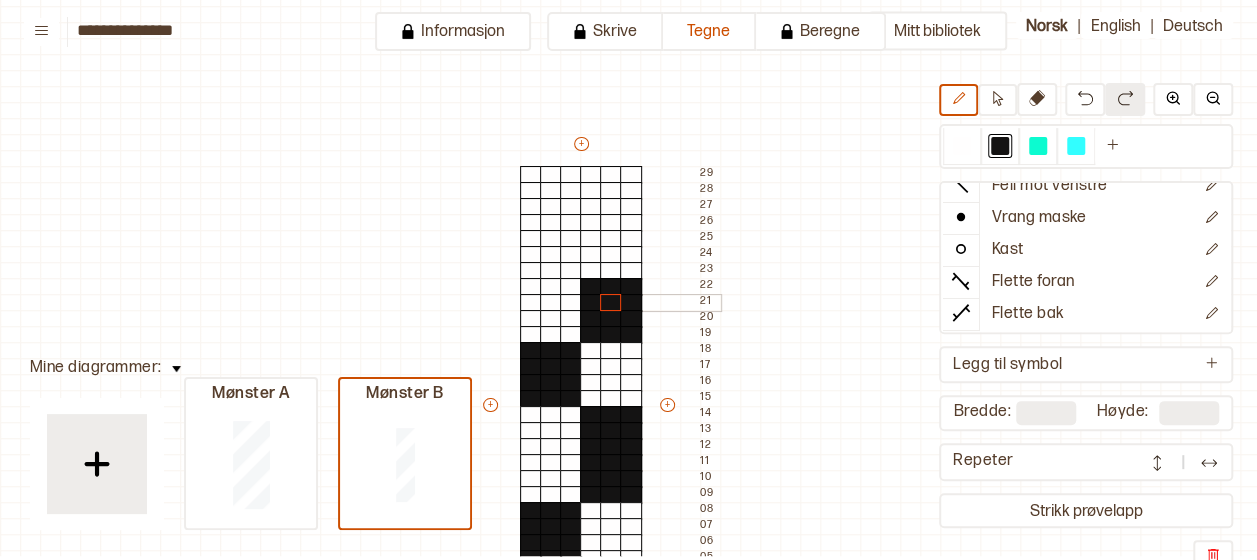 drag, startPoint x: 588, startPoint y: 332, endPoint x: 608, endPoint y: 294, distance: 42.941822 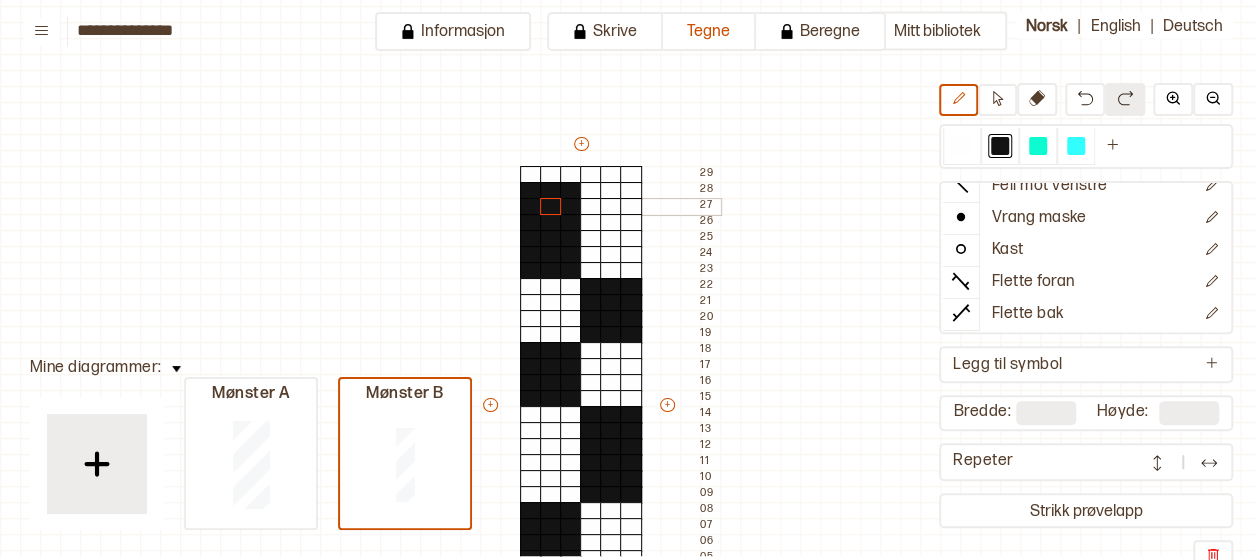 drag, startPoint x: 567, startPoint y: 268, endPoint x: 548, endPoint y: 201, distance: 69.641945 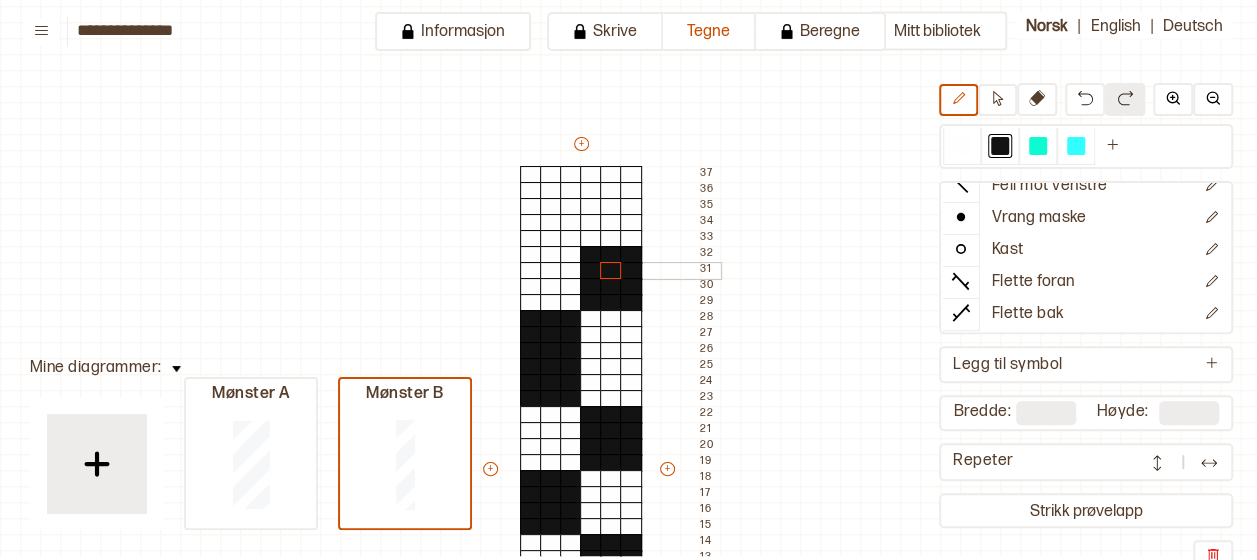 drag, startPoint x: 585, startPoint y: 296, endPoint x: 608, endPoint y: 260, distance: 42.72002 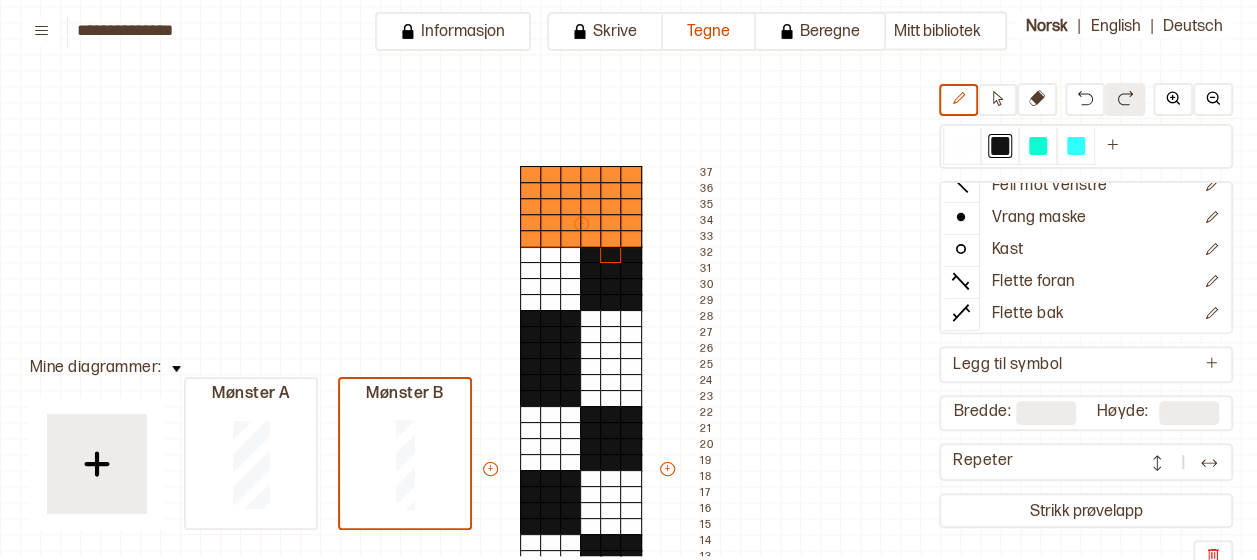 type on "**" 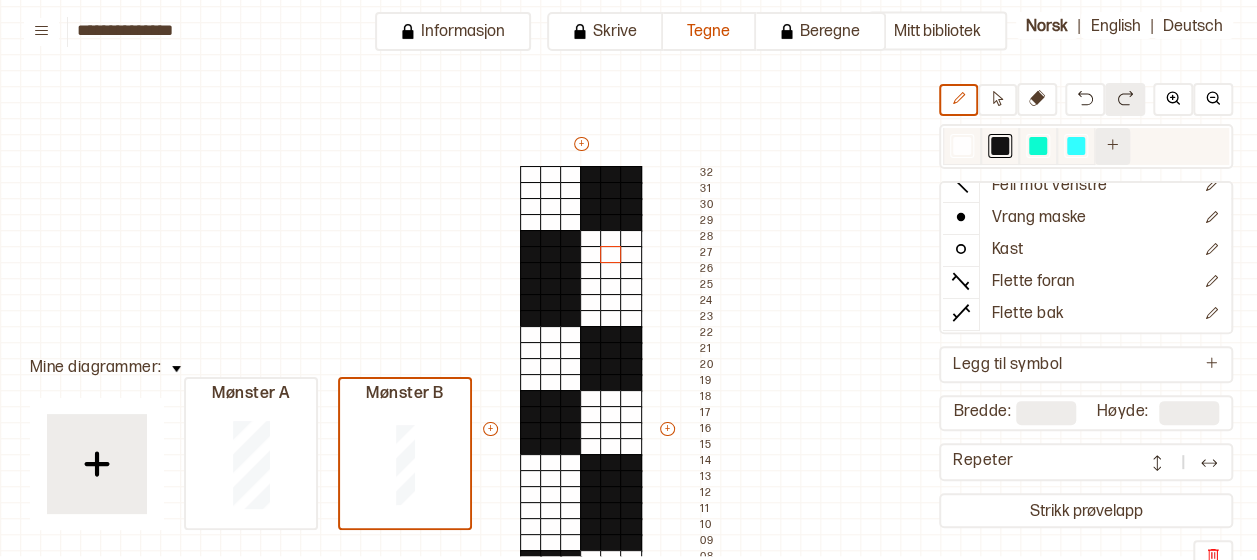 click 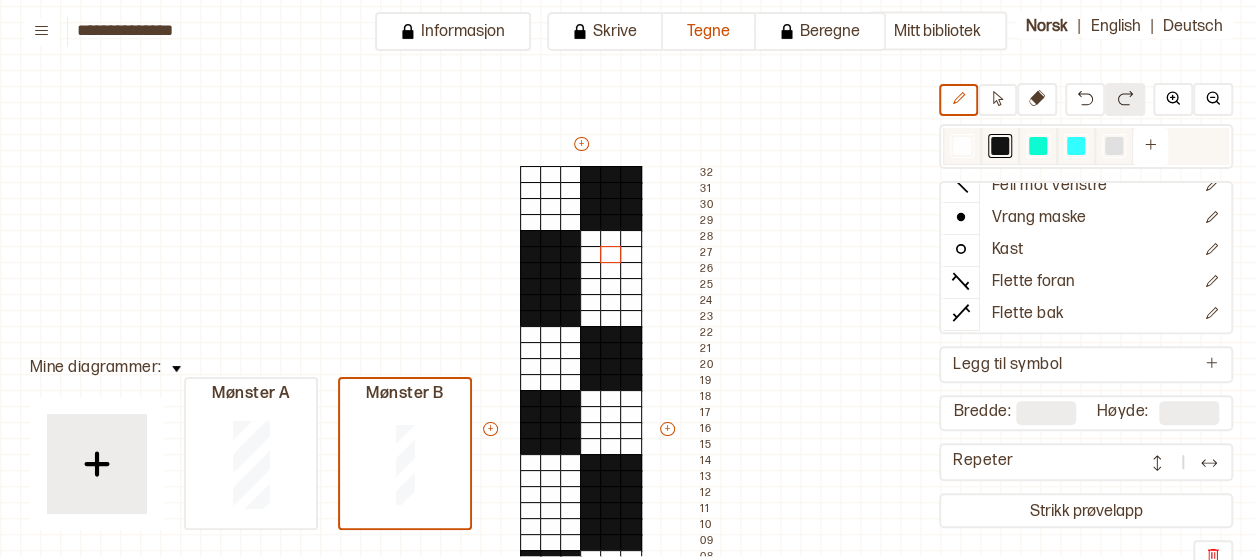 click at bounding box center (1114, 146) 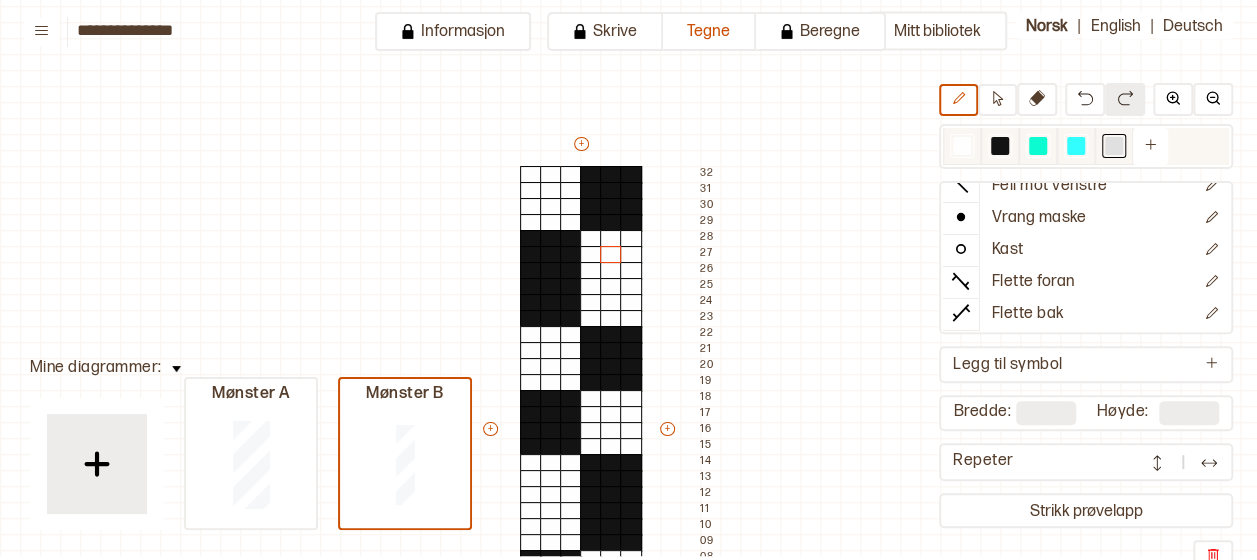 click at bounding box center (1114, 146) 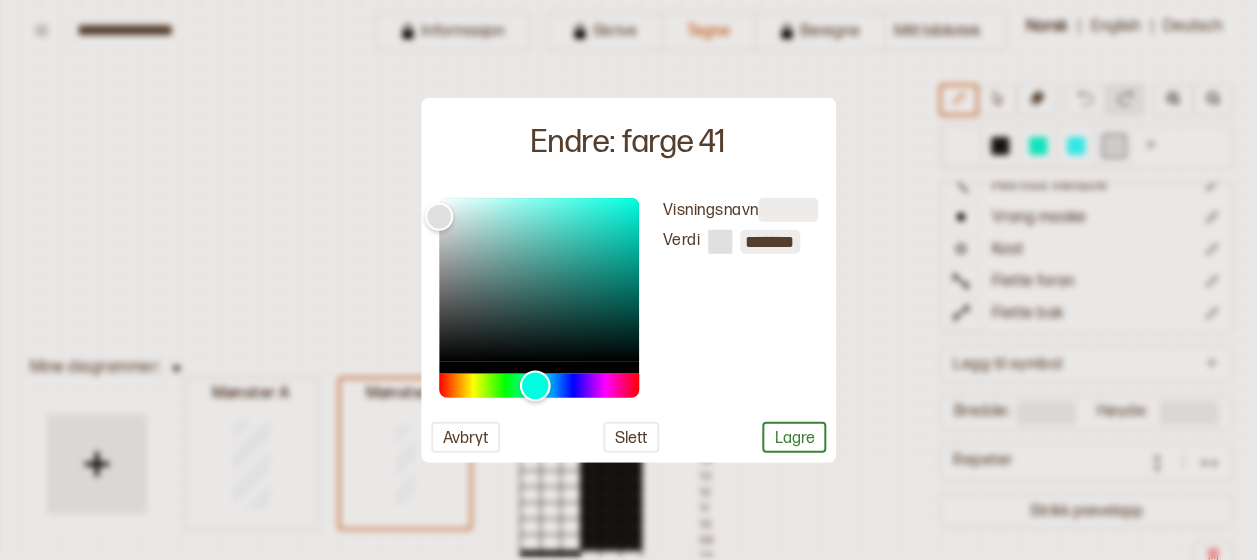 click at bounding box center [539, 385] 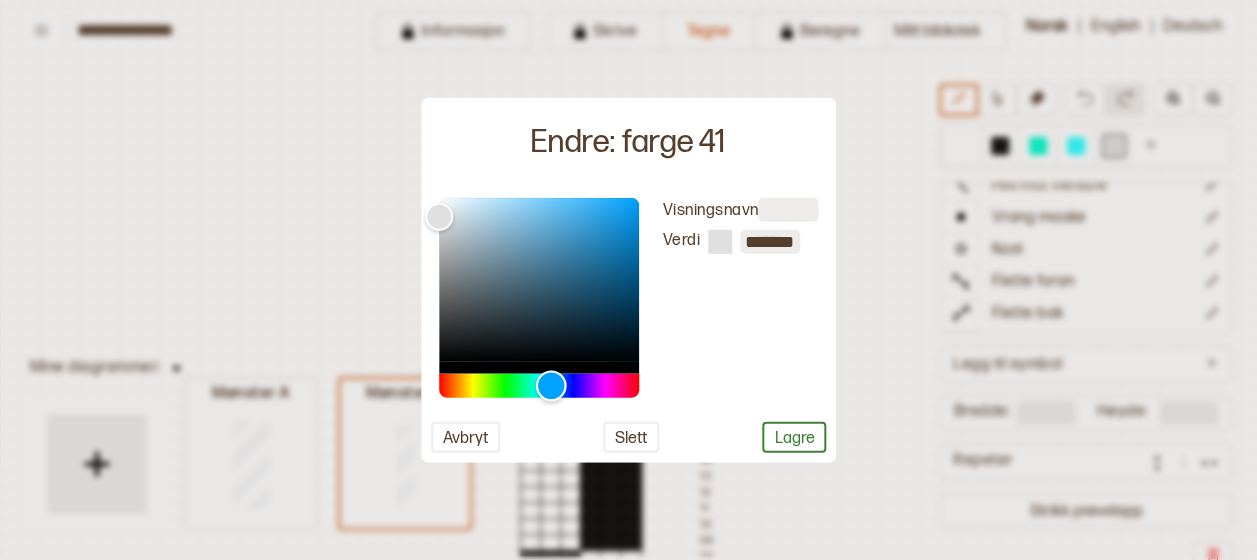 drag, startPoint x: 535, startPoint y: 384, endPoint x: 550, endPoint y: 382, distance: 15.132746 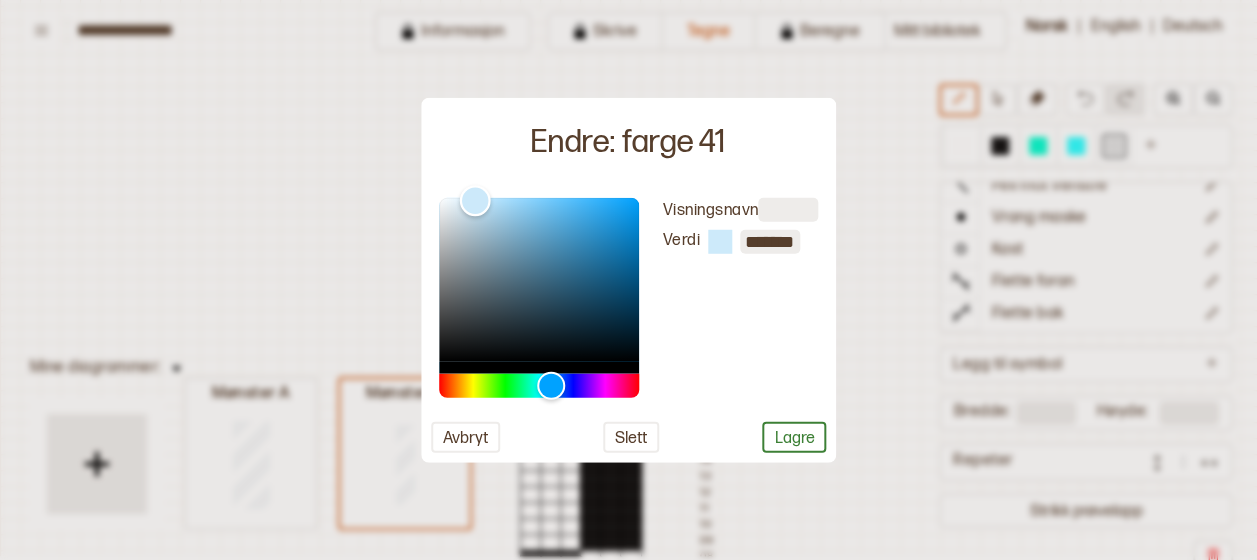 type on "*******" 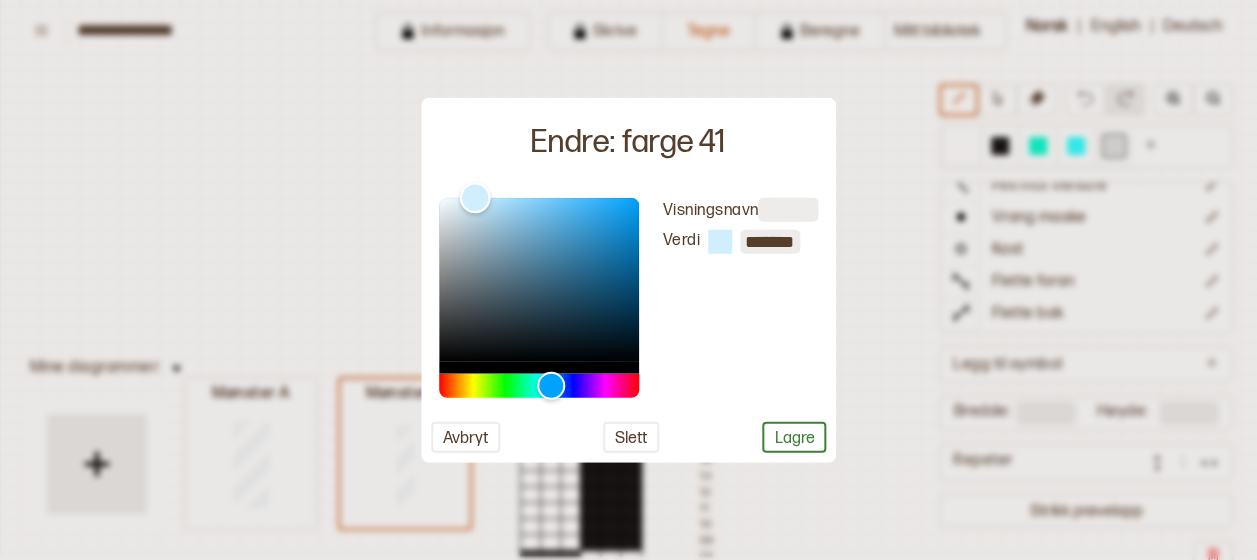 drag, startPoint x: 436, startPoint y: 218, endPoint x: 474, endPoint y: 198, distance: 42.941822 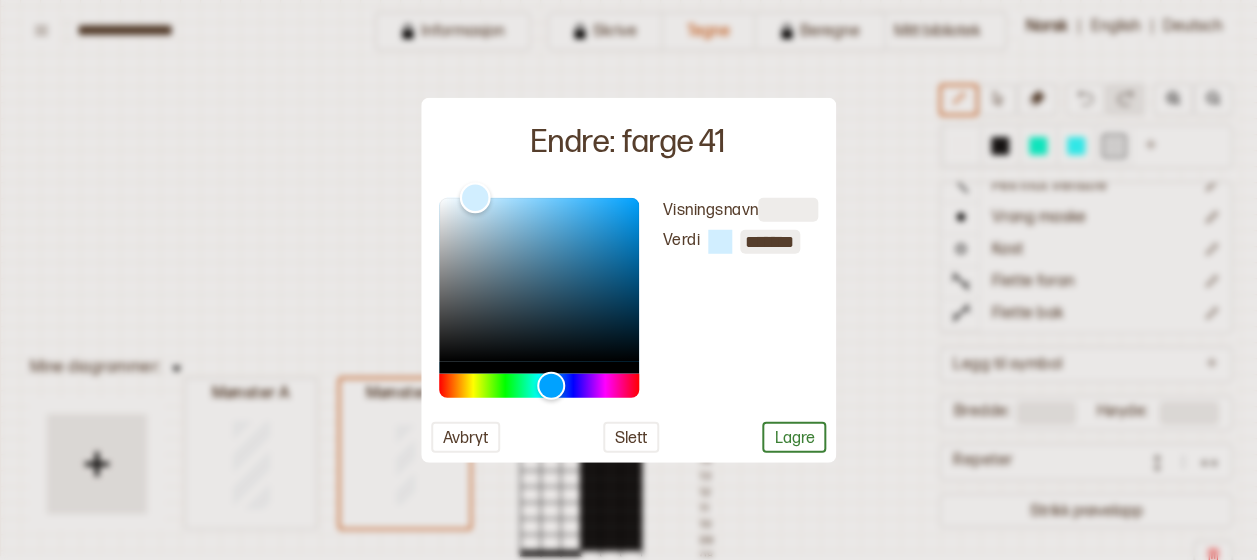 click at bounding box center (474, 197) 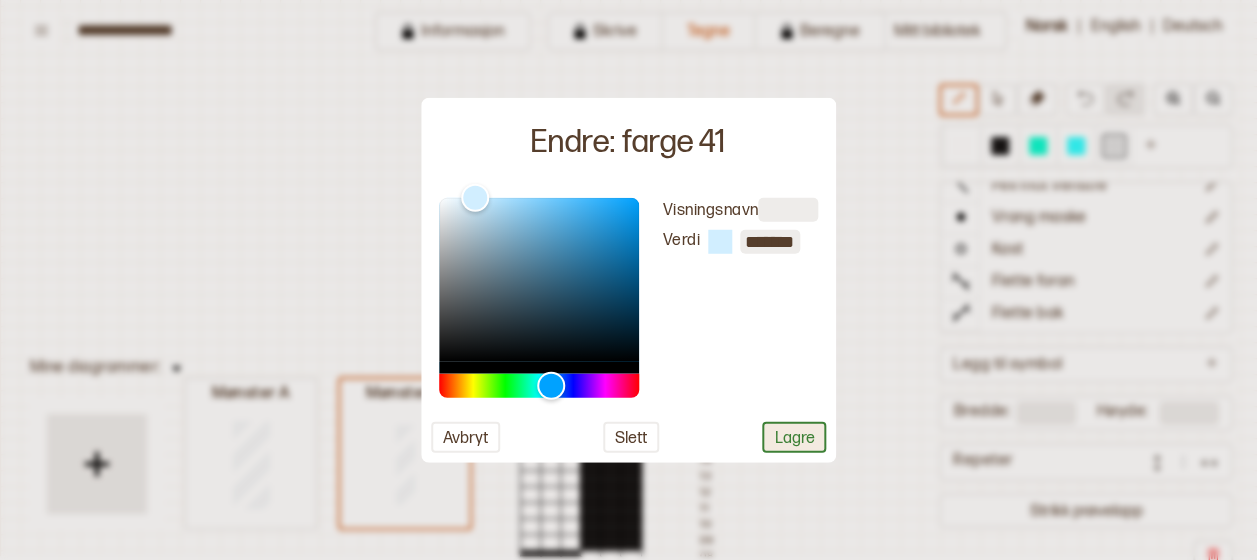 click on "Lagre" at bounding box center (794, 436) 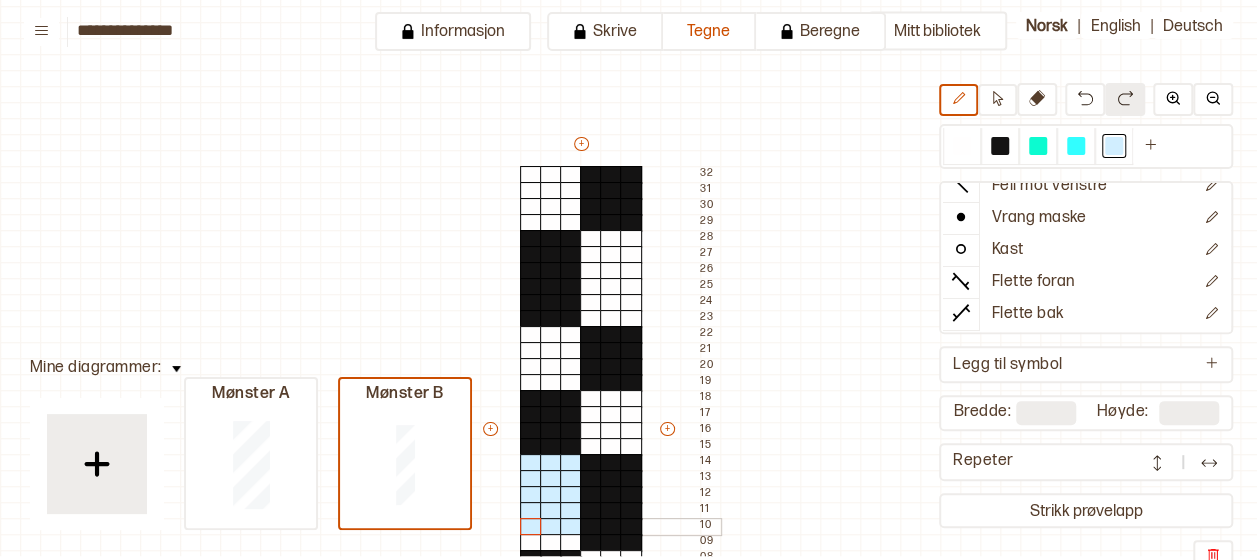 drag, startPoint x: 528, startPoint y: 458, endPoint x: 530, endPoint y: 522, distance: 64.03124 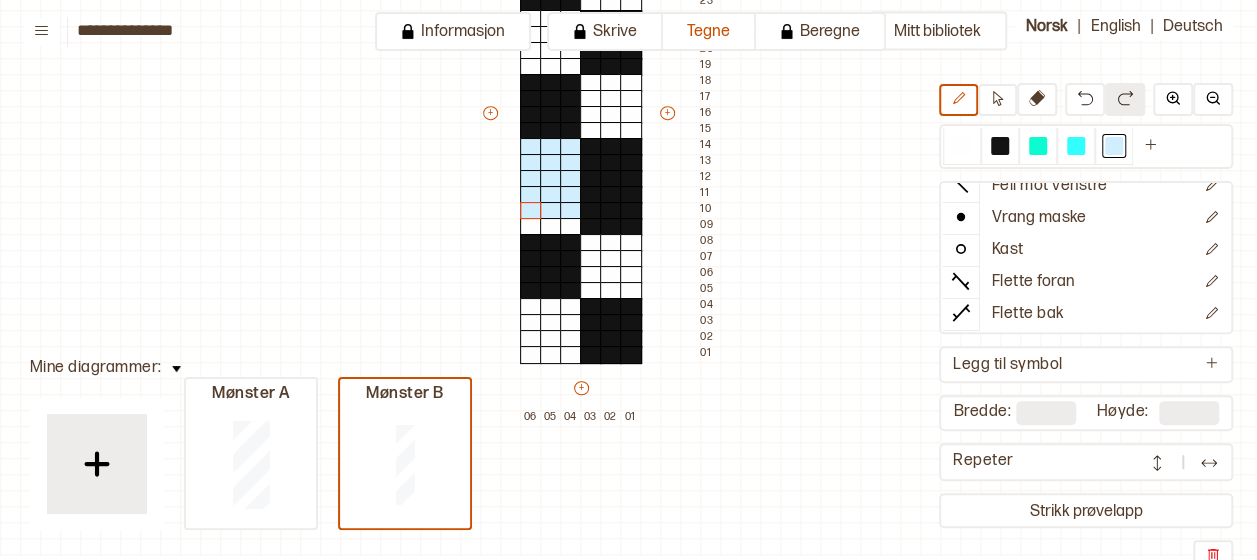 scroll, scrollTop: 432, scrollLeft: 40, axis: both 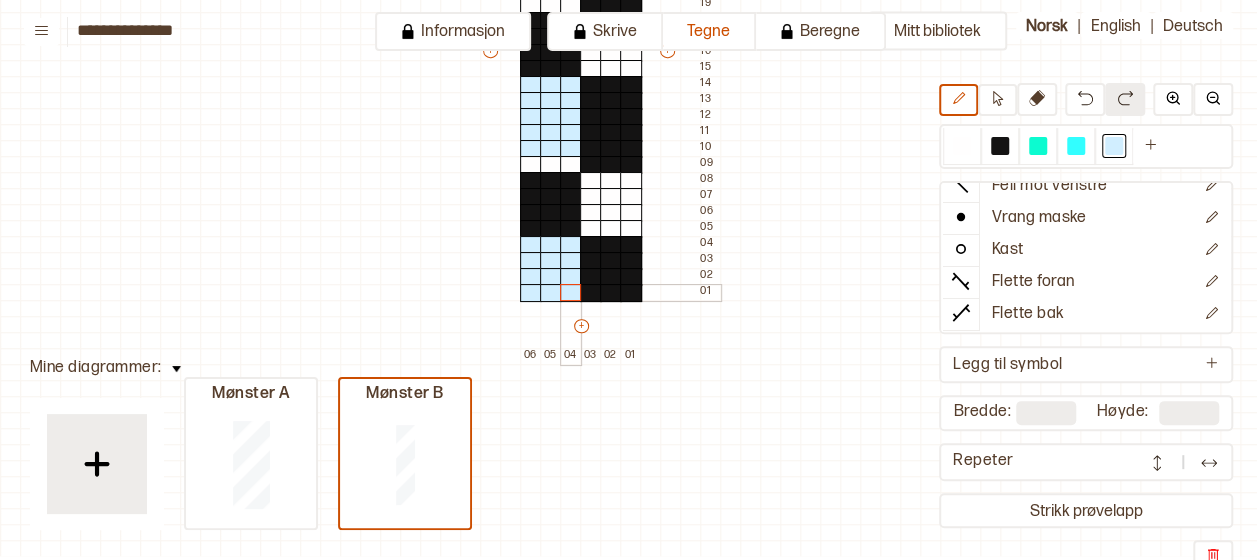 drag, startPoint x: 521, startPoint y: 237, endPoint x: 568, endPoint y: 288, distance: 69.354164 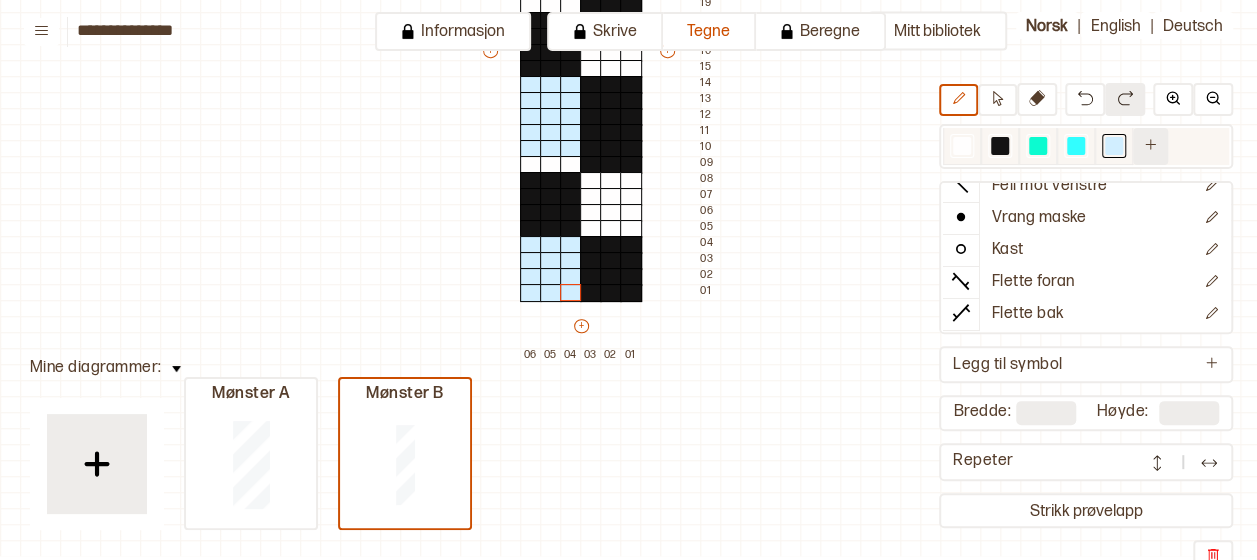 click 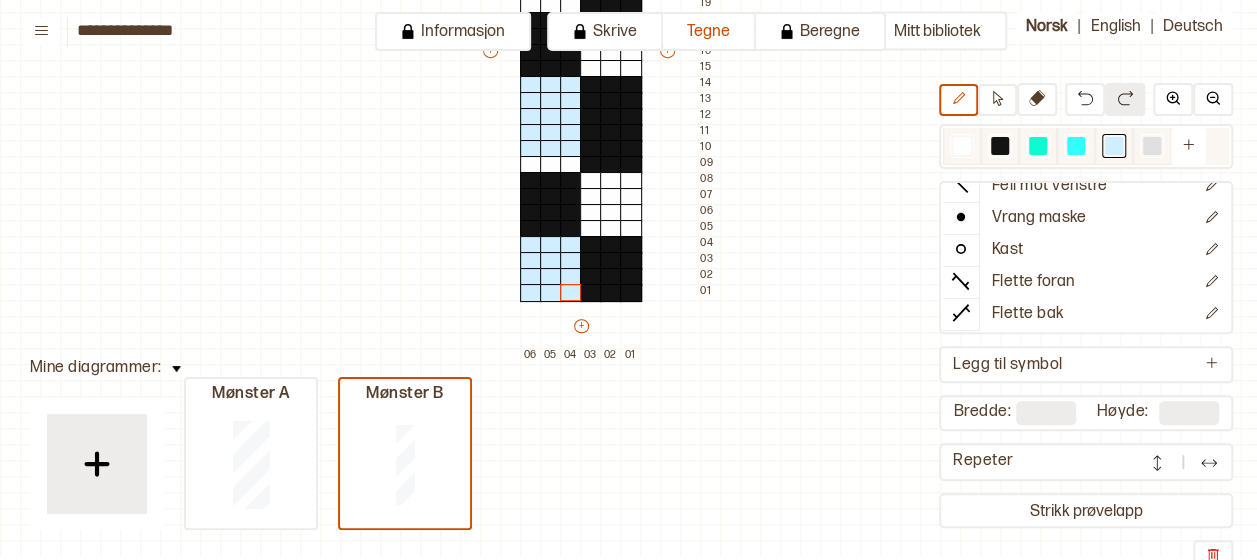 click at bounding box center [1038, 146] 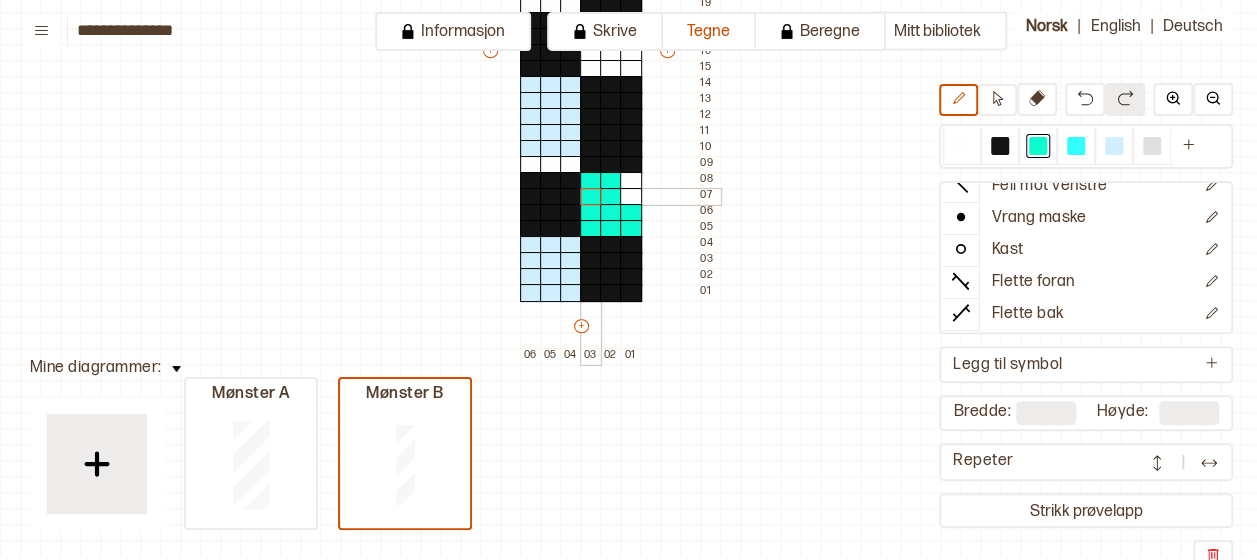 drag, startPoint x: 586, startPoint y: 174, endPoint x: 608, endPoint y: 188, distance: 26.076809 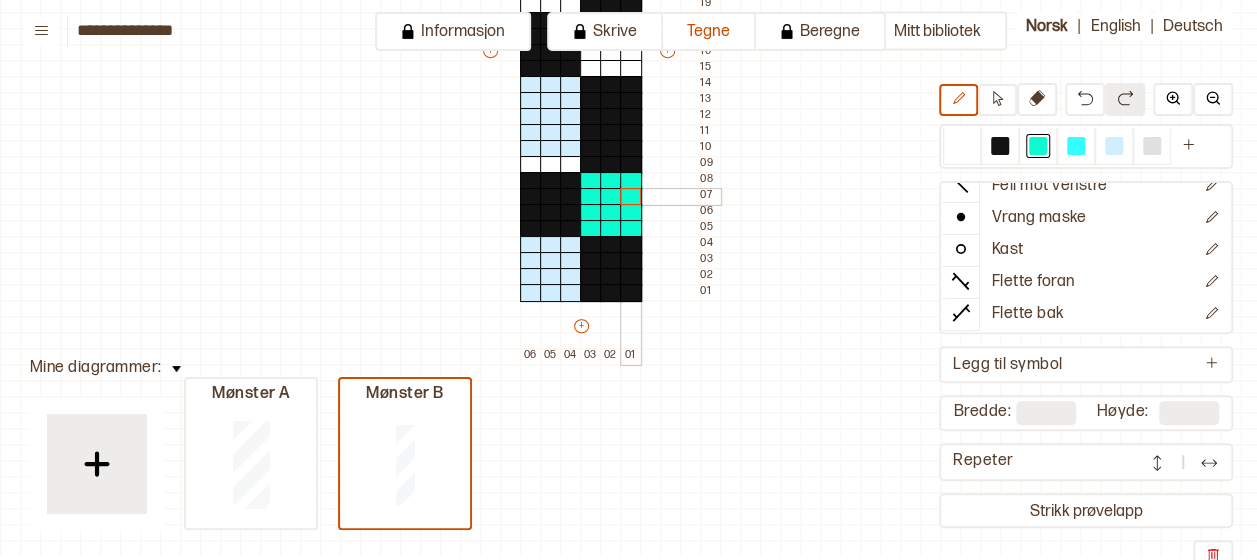 drag, startPoint x: 628, startPoint y: 180, endPoint x: 627, endPoint y: 193, distance: 13.038404 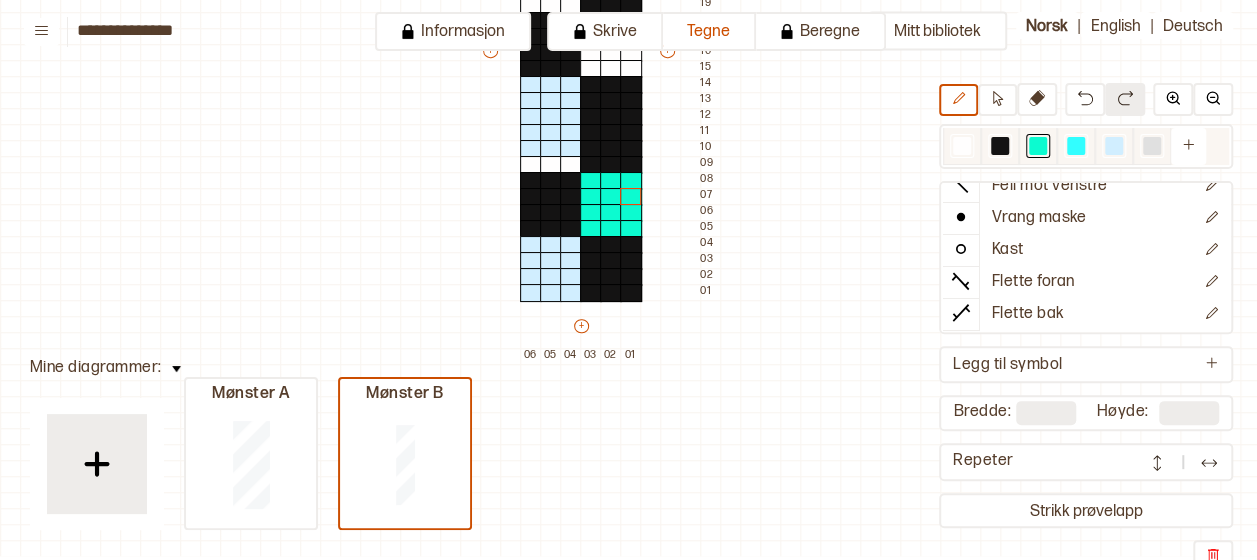 click at bounding box center (1152, 146) 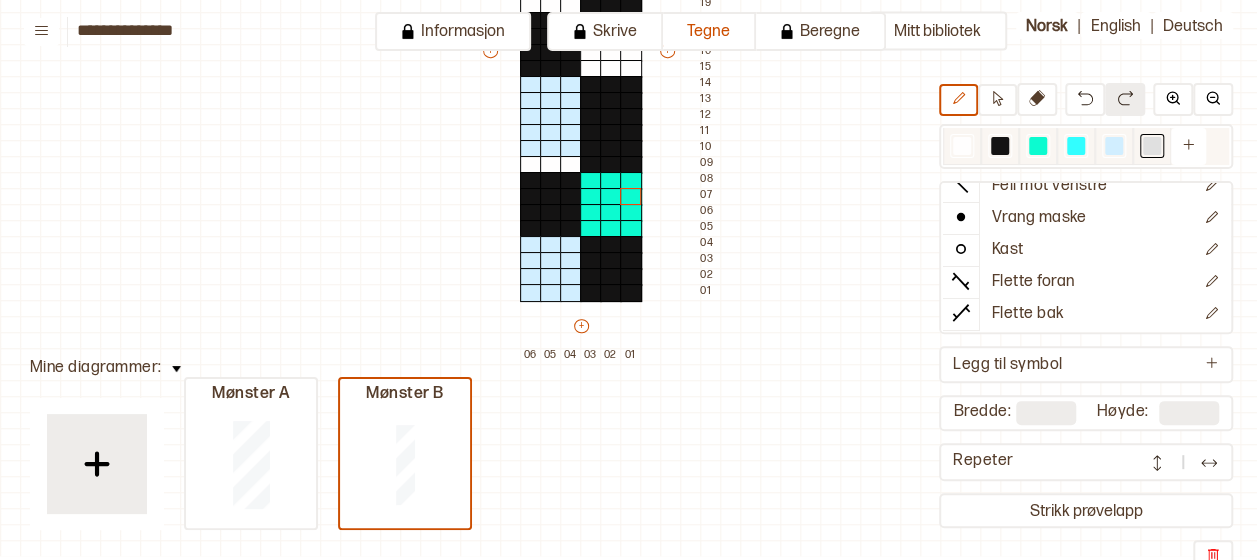 click at bounding box center (1152, 146) 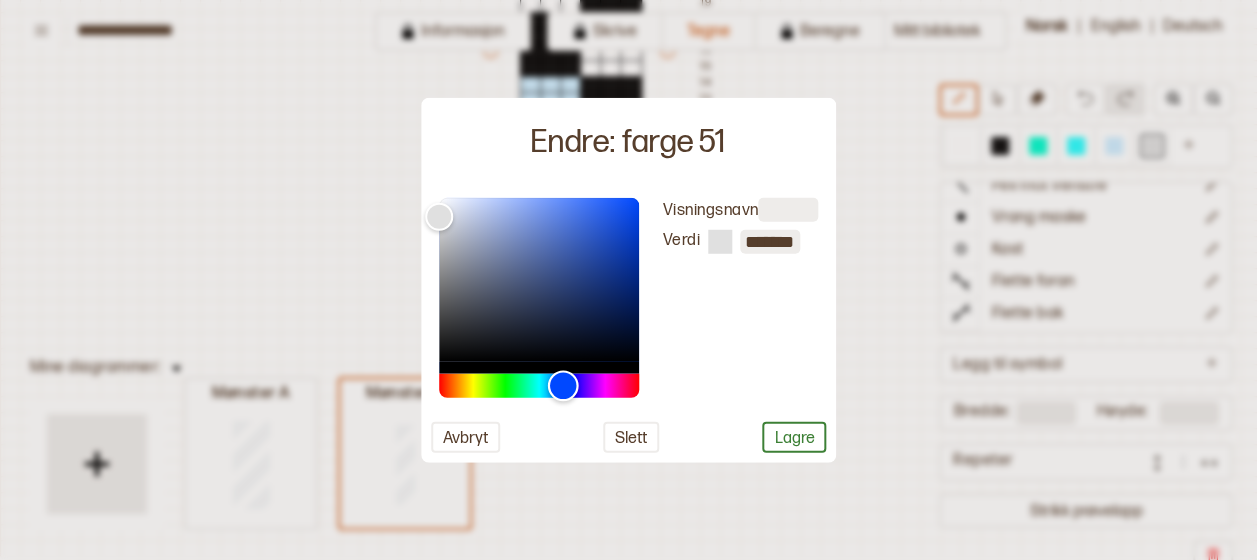 click at bounding box center [539, 385] 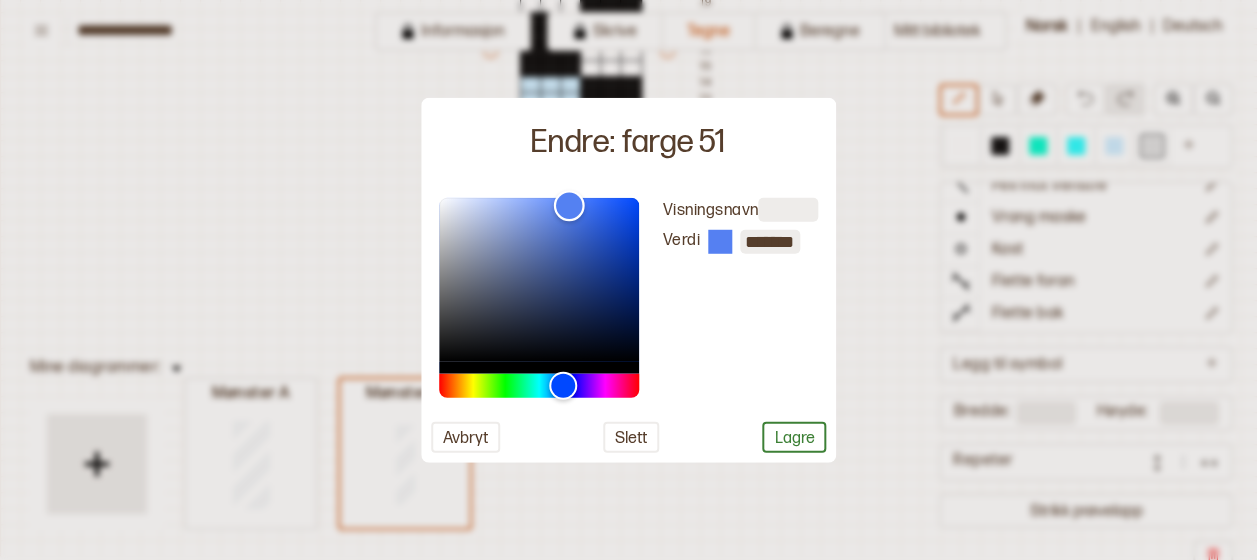 type on "*******" 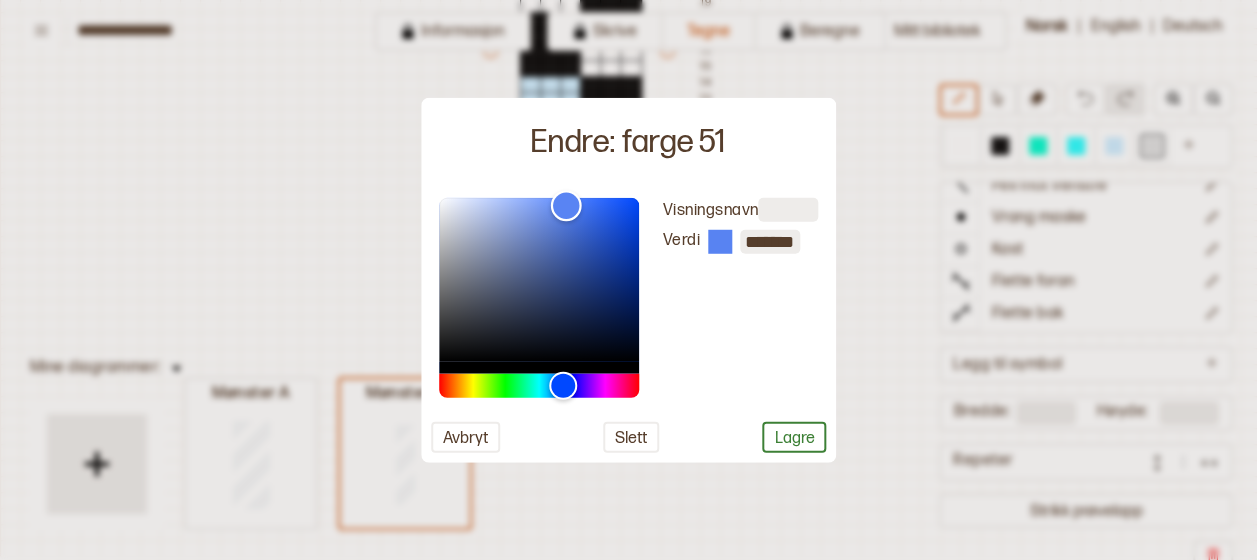 drag, startPoint x: 438, startPoint y: 208, endPoint x: 565, endPoint y: 206, distance: 127.01575 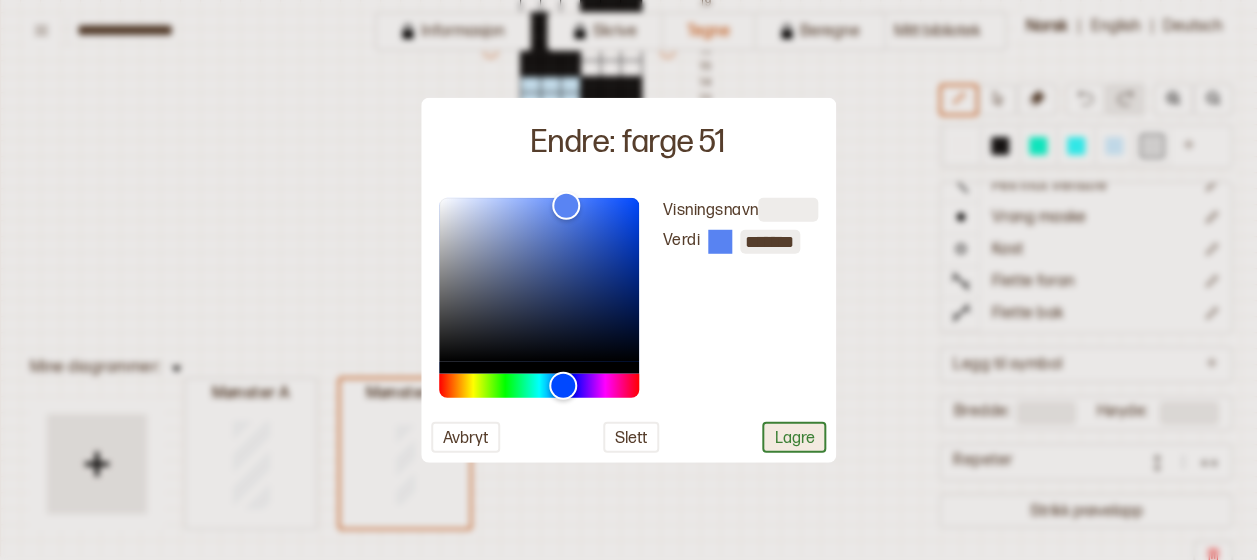 click on "Lagre" at bounding box center [794, 436] 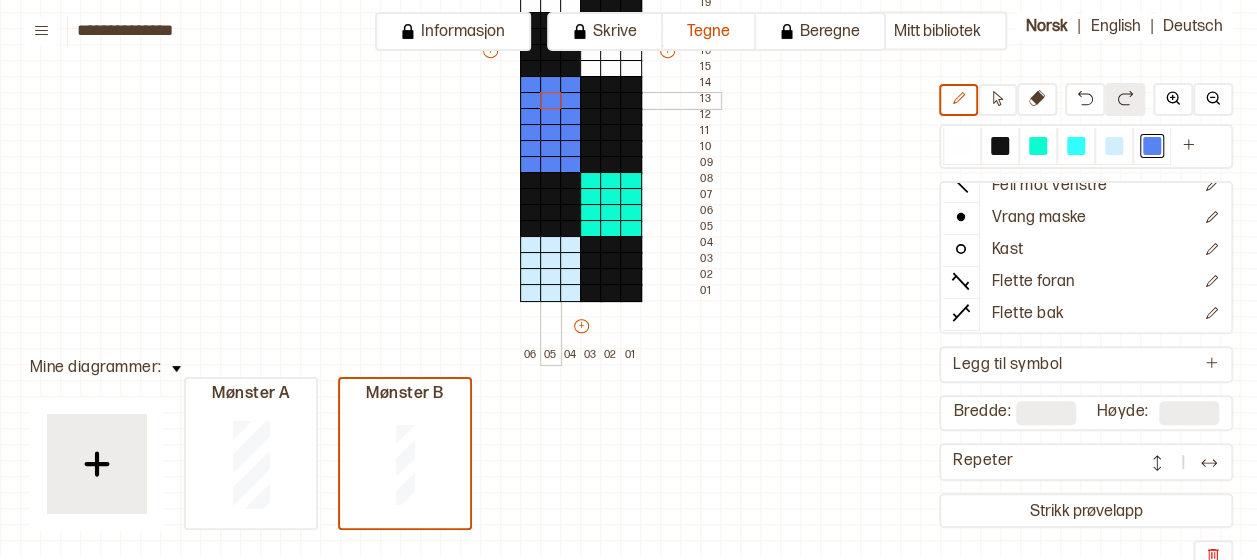 drag, startPoint x: 527, startPoint y: 154, endPoint x: 552, endPoint y: 101, distance: 58.60034 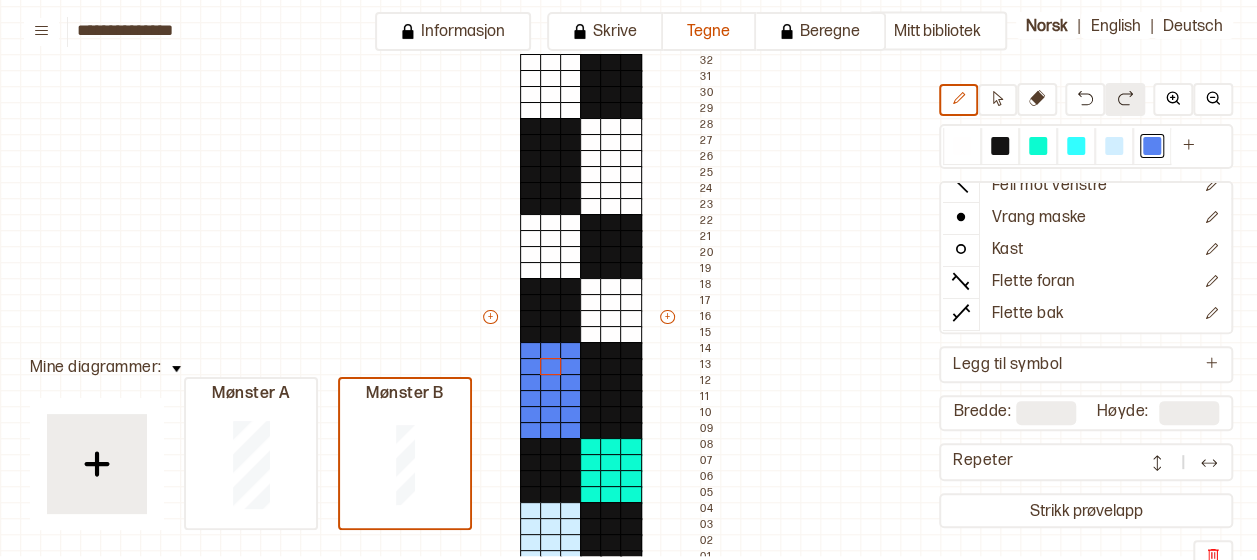 scroll, scrollTop: 160, scrollLeft: 40, axis: both 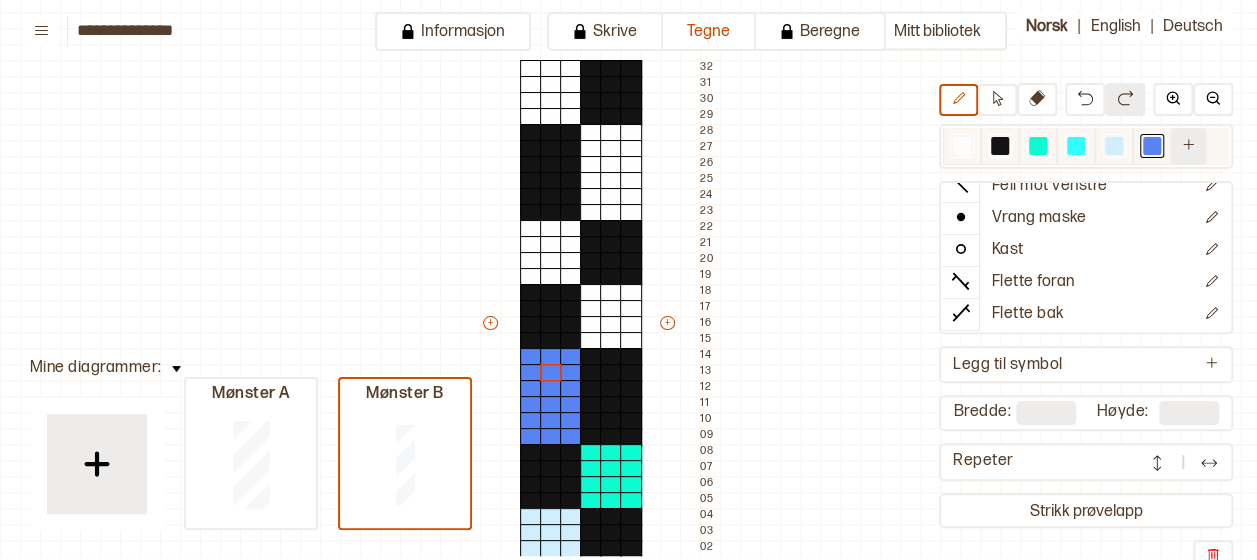 click 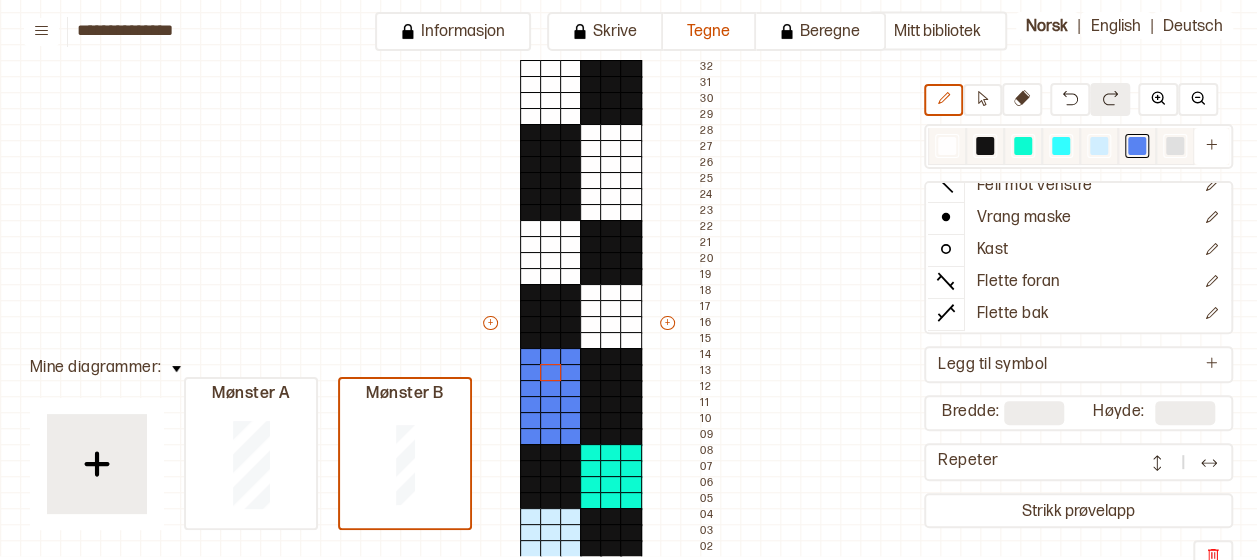 click at bounding box center [1175, 146] 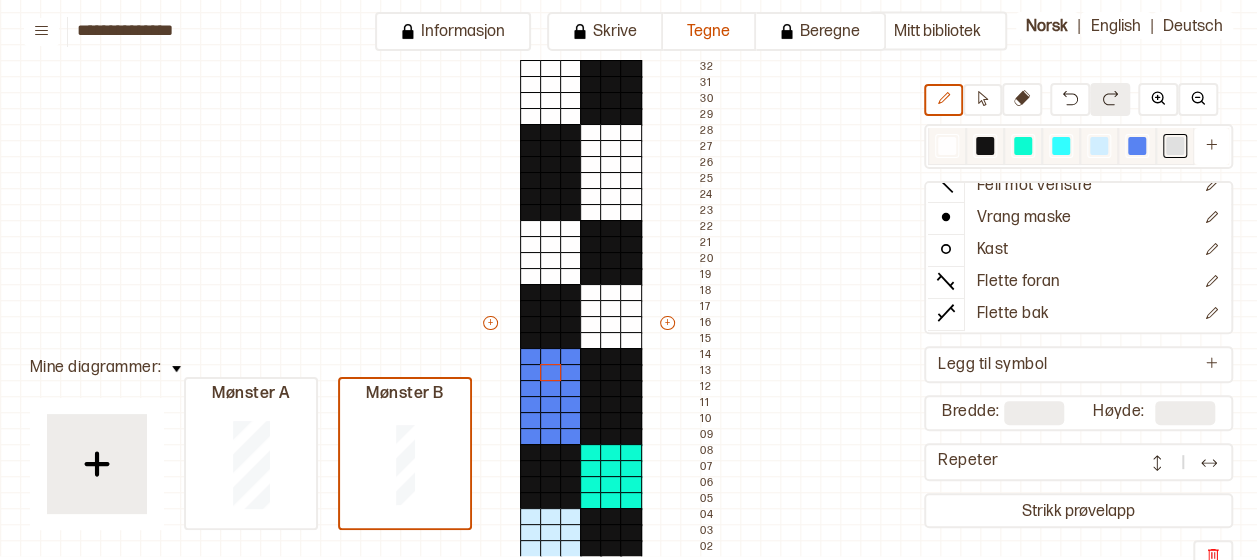 click at bounding box center [1175, 146] 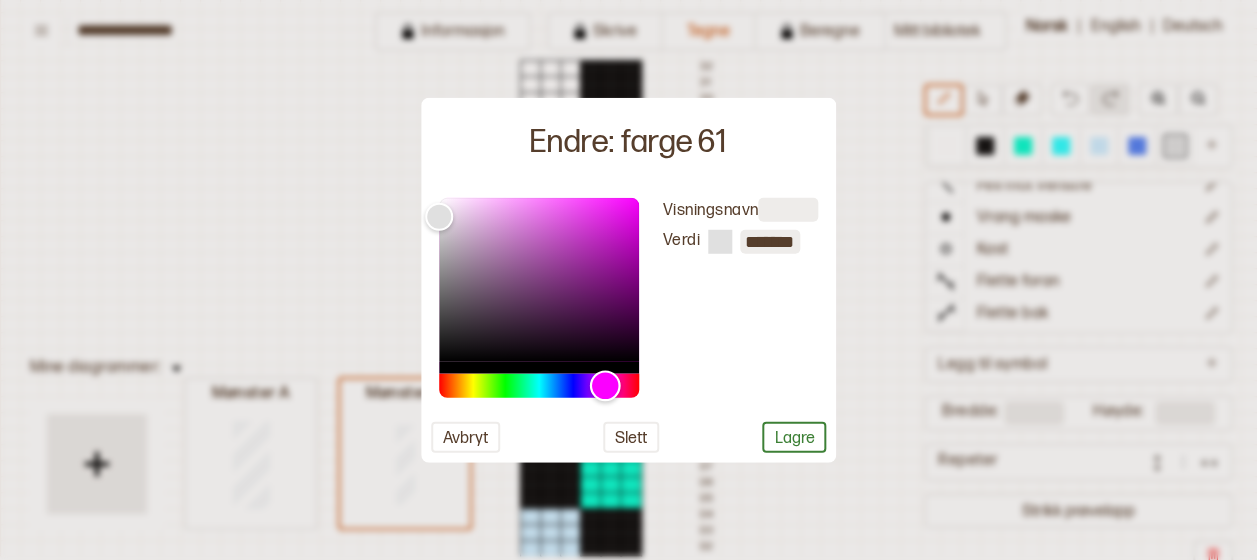 click at bounding box center (539, 385) 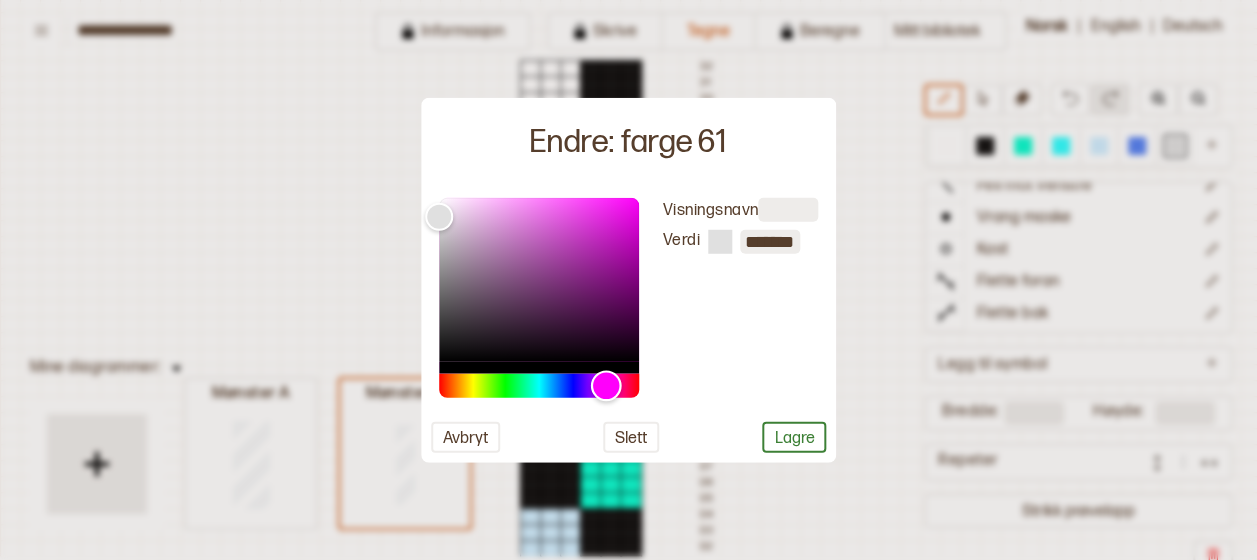 drag, startPoint x: 608, startPoint y: 378, endPoint x: 605, endPoint y: 388, distance: 10.440307 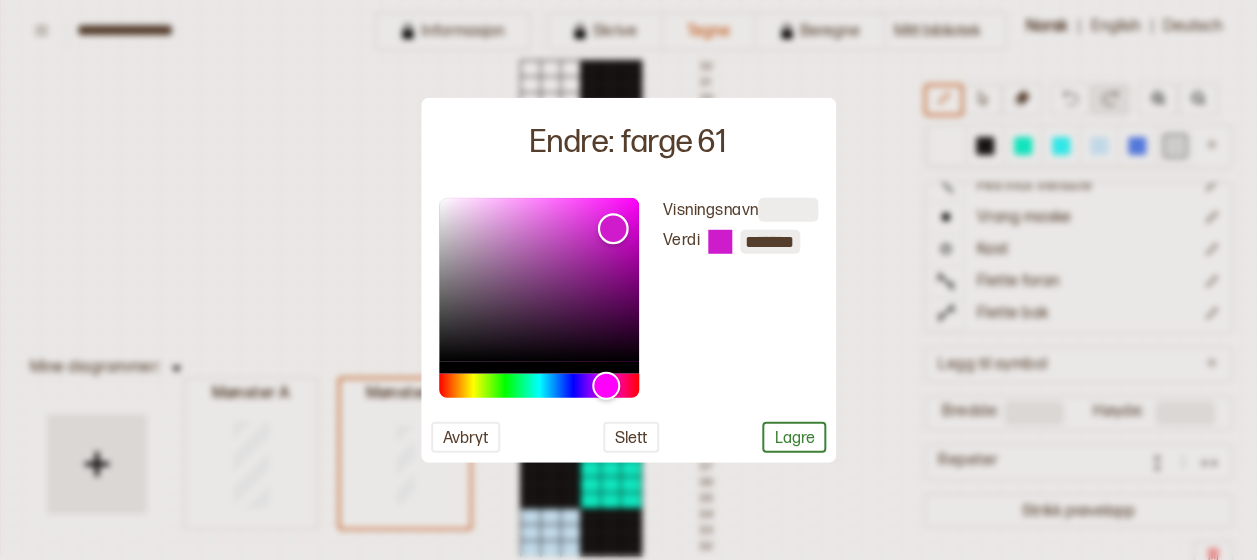 type on "*******" 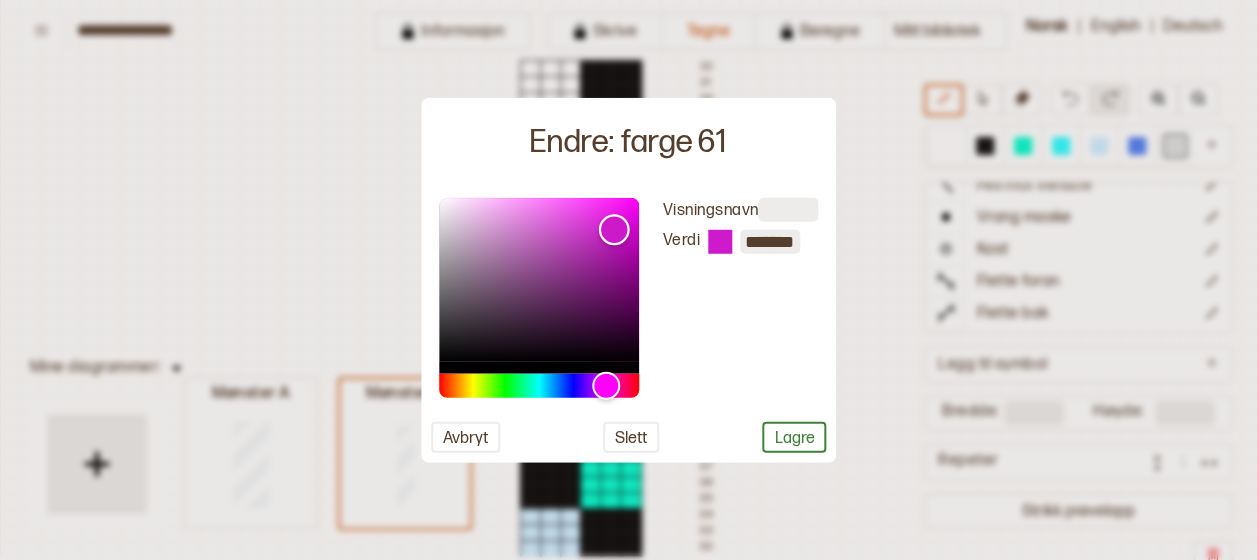 drag, startPoint x: 440, startPoint y: 214, endPoint x: 613, endPoint y: 229, distance: 173.64908 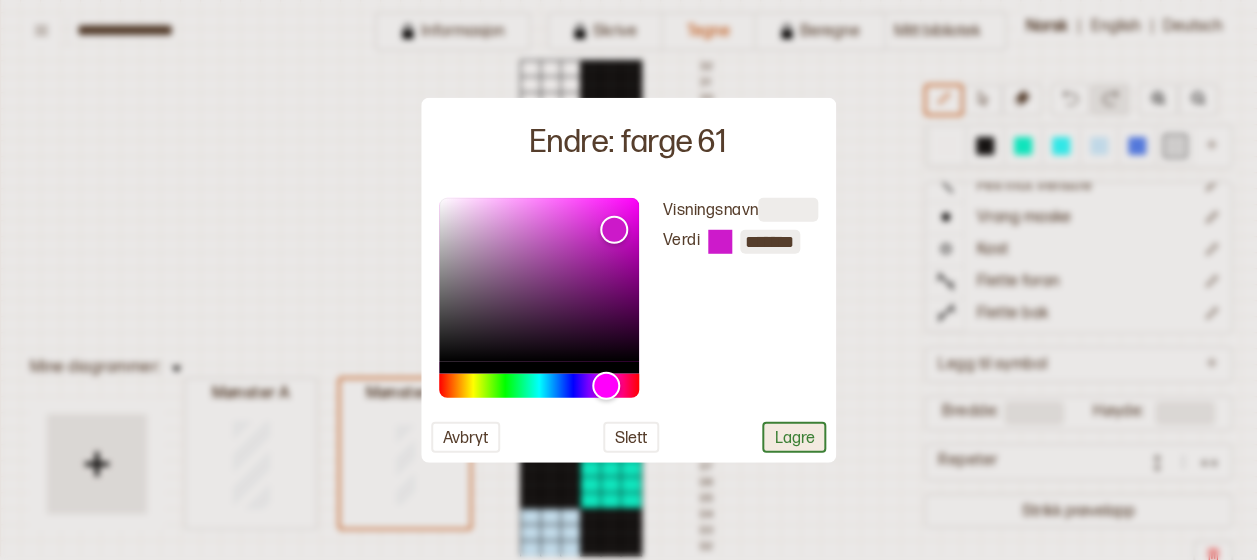 click on "Lagre" at bounding box center (794, 436) 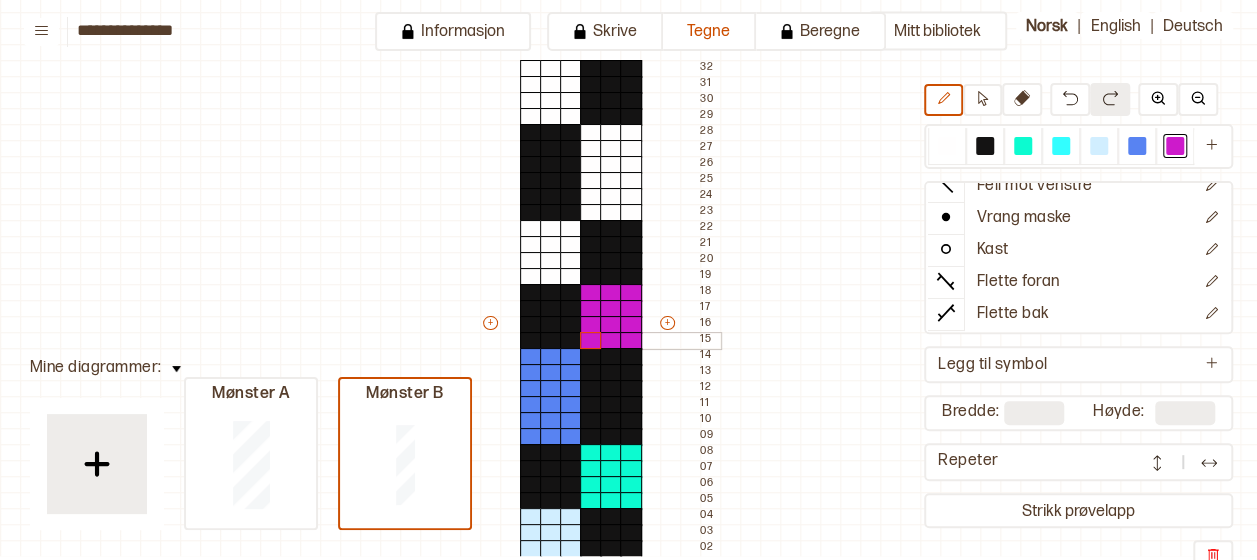 drag, startPoint x: 586, startPoint y: 290, endPoint x: 592, endPoint y: 334, distance: 44.407207 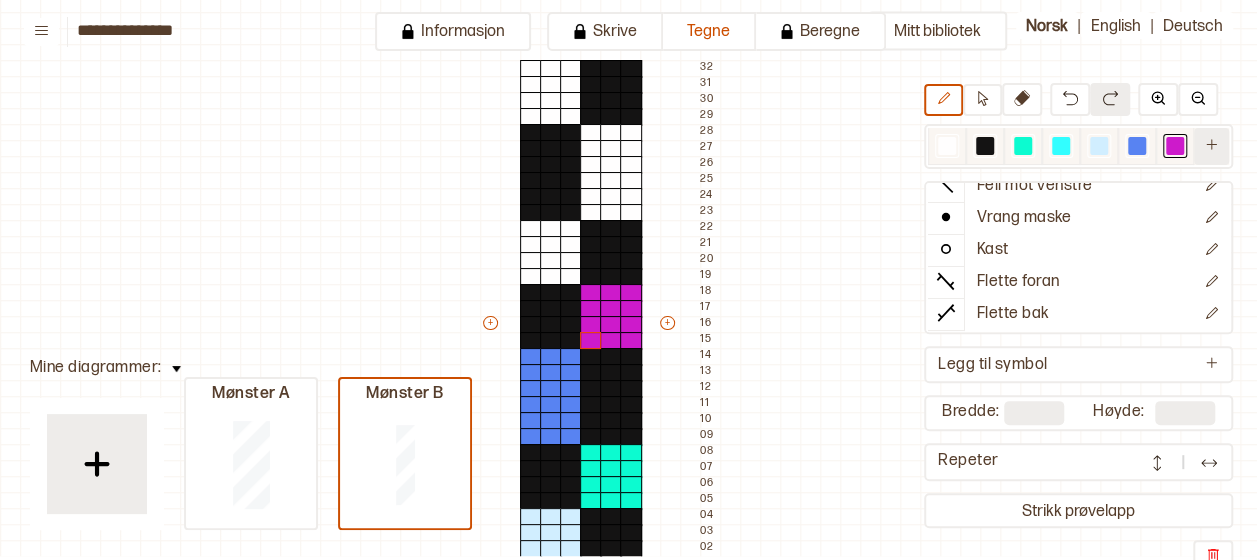 click 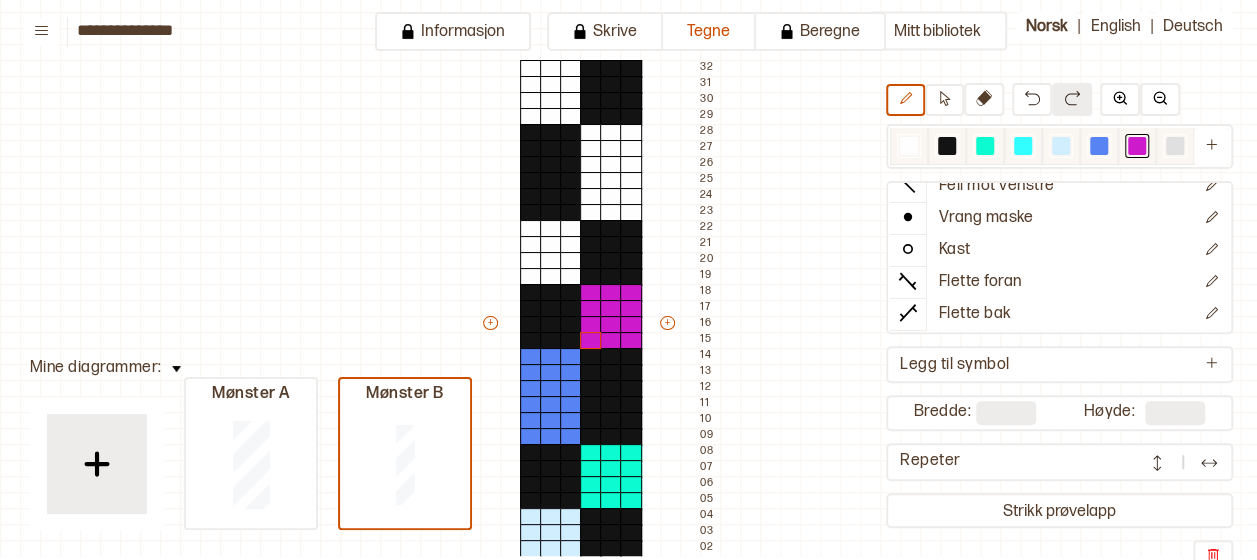 click at bounding box center [1175, 146] 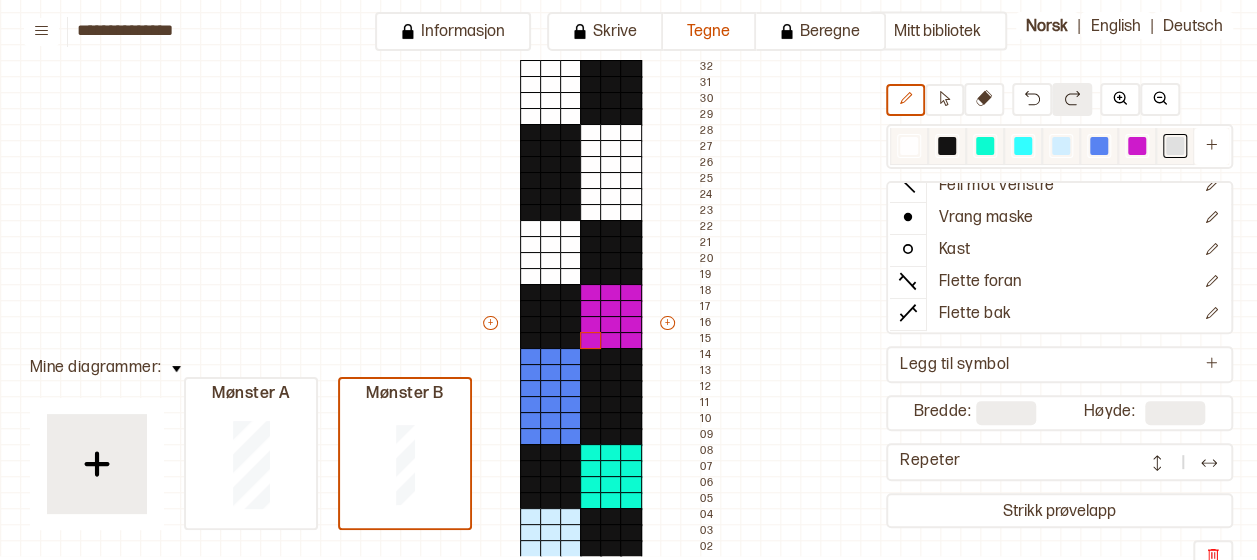 click at bounding box center (1175, 146) 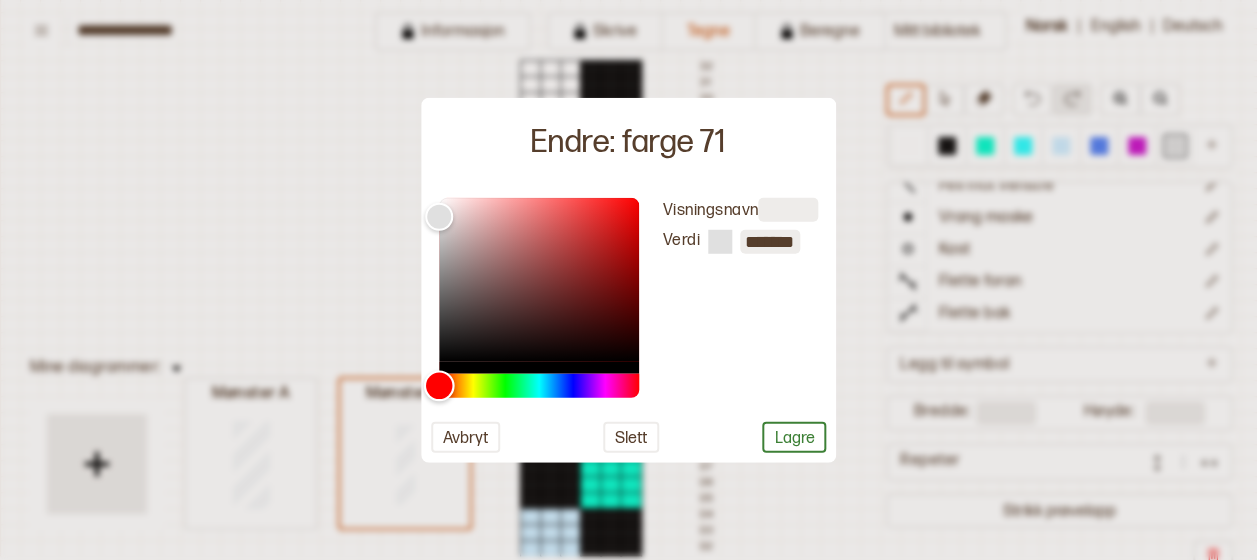 click at bounding box center [539, 385] 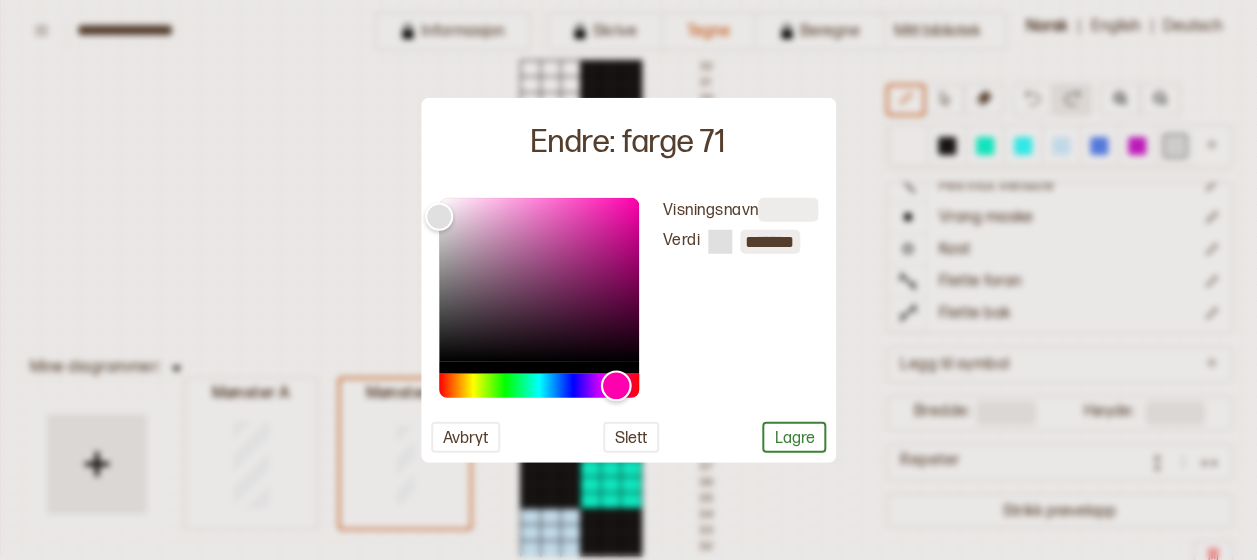 drag, startPoint x: 606, startPoint y: 385, endPoint x: 562, endPoint y: 345, distance: 59.464275 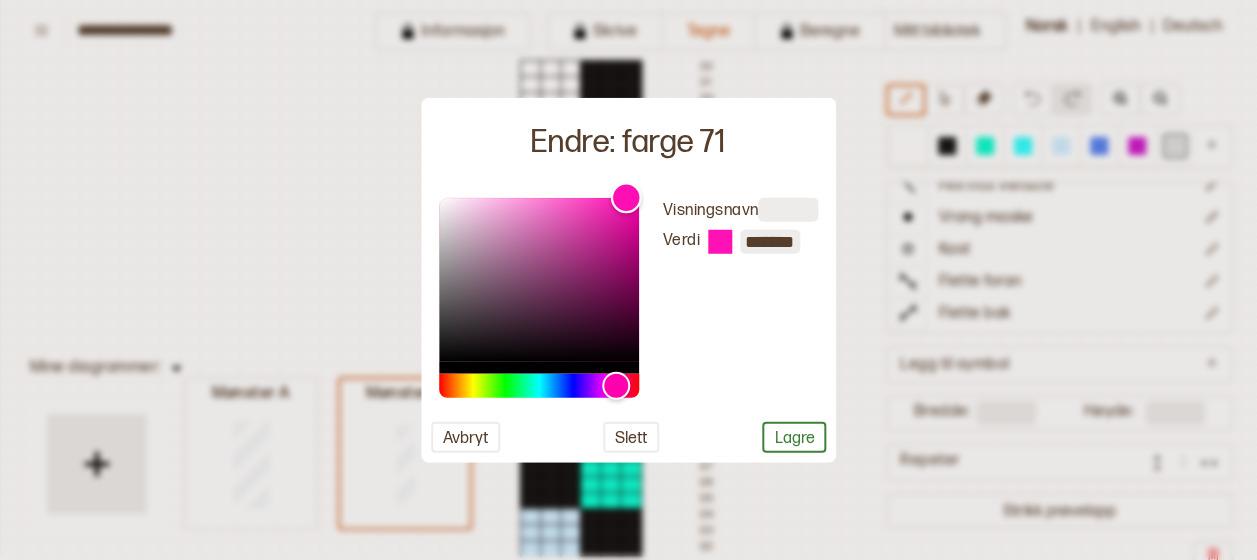type on "*******" 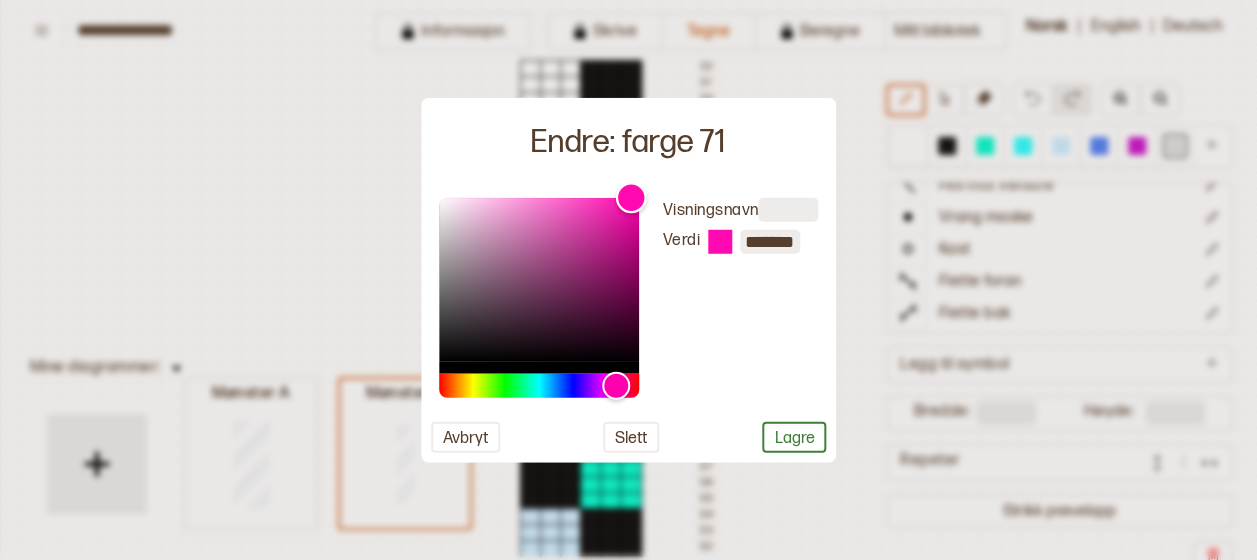 drag, startPoint x: 440, startPoint y: 218, endPoint x: 630, endPoint y: 196, distance: 191.26944 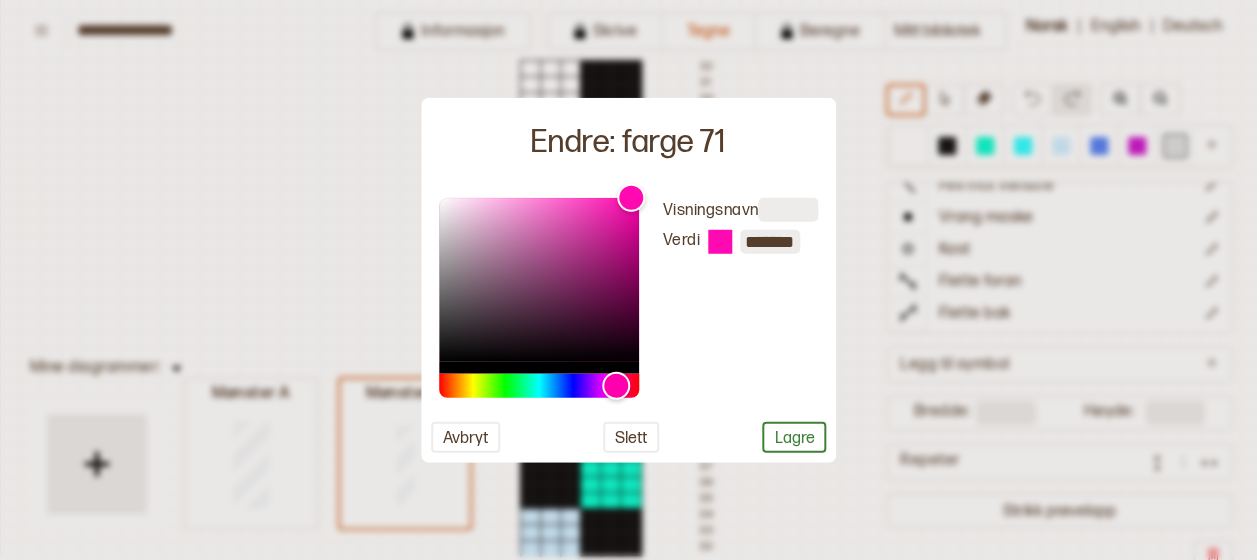 click on "Lagre" at bounding box center (794, 436) 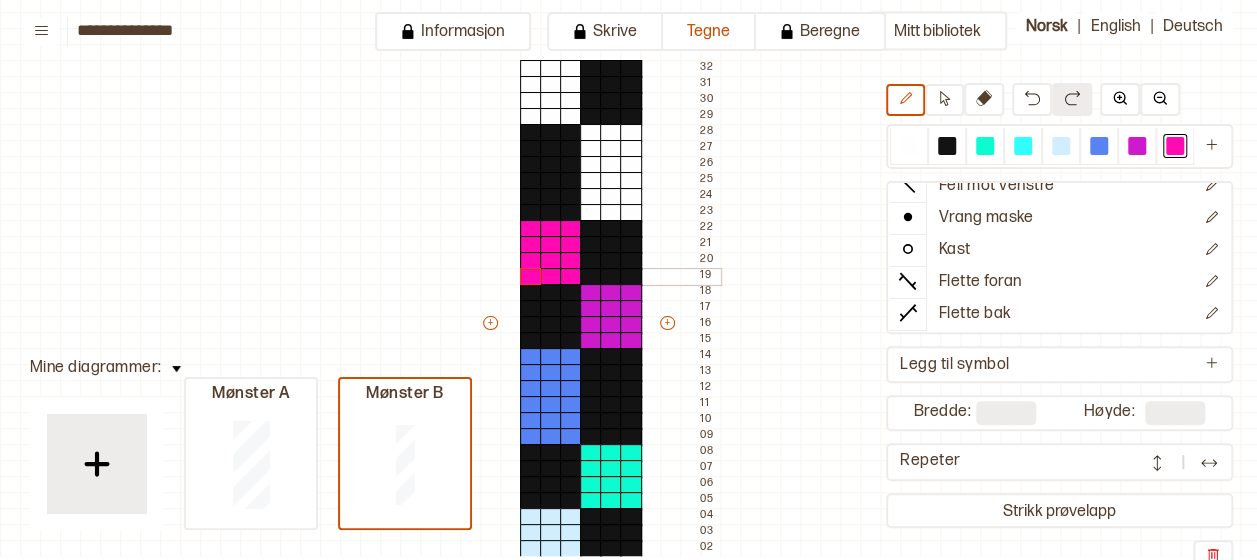 drag, startPoint x: 526, startPoint y: 224, endPoint x: 531, endPoint y: 266, distance: 42.296574 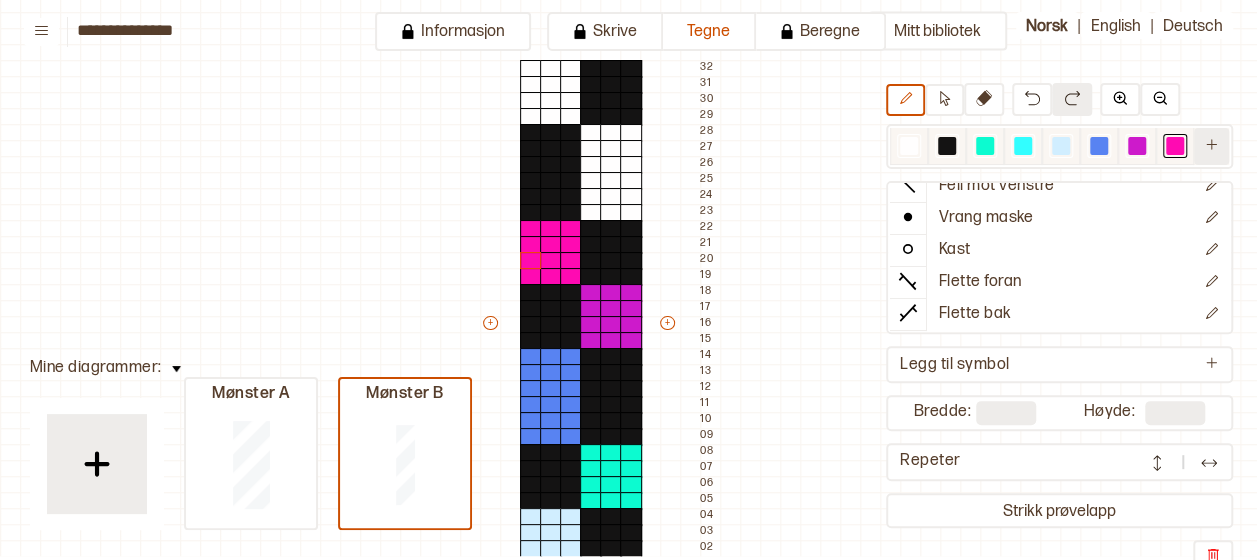 click at bounding box center (1211, 146) 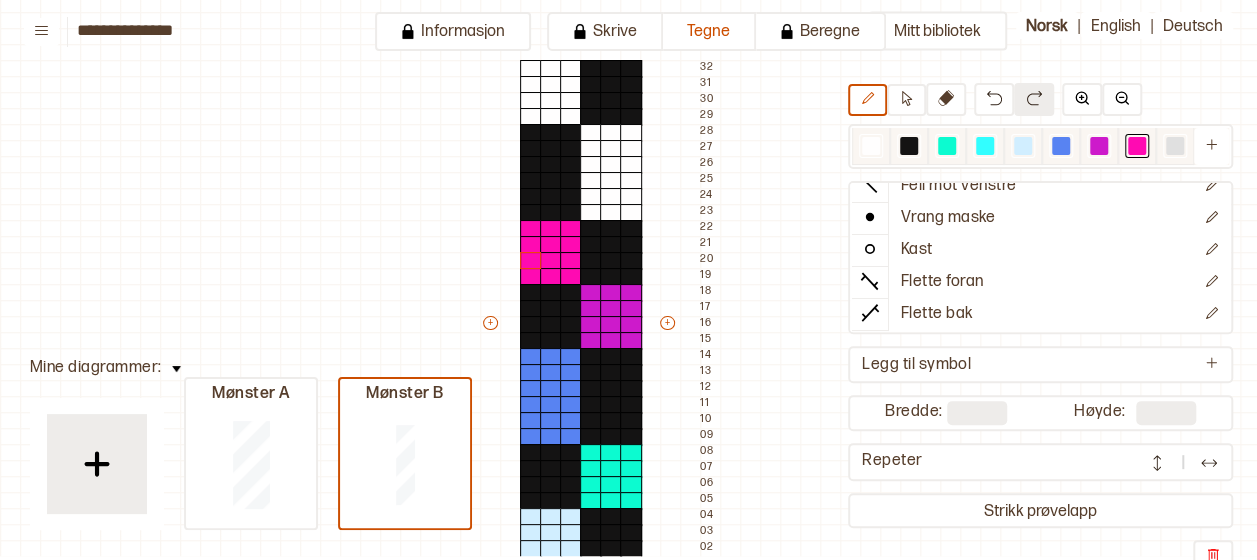 click at bounding box center [1175, 146] 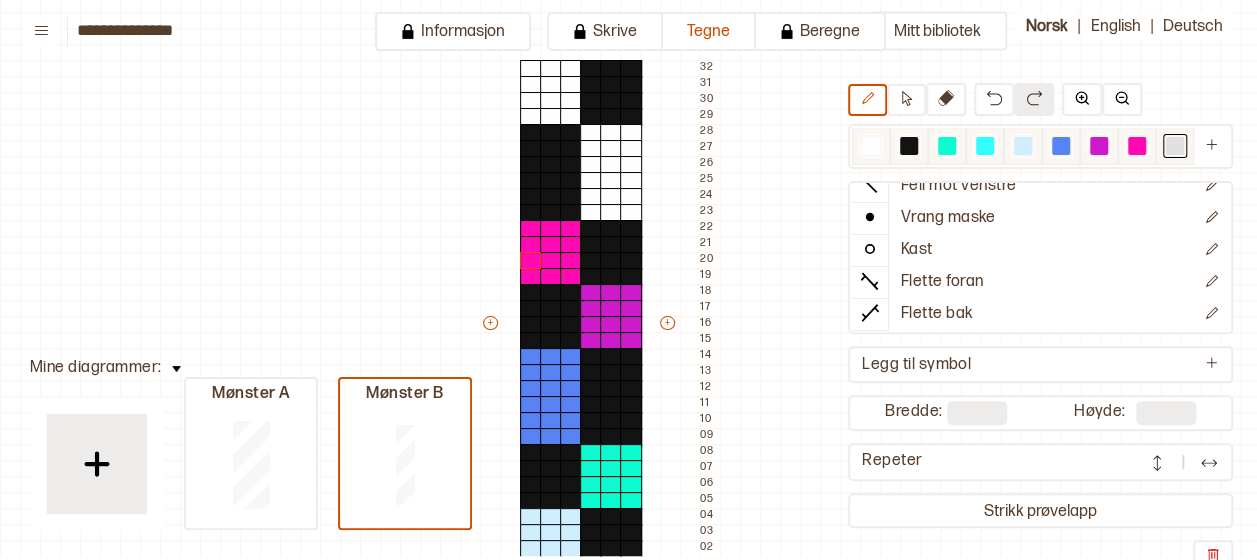 click at bounding box center (1175, 146) 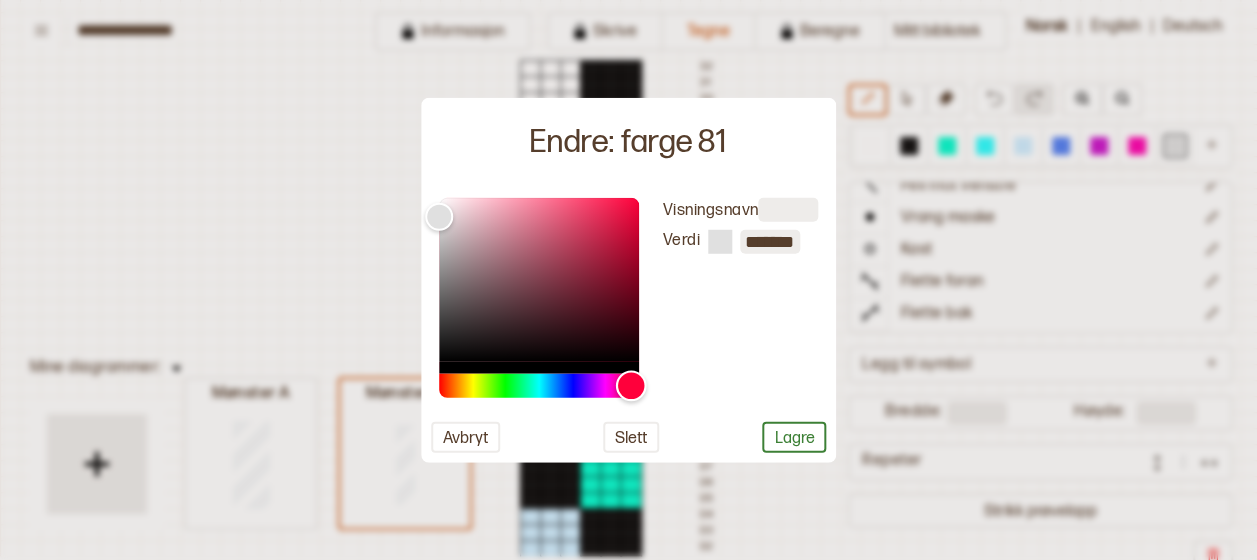 click at bounding box center (539, 385) 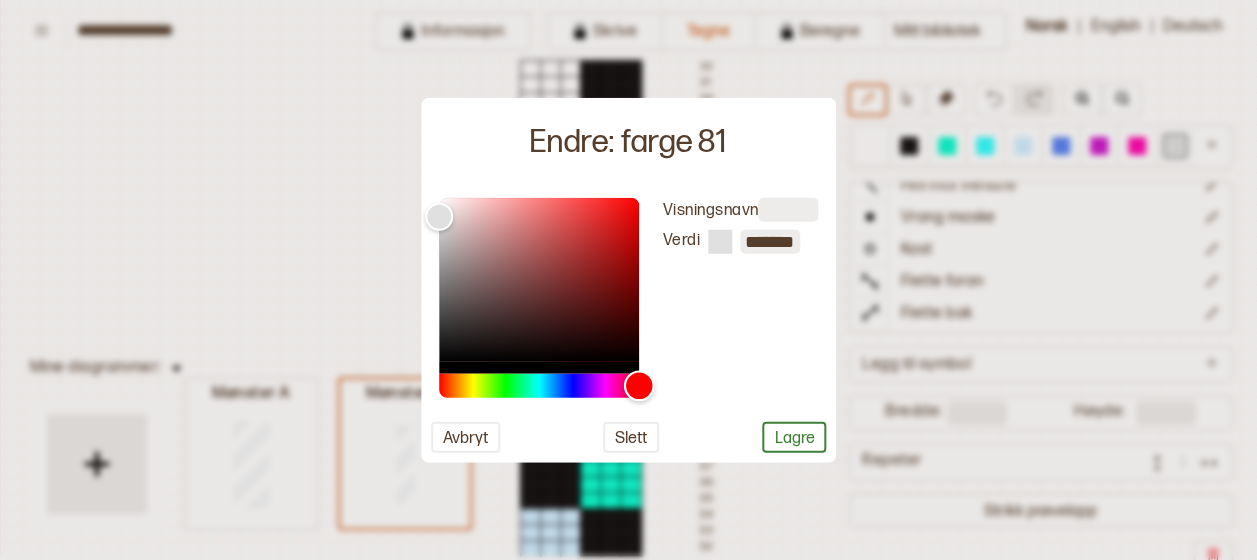 drag, startPoint x: 630, startPoint y: 380, endPoint x: 686, endPoint y: 385, distance: 56.22277 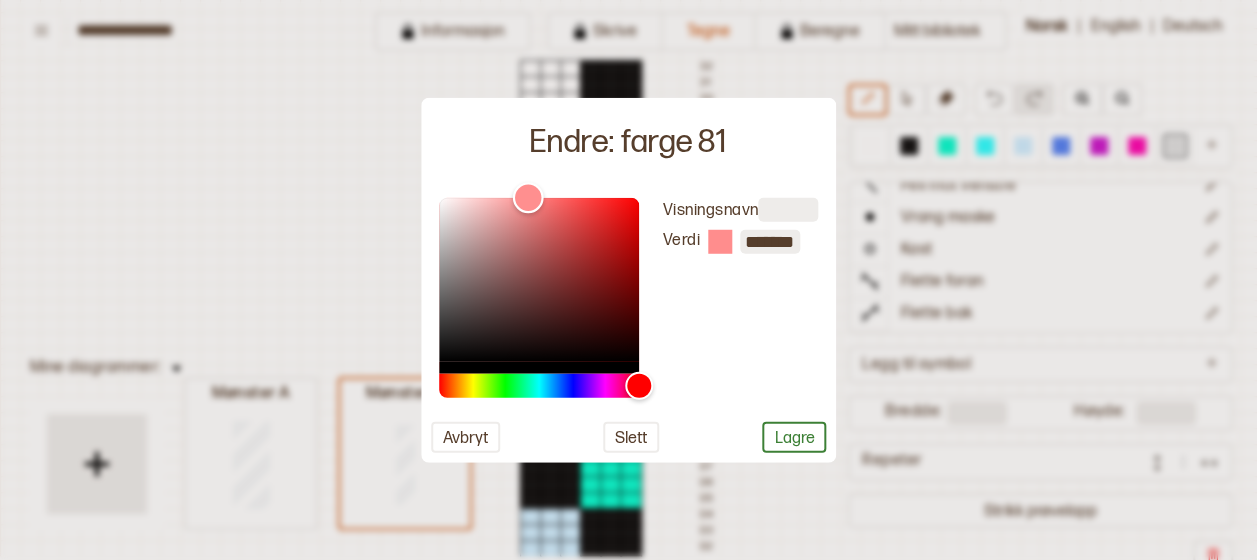 drag, startPoint x: 438, startPoint y: 206, endPoint x: 527, endPoint y: 190, distance: 90.426765 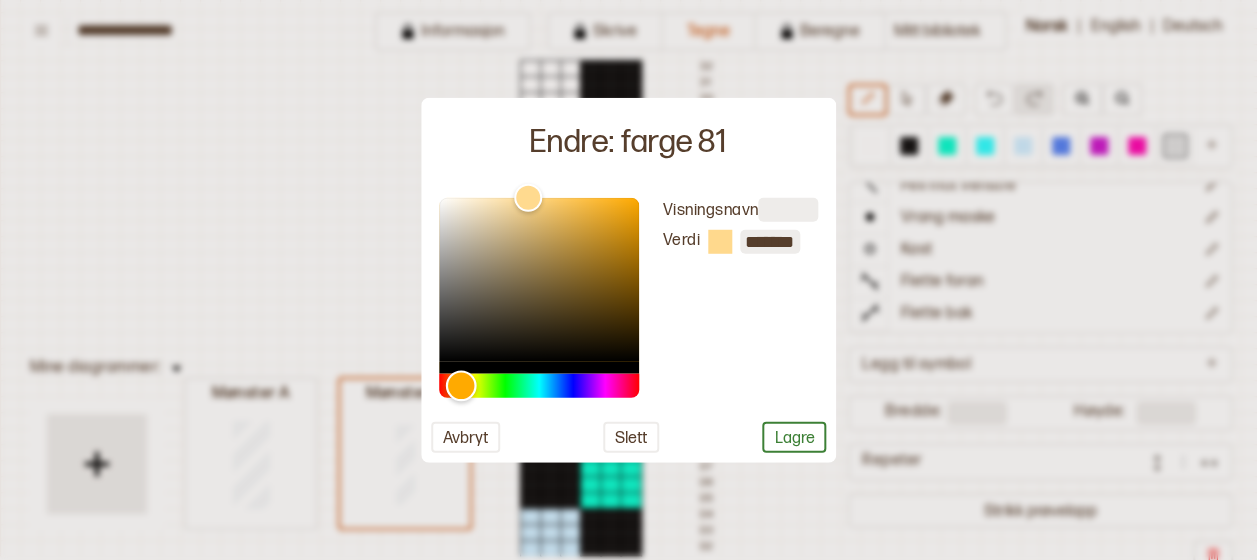 drag, startPoint x: 445, startPoint y: 390, endPoint x: 460, endPoint y: 376, distance: 20.518284 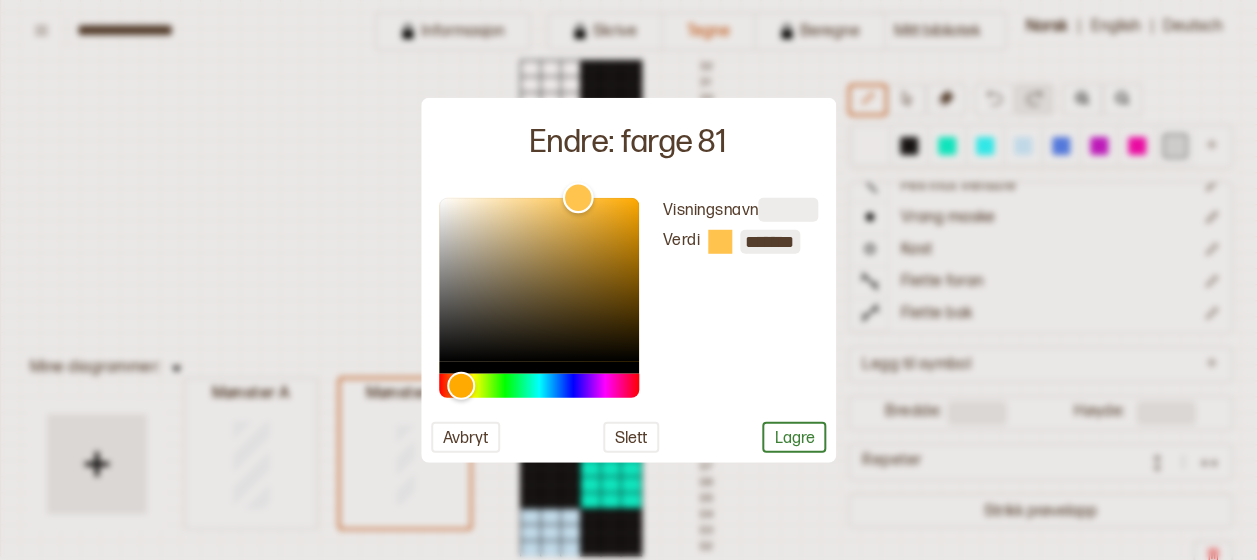 type on "*******" 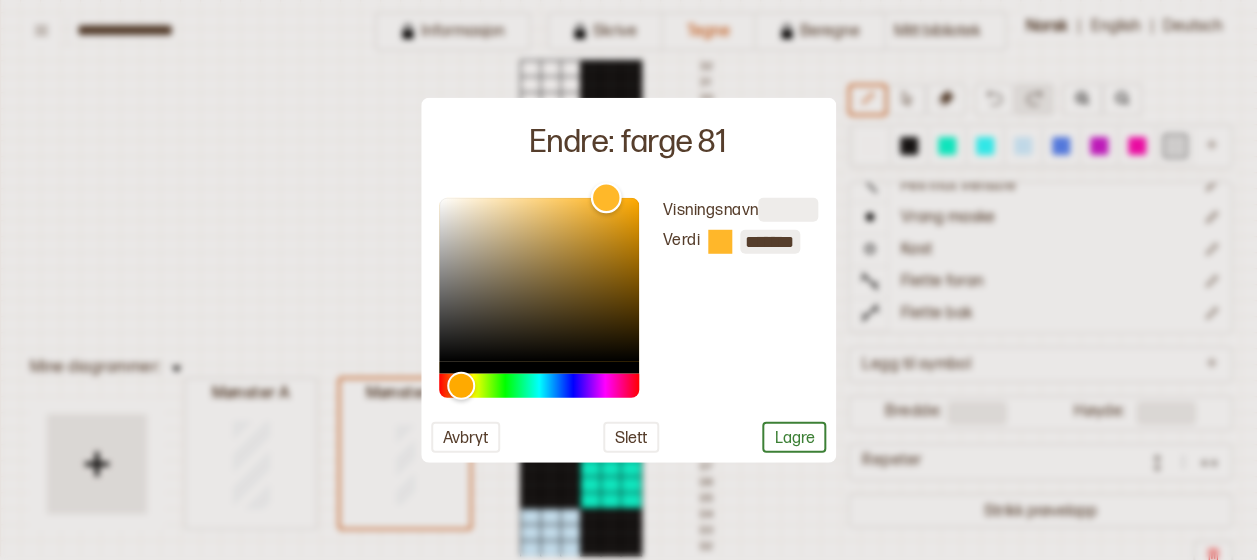 drag, startPoint x: 525, startPoint y: 187, endPoint x: 605, endPoint y: 187, distance: 80 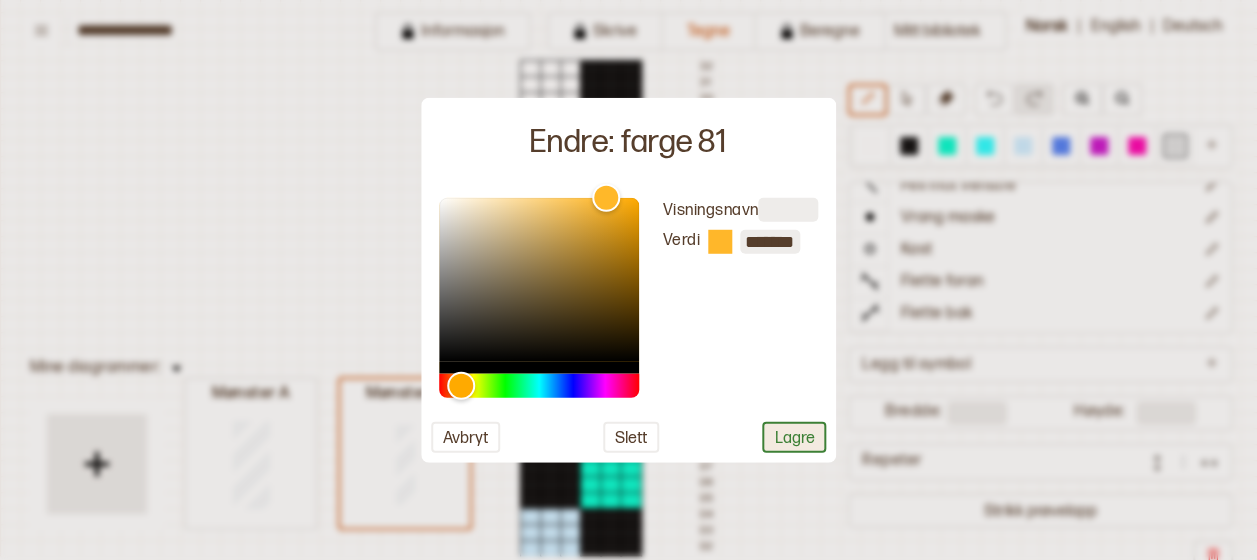 click on "Visningsnavn Verdi [MASK] Avbryt Slett Lagre" at bounding box center [629, 324] 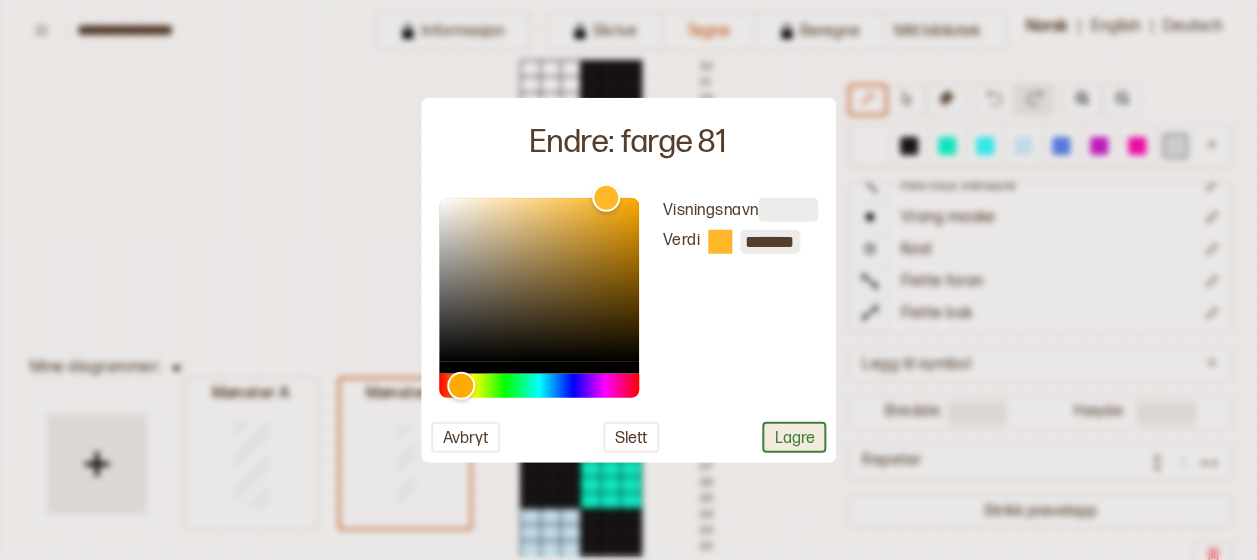 click on "Visningsnavn Verdi [MASK] Avbryt Slett Lagre" at bounding box center [629, 324] 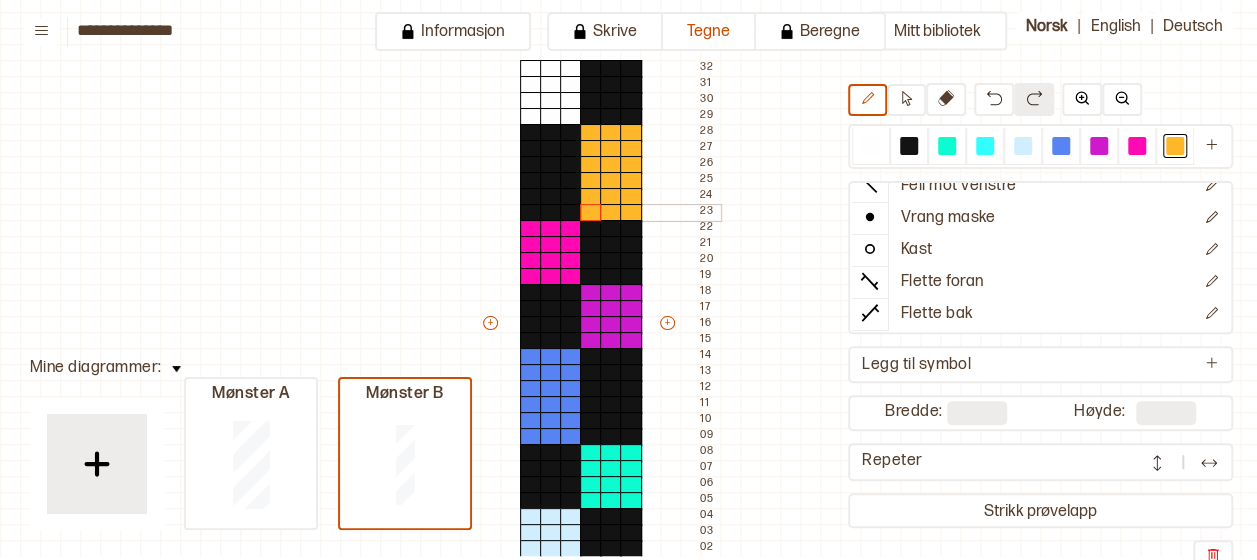 drag, startPoint x: 586, startPoint y: 130, endPoint x: 586, endPoint y: 208, distance: 78 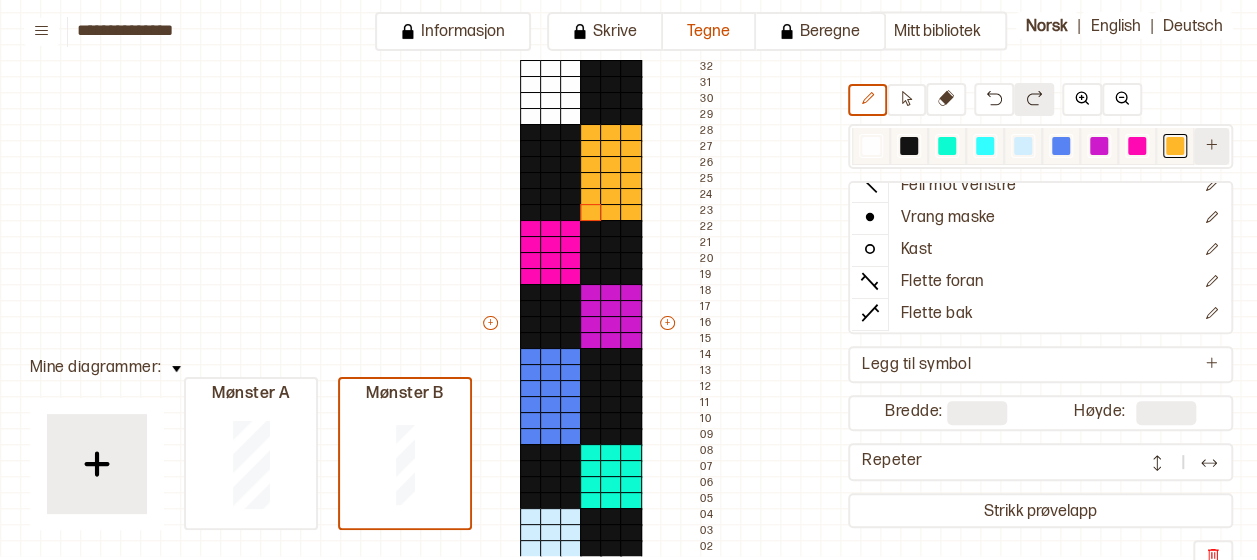 click 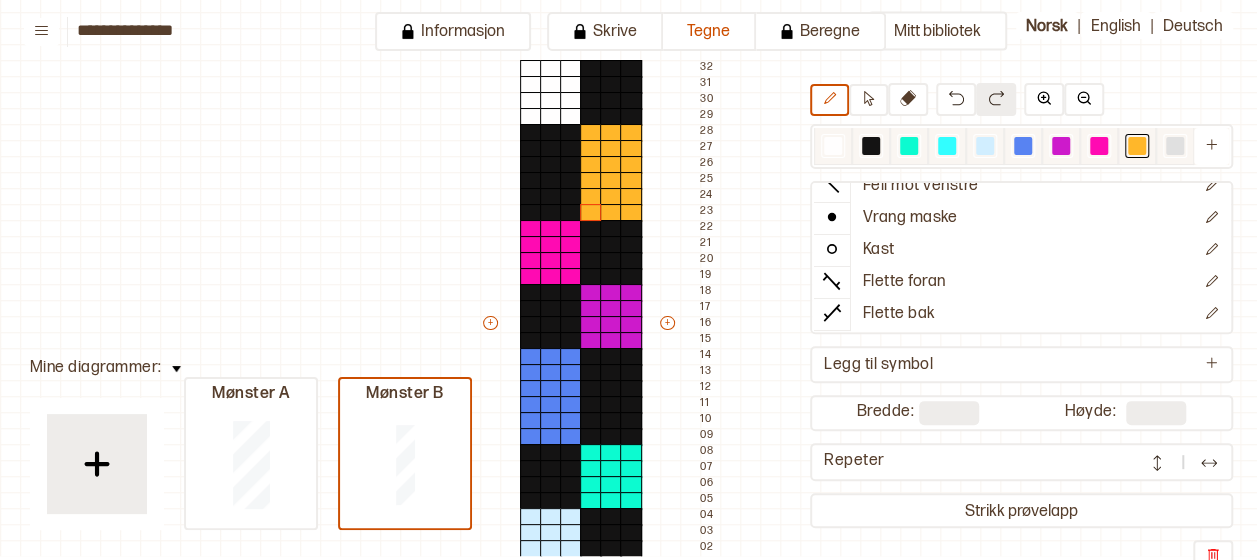 click at bounding box center (1175, 146) 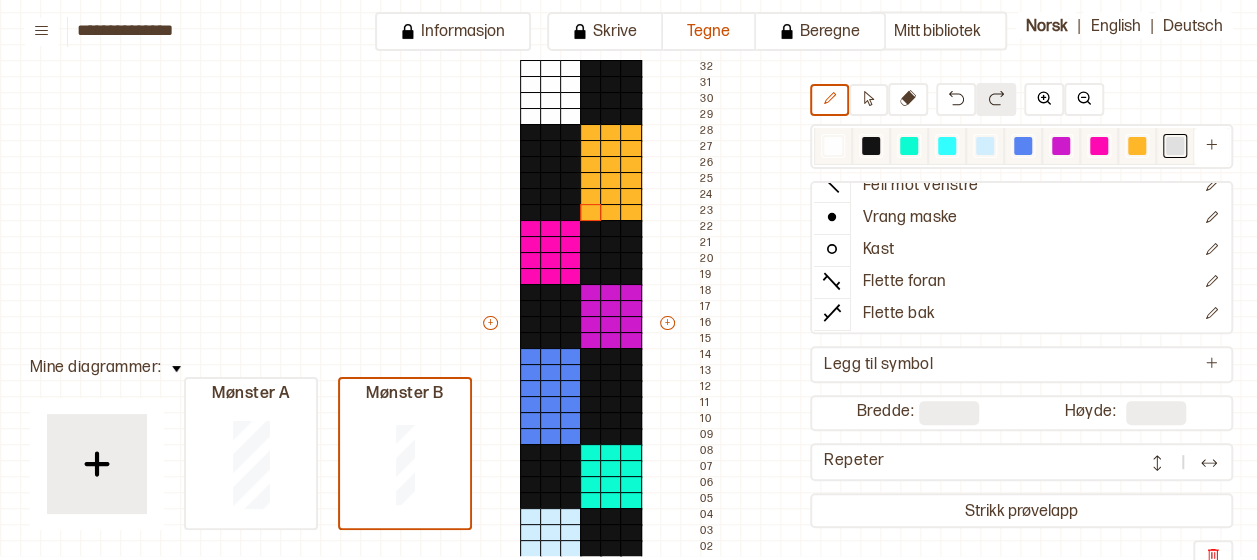 click at bounding box center [1175, 146] 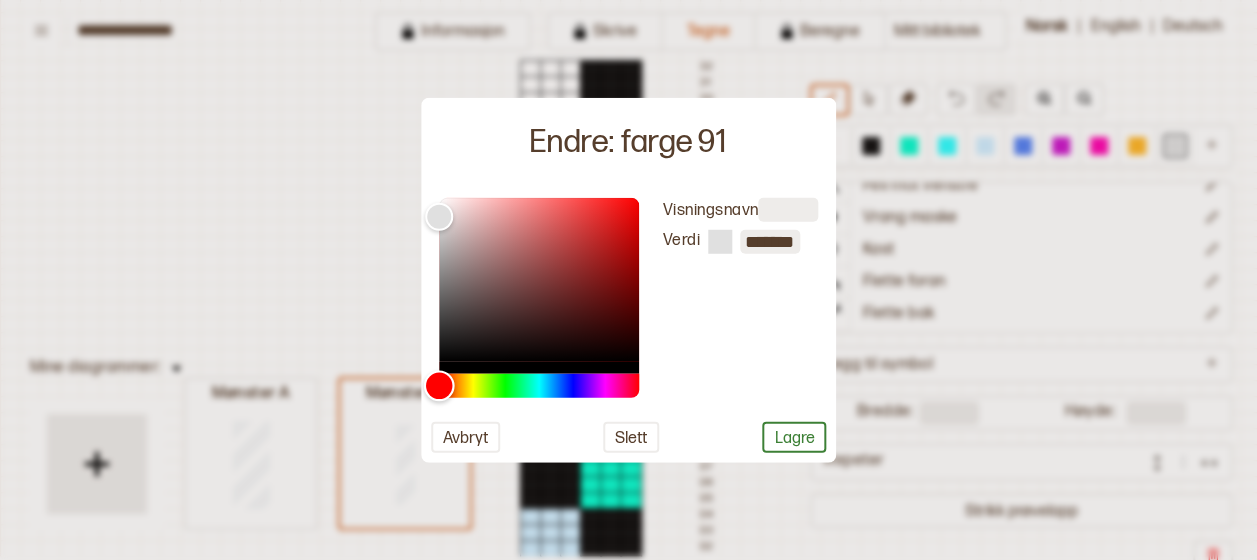 click at bounding box center [539, 385] 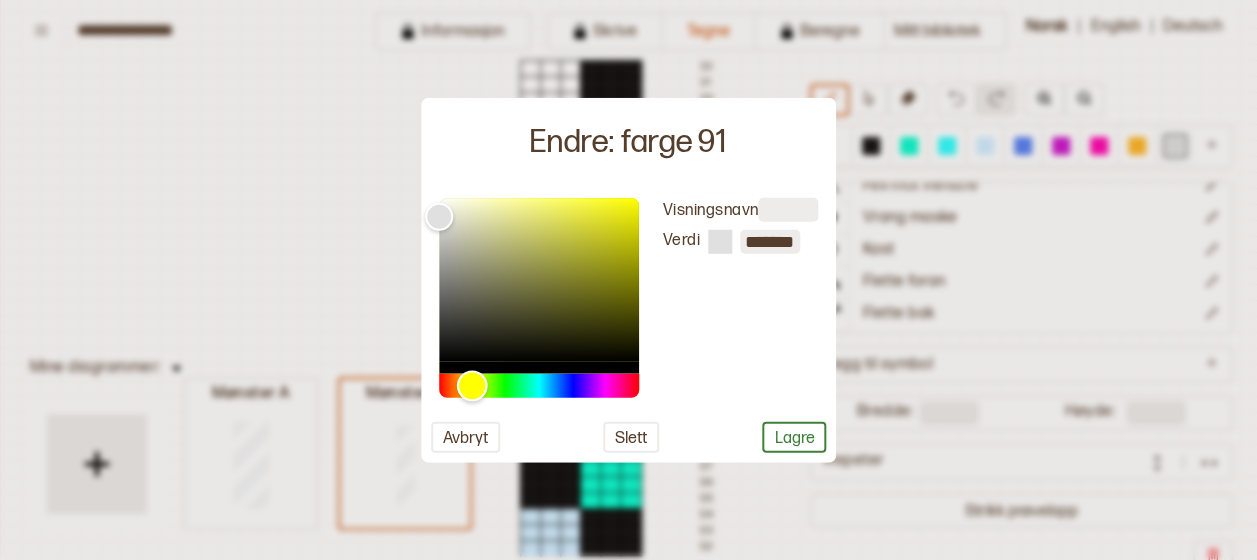 click at bounding box center [471, 385] 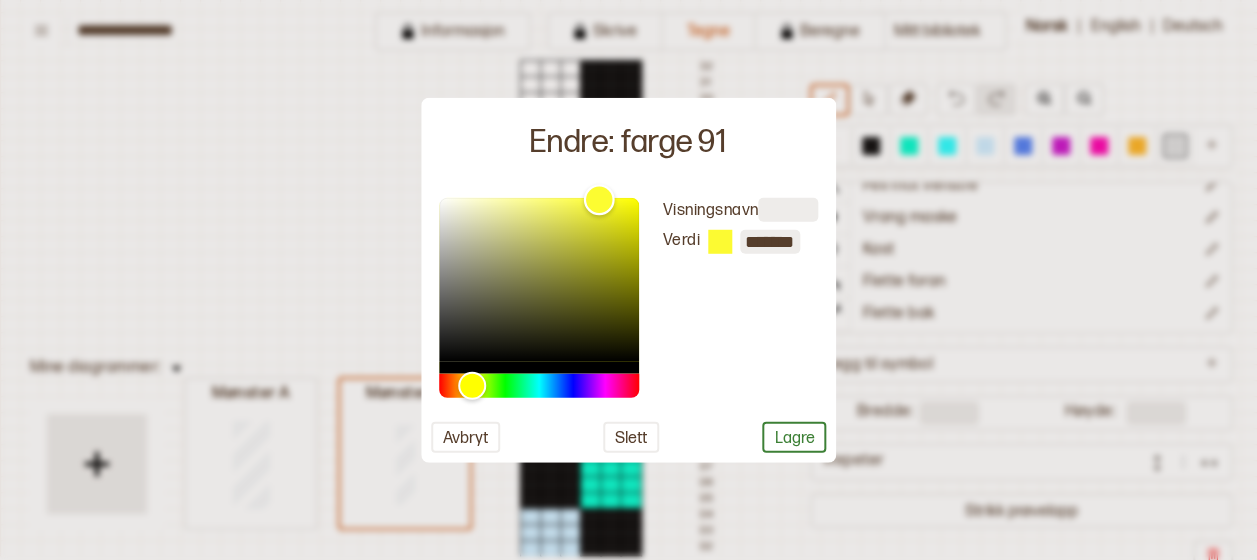 type on "*******" 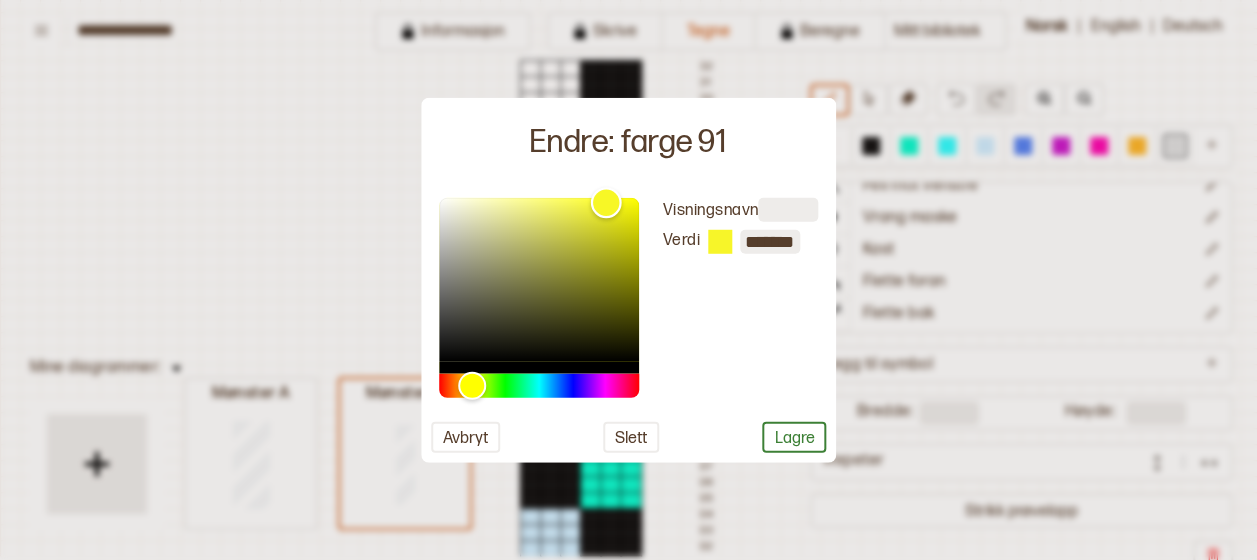 drag, startPoint x: 440, startPoint y: 208, endPoint x: 605, endPoint y: 202, distance: 165.10905 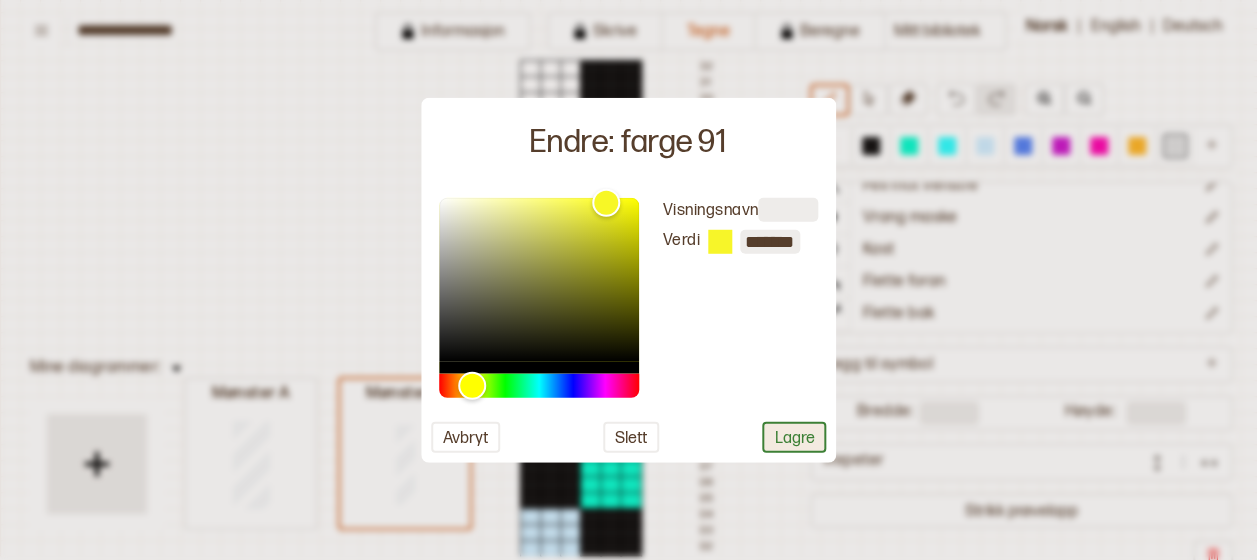 click on "Lagre" at bounding box center [794, 436] 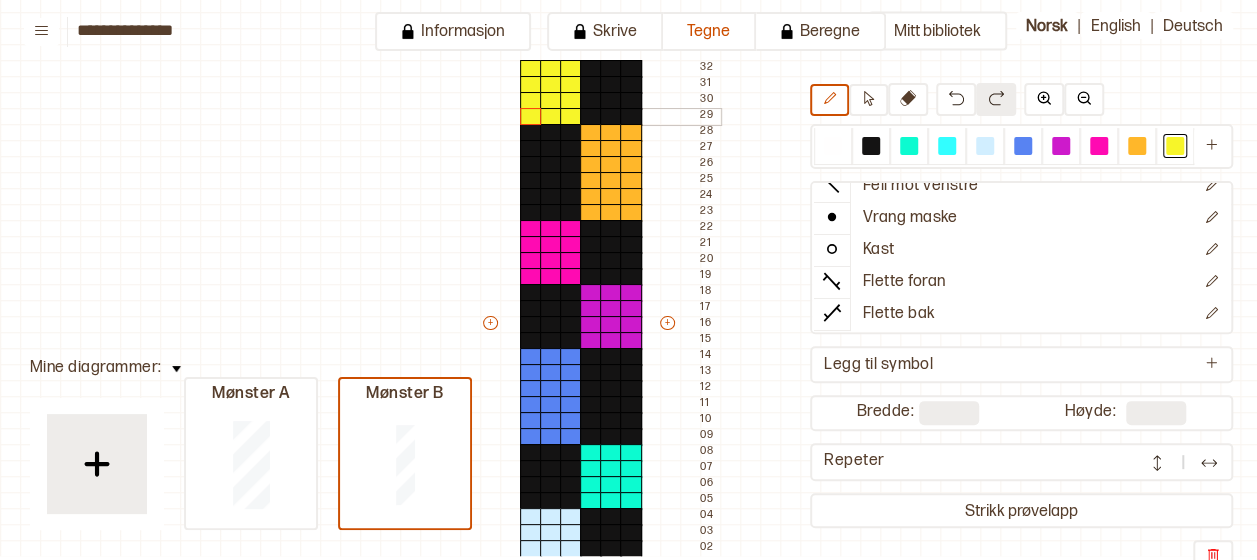 drag, startPoint x: 524, startPoint y: 60, endPoint x: 527, endPoint y: 112, distance: 52.086468 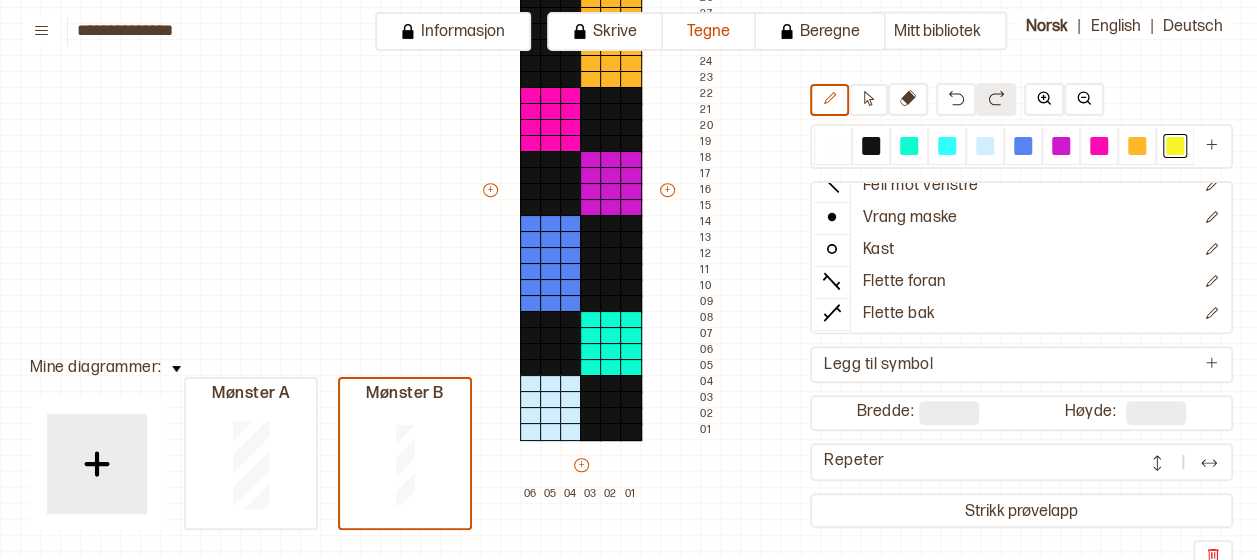 scroll, scrollTop: 305, scrollLeft: 40, axis: both 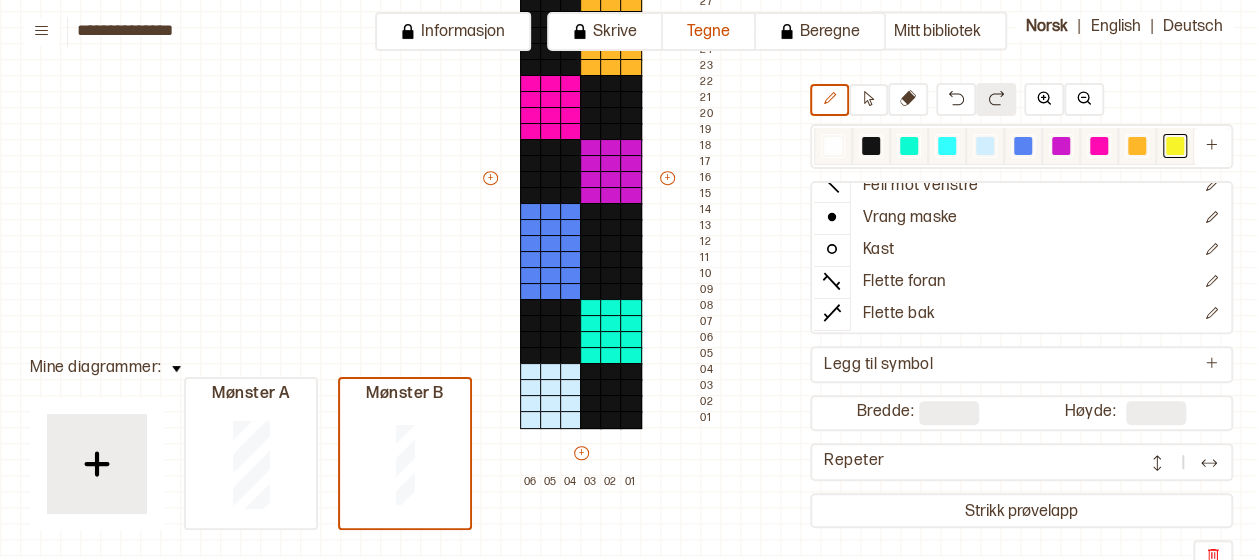 click at bounding box center [947, 146] 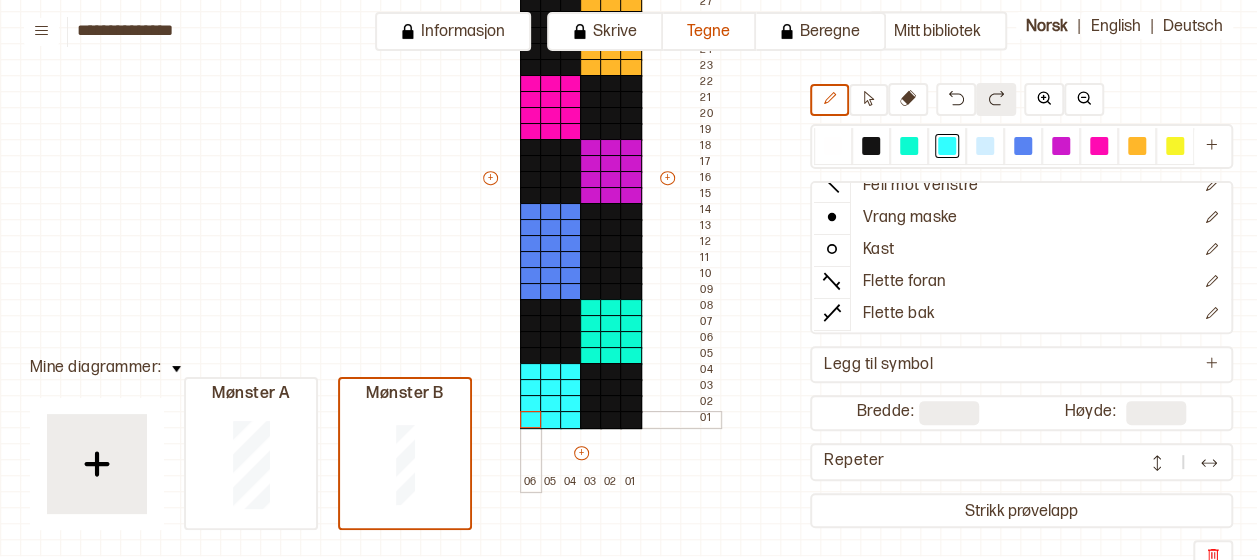 drag, startPoint x: 523, startPoint y: 365, endPoint x: 527, endPoint y: 410, distance: 45.17743 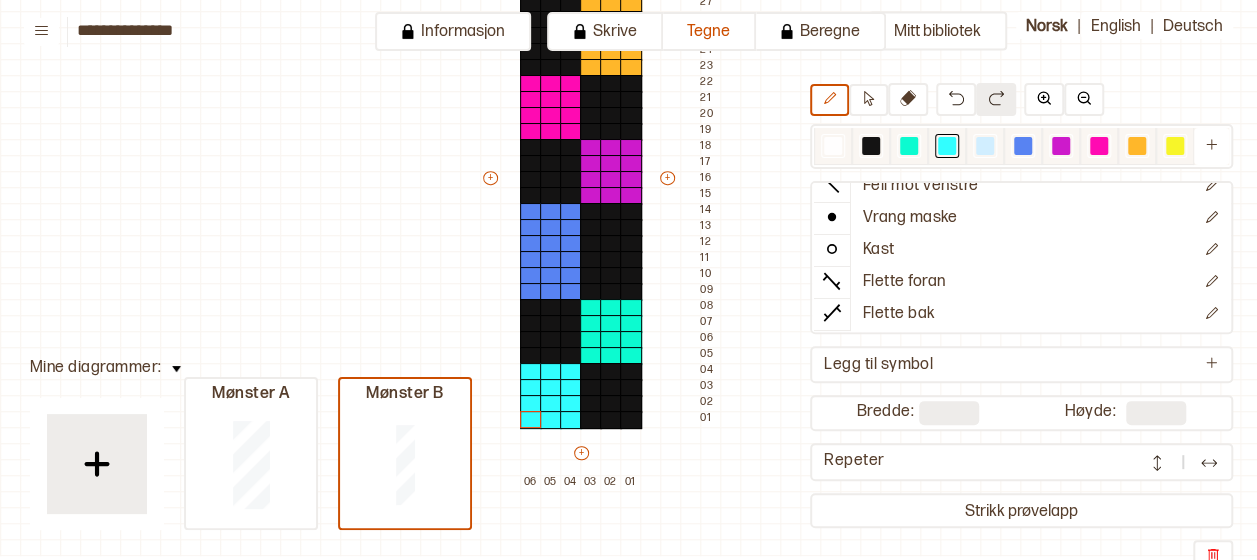 click at bounding box center [985, 146] 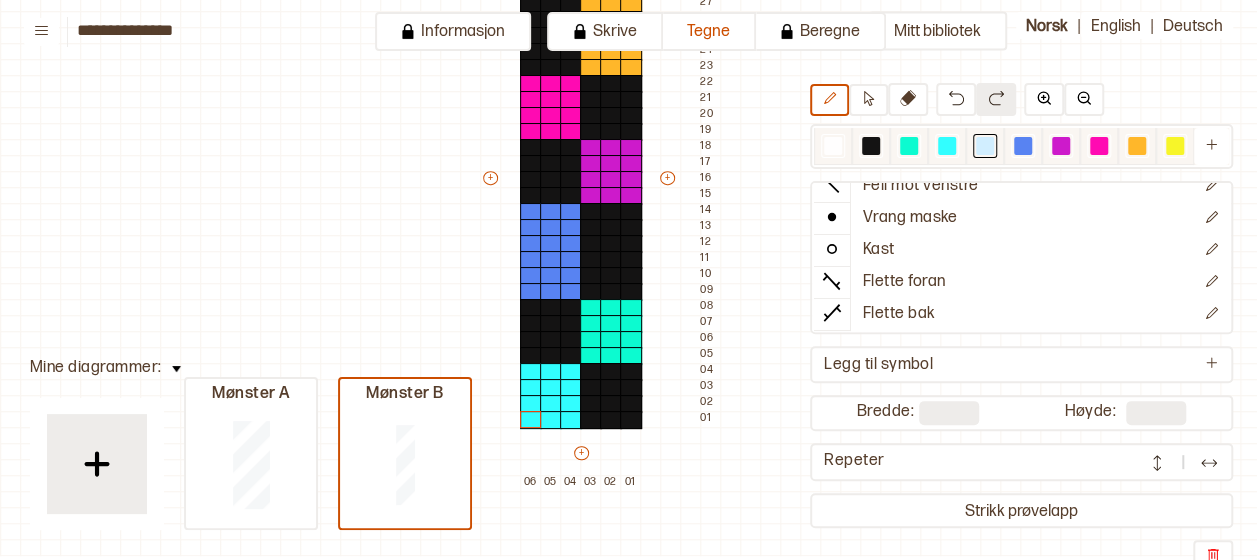 click at bounding box center (985, 146) 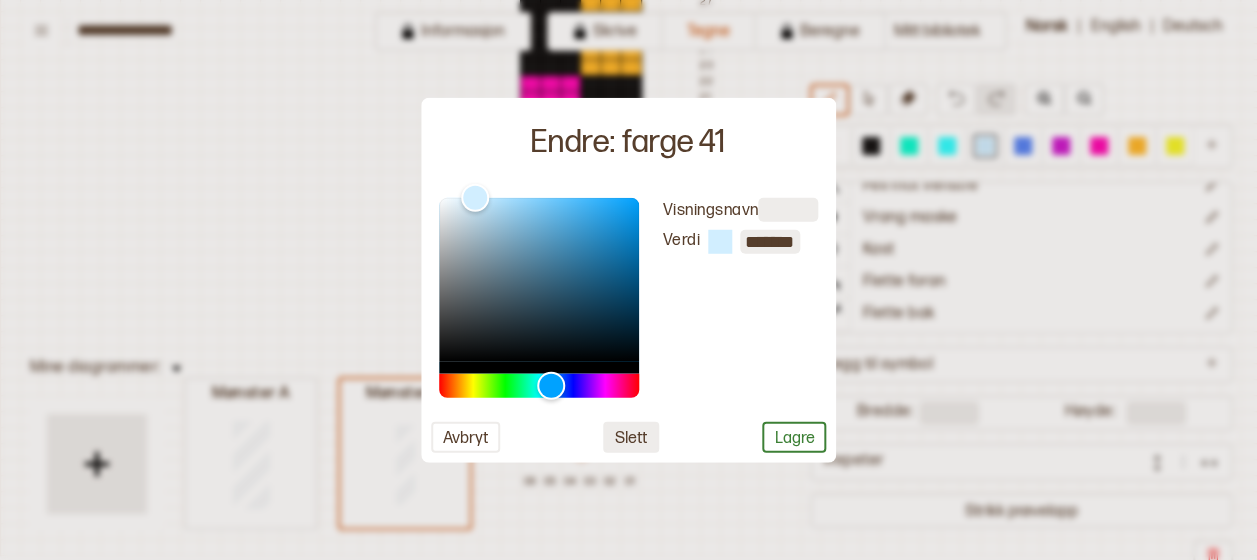 click on "Slett" at bounding box center (631, 436) 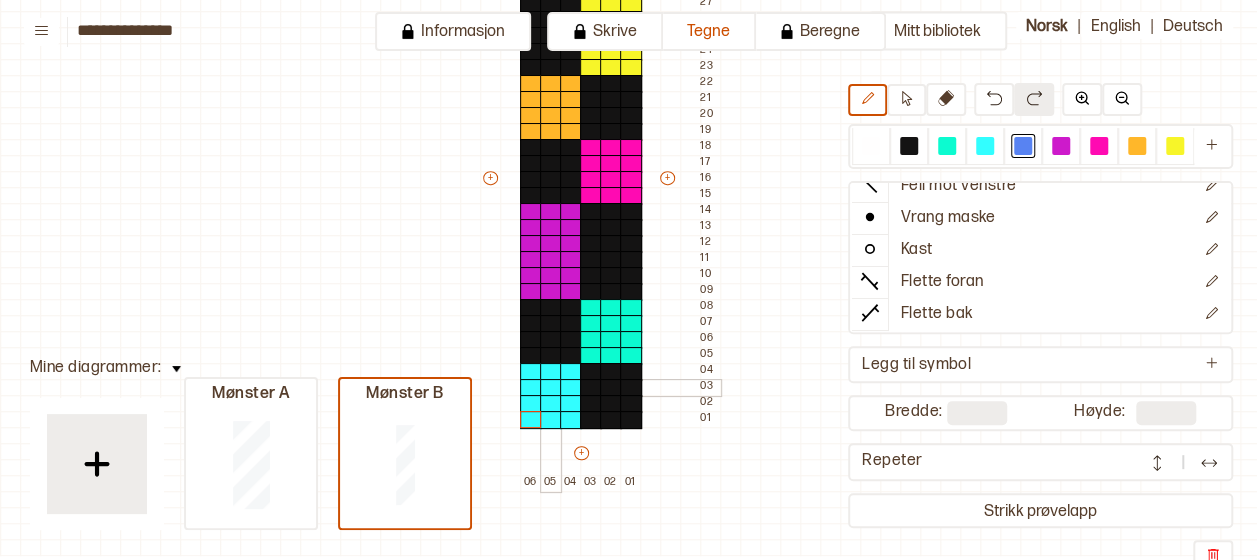 click at bounding box center [551, 388] 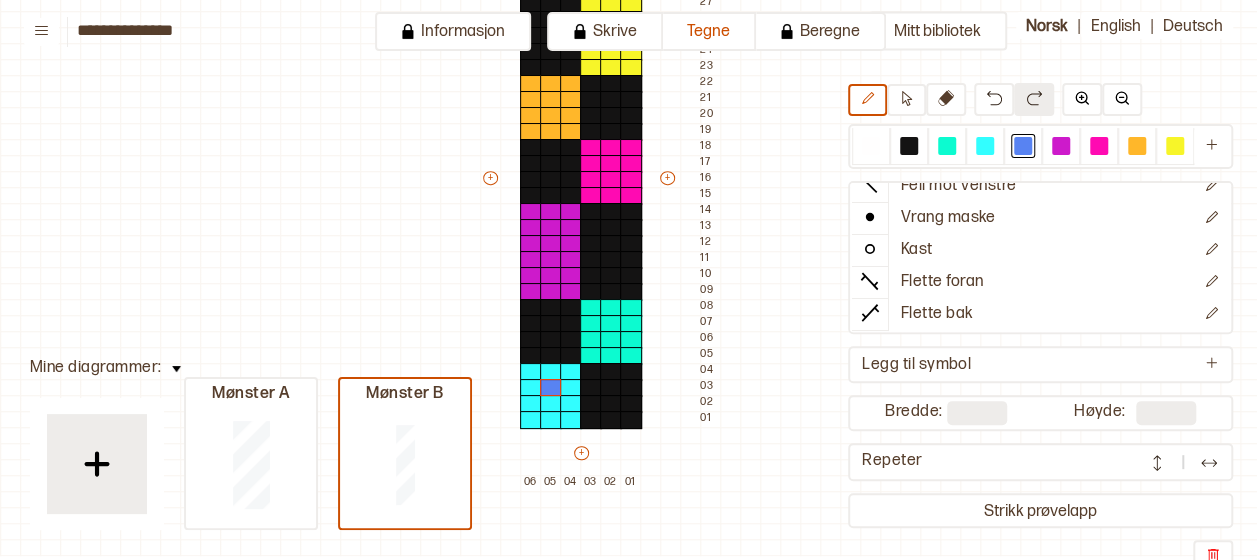 drag, startPoint x: 994, startPoint y: 134, endPoint x: 953, endPoint y: 172, distance: 55.9017 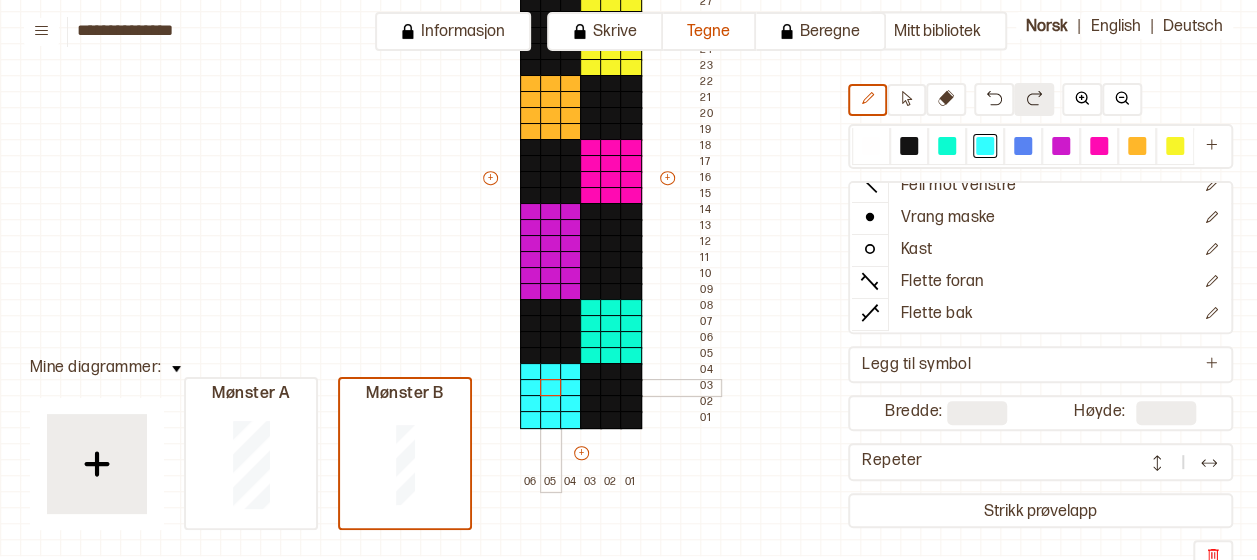 drag, startPoint x: 539, startPoint y: 374, endPoint x: 552, endPoint y: 394, distance: 23.853722 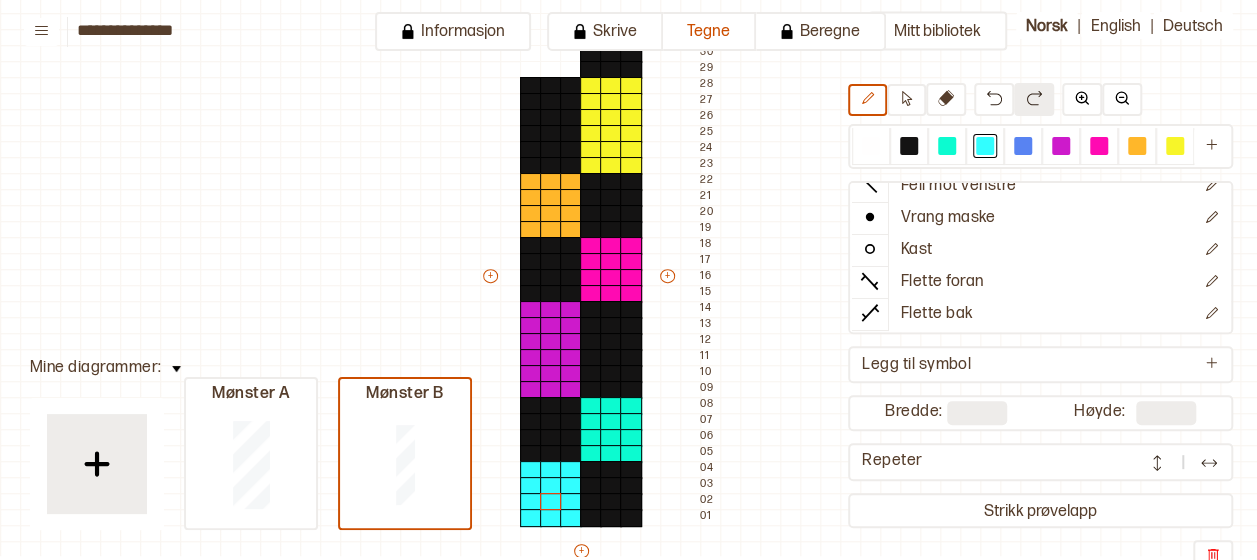 scroll, scrollTop: 223, scrollLeft: 40, axis: both 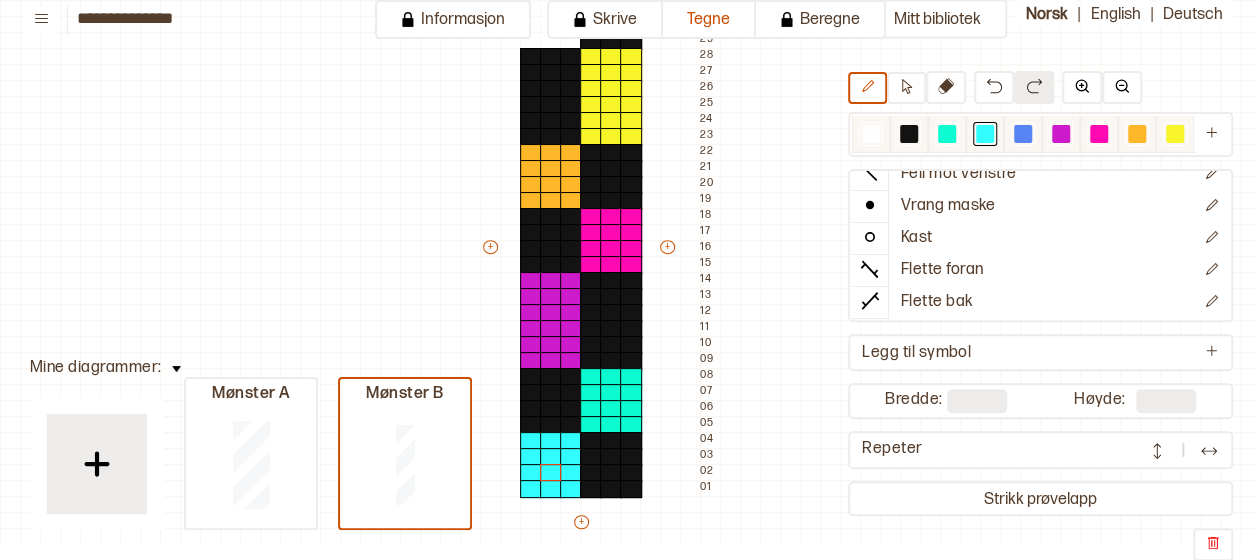 click at bounding box center [1023, 134] 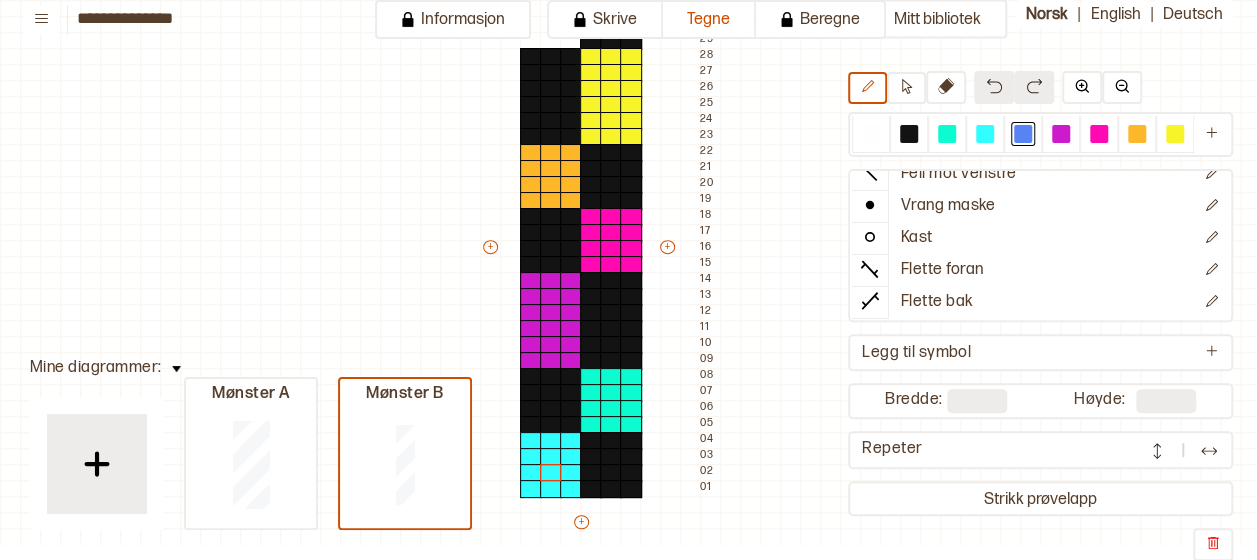 click at bounding box center (994, 86) 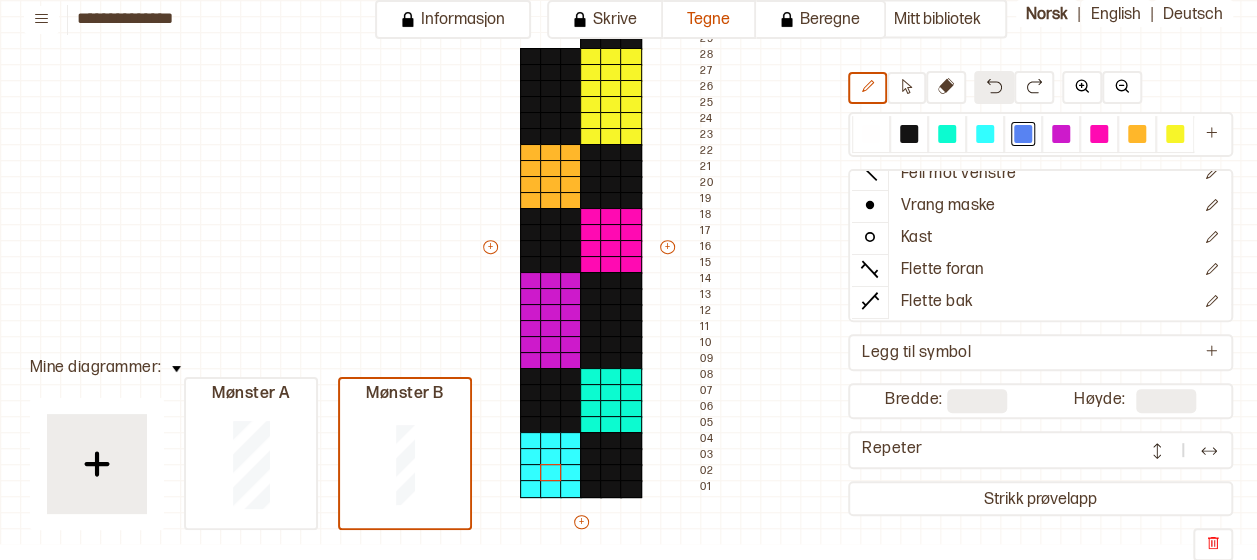 click at bounding box center [994, 86] 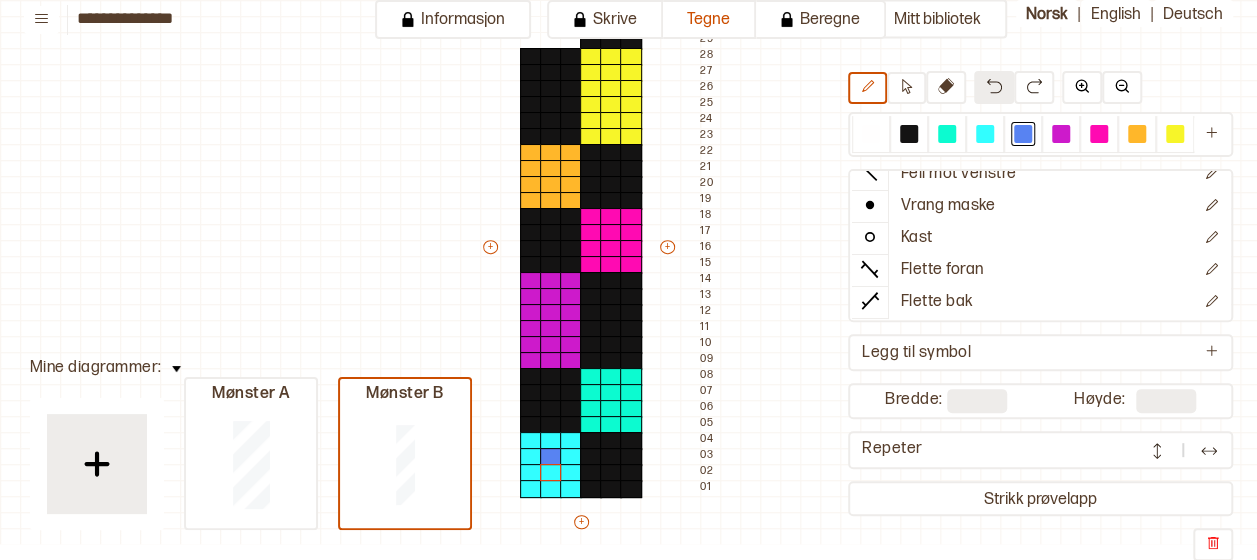 click at bounding box center [994, 86] 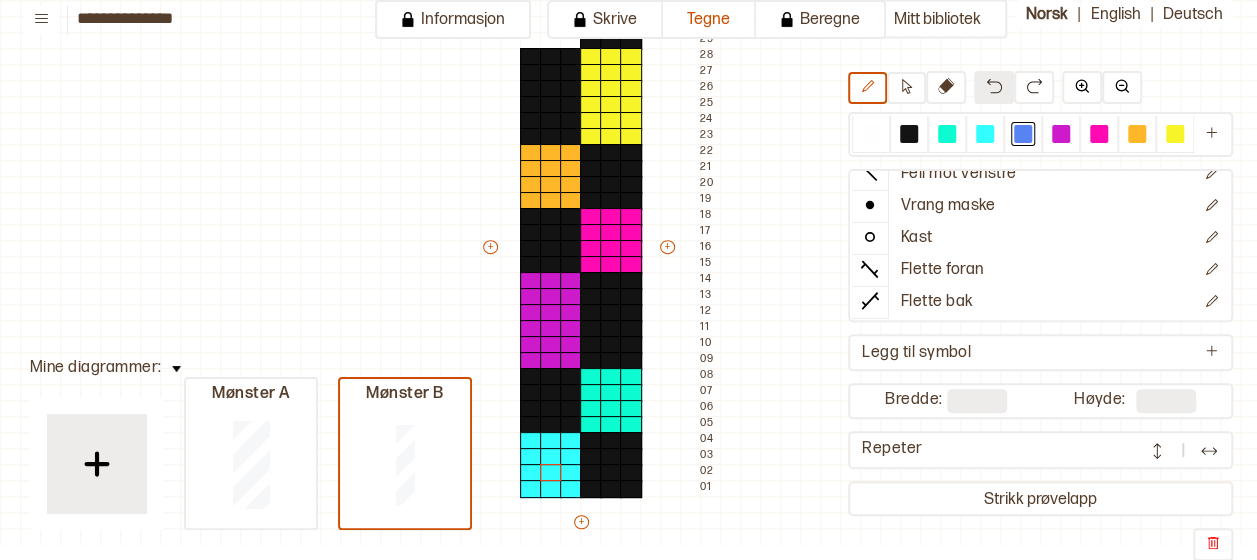 click at bounding box center (994, 86) 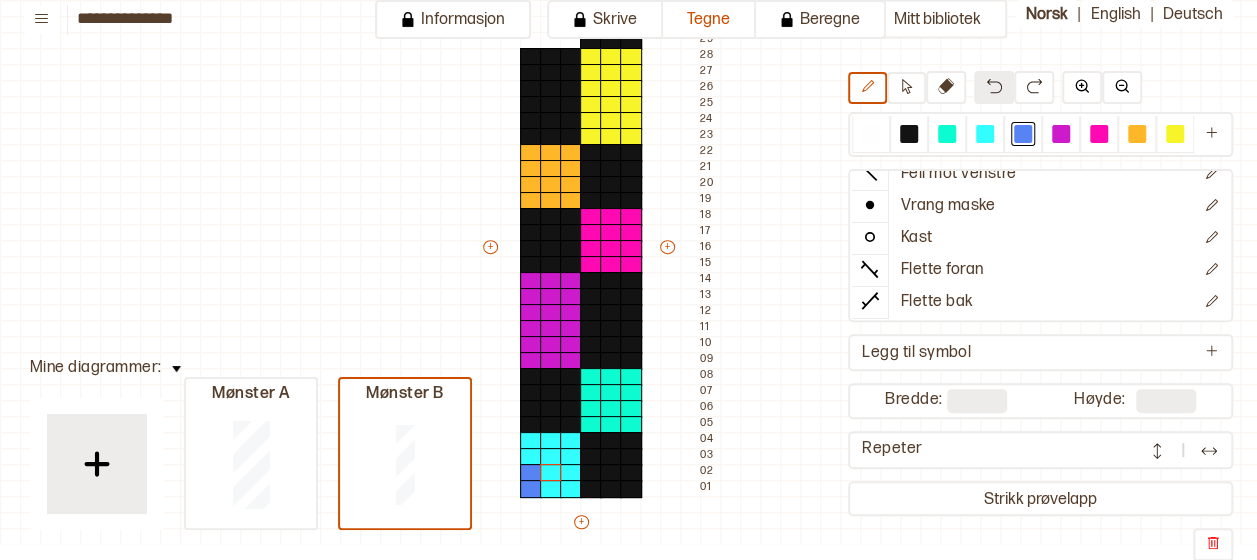 click at bounding box center (994, 86) 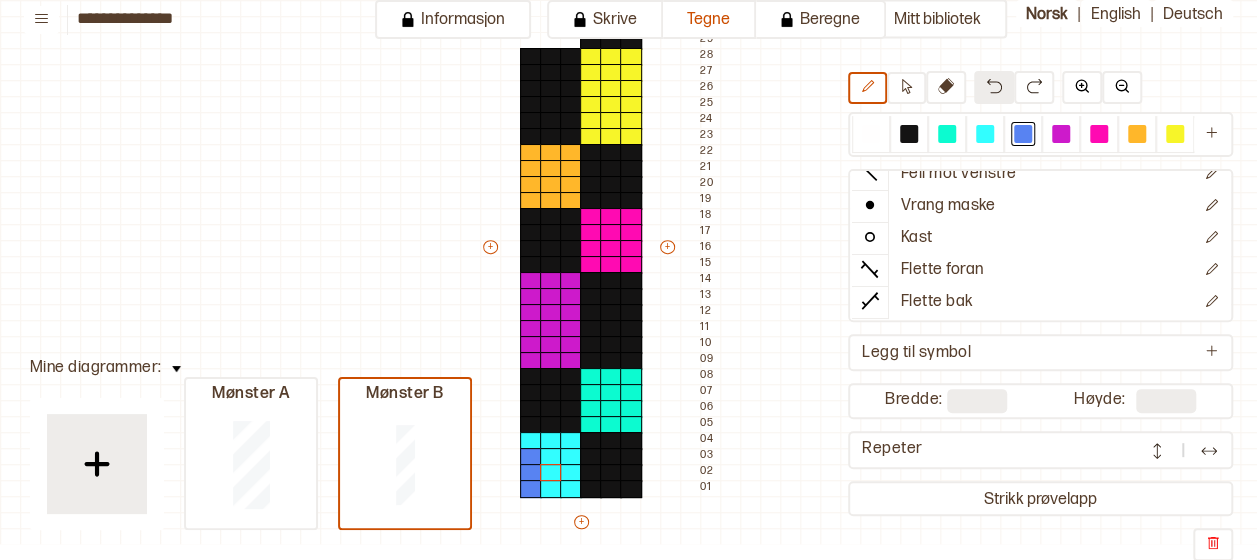 click at bounding box center [994, 86] 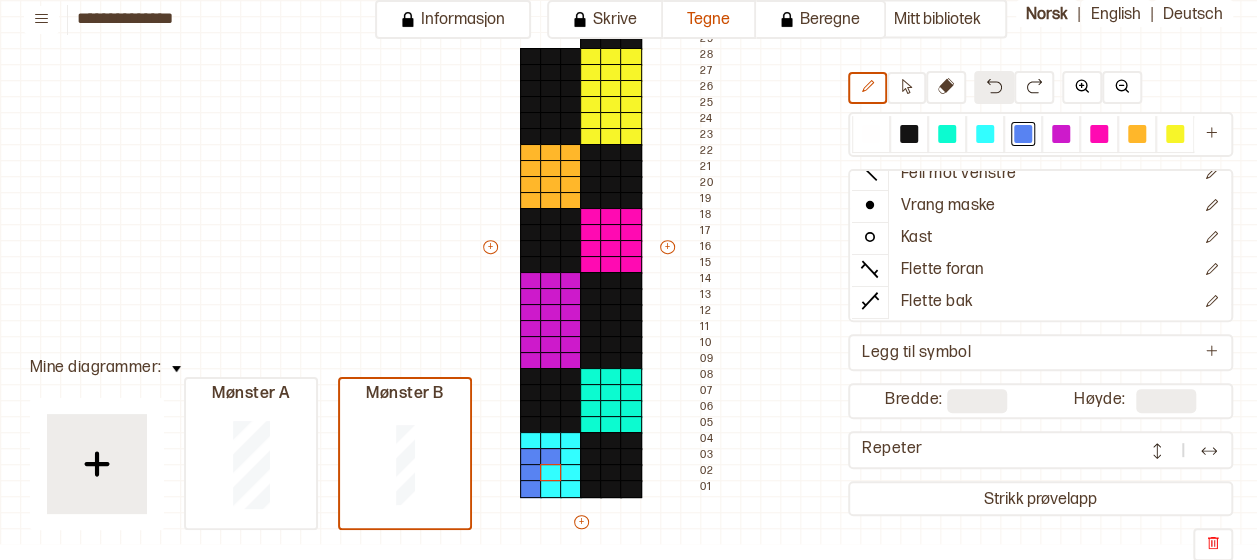 click at bounding box center [994, 86] 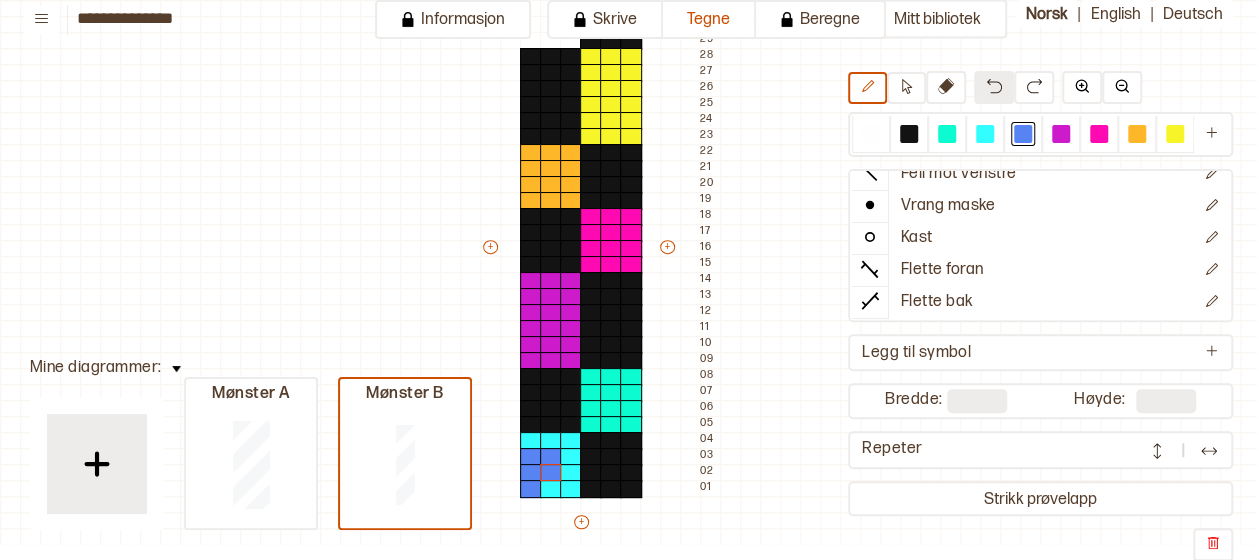 click at bounding box center (994, 86) 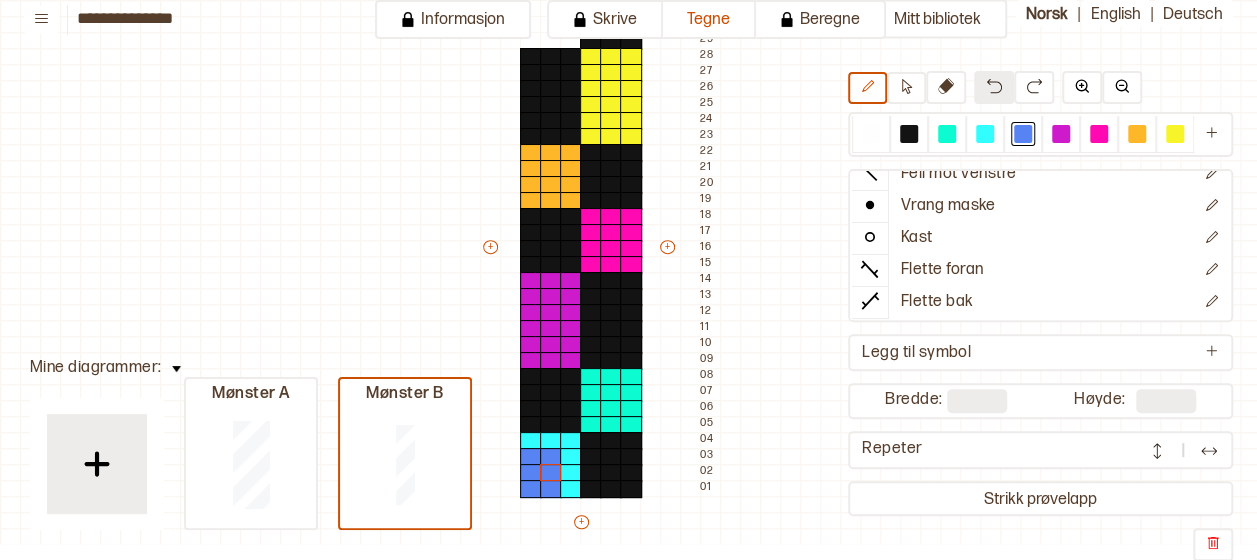 click at bounding box center (994, 86) 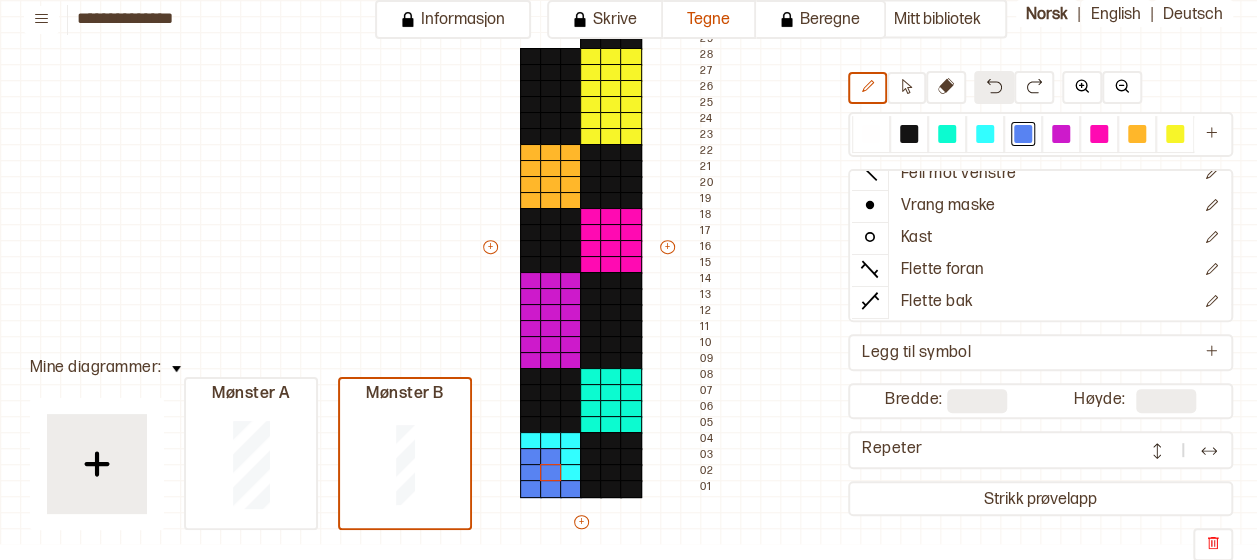 click at bounding box center (994, 86) 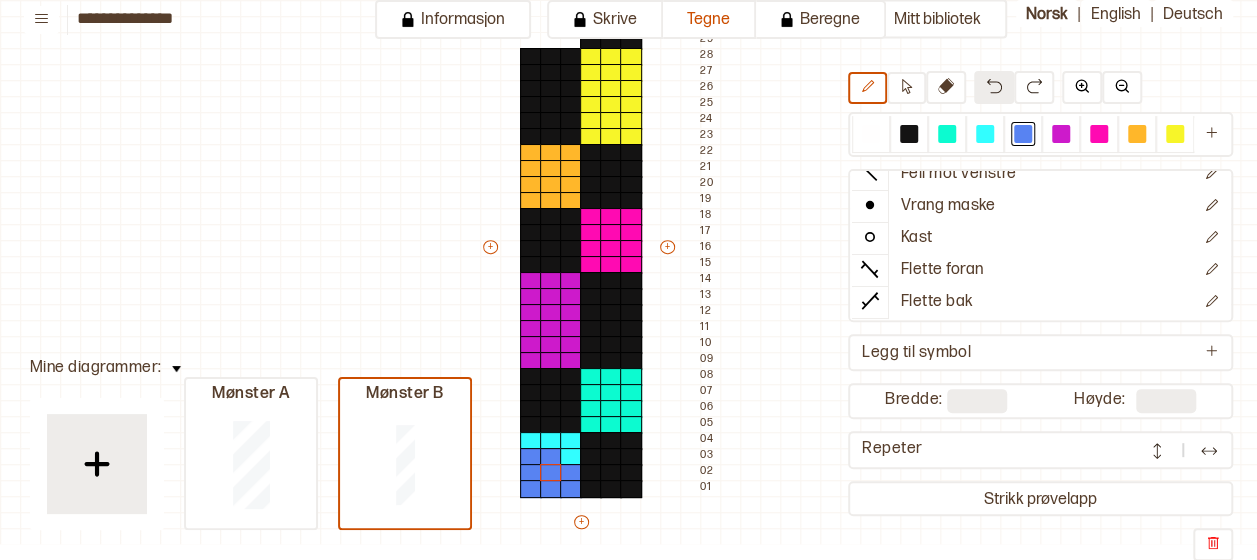click at bounding box center [994, 86] 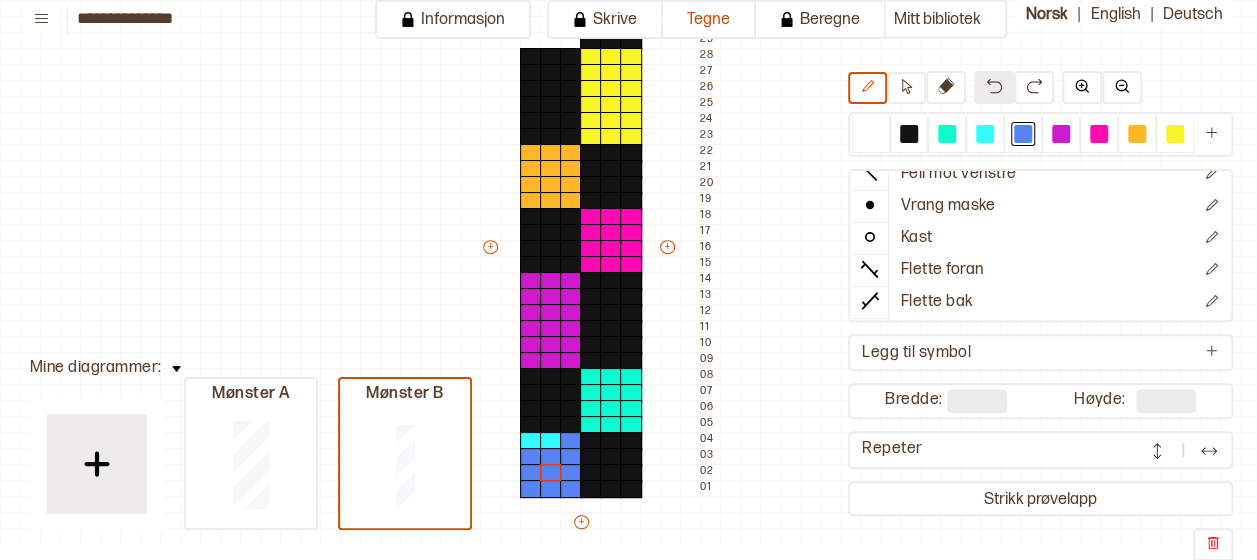 click at bounding box center [994, 86] 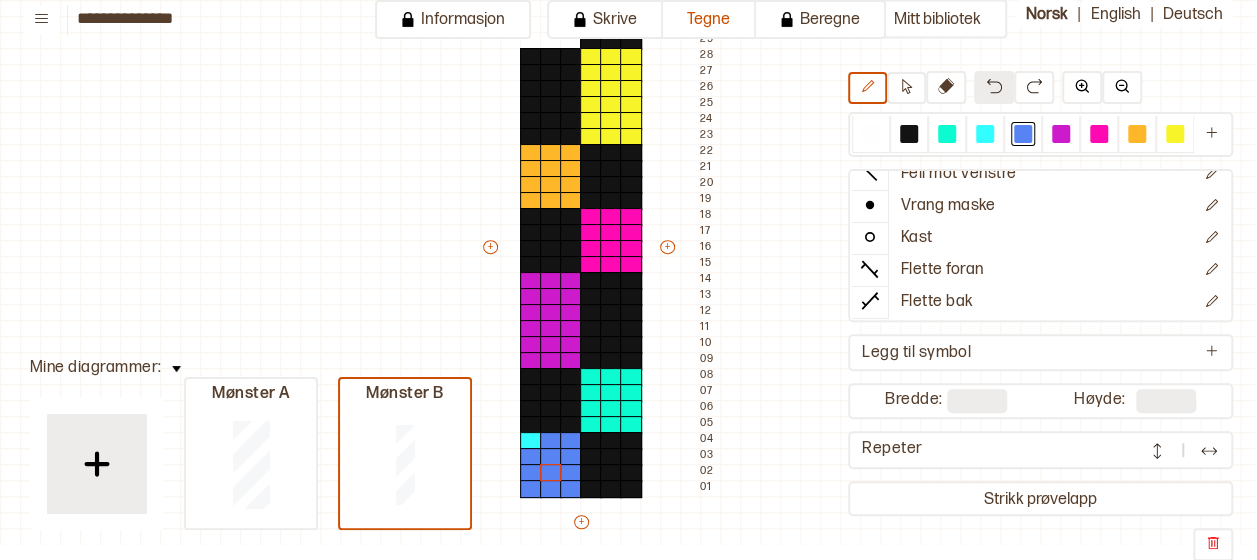 click at bounding box center [994, 86] 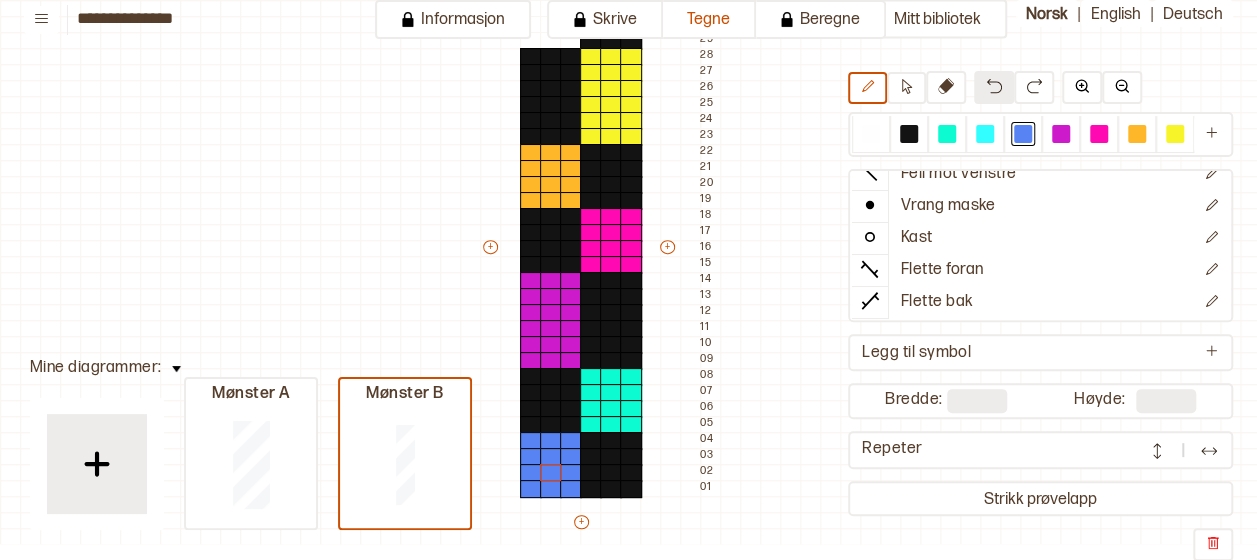 click at bounding box center (994, 86) 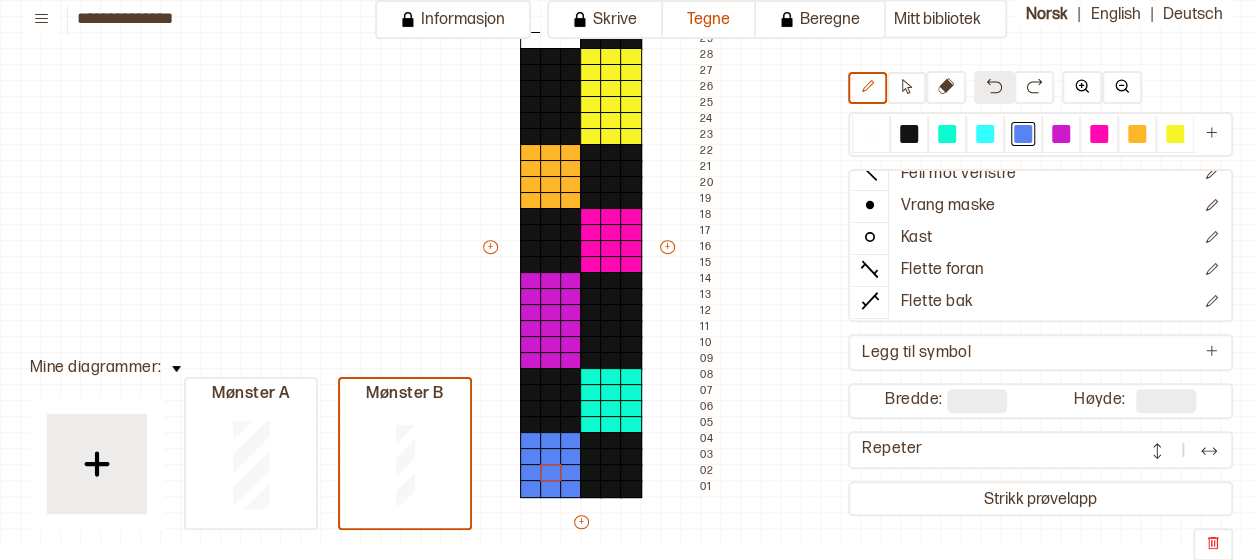 drag, startPoint x: 1240, startPoint y: 261, endPoint x: 1241, endPoint y: 317, distance: 56.008926 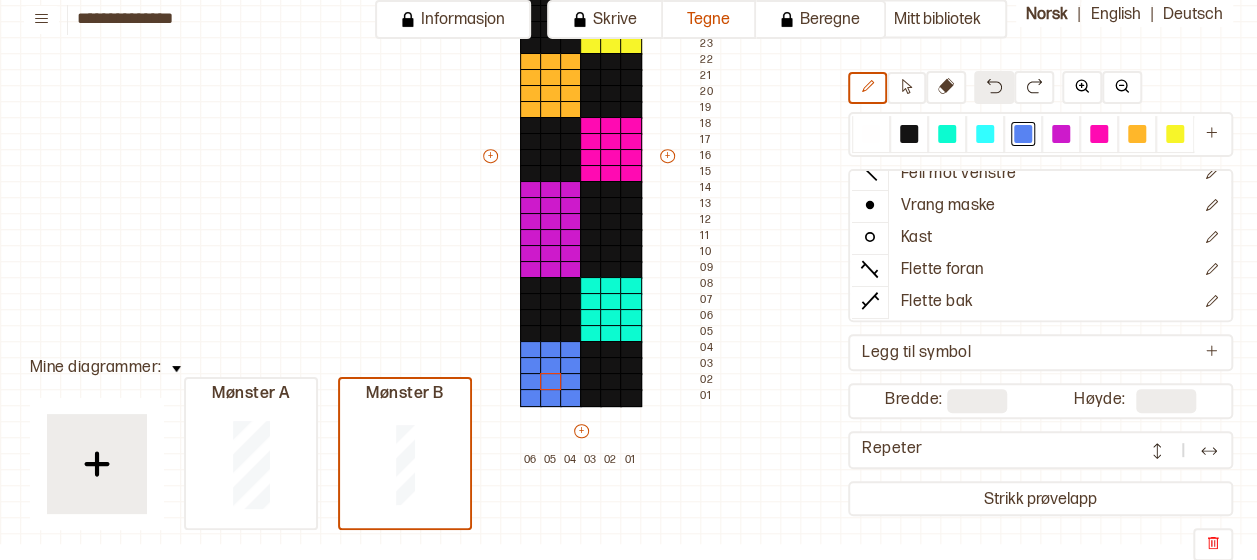 scroll, scrollTop: 375, scrollLeft: 40, axis: both 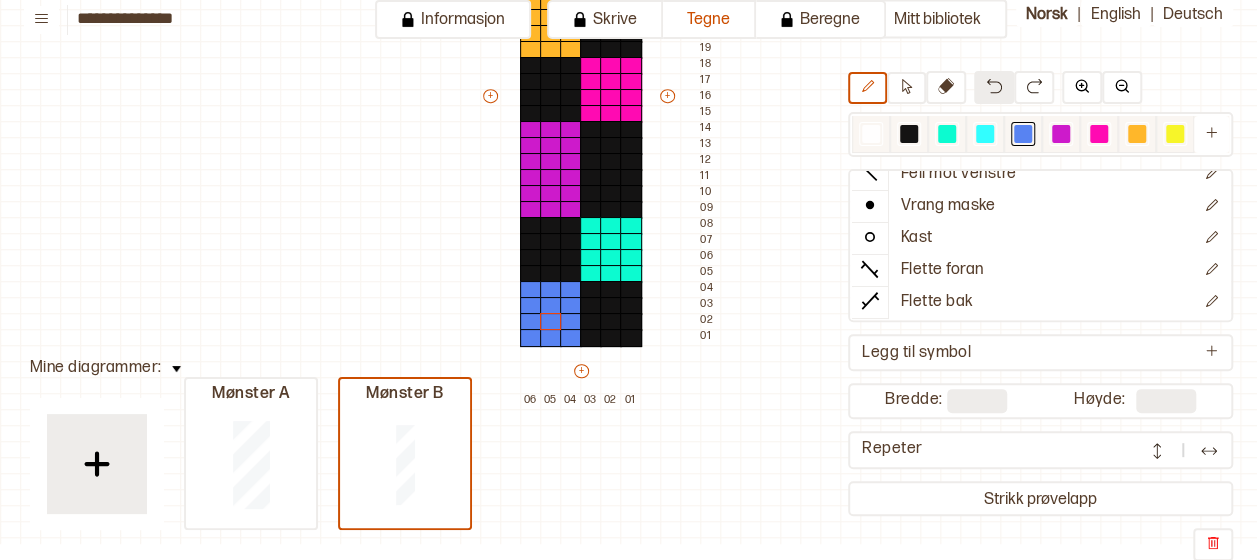 click at bounding box center [985, 134] 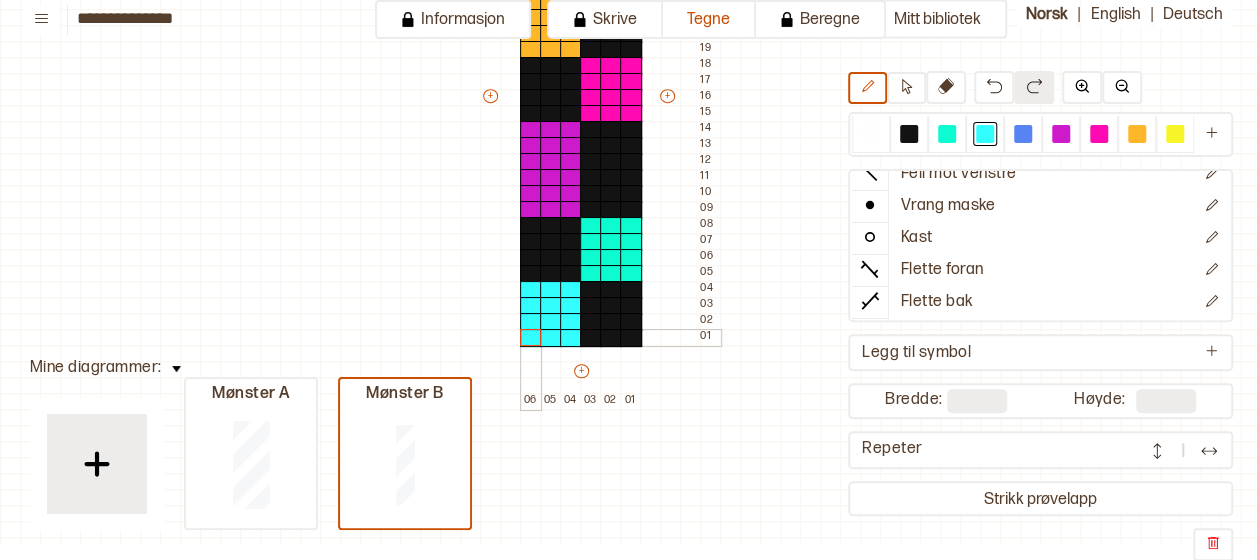 drag, startPoint x: 525, startPoint y: 288, endPoint x: 528, endPoint y: 333, distance: 45.099888 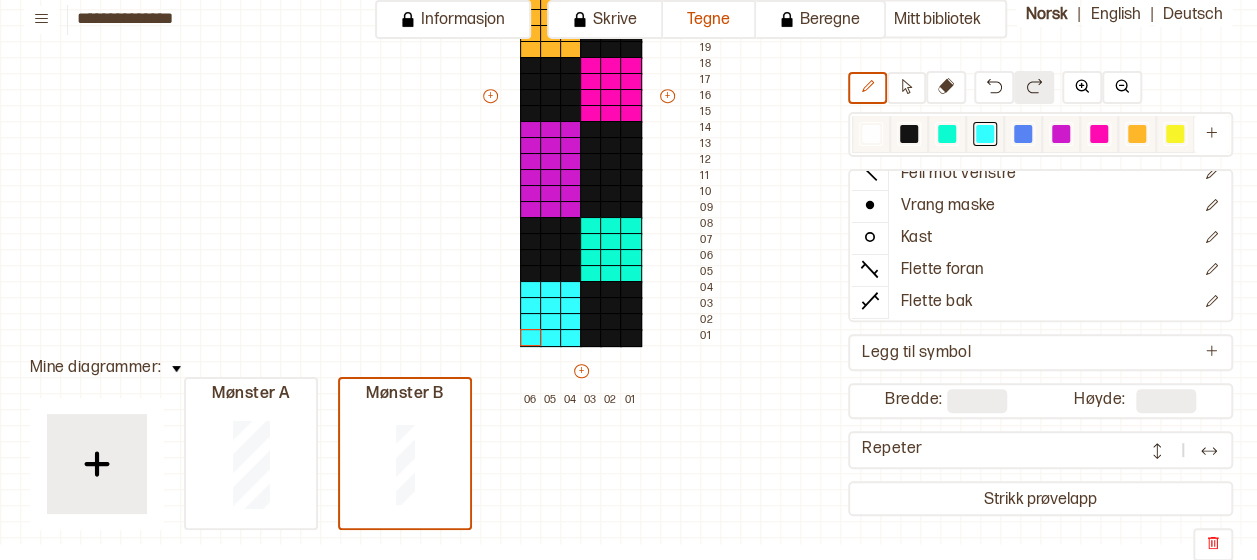 click at bounding box center [1023, 134] 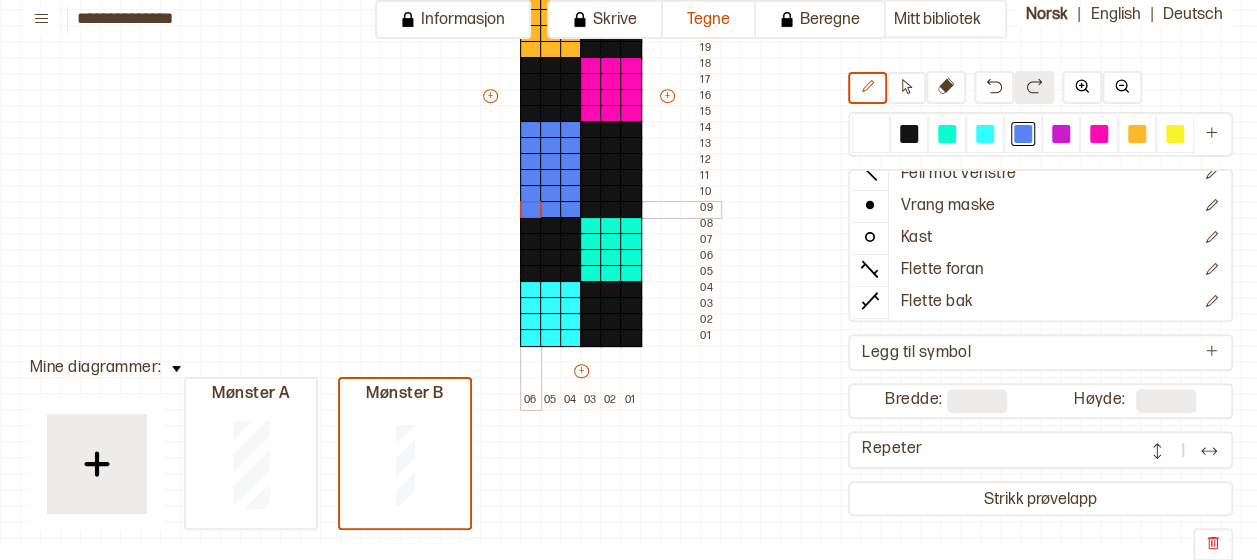 drag, startPoint x: 525, startPoint y: 129, endPoint x: 528, endPoint y: 200, distance: 71.063354 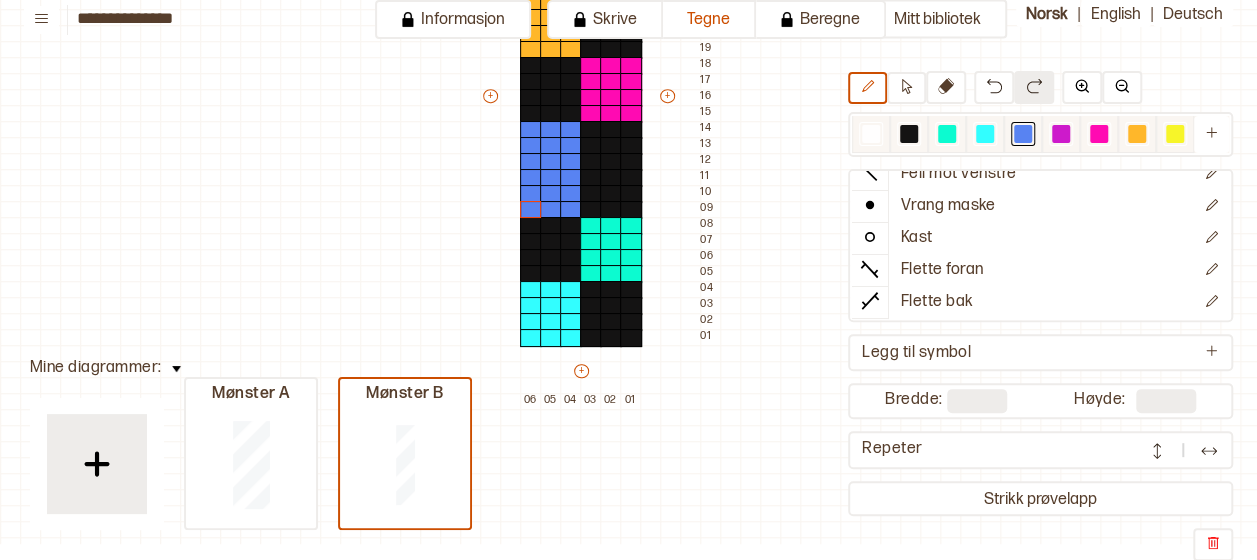 click at bounding box center (1061, 134) 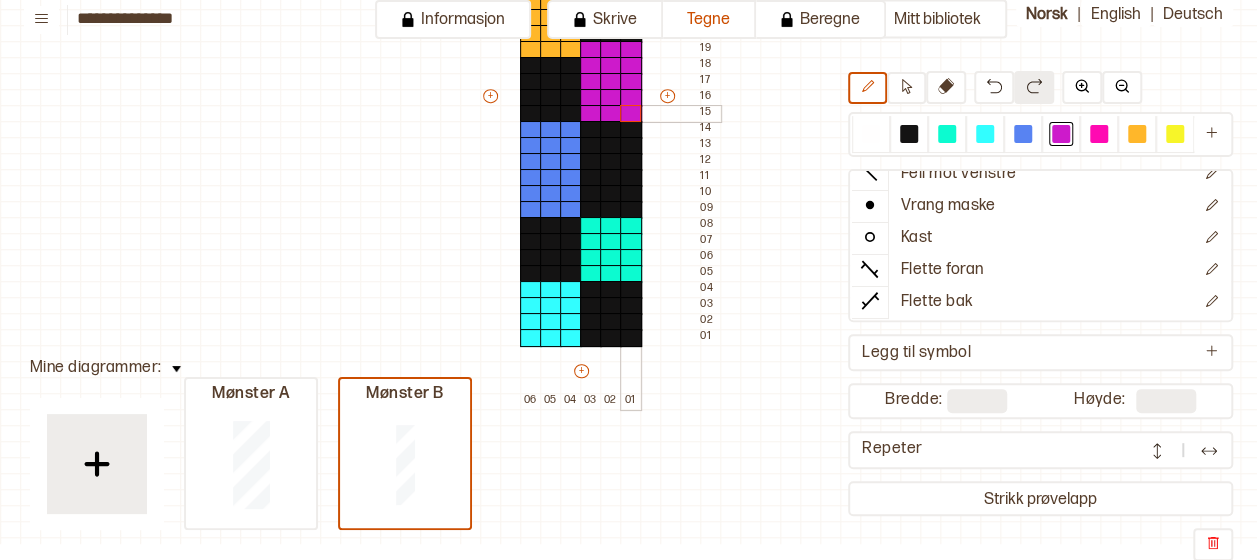 drag, startPoint x: 592, startPoint y: 56, endPoint x: 629, endPoint y: 111, distance: 66.287254 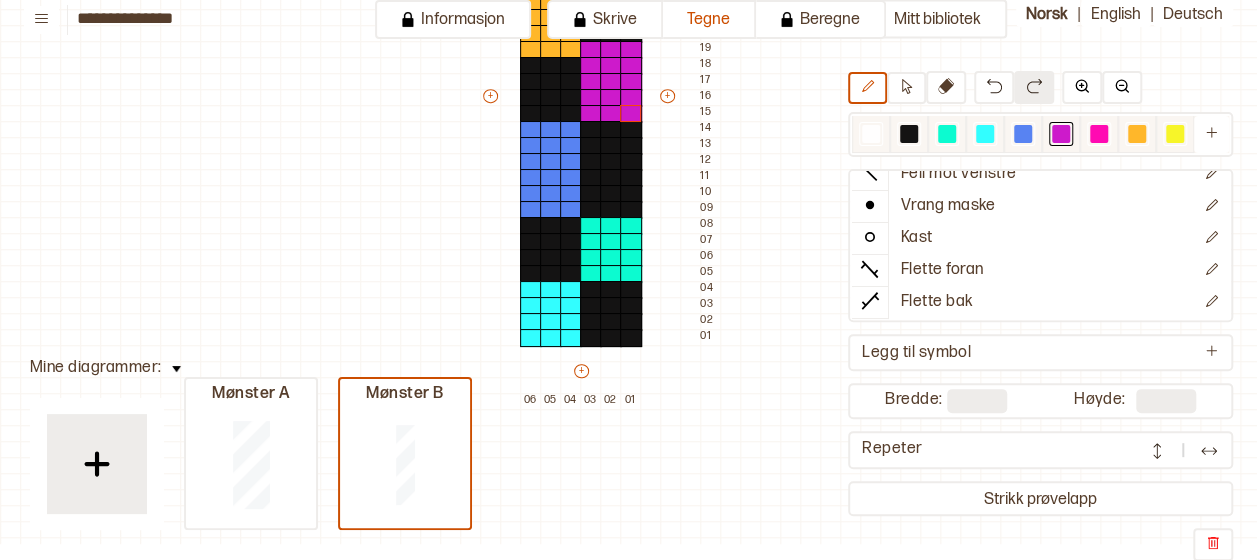 click at bounding box center [909, 134] 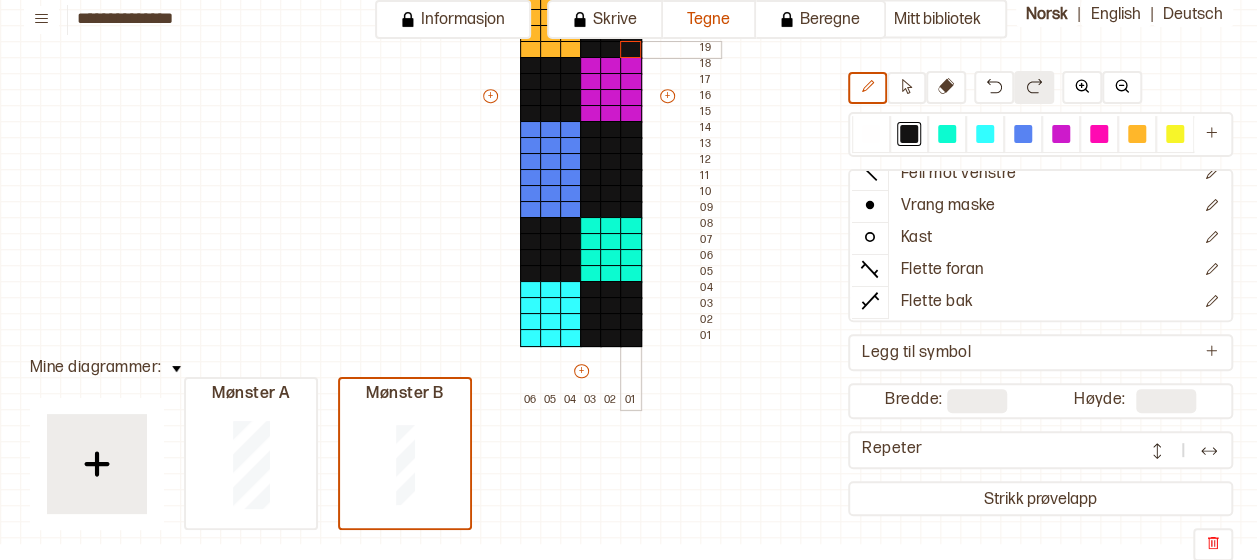 drag, startPoint x: 582, startPoint y: 48, endPoint x: 623, endPoint y: 50, distance: 41.04875 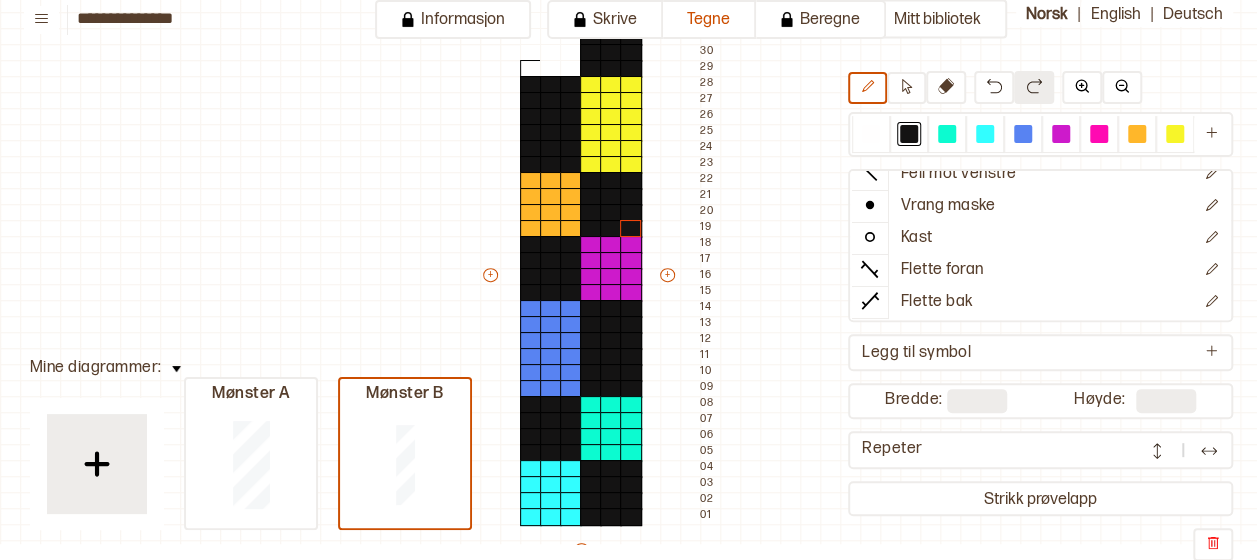 scroll, scrollTop: 179, scrollLeft: 40, axis: both 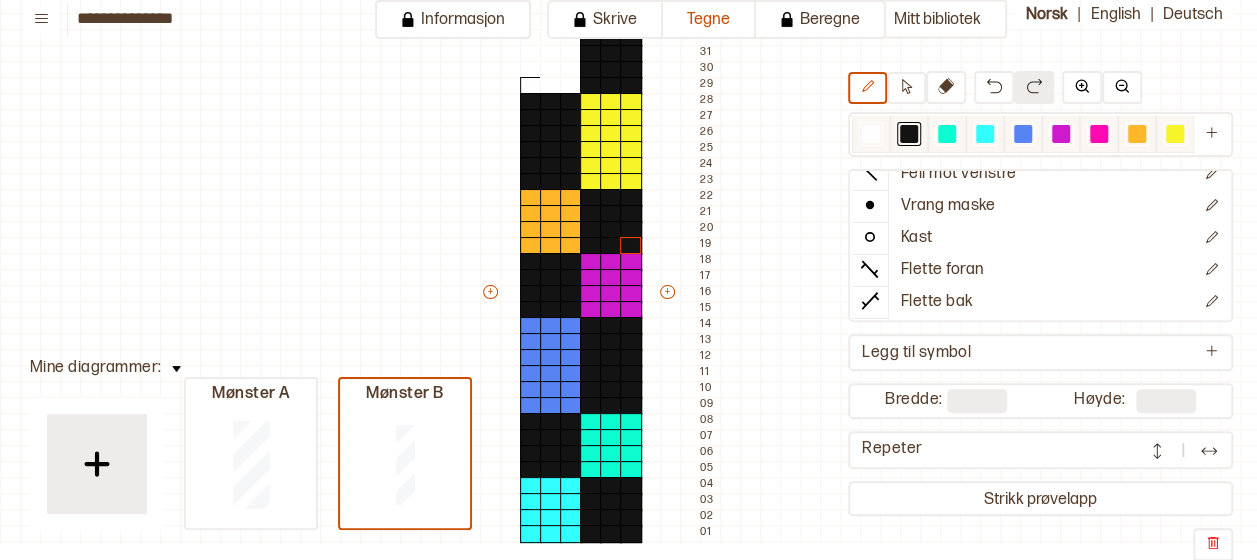 click at bounding box center [1099, 134] 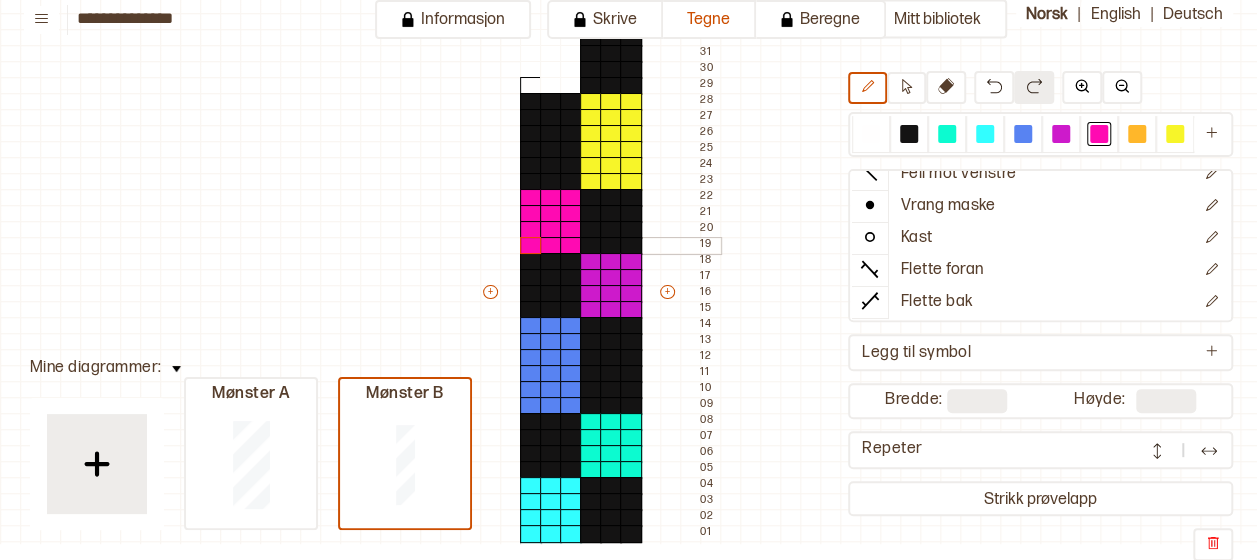 drag, startPoint x: 526, startPoint y: 190, endPoint x: 531, endPoint y: 239, distance: 49.25444 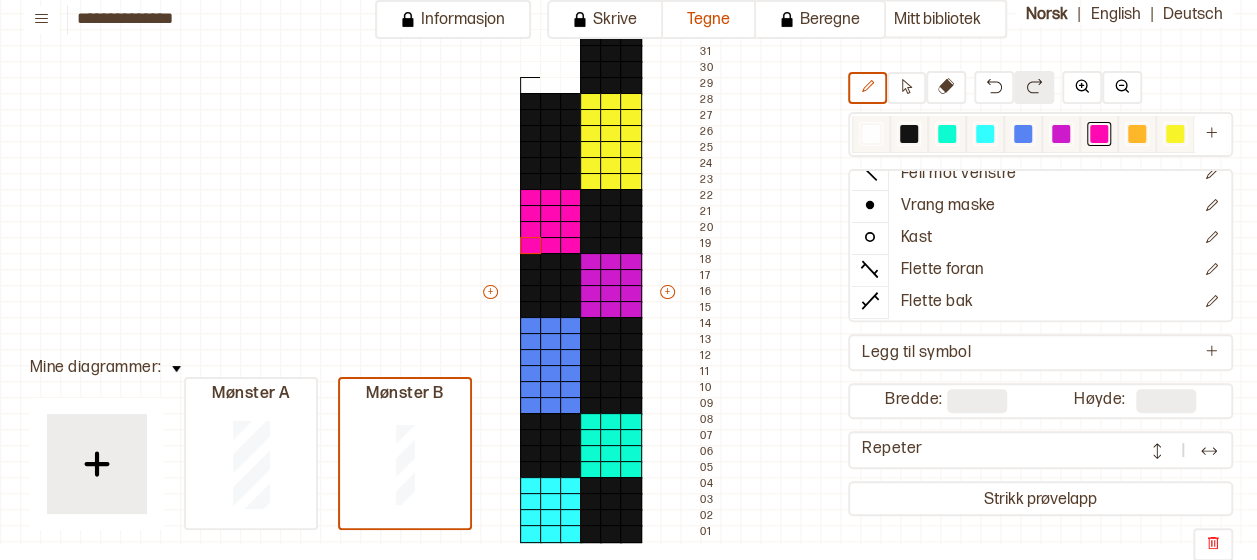 click at bounding box center [1137, 134] 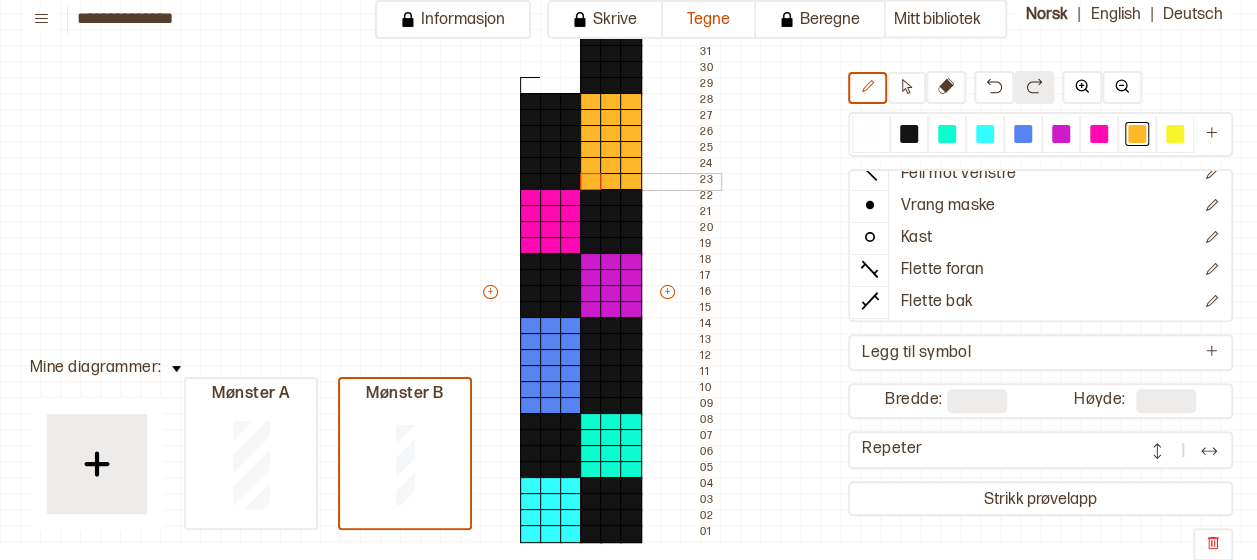 drag, startPoint x: 590, startPoint y: 94, endPoint x: 586, endPoint y: 174, distance: 80.09994 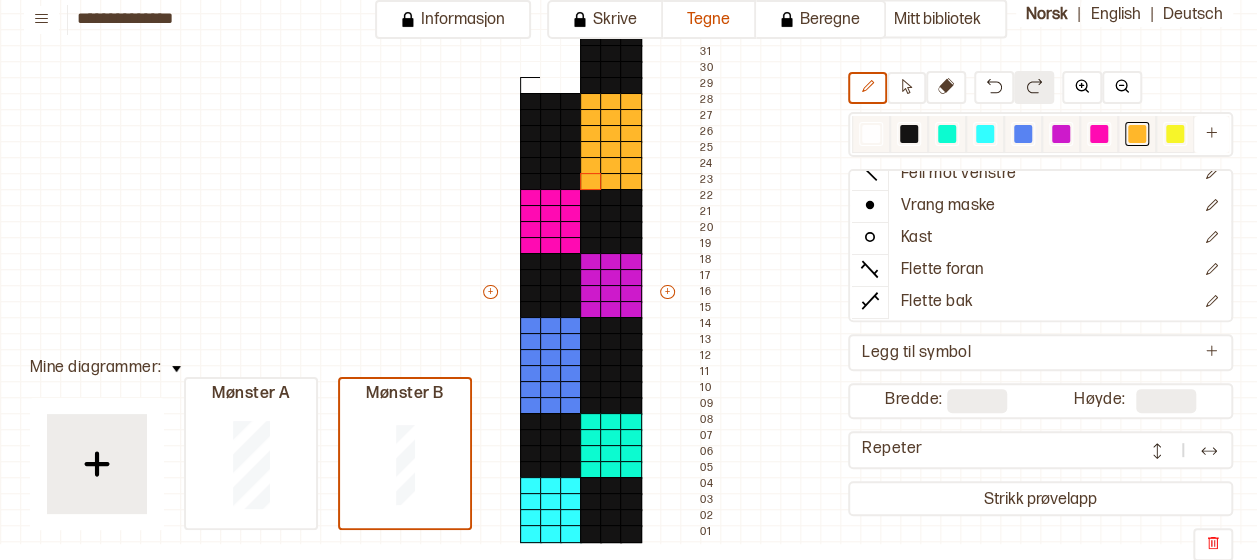 click at bounding box center (1175, 134) 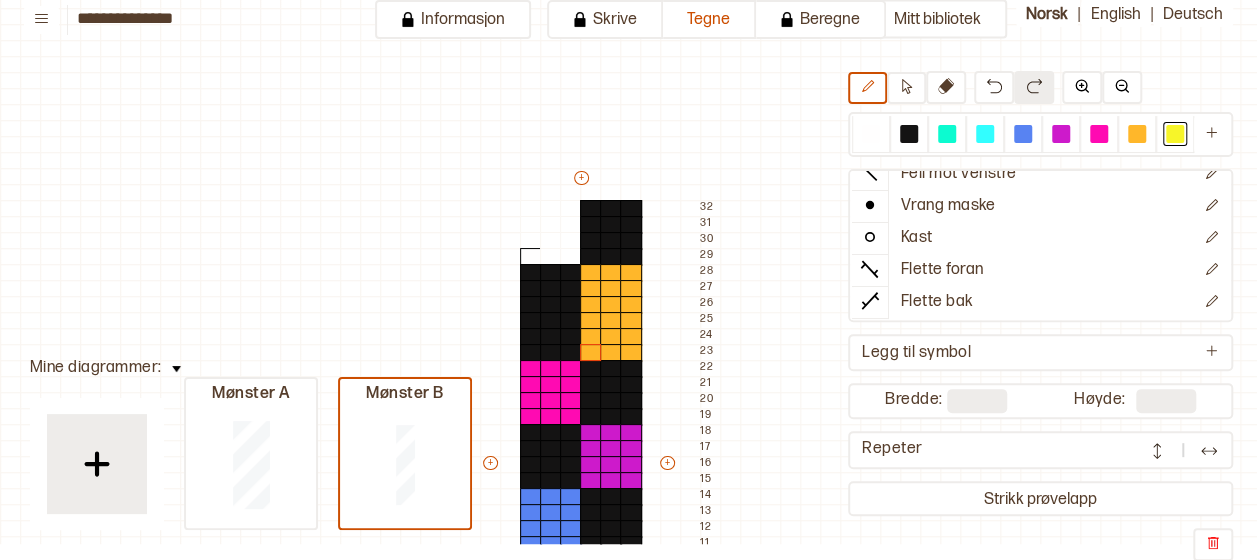 scroll, scrollTop: 0, scrollLeft: 40, axis: horizontal 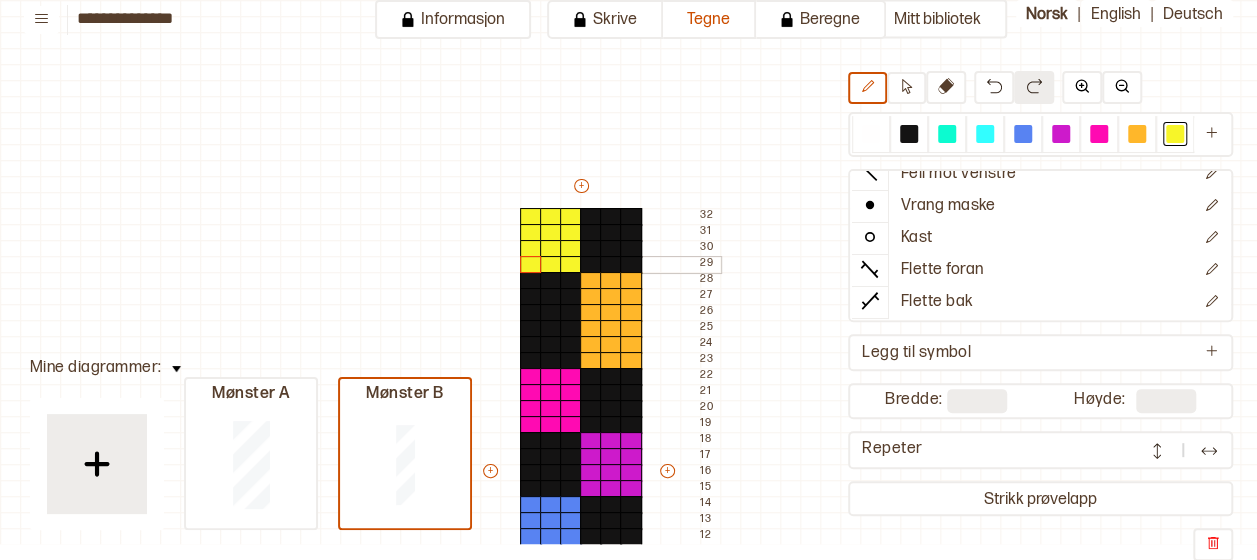 drag, startPoint x: 526, startPoint y: 212, endPoint x: 525, endPoint y: 260, distance: 48.010414 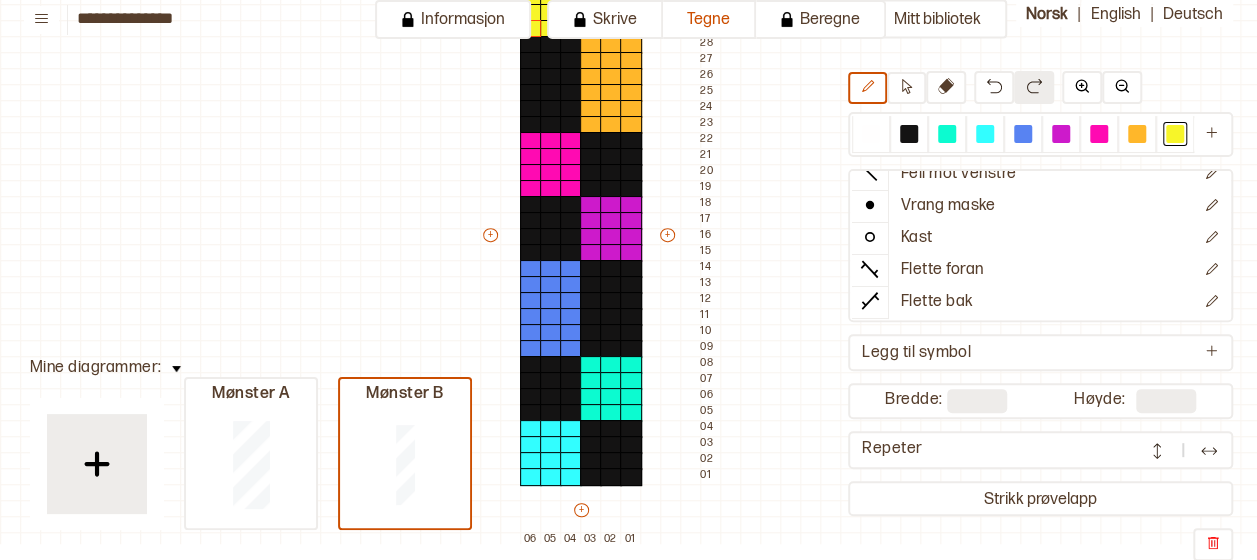 scroll, scrollTop: 238, scrollLeft: 40, axis: both 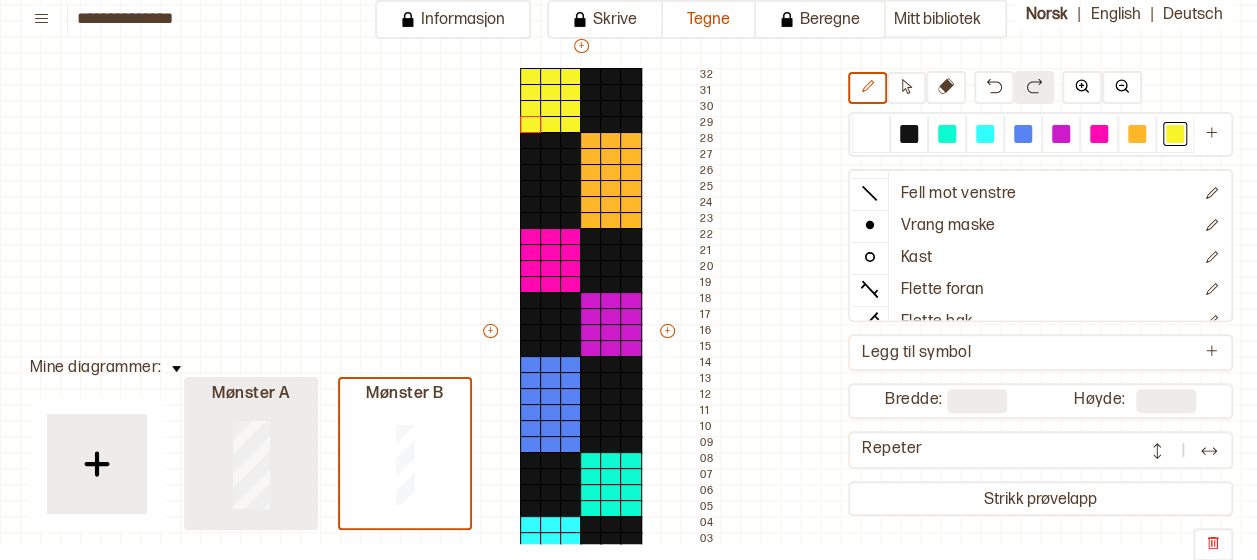 type on "**" 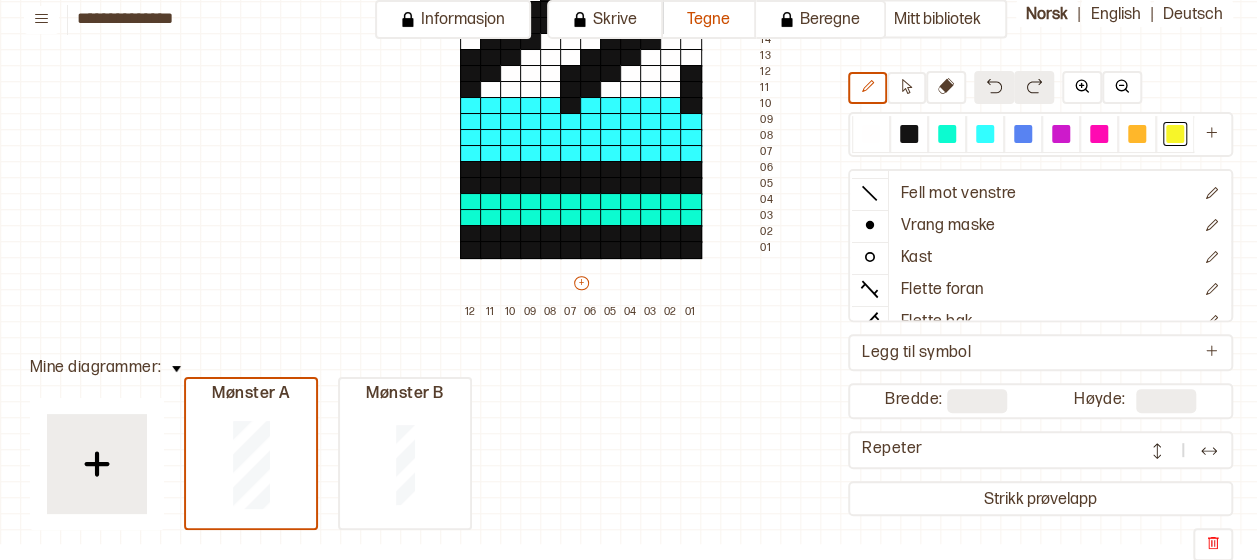 scroll, scrollTop: 544, scrollLeft: 40, axis: both 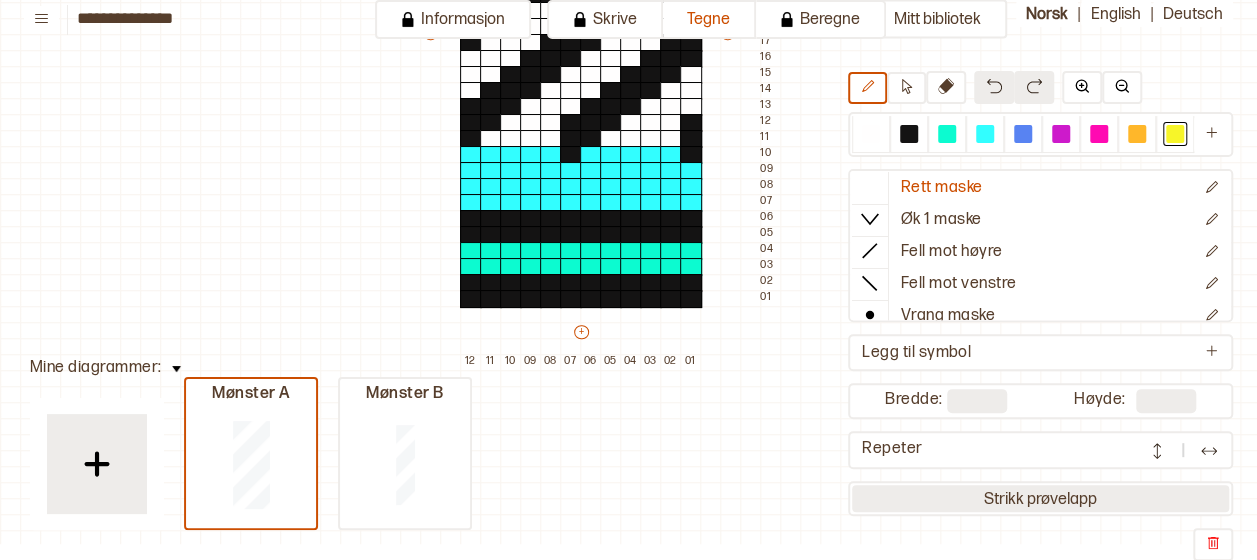 click on "Strikk prøvelapp" at bounding box center (1040, 498) 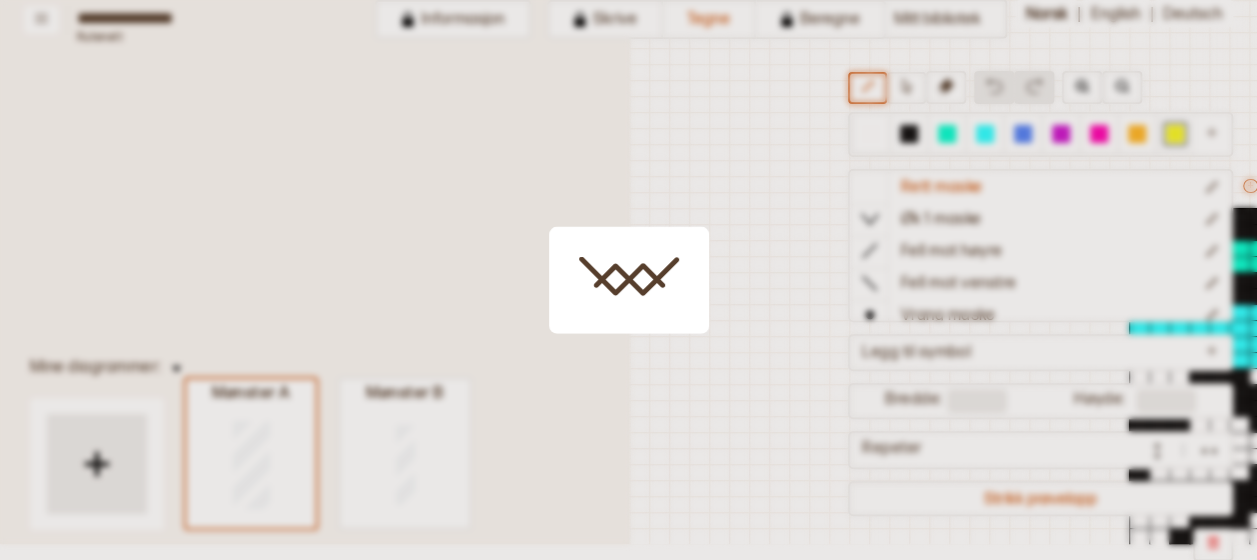 scroll, scrollTop: 0, scrollLeft: 0, axis: both 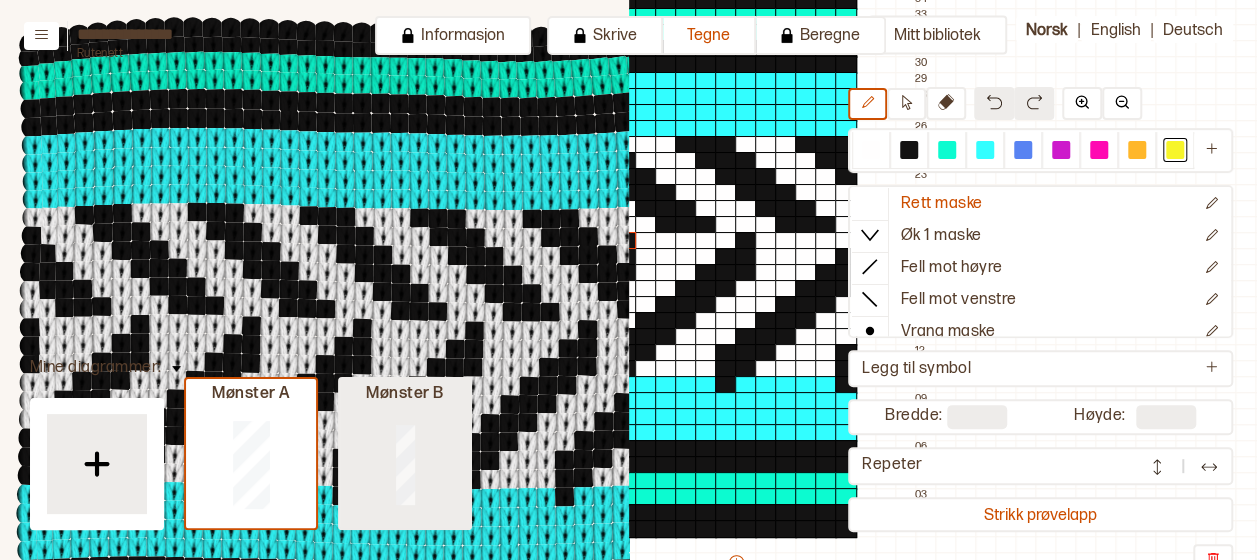type on "*" 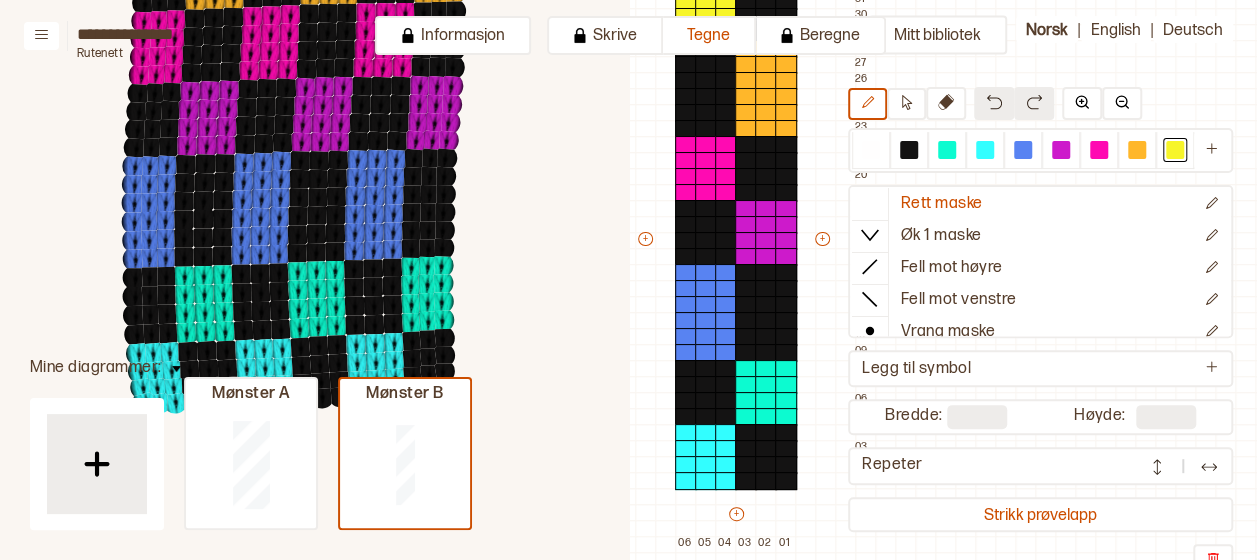 scroll, scrollTop: 580, scrollLeft: 503, axis: both 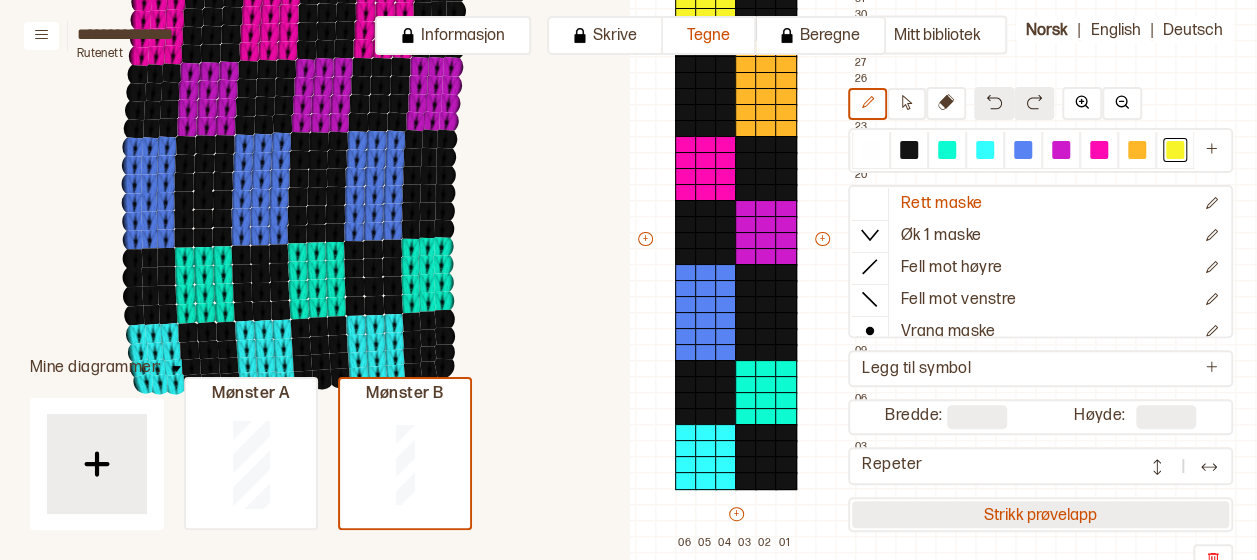 click on "Strikk prøvelapp" at bounding box center [1040, 514] 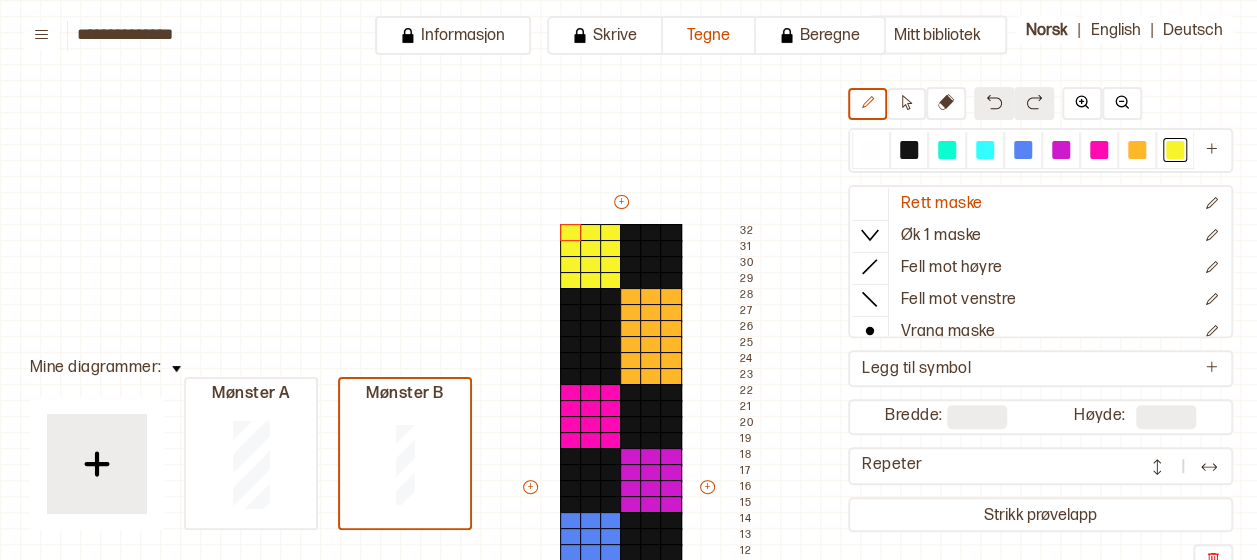 scroll, scrollTop: 224, scrollLeft: 20, axis: both 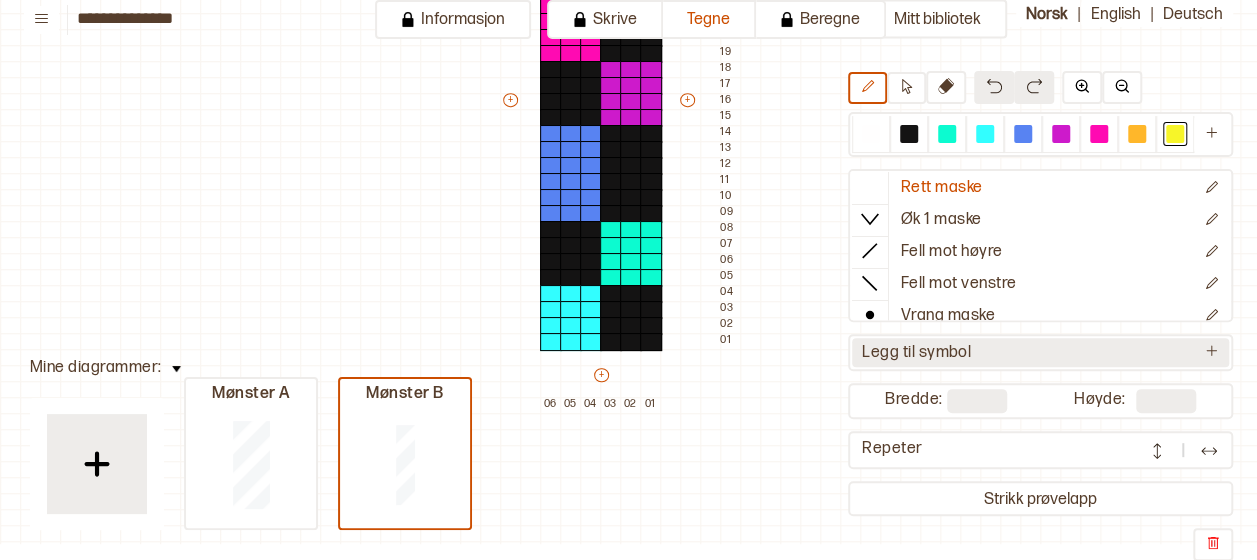 click 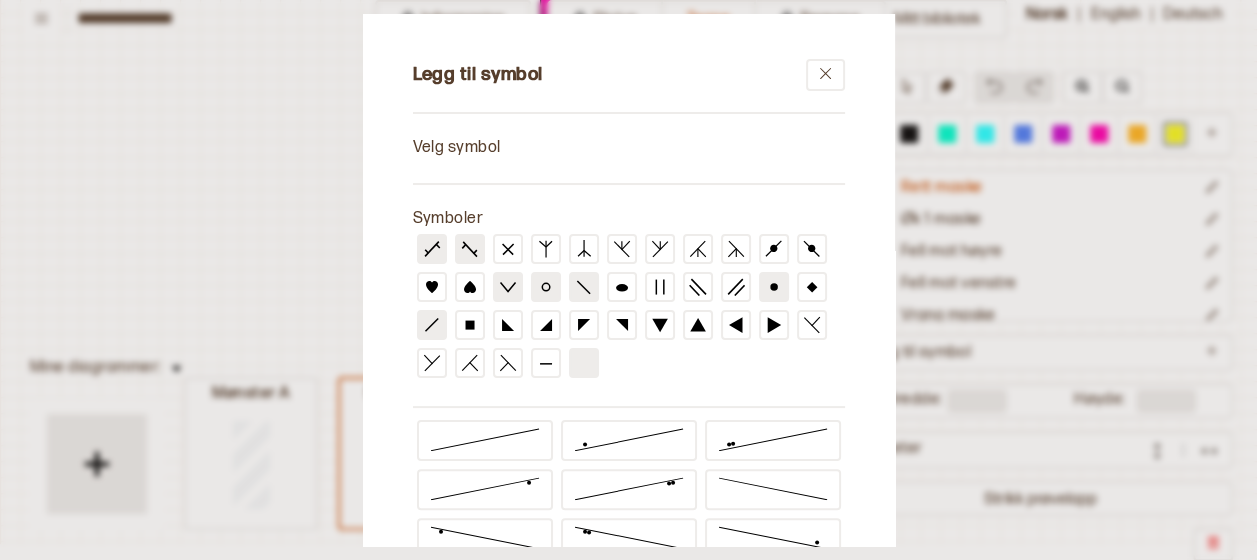 scroll, scrollTop: 0, scrollLeft: 0, axis: both 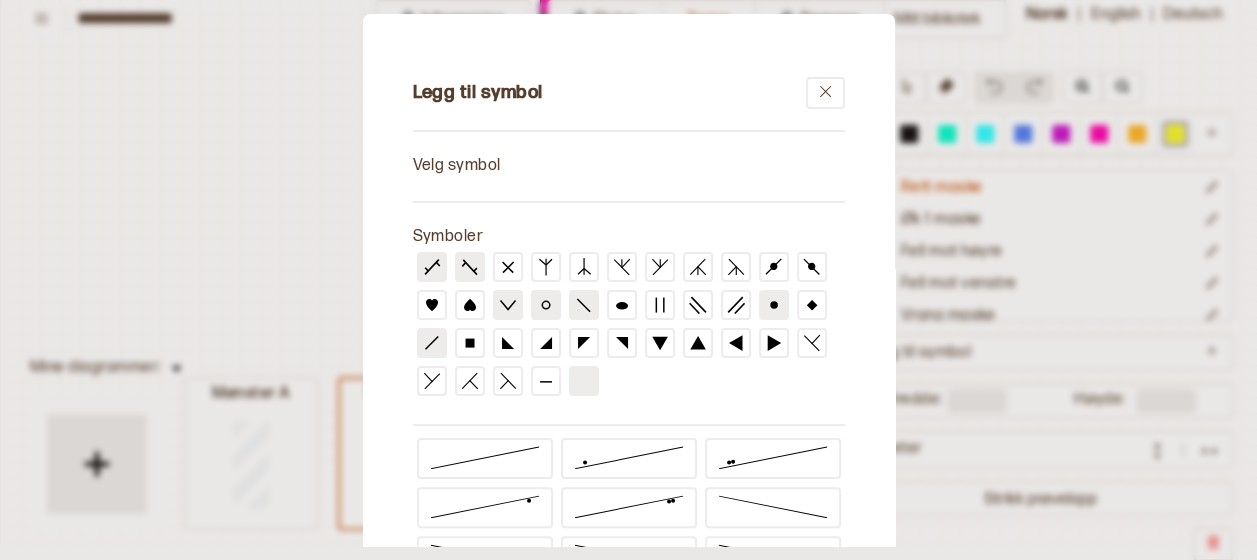 click on "Legg til symbol Velg symbol Symboler Slett symbol Legg til symbol" at bounding box center [629, 428] 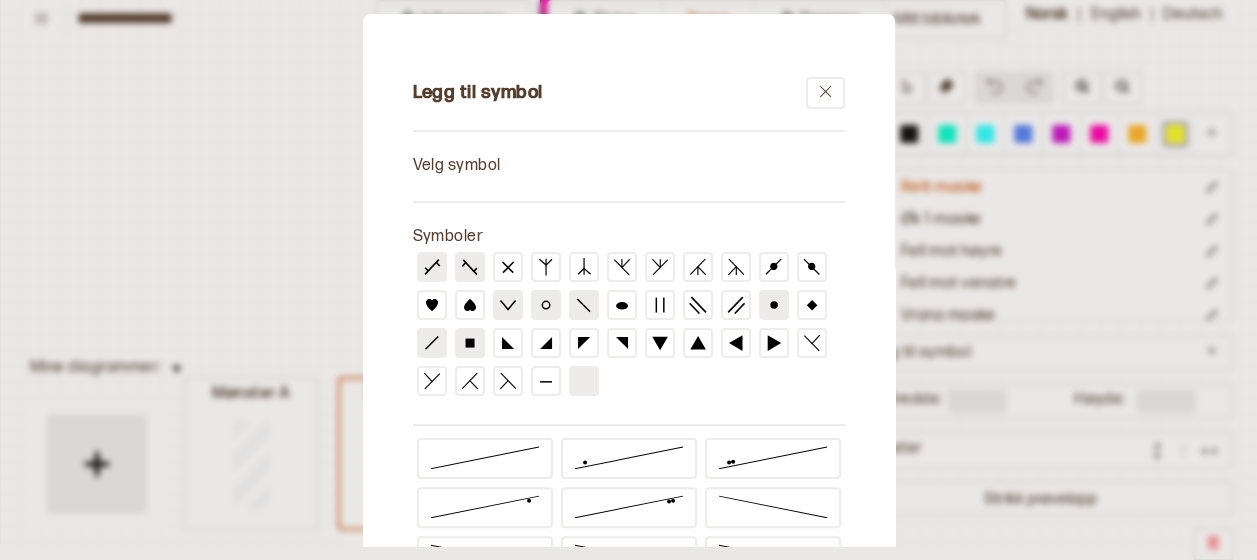 click 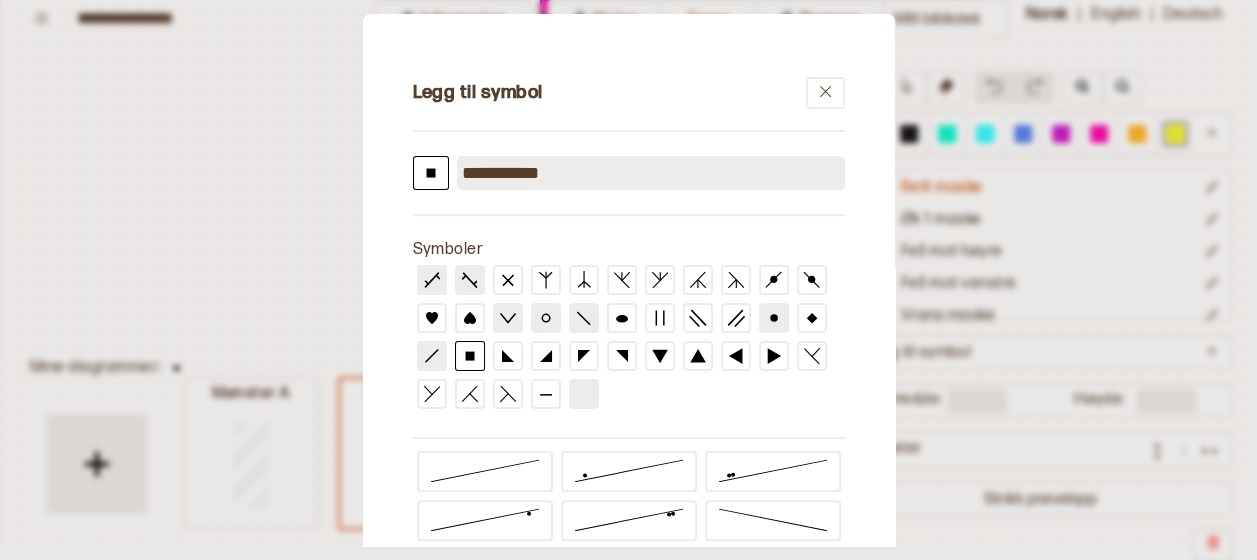 click on "**********" at bounding box center (651, 173) 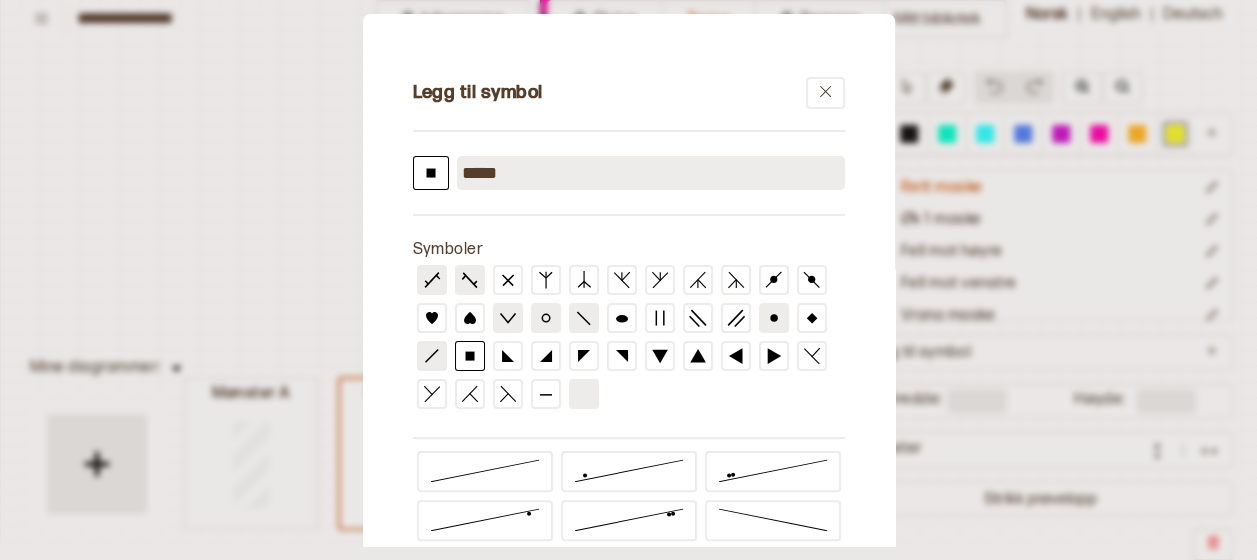 type on "*****" 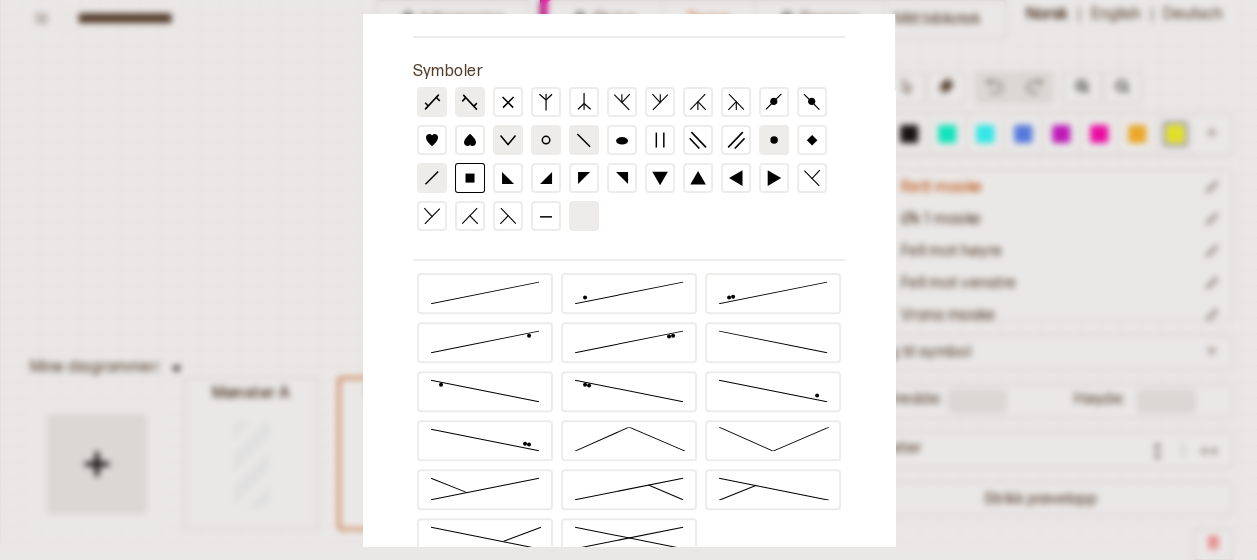 scroll, scrollTop: 306, scrollLeft: 0, axis: vertical 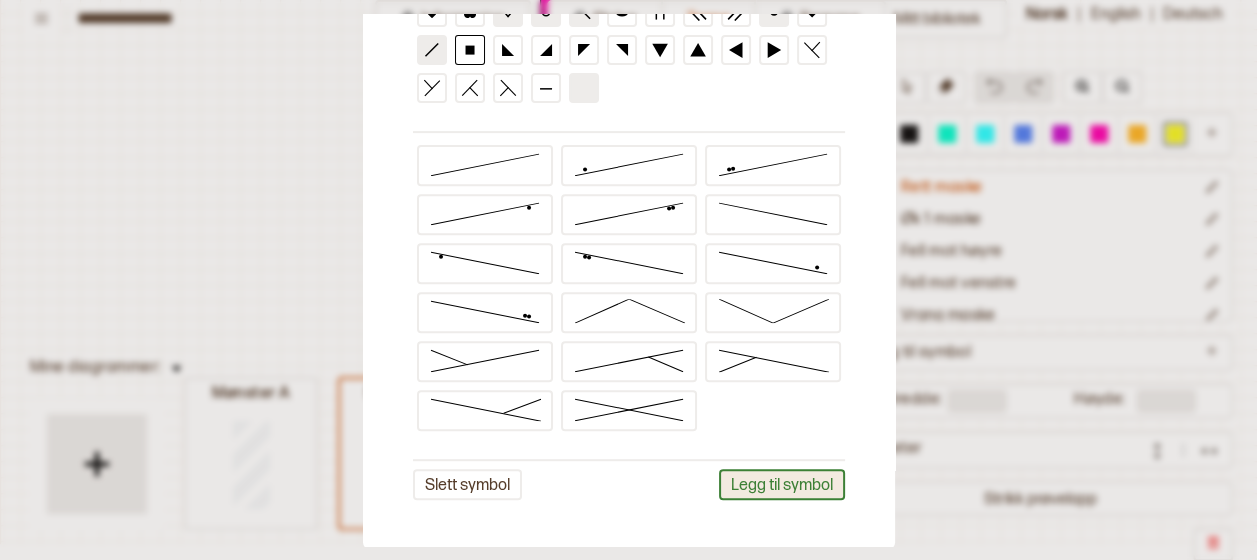 click on "Legg til symbol" at bounding box center [782, 484] 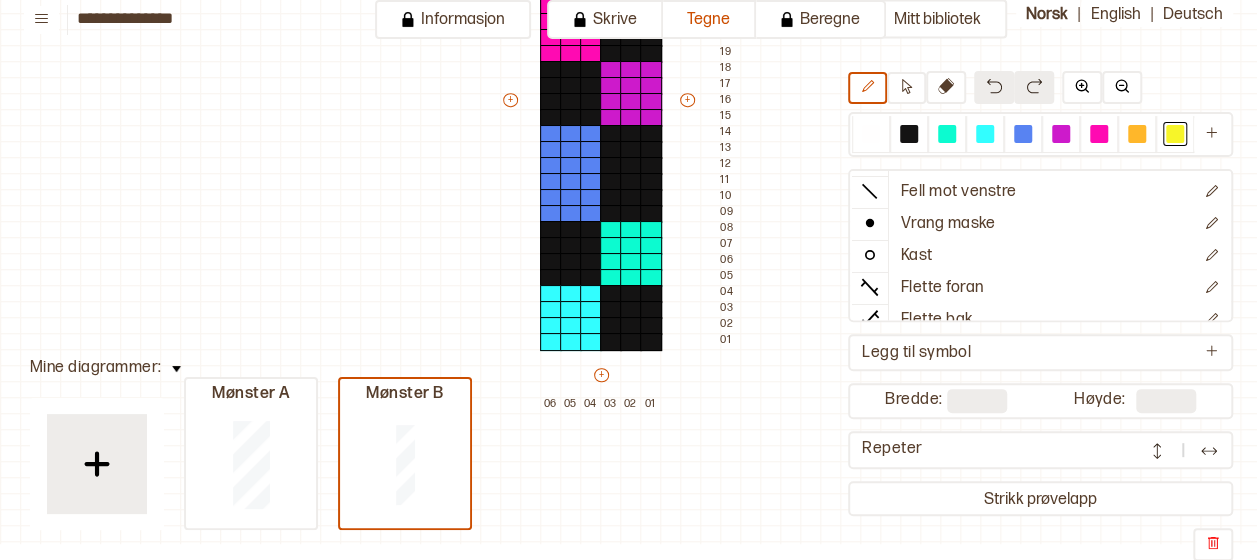 scroll, scrollTop: 142, scrollLeft: 0, axis: vertical 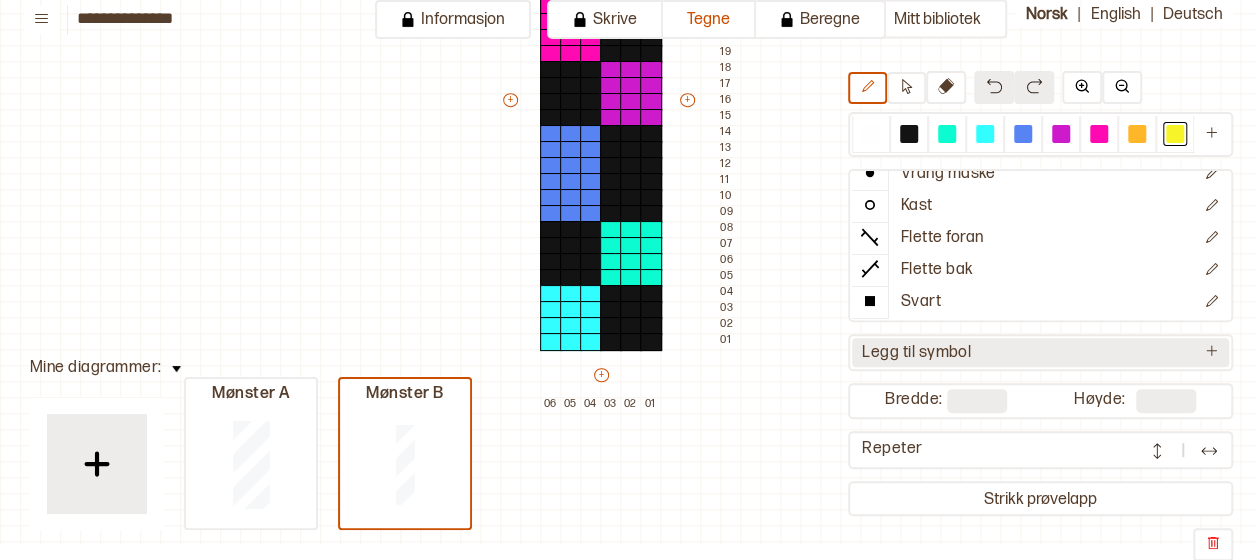 click on "Legg til symbol" at bounding box center (1040, 352) 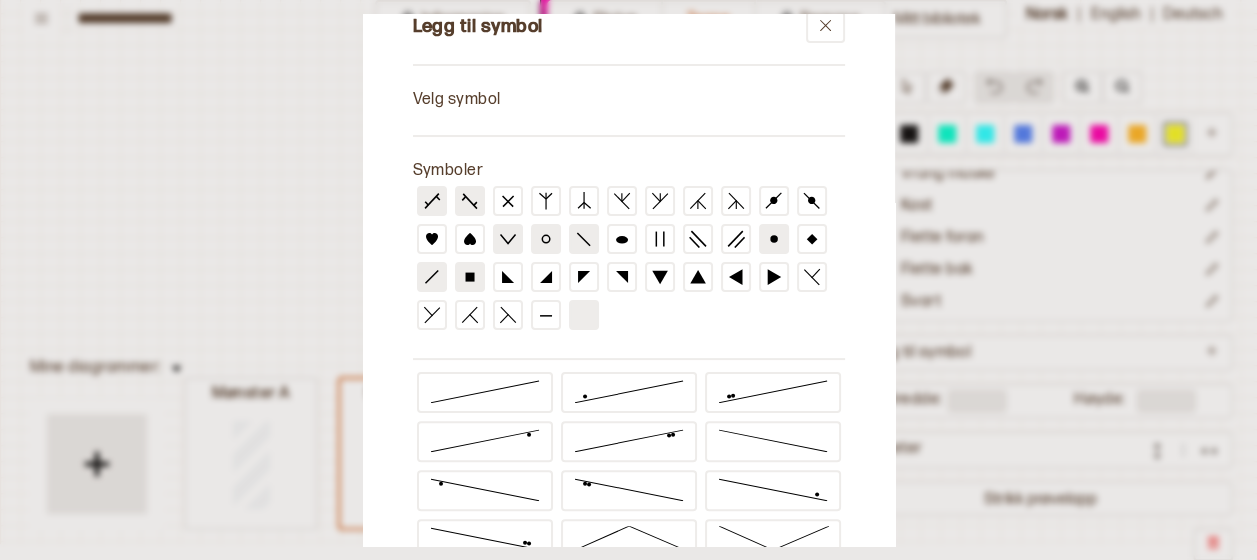 scroll, scrollTop: 0, scrollLeft: 0, axis: both 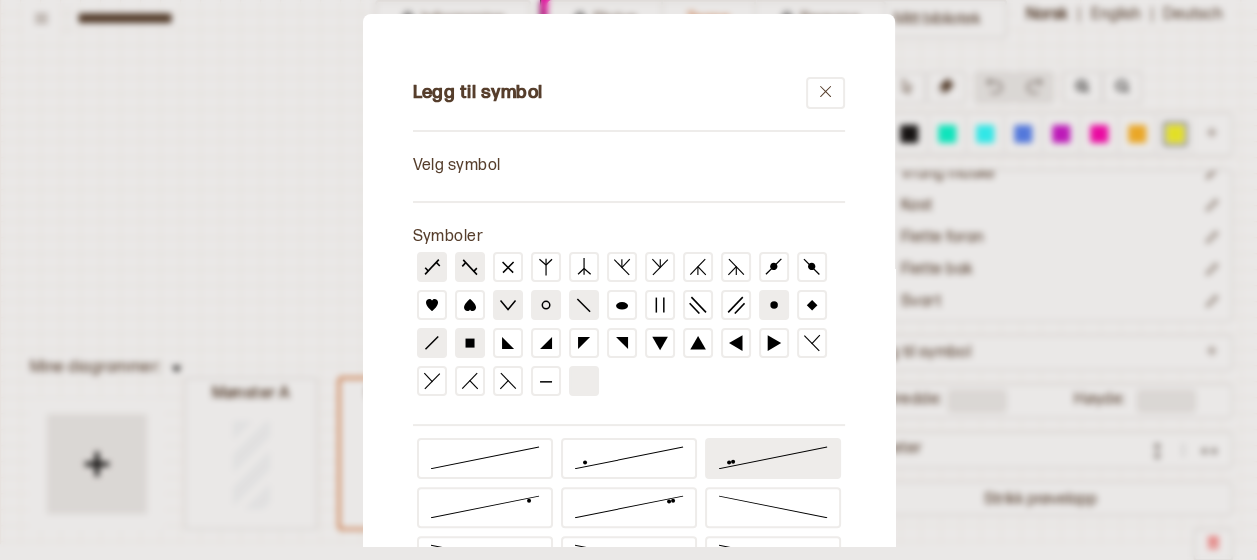 click 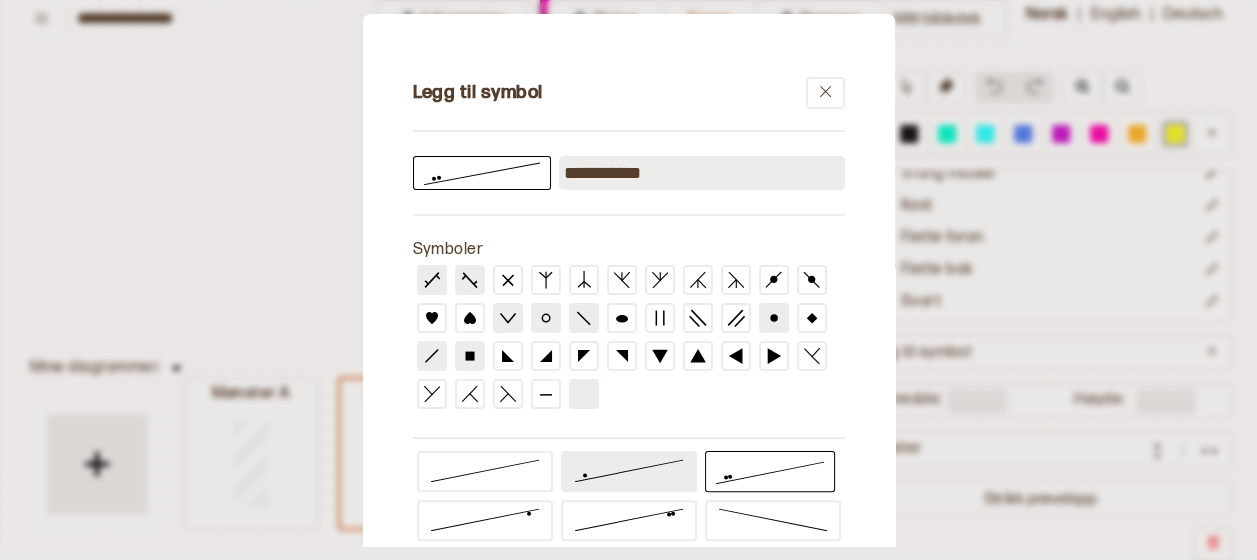 click 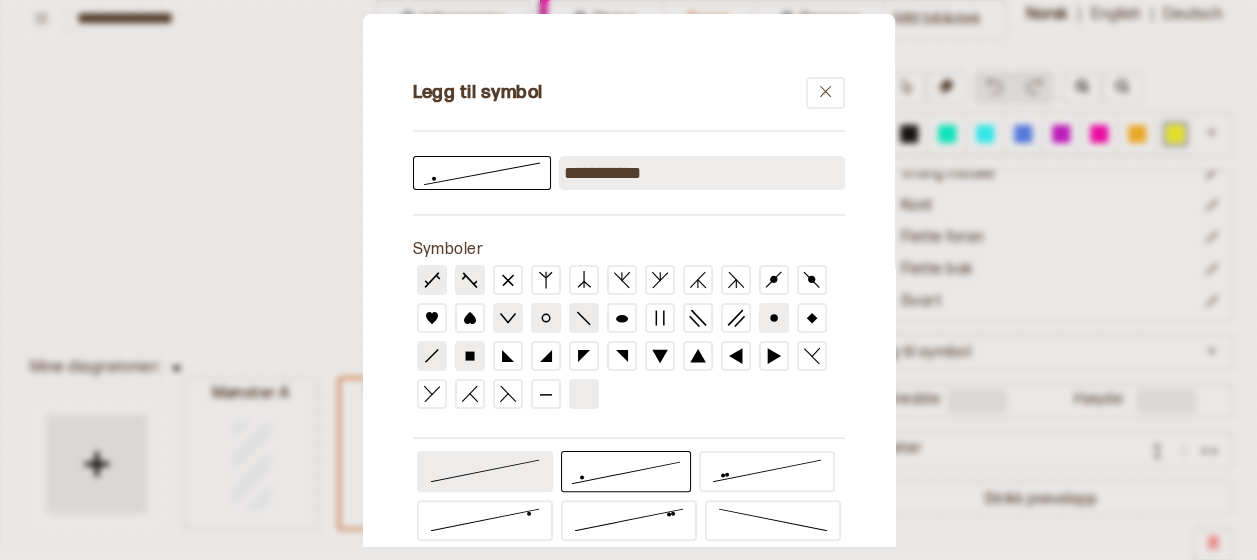 click at bounding box center (485, 471) 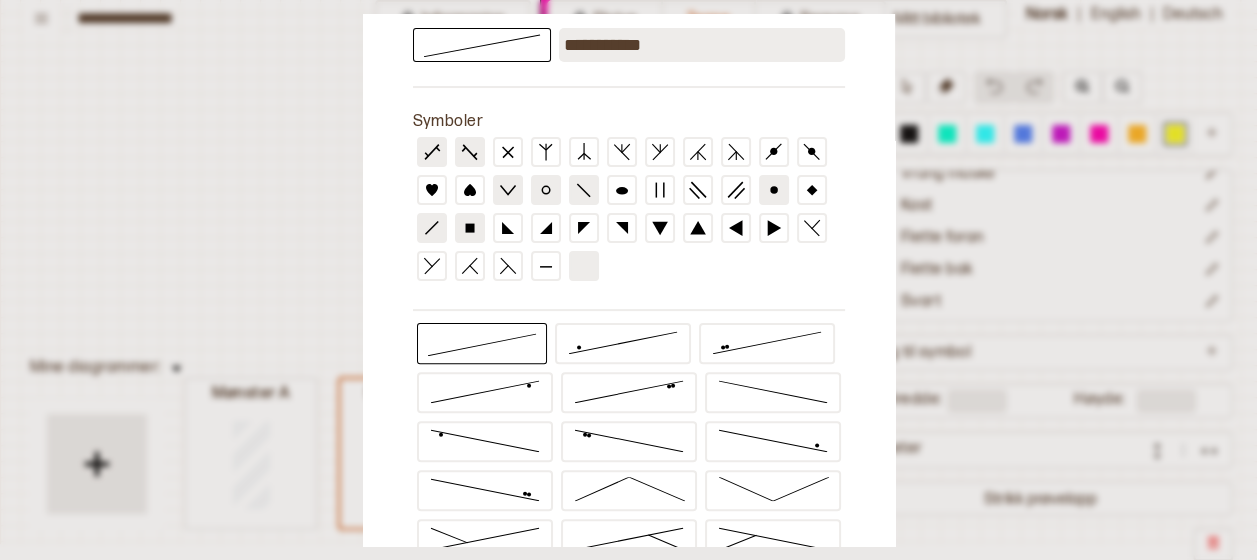 scroll, scrollTop: 128, scrollLeft: 0, axis: vertical 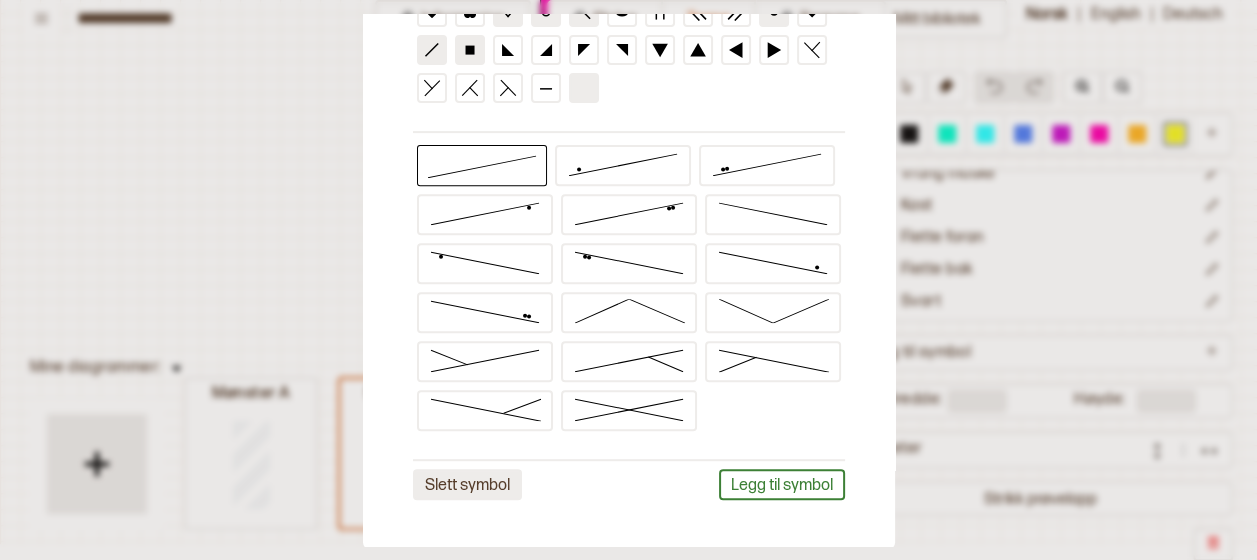 click on "Slett symbol" at bounding box center (467, 484) 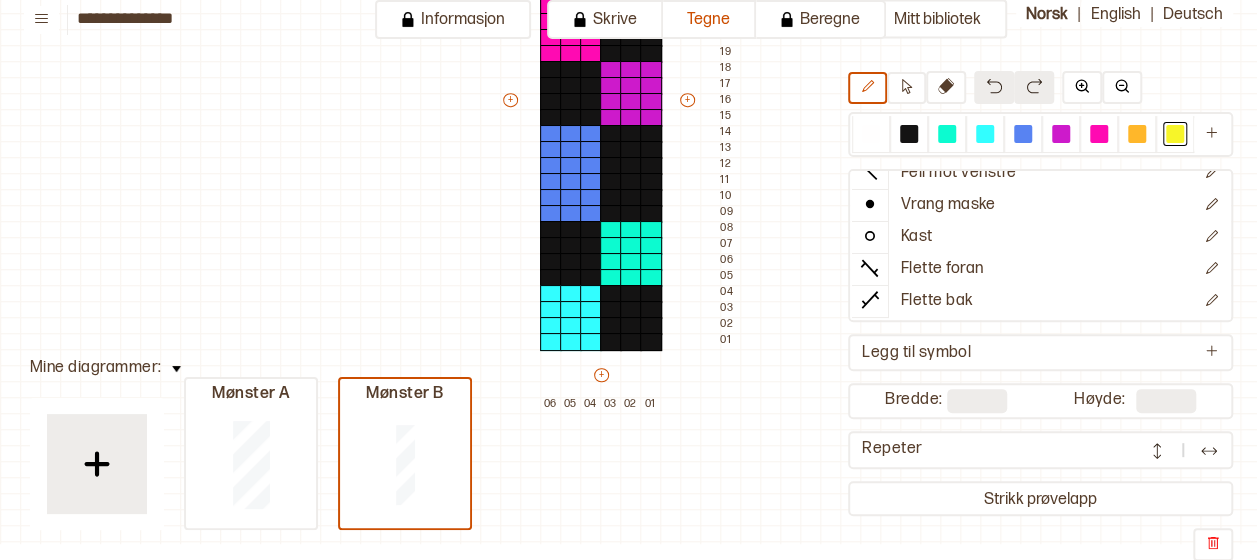 scroll, scrollTop: 110, scrollLeft: 0, axis: vertical 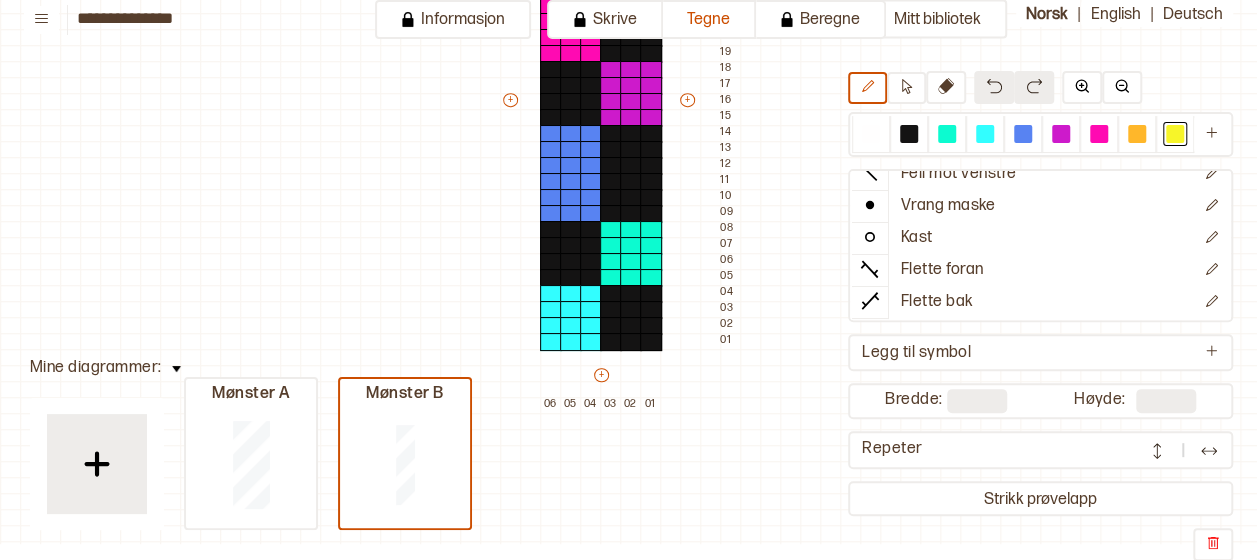 click on "Mitt bibliotek Rett maske Øk 1 maske Fell mot høyre Fell mot venstre Vrang maske Kast Flette foran Flette bak Legg til symbol Bredde:   * Høyde:   ** Repeter Strikk prøvelapp + + + + 06 05 04 03 02 01 32 31 30 29 28 27 26 25 24 23 22 21 20 19 18 17 16 15 14 13 12 11 10 09 08 07 06 05 04 03 02 01" at bounding box center [1237, 173] 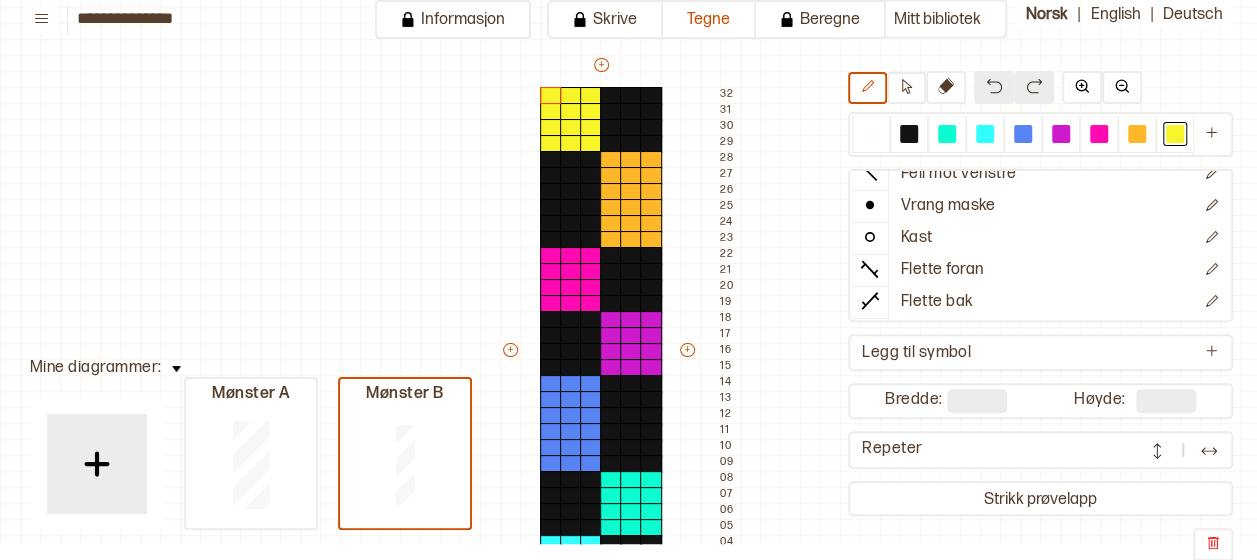 scroll, scrollTop: 120, scrollLeft: 20, axis: both 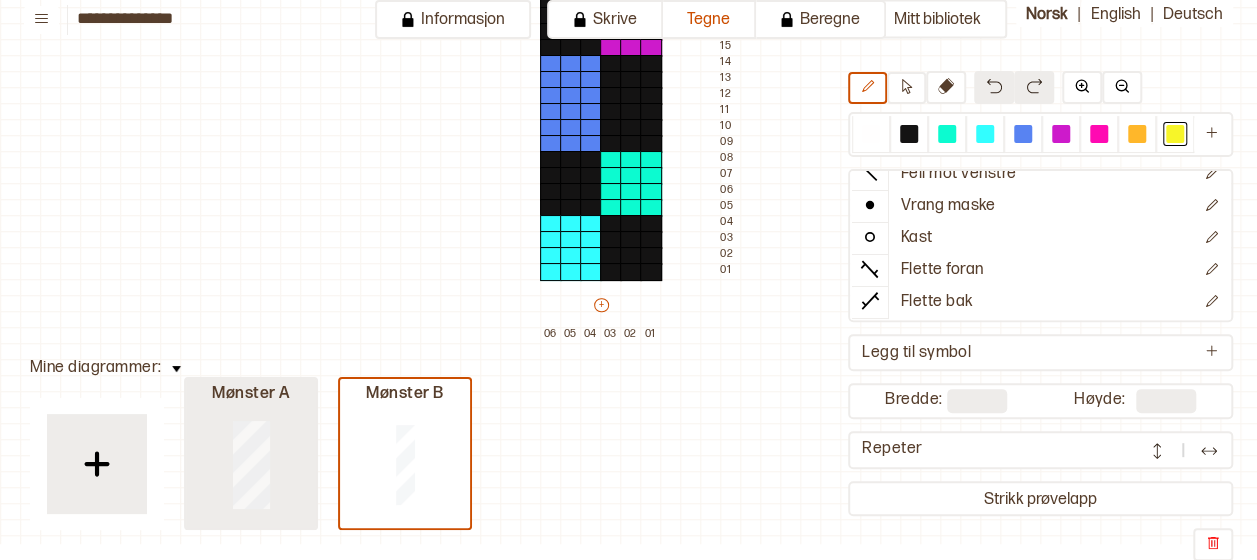 type on "**" 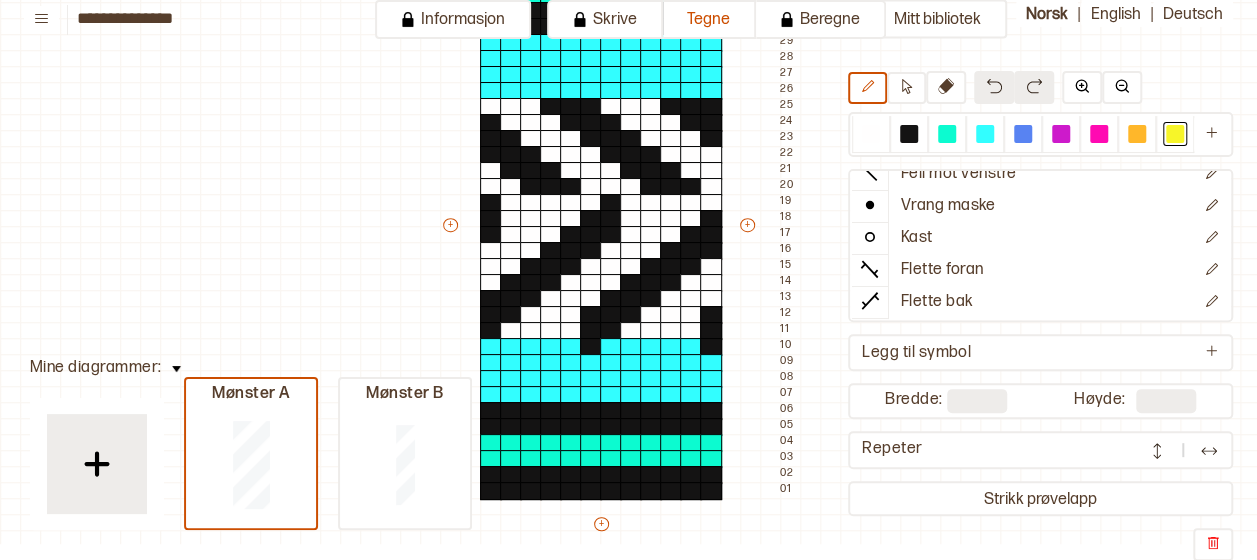 scroll, scrollTop: 0, scrollLeft: 20, axis: horizontal 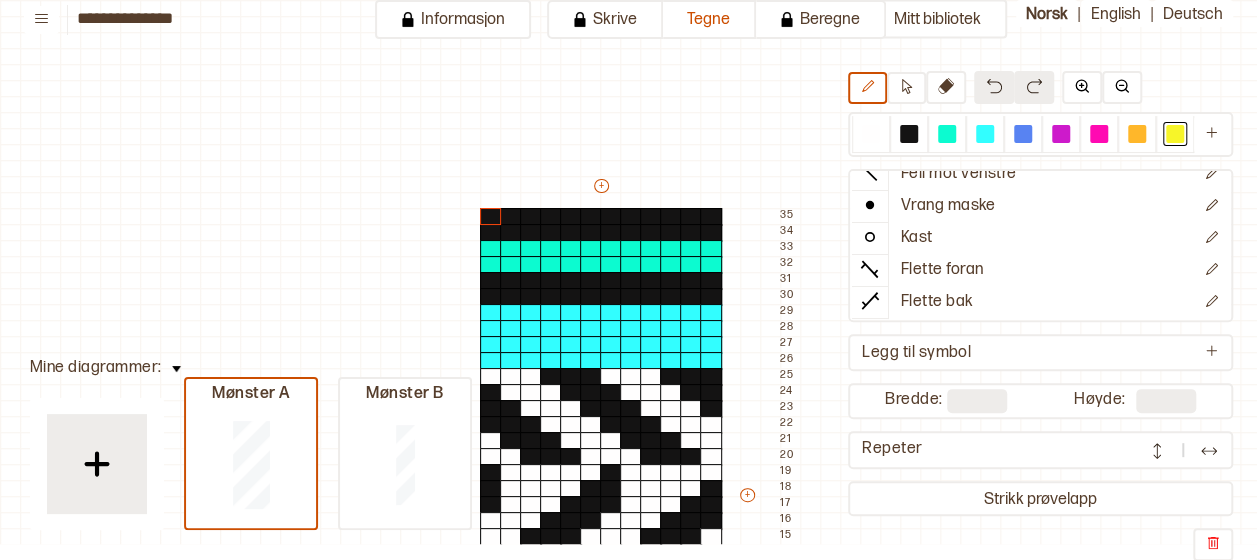 click on "+ + + + 12 11 10 09 08 07 06 05 04 03 02 01 35 34 33 32 31 30 29 28 27 26 25 24 23 22 21 20 19 18 17 16 15 14 13 12 11 10 09 08 07 06 05 04 03 02 01" at bounding box center [620, 504] 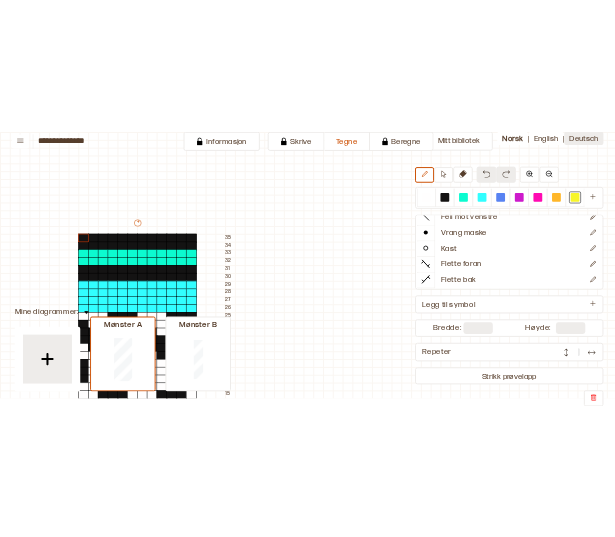 scroll, scrollTop: 37, scrollLeft: 0, axis: vertical 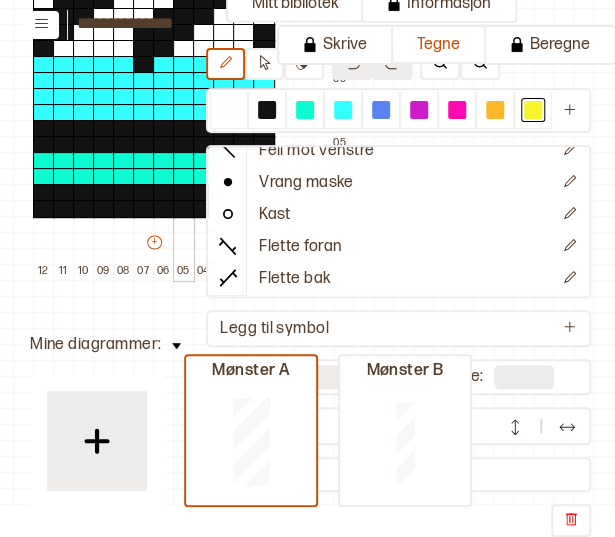 click at bounding box center (184, 209) 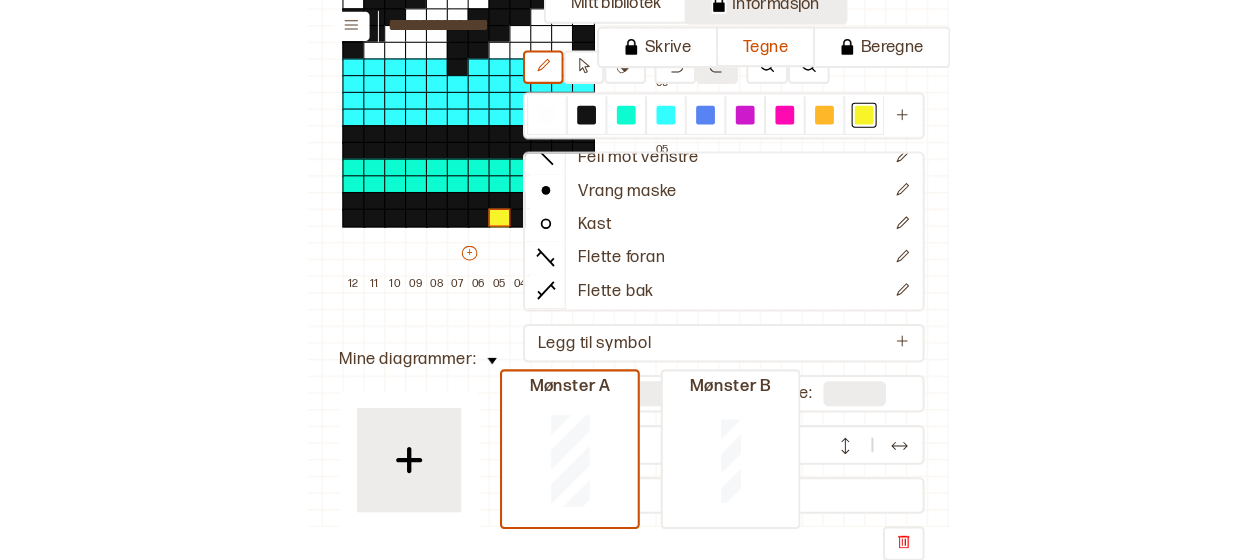 scroll, scrollTop: 16, scrollLeft: 0, axis: vertical 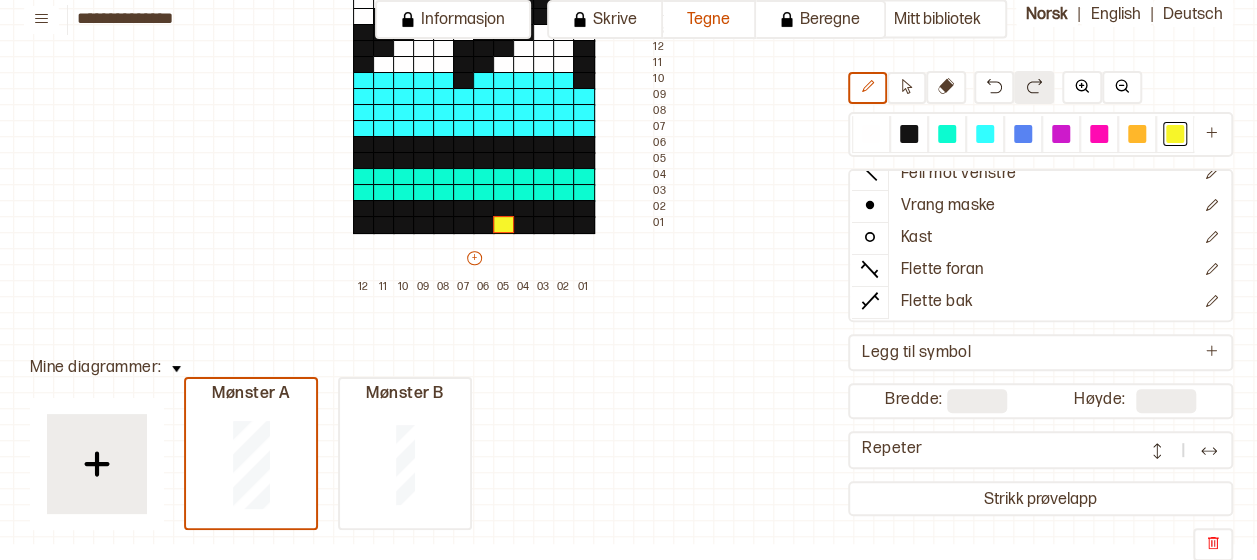 click on "+ + + + 12 11 10 09 08 07 06 05 04 03 02 01 35 34 33 32 31 30 29 28 27 26 25 24 23 22 21 20 19 18 17 16 15 14 13 12 11 10 09 08 07 06 05 04 03 02 01" at bounding box center (493, -32) 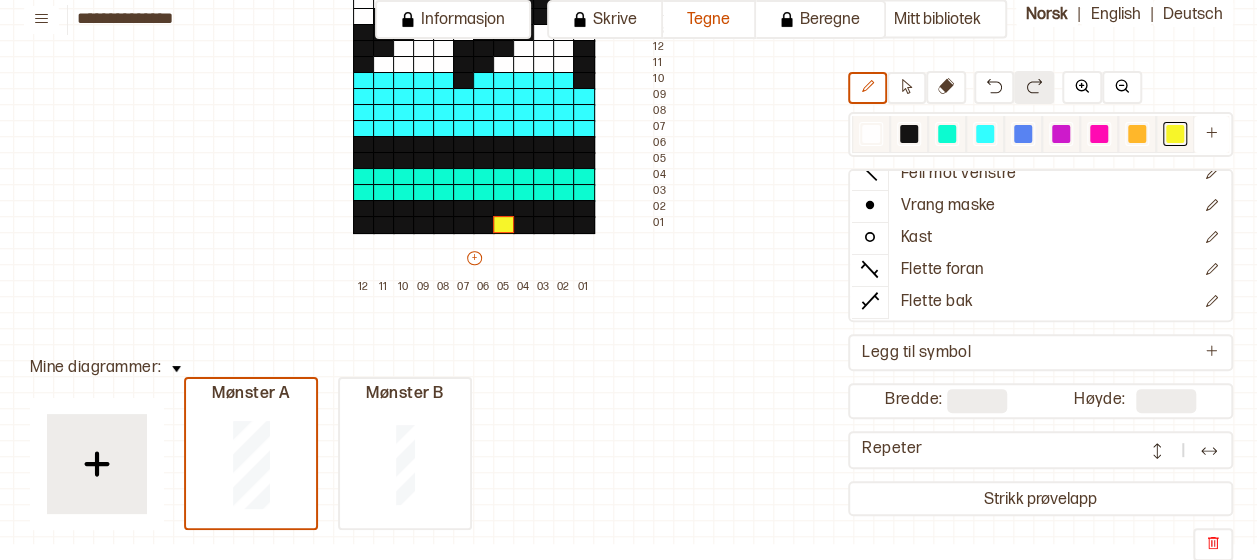 drag, startPoint x: 914, startPoint y: 126, endPoint x: 878, endPoint y: 128, distance: 36.05551 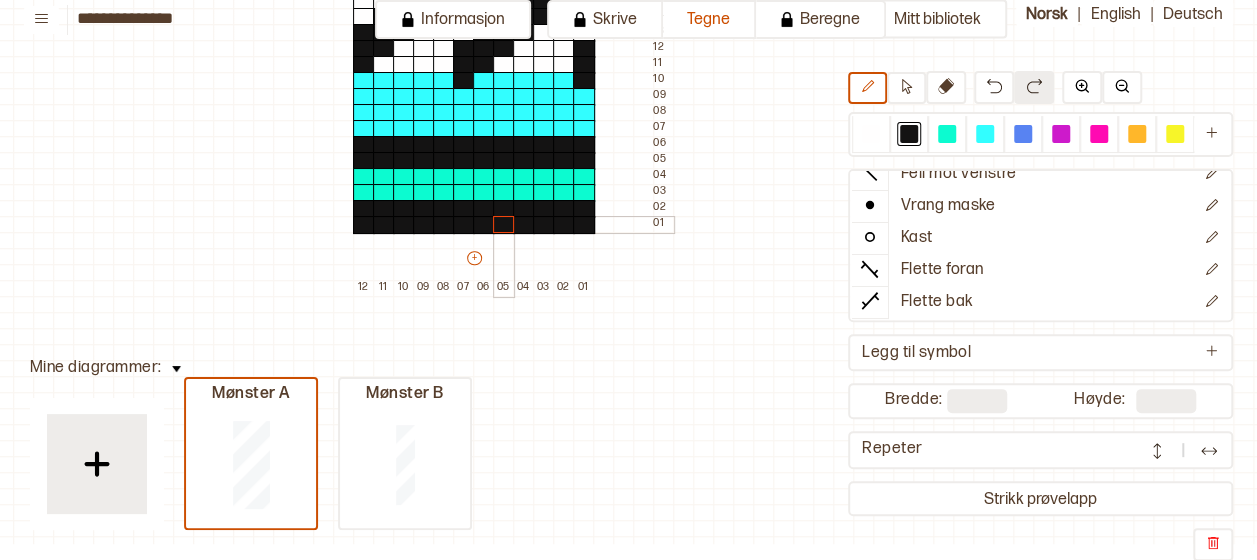 click at bounding box center (504, 225) 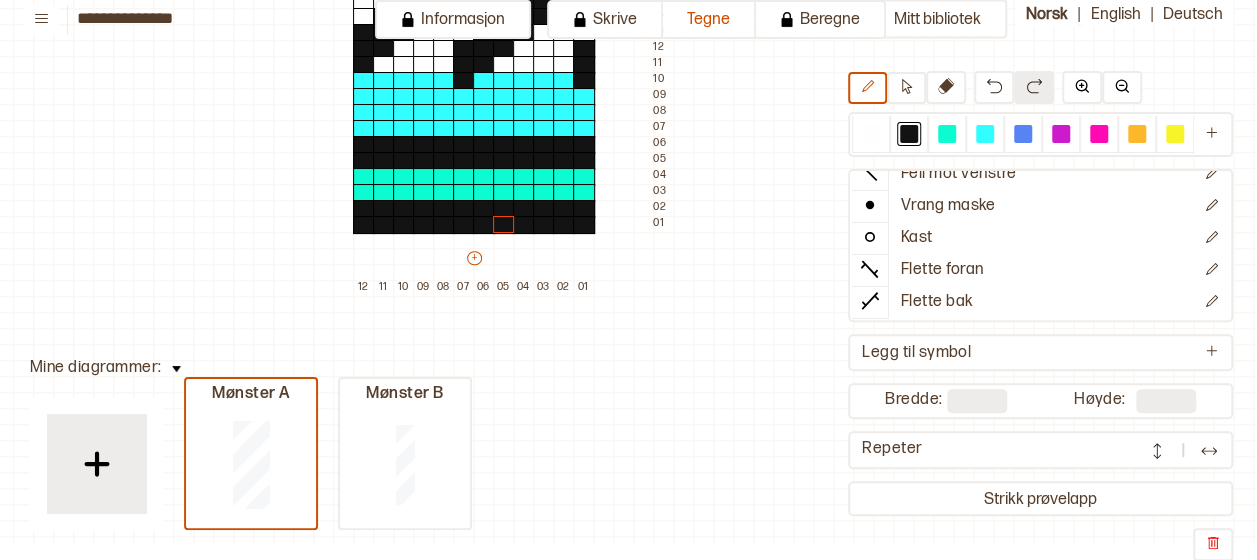 click on "Mitt bibliotek Rett maske Øk 1 maske Fell mot høyre Fell mot venstre Vrang maske Kast Flette foran Flette bak Legg til symbol Bredde:   ** Høyde:   ** Repeter Strikk prøvelapp + + + + 12 11 10 09 08 07 06 05 04 03 02 01 35 34 33 32 31 30 29 28 27 26 25 24 23 22 21 20 19 18 17 16 15 14 13 12 11 10 09 08 07 06 05 04 03 02 01" at bounding box center [1110, 8] 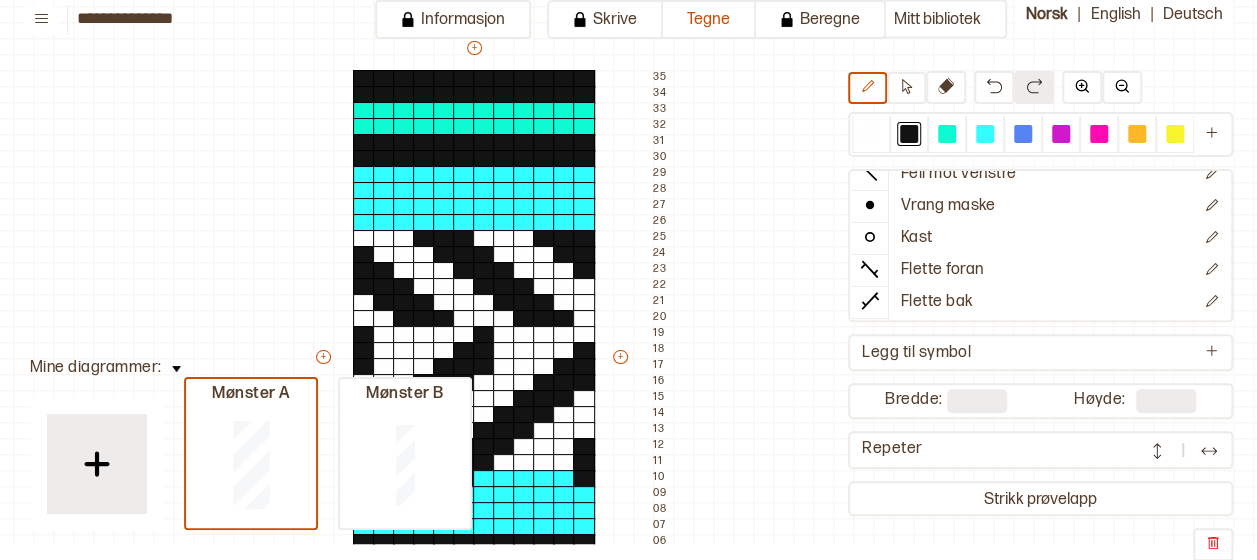 scroll, scrollTop: 131, scrollLeft: 147, axis: both 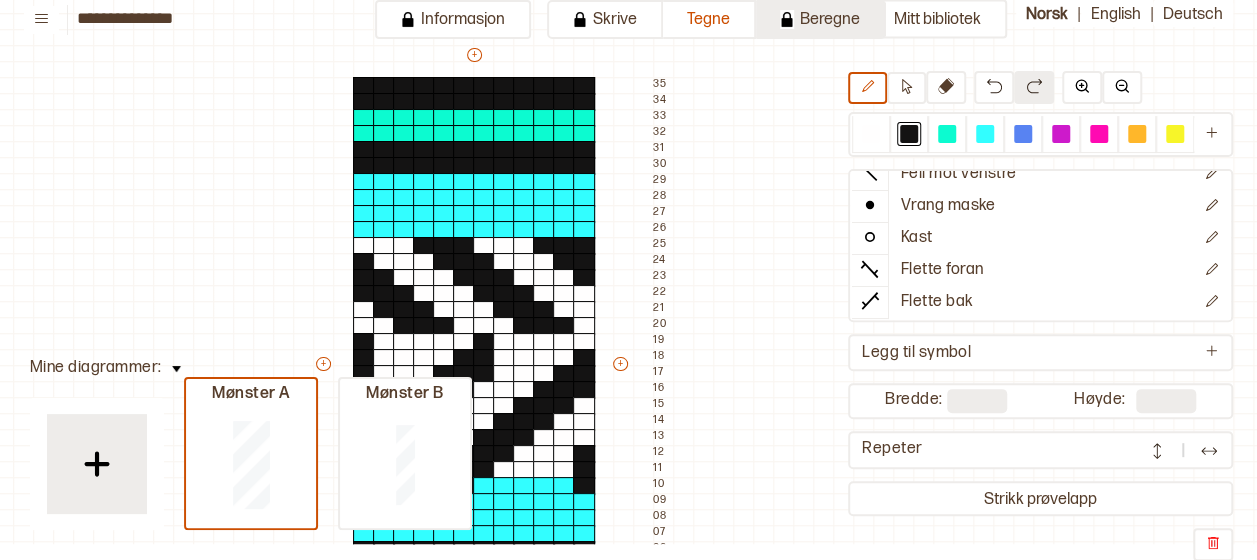 click on "Beregne" at bounding box center (821, 19) 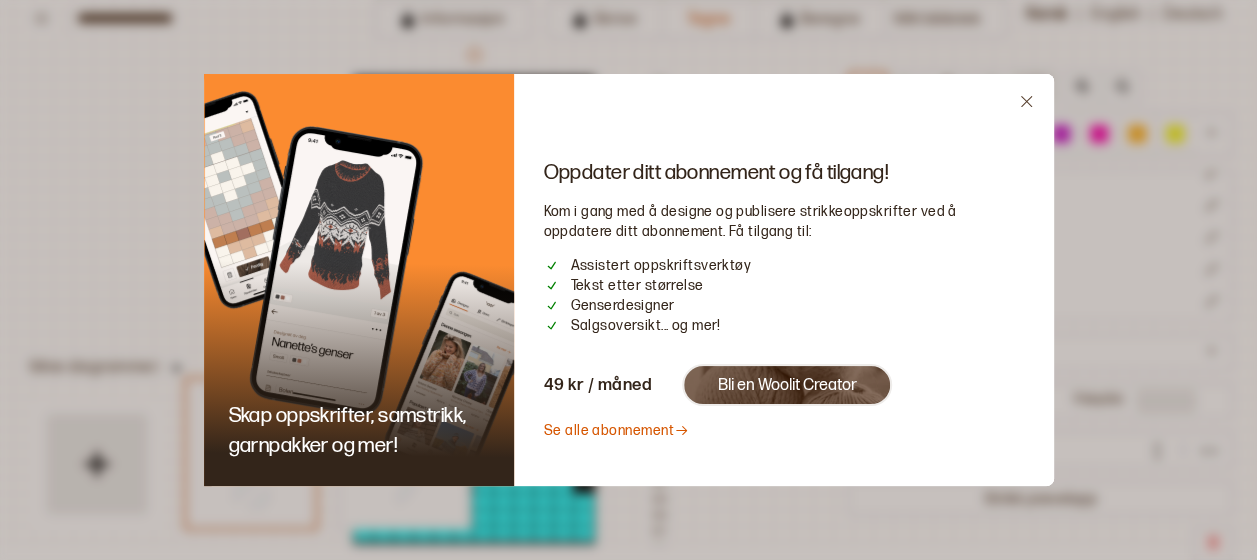 click on "Oppdater ditt abonnement og få tilgang! Kom i gang med å designe og publisere strikkeoppskrifter ved å oppdatere ditt abonnement. Få tilgang til: Assistert oppskriftsverktøy Tekst etter størrelse Genserdesigner Salgsoversikt... og mer! 49 kr / måned Bli en Woolit Creator Se alle abonnement" at bounding box center (784, 280) 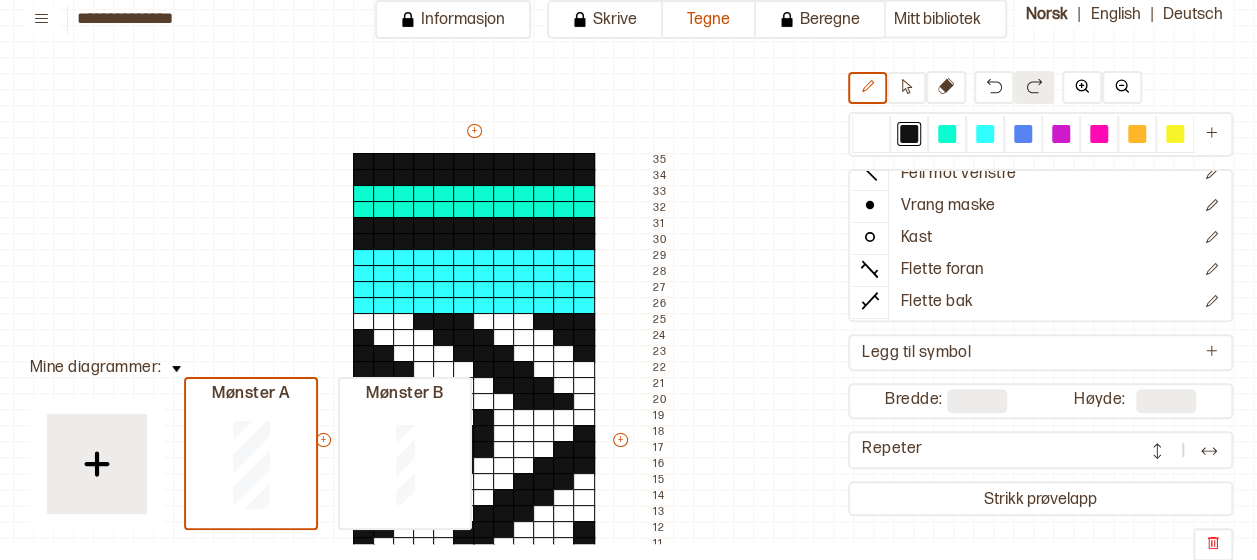 scroll, scrollTop: 66, scrollLeft: 147, axis: both 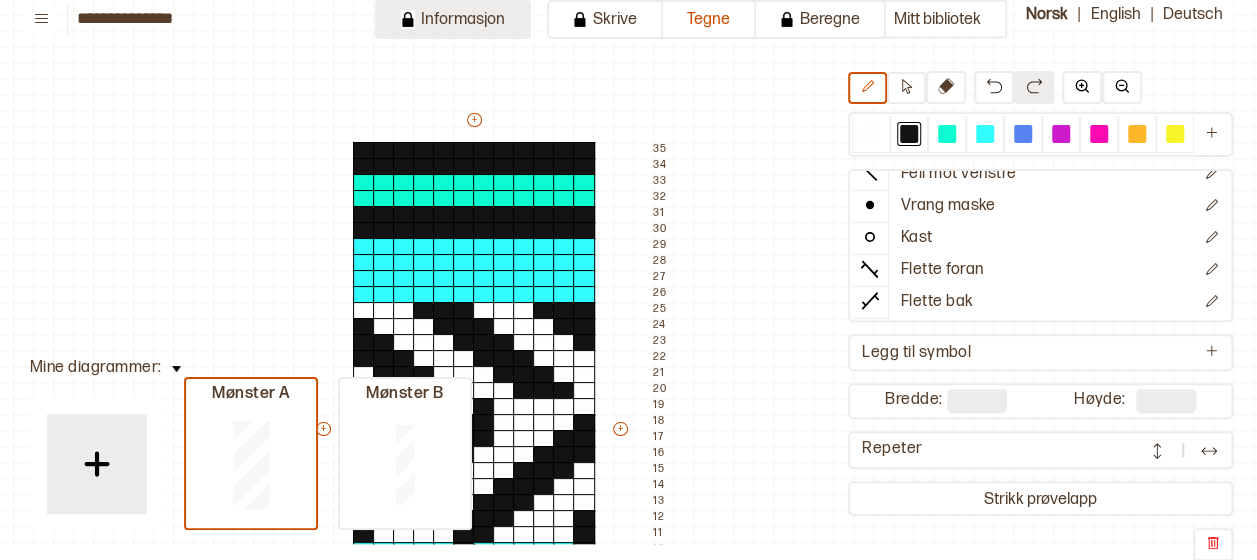 click on "Informasjon" at bounding box center [453, 19] 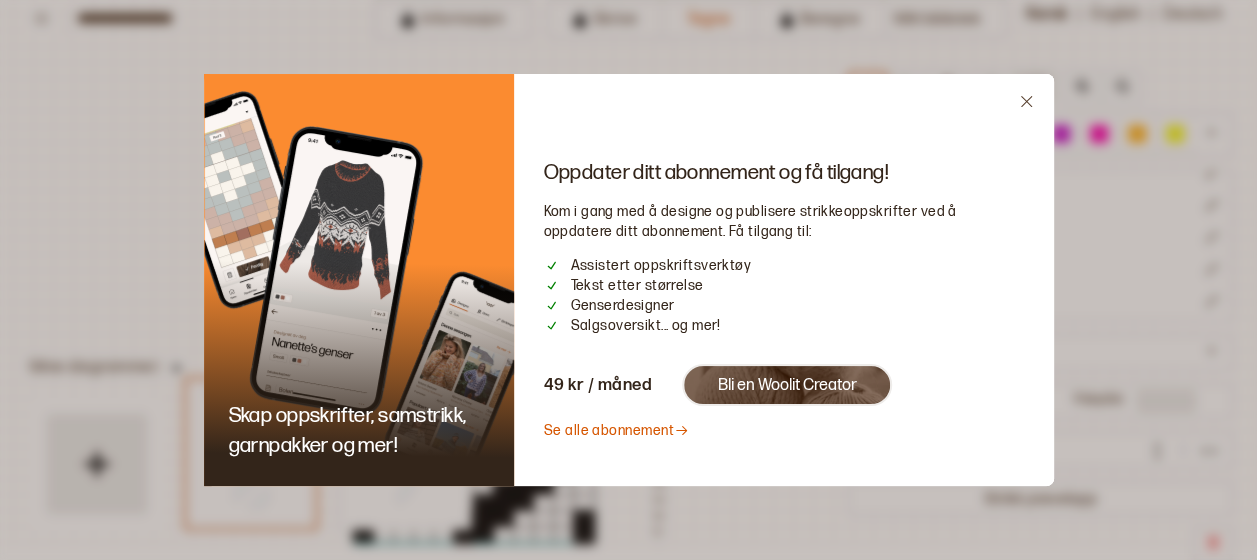click 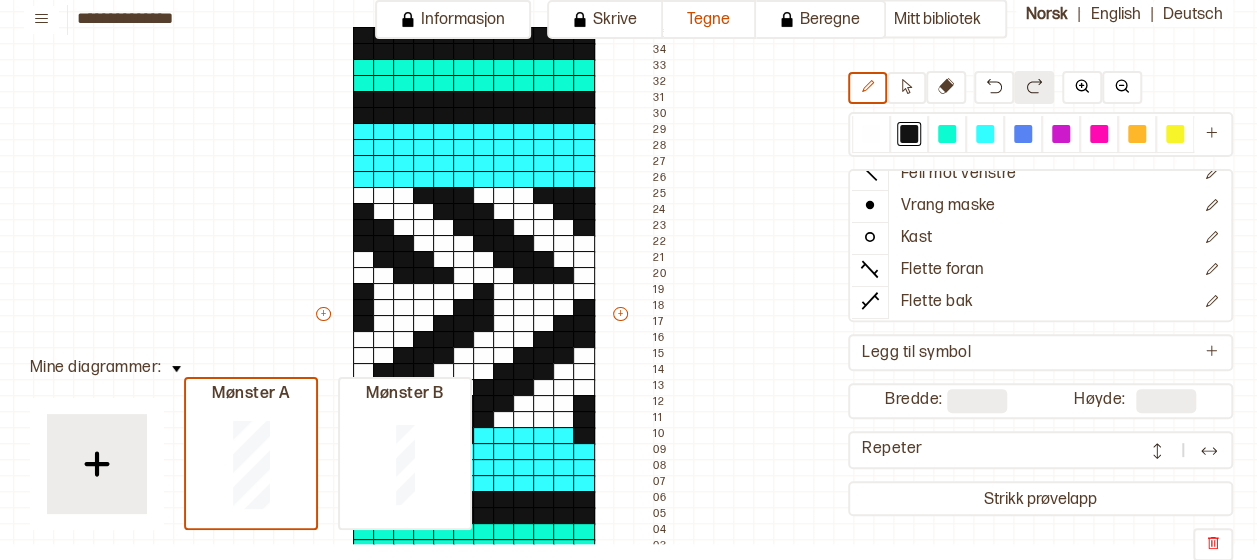 scroll, scrollTop: 212, scrollLeft: 147, axis: both 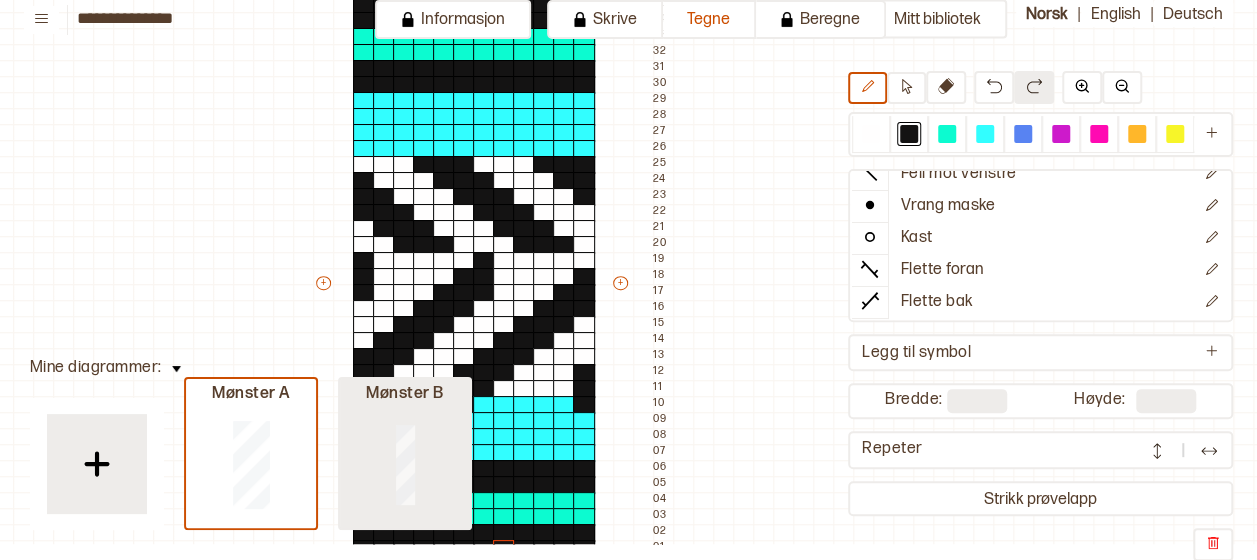type on "*" 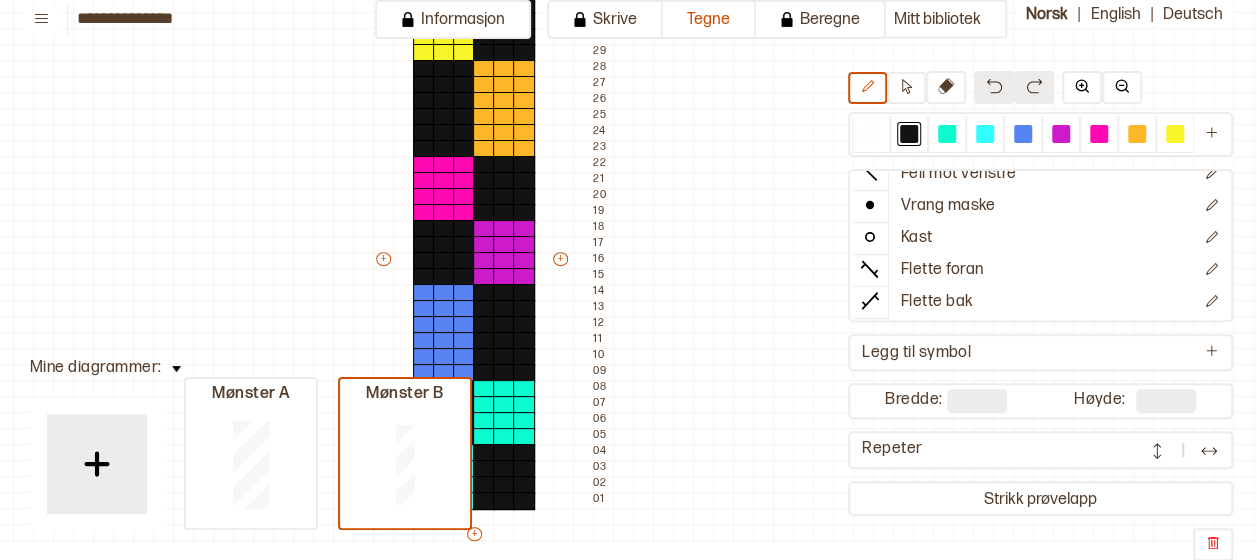 scroll, scrollTop: 212, scrollLeft: 0, axis: vertical 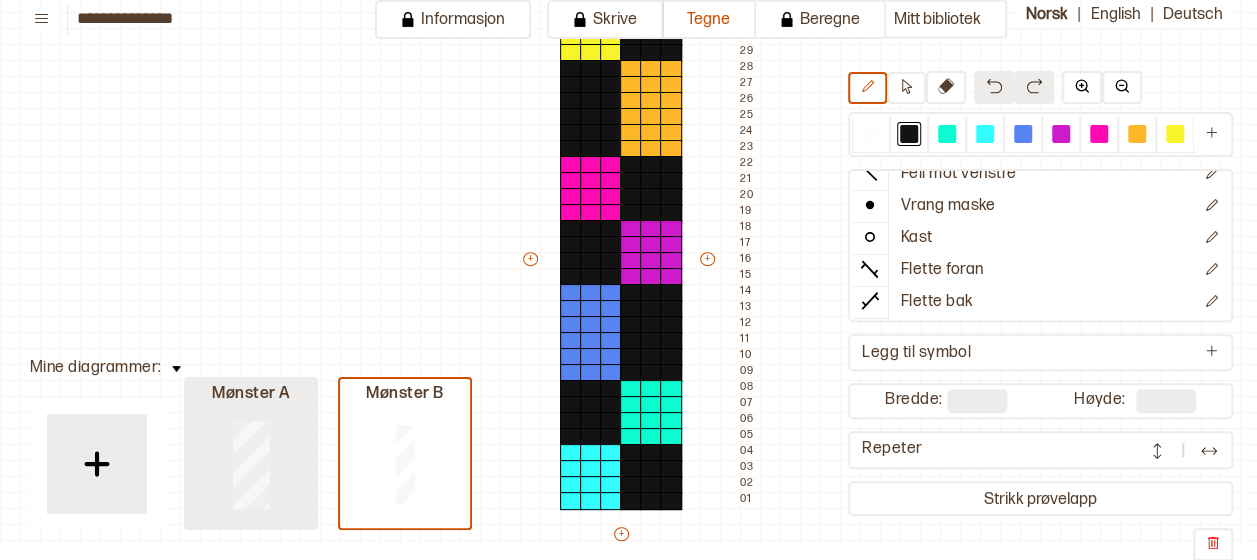 type on "**" 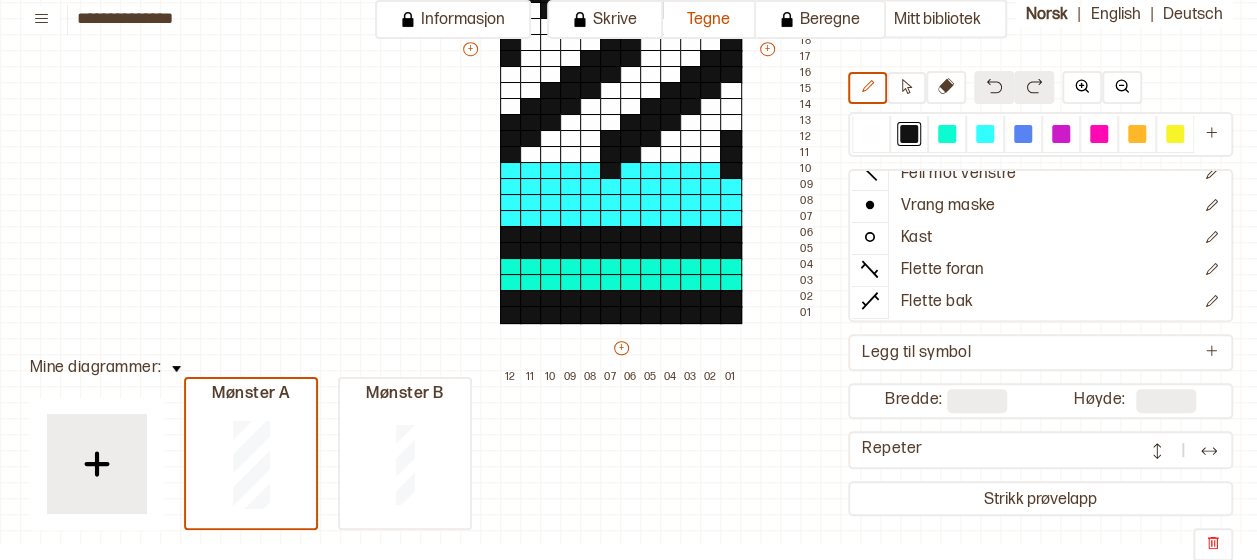 scroll, scrollTop: 444, scrollLeft: 0, axis: vertical 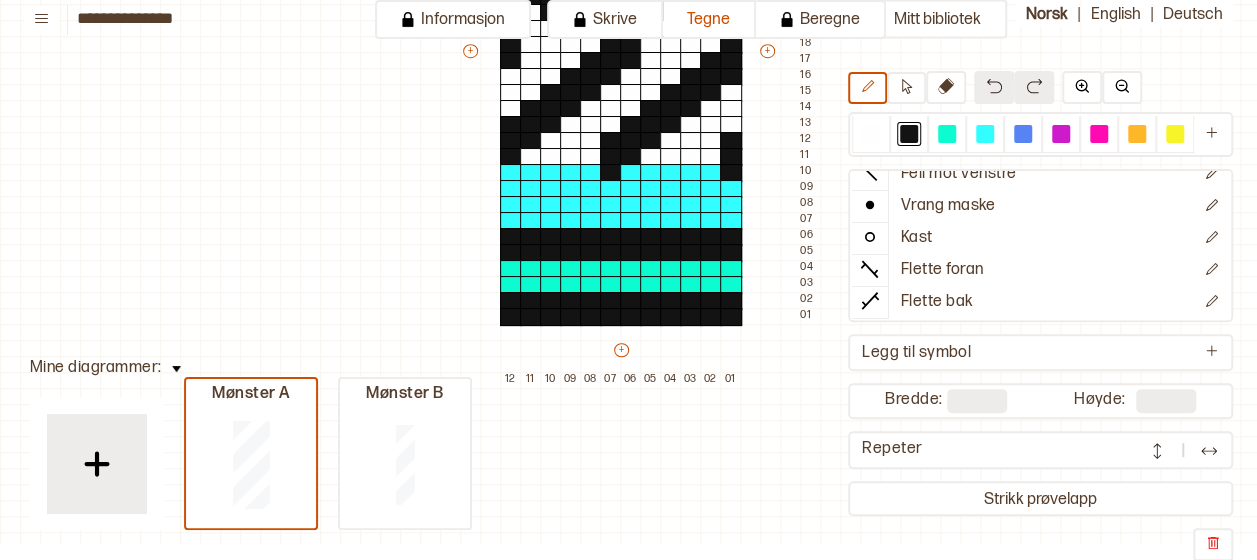 click at bounding box center [176, 369] 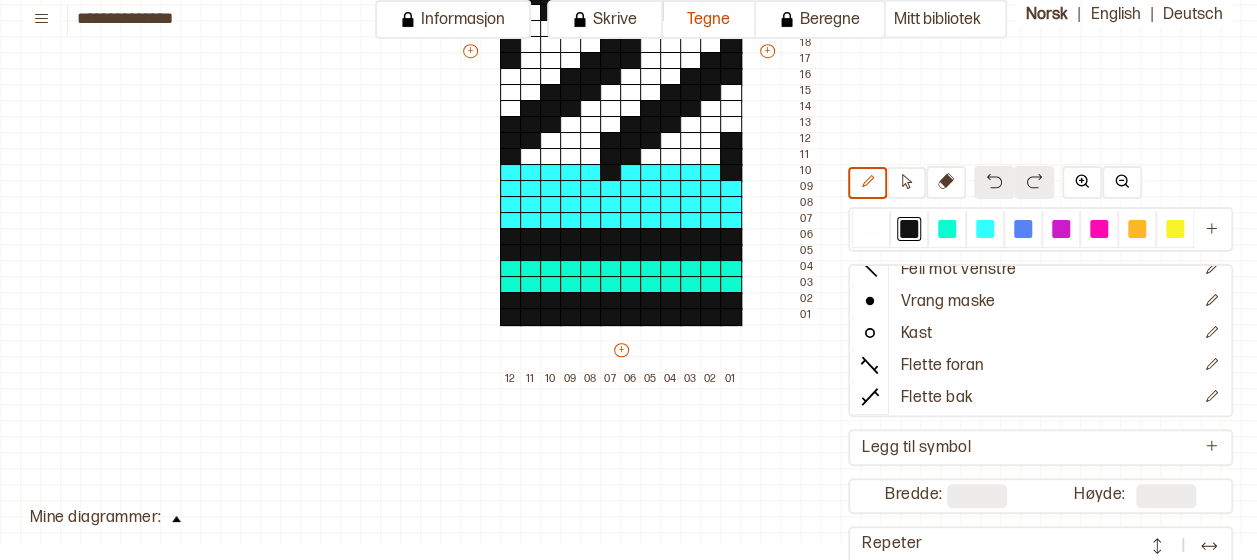 scroll, scrollTop: 112, scrollLeft: 0, axis: vertical 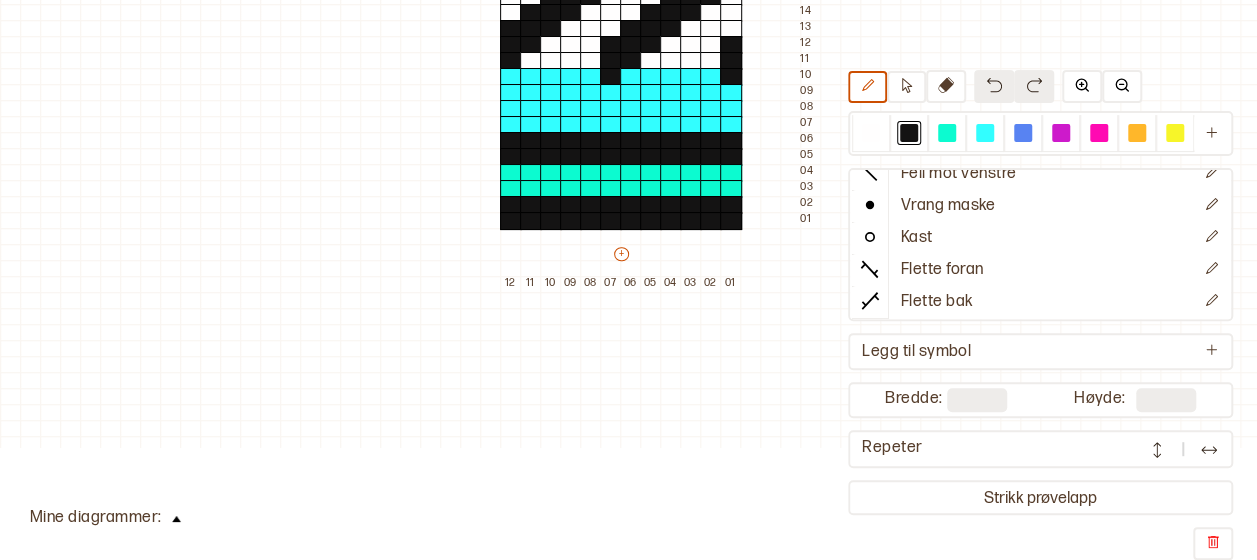 click at bounding box center [176, 516] 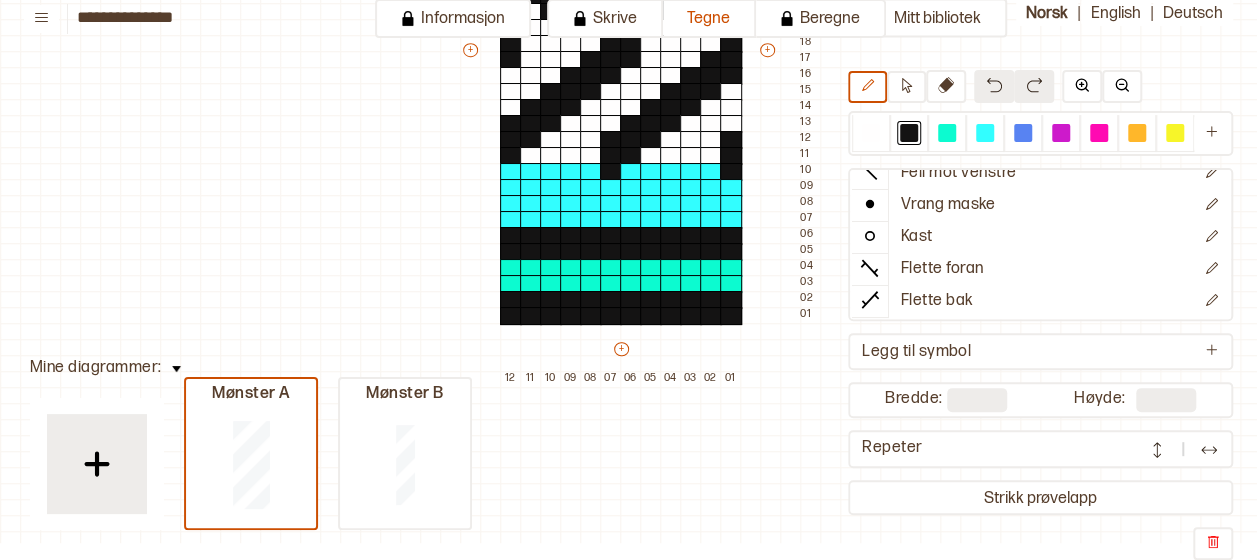 scroll, scrollTop: 16, scrollLeft: 0, axis: vertical 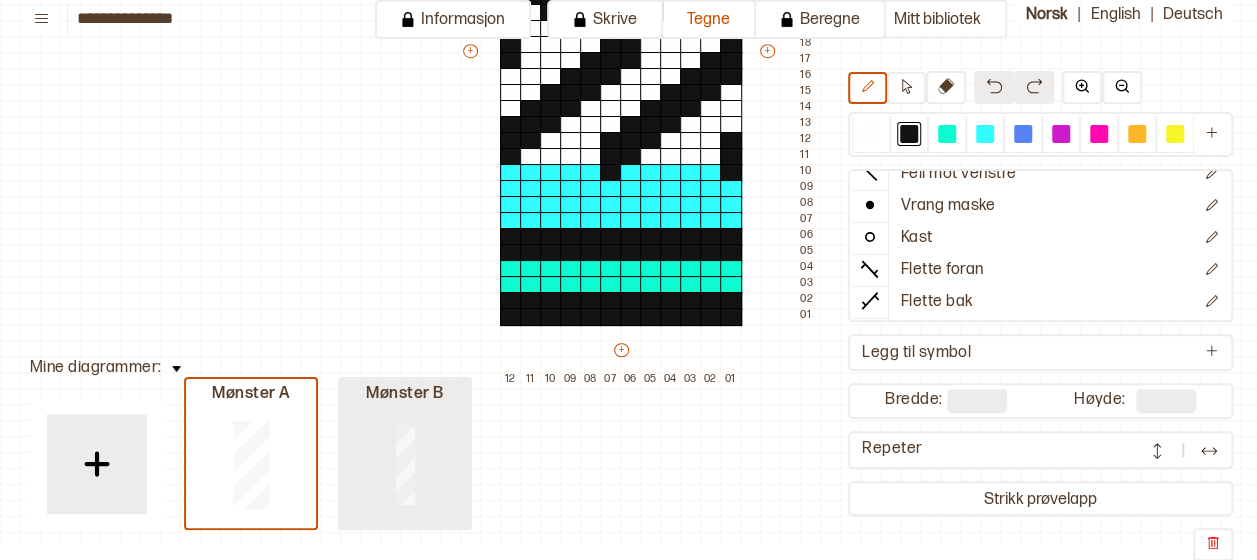 click at bounding box center (405, 464) 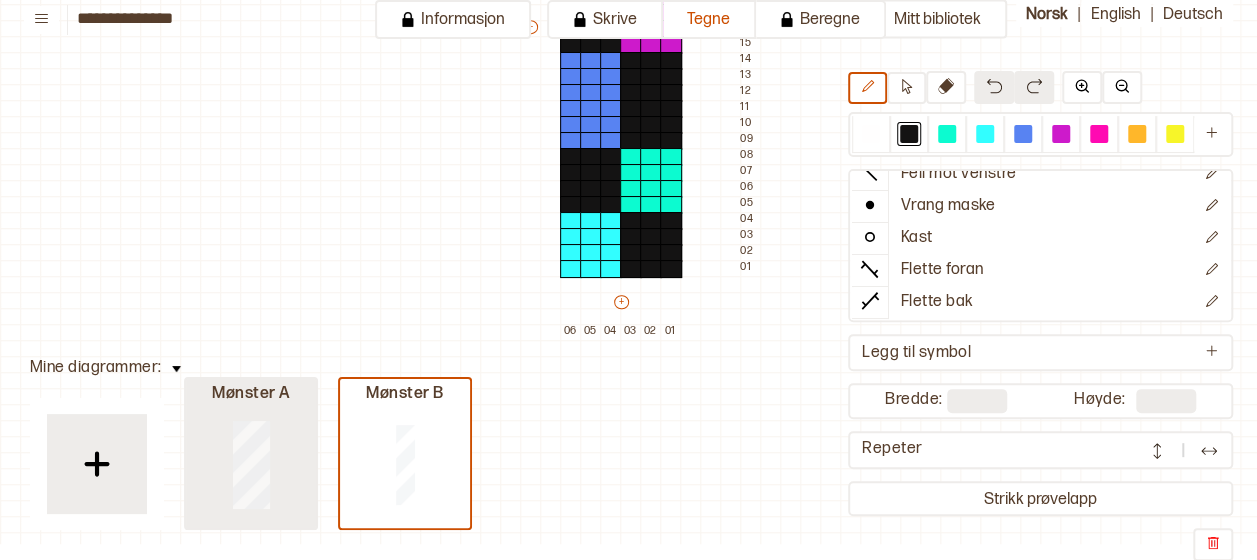 click at bounding box center [251, 464] 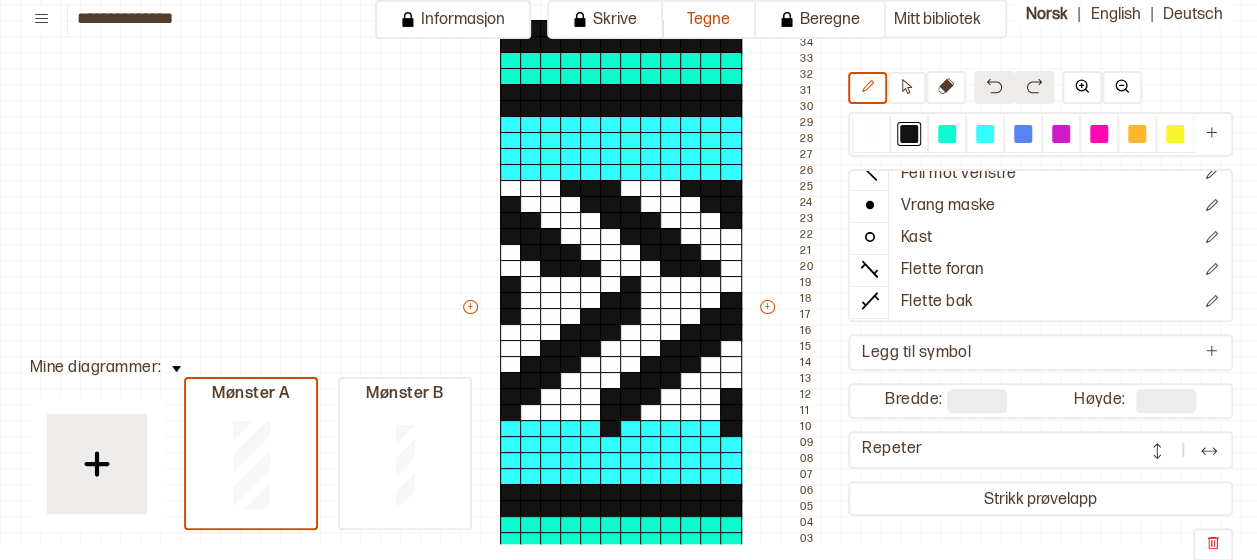 scroll, scrollTop: 190, scrollLeft: 0, axis: vertical 